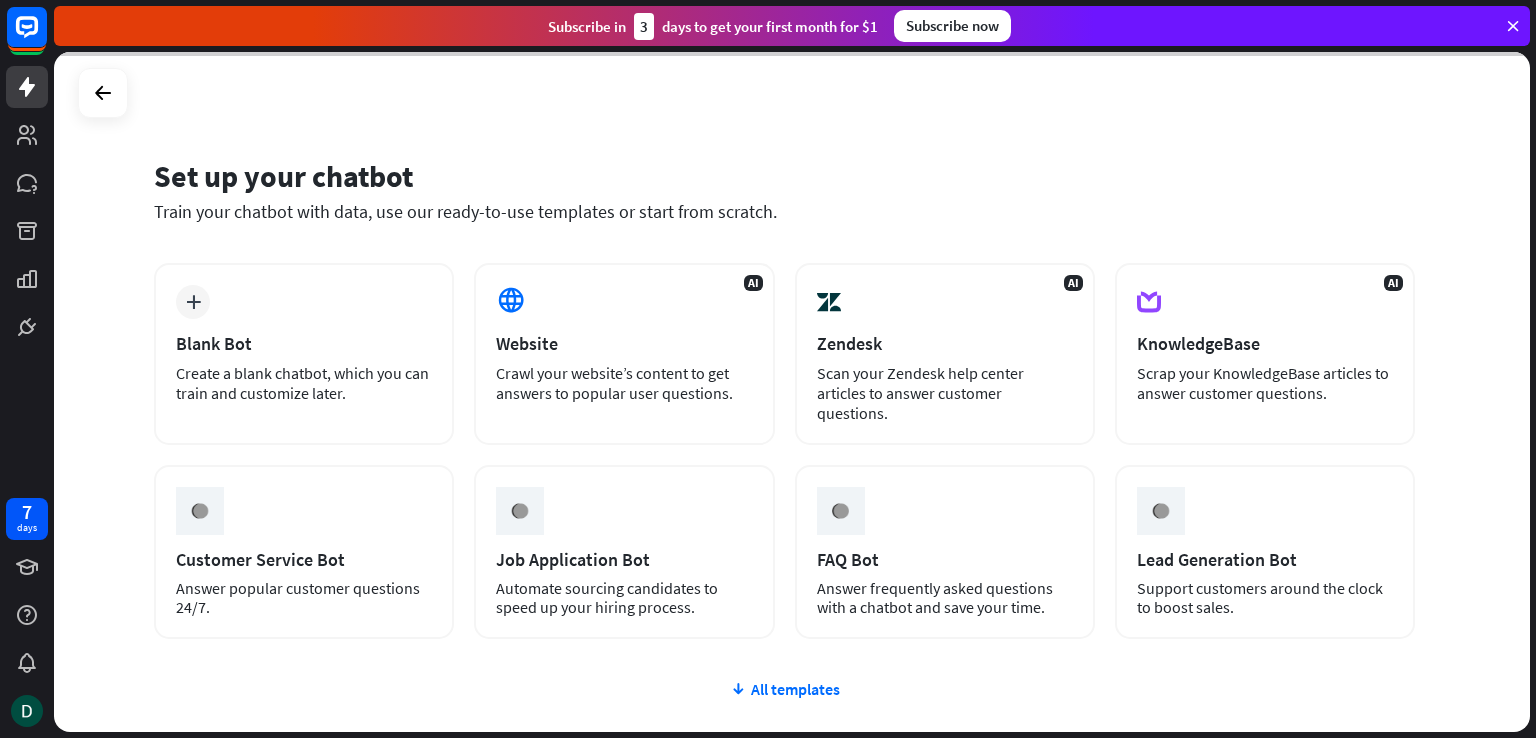 scroll, scrollTop: 0, scrollLeft: 0, axis: both 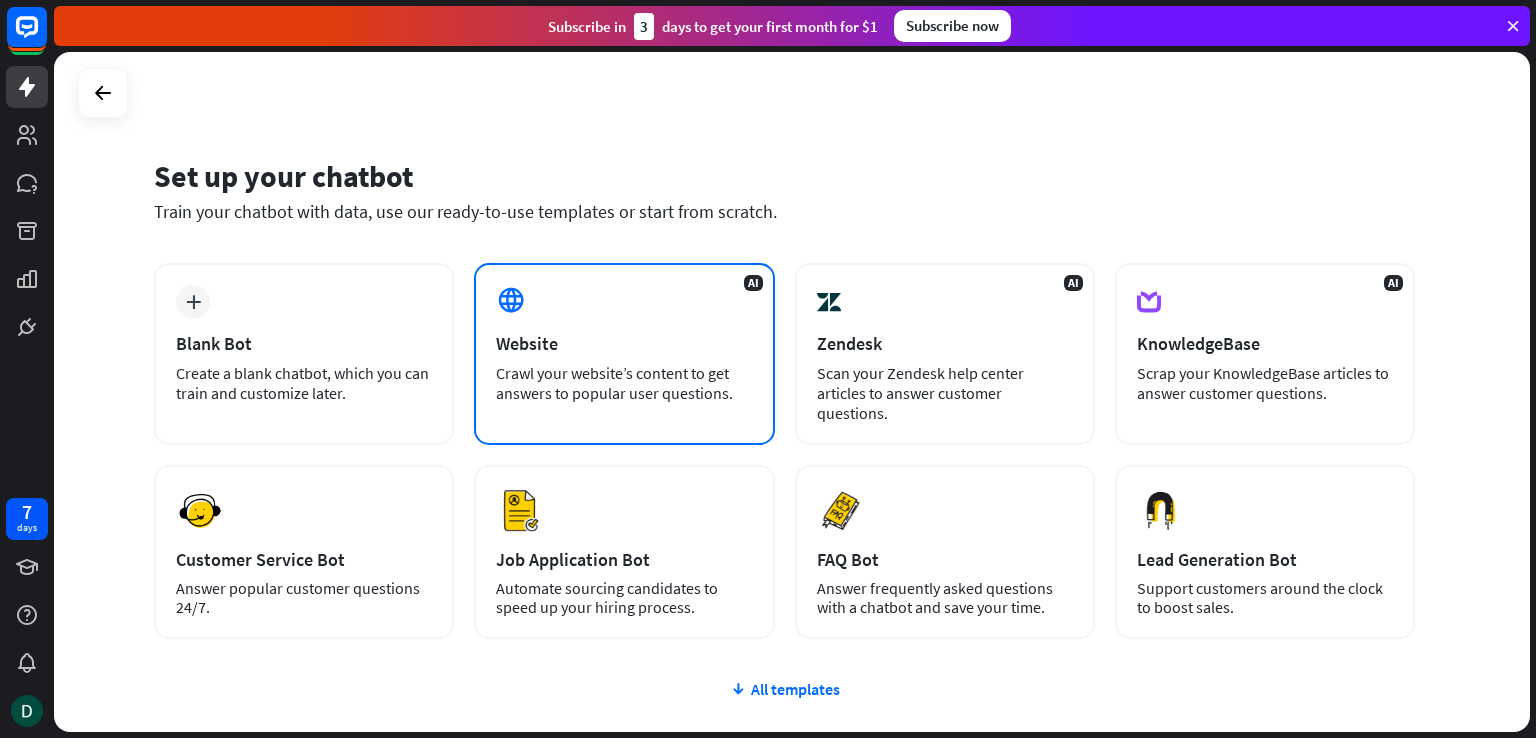 click on "AI     Website
Crawl your website’s content to get answers to
popular user questions." at bounding box center (624, 354) 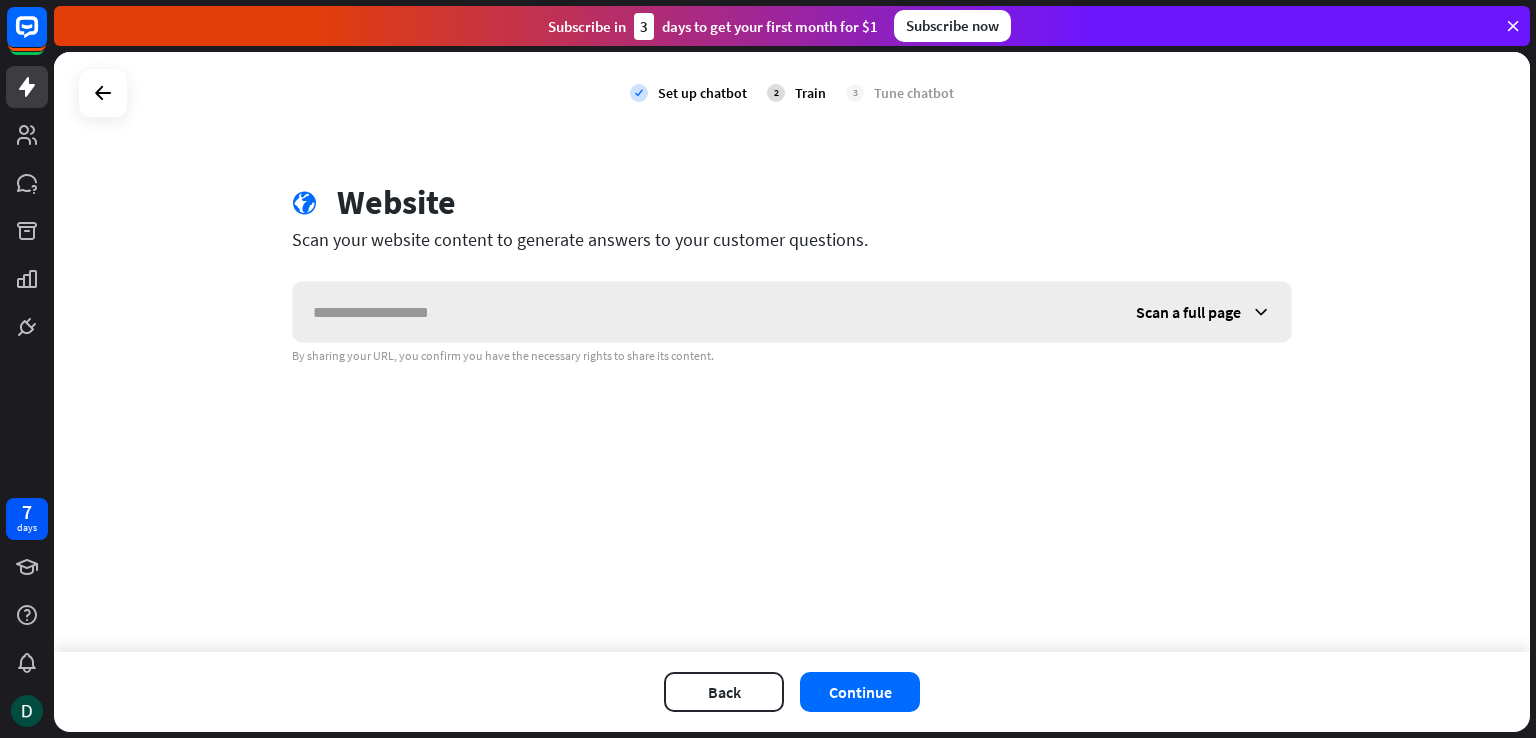 click at bounding box center (704, 312) 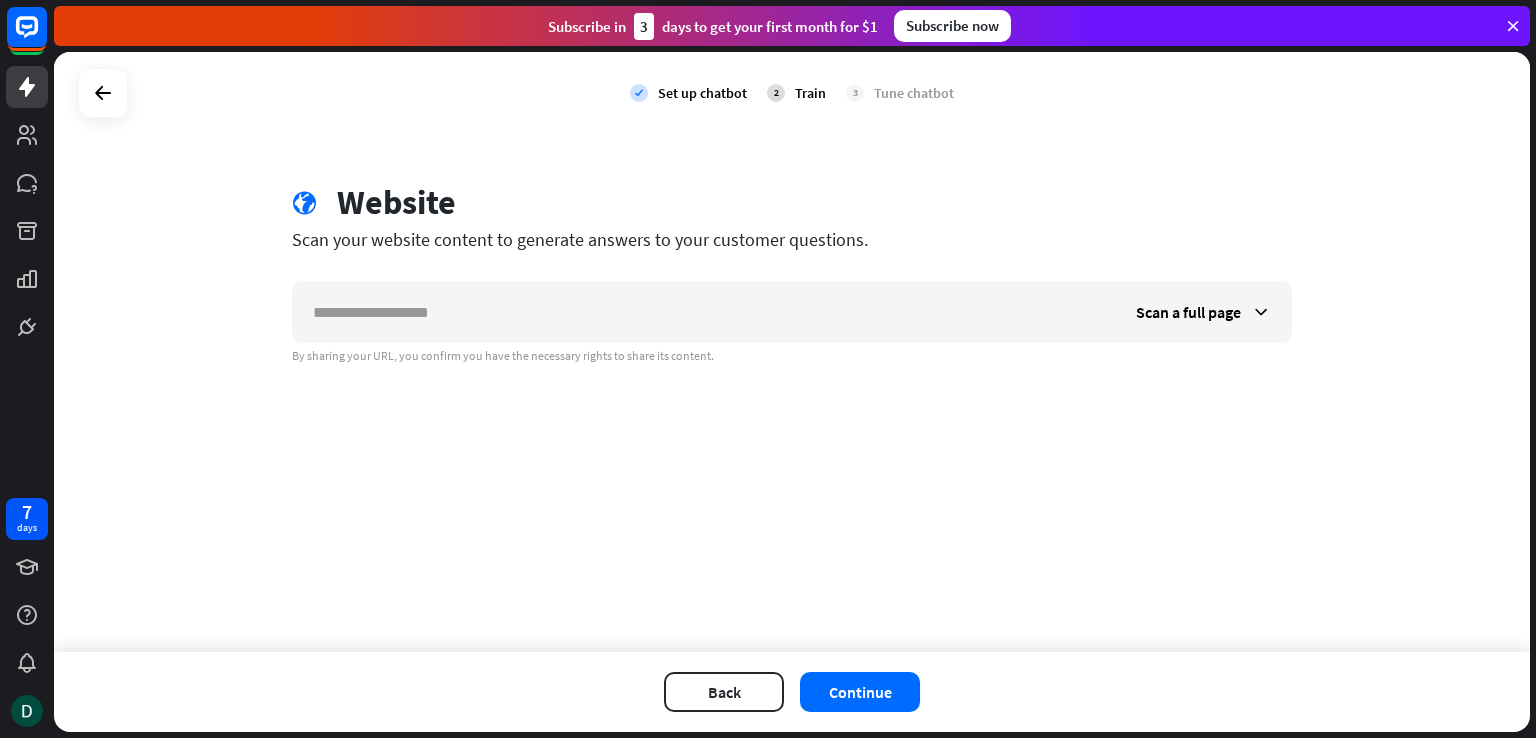 click on "globe
Website
Scan your website content to generate answers to your customer
questions.
Scan a full page
By sharing your URL, you confirm you have the necessary rights to
share its content." at bounding box center (792, 273) 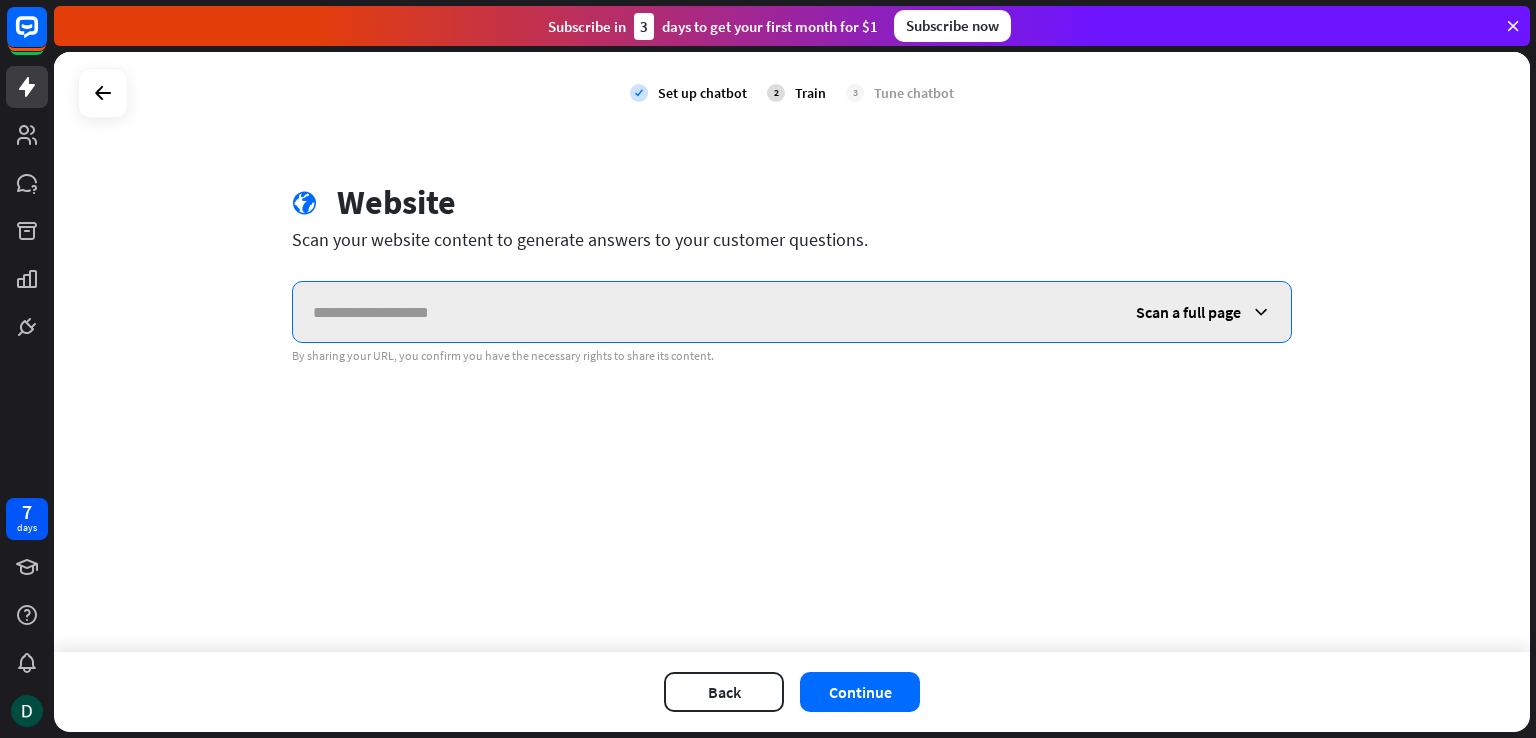 click at bounding box center [704, 312] 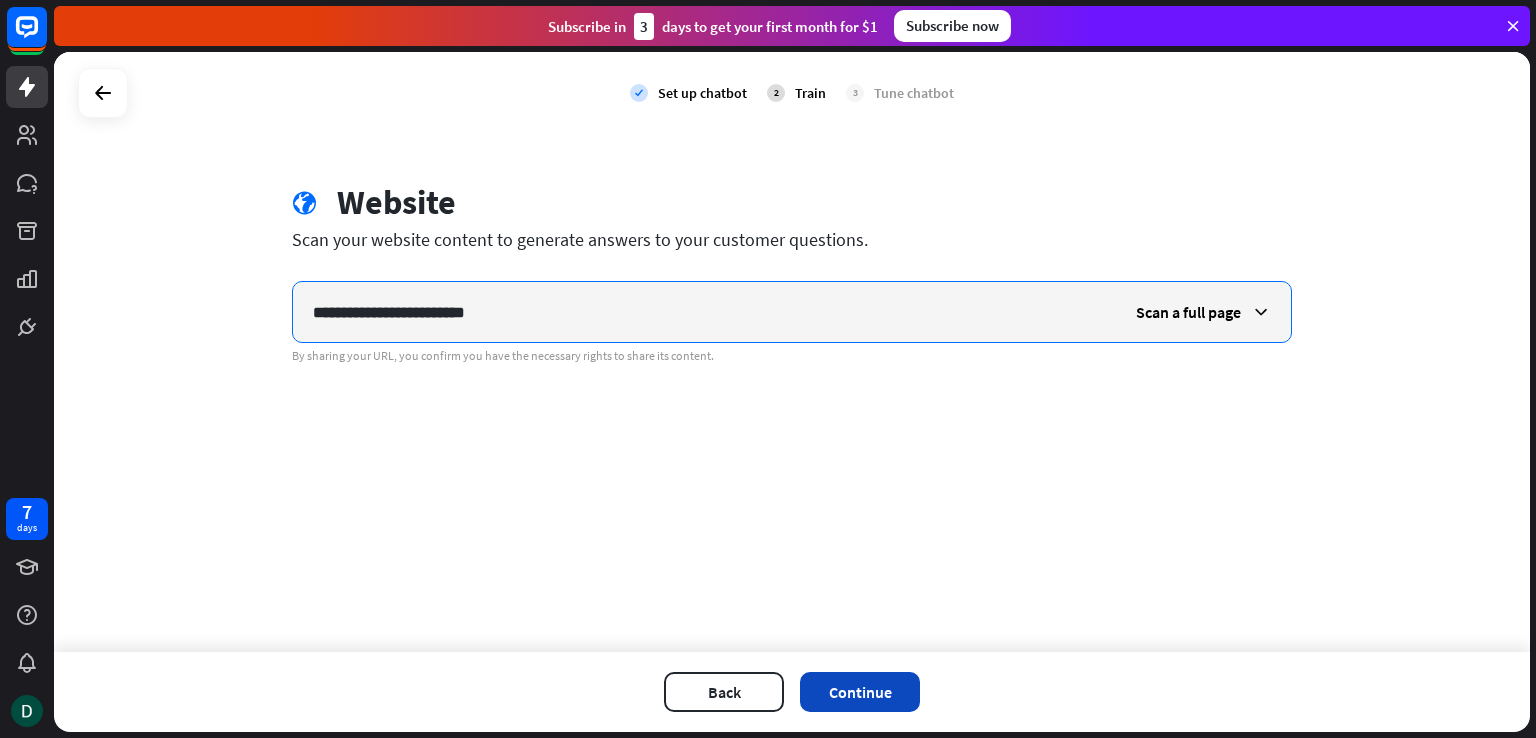 type on "**********" 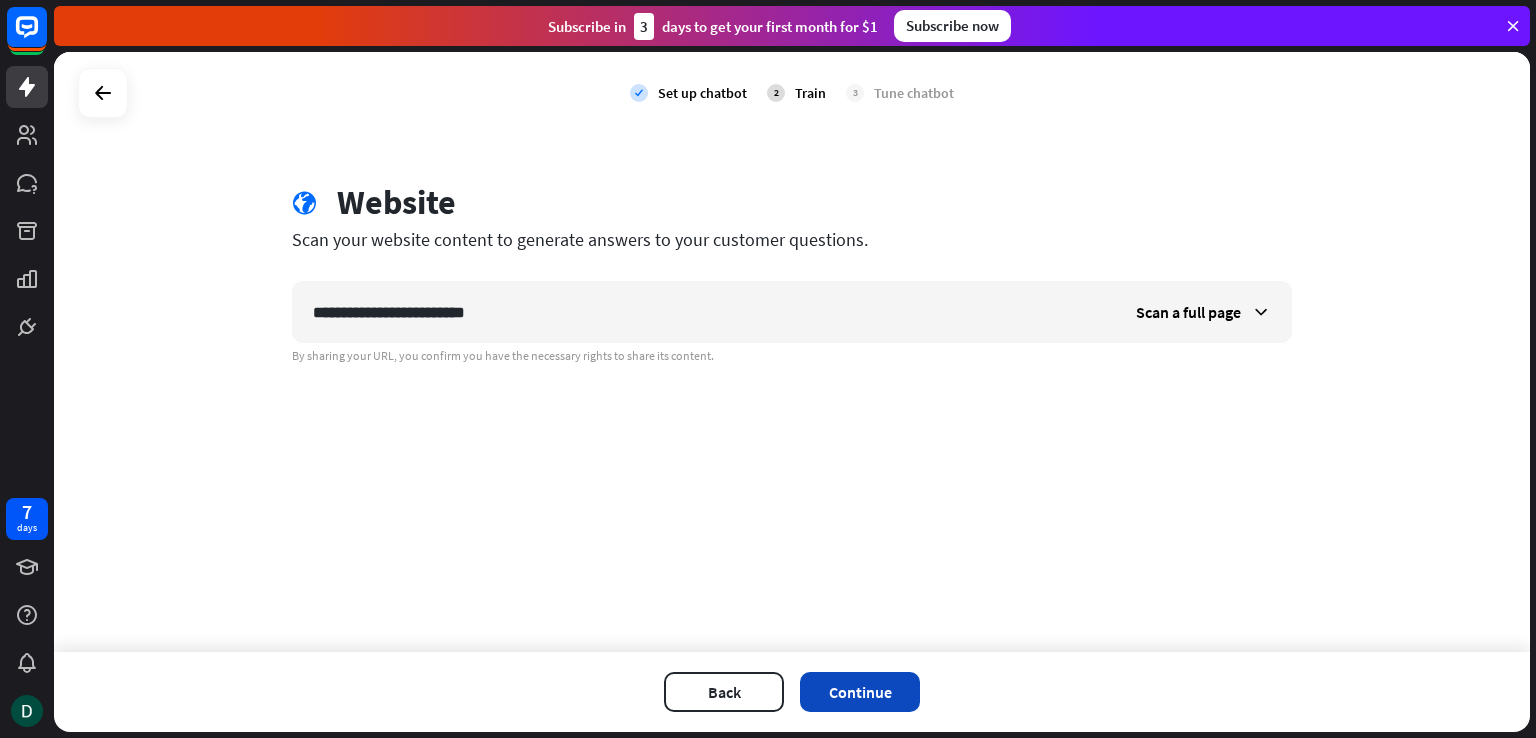 click on "Continue" at bounding box center (860, 692) 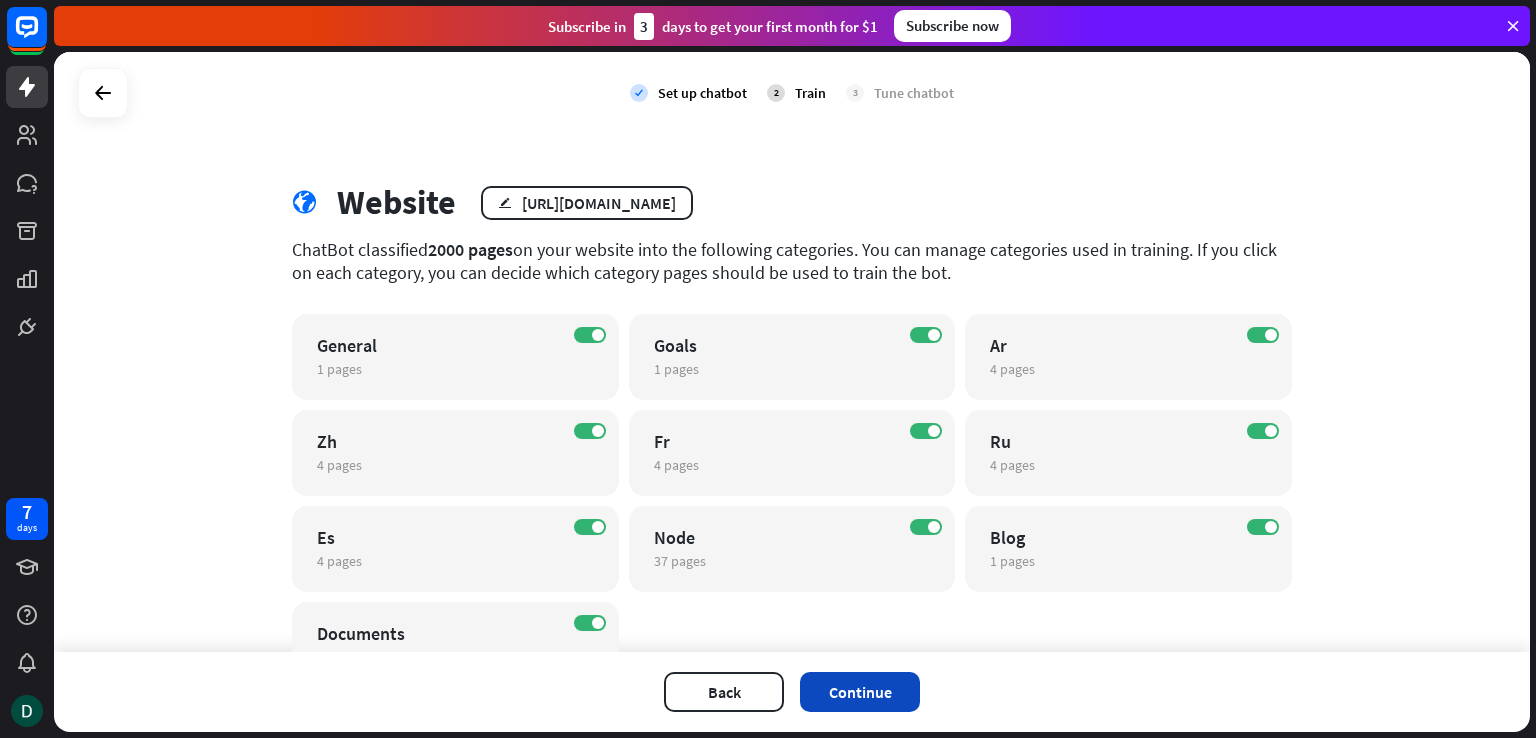 click on "Continue" at bounding box center (860, 692) 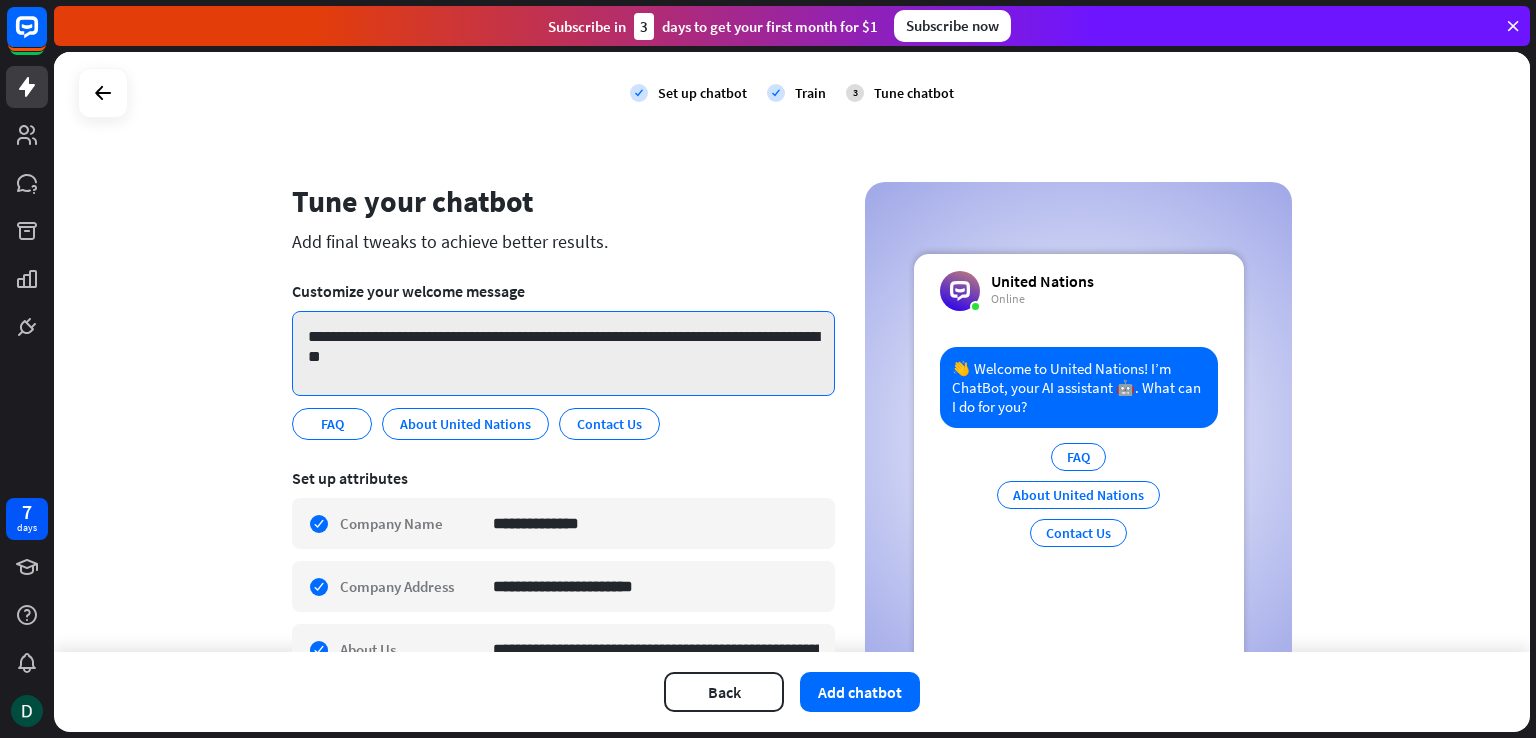click on "**********" at bounding box center [563, 353] 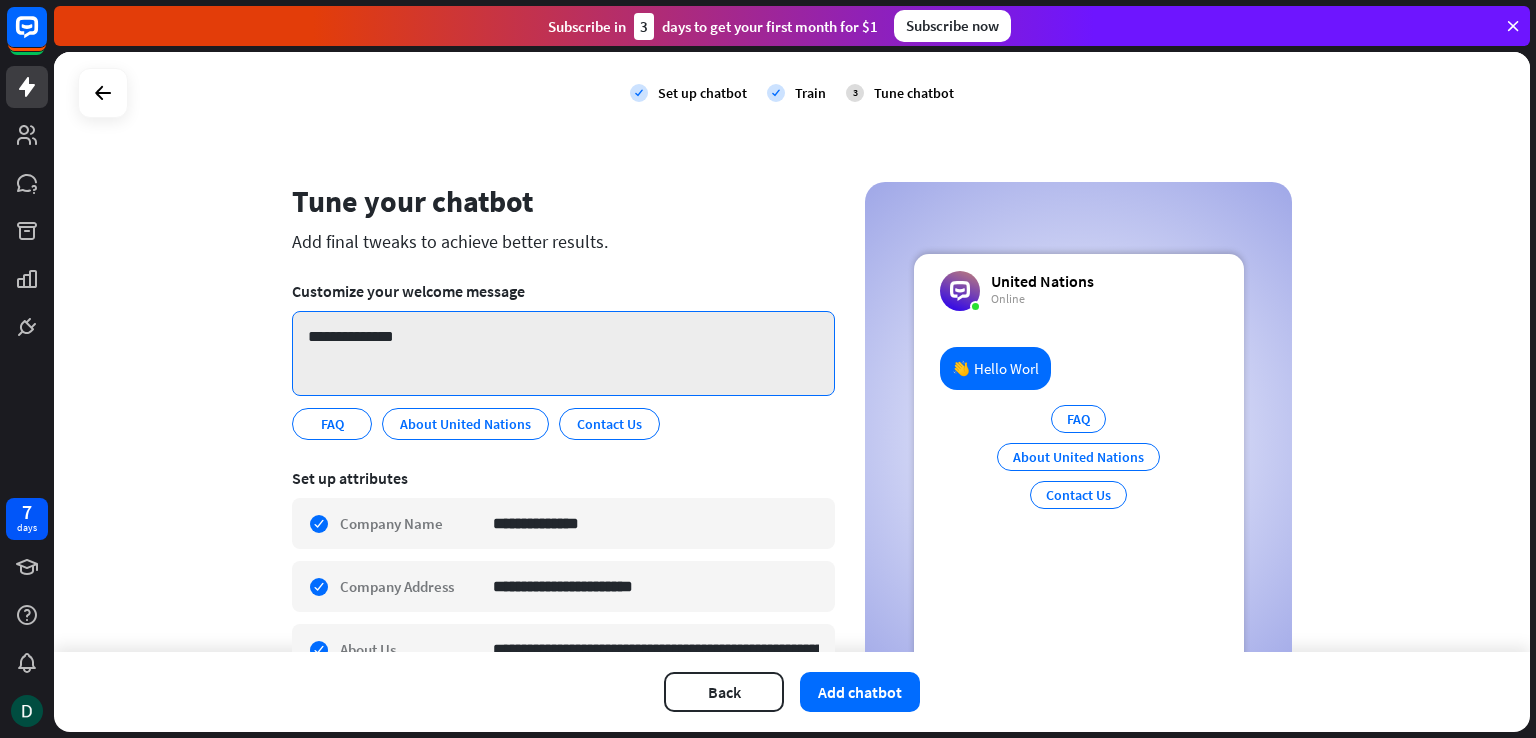 scroll, scrollTop: 0, scrollLeft: 0, axis: both 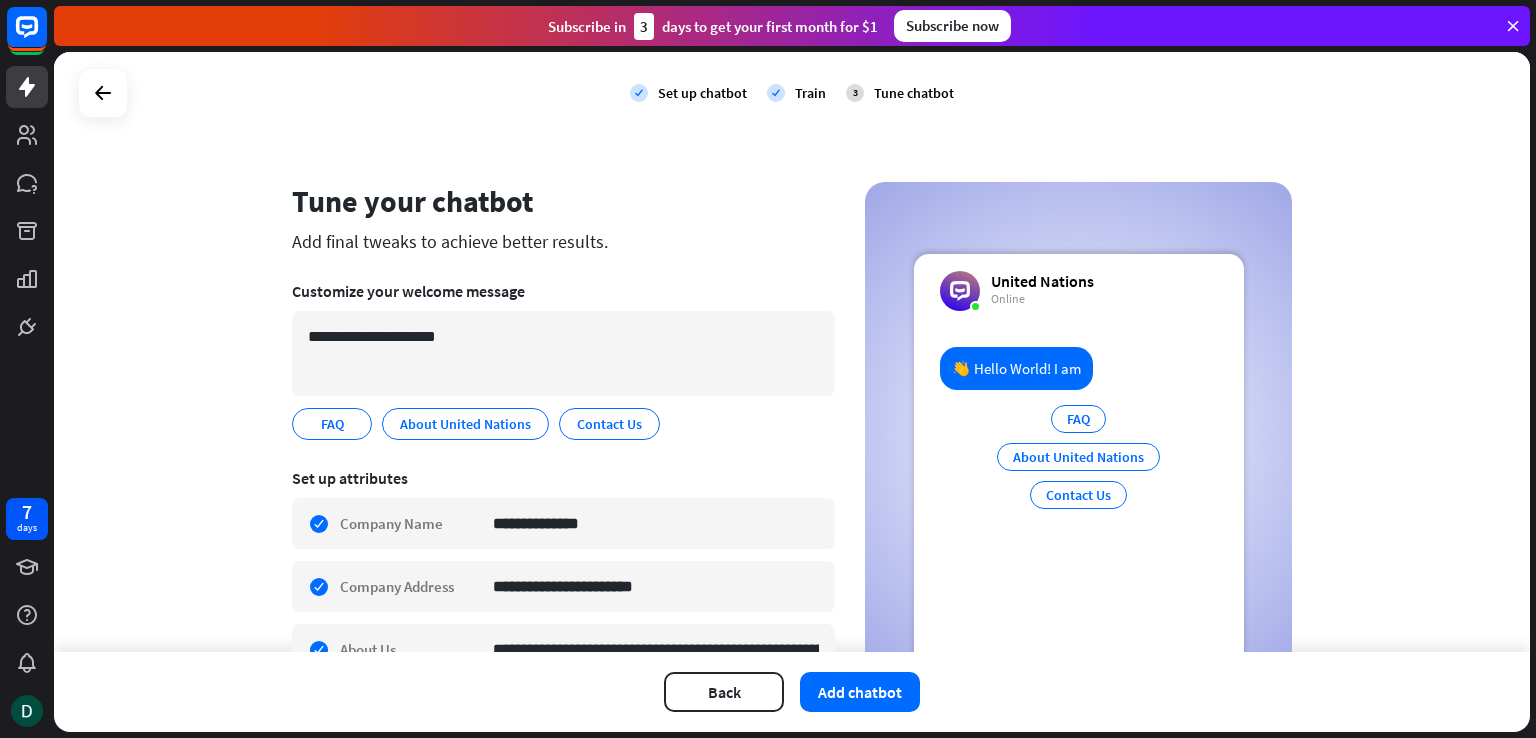 click on "United Nations" at bounding box center (1042, 281) 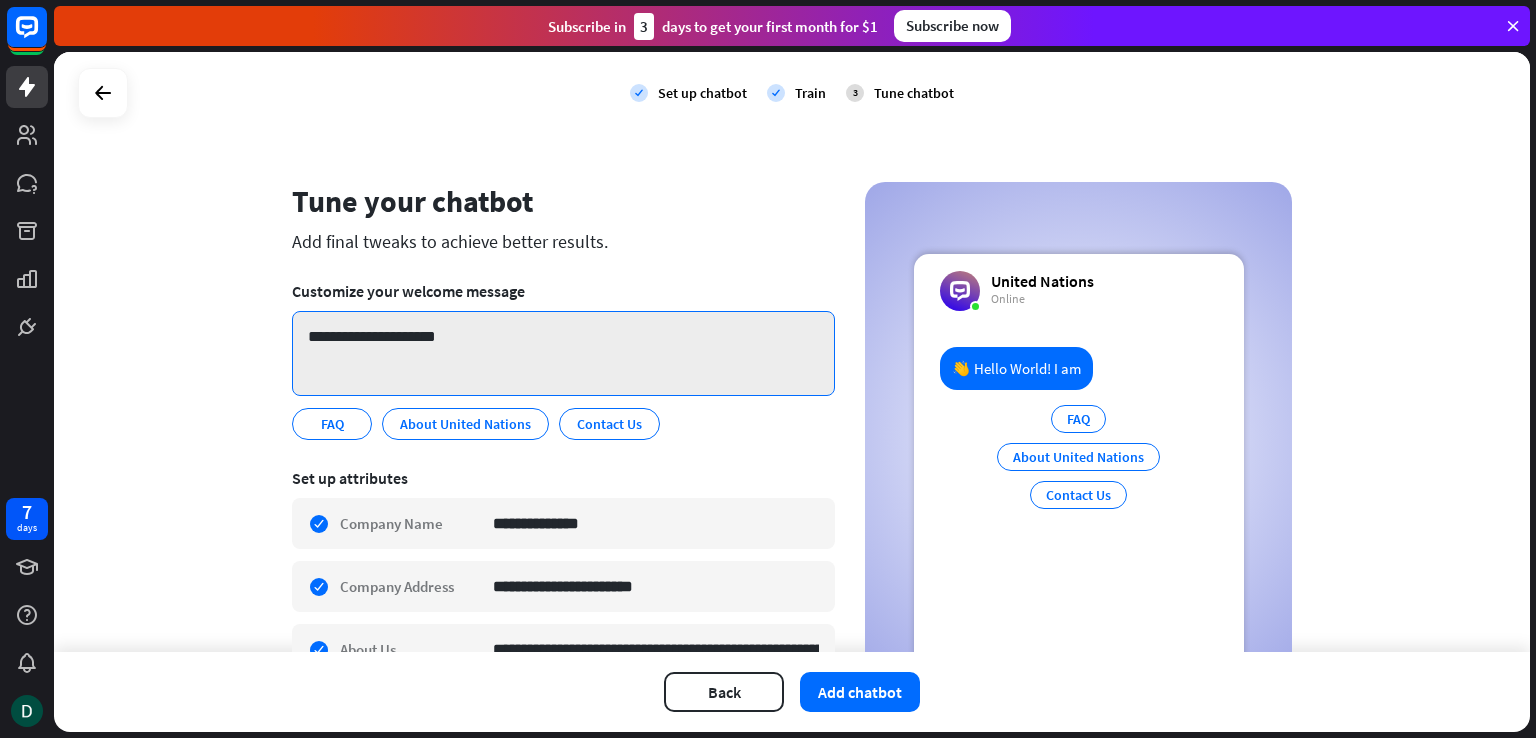 click on "**********" at bounding box center [563, 353] 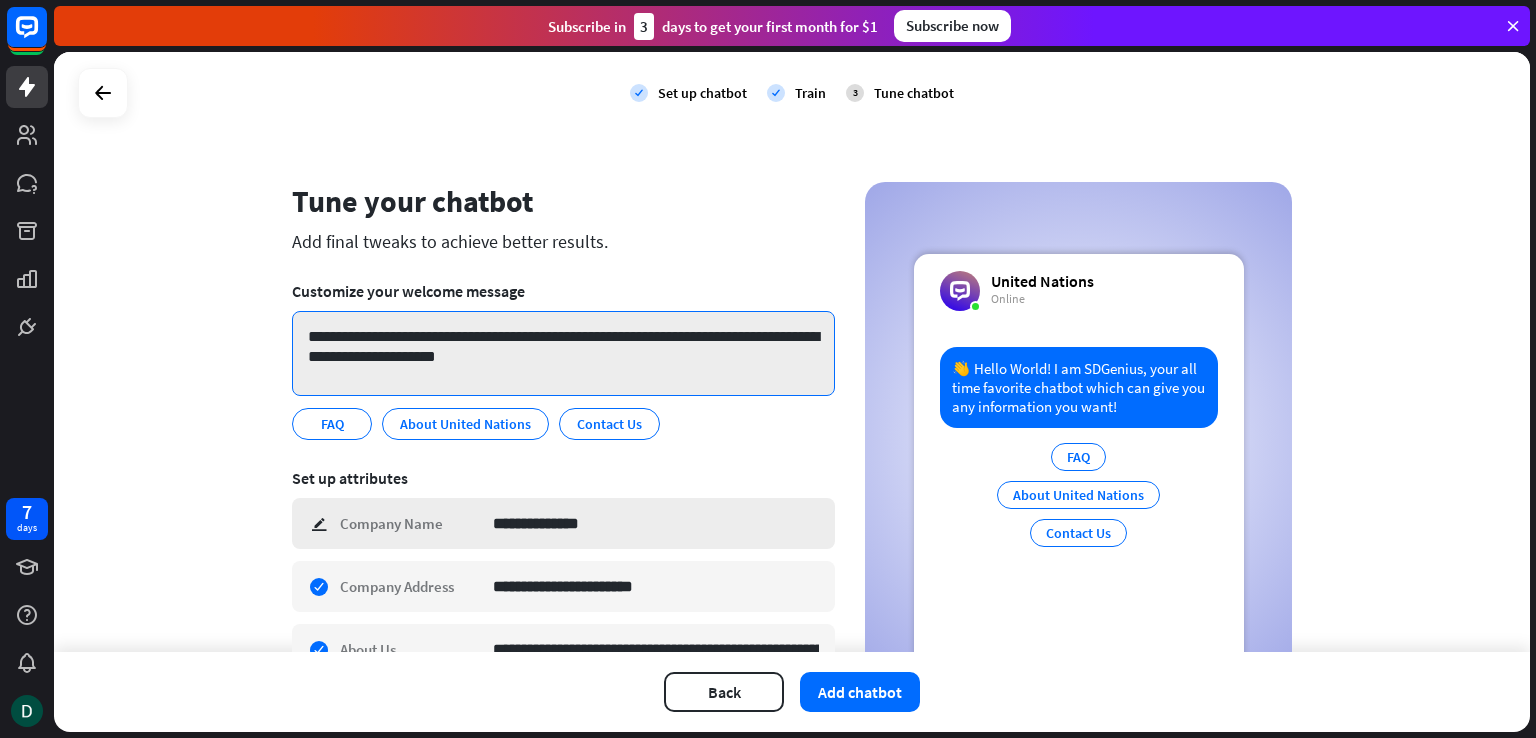 type on "**********" 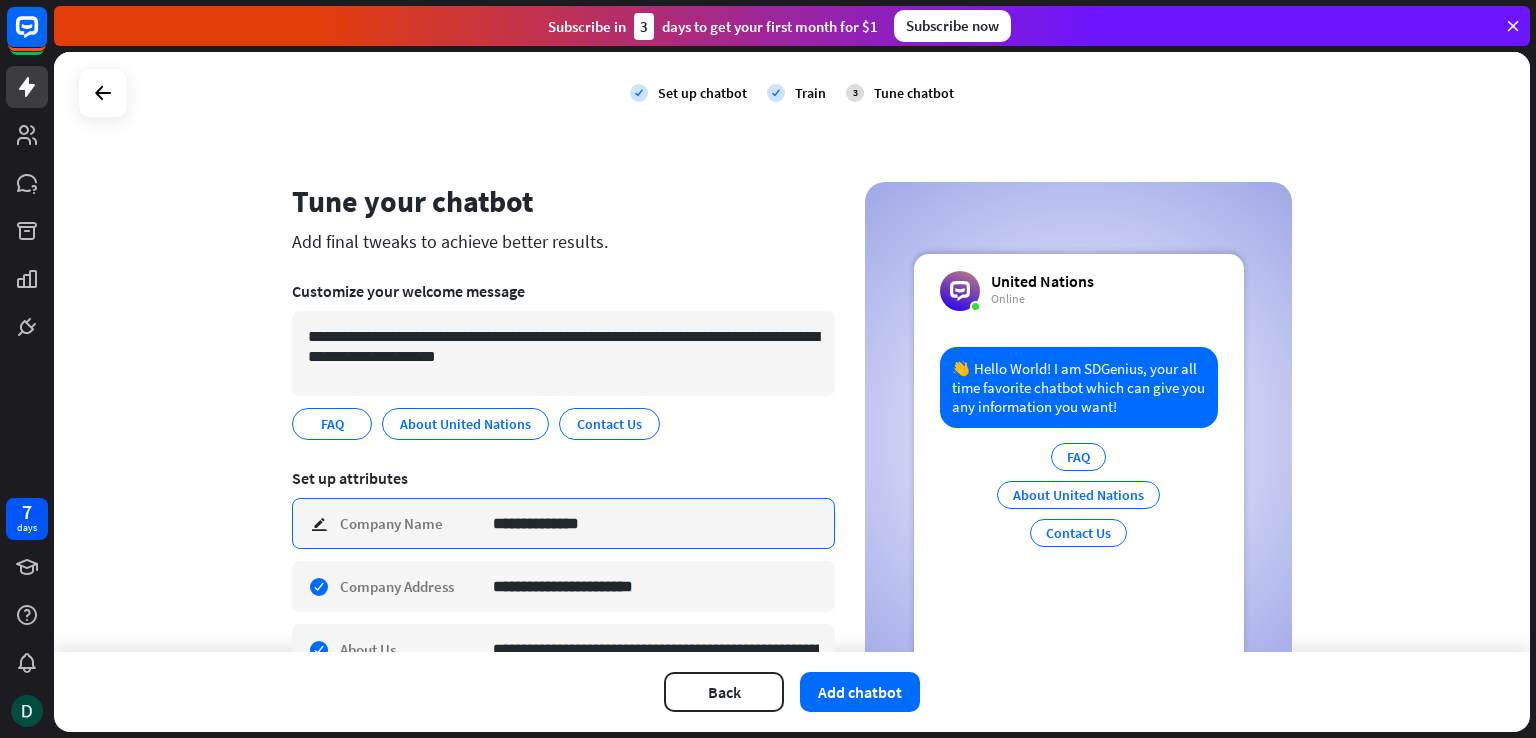 click on "**********" at bounding box center [656, 523] 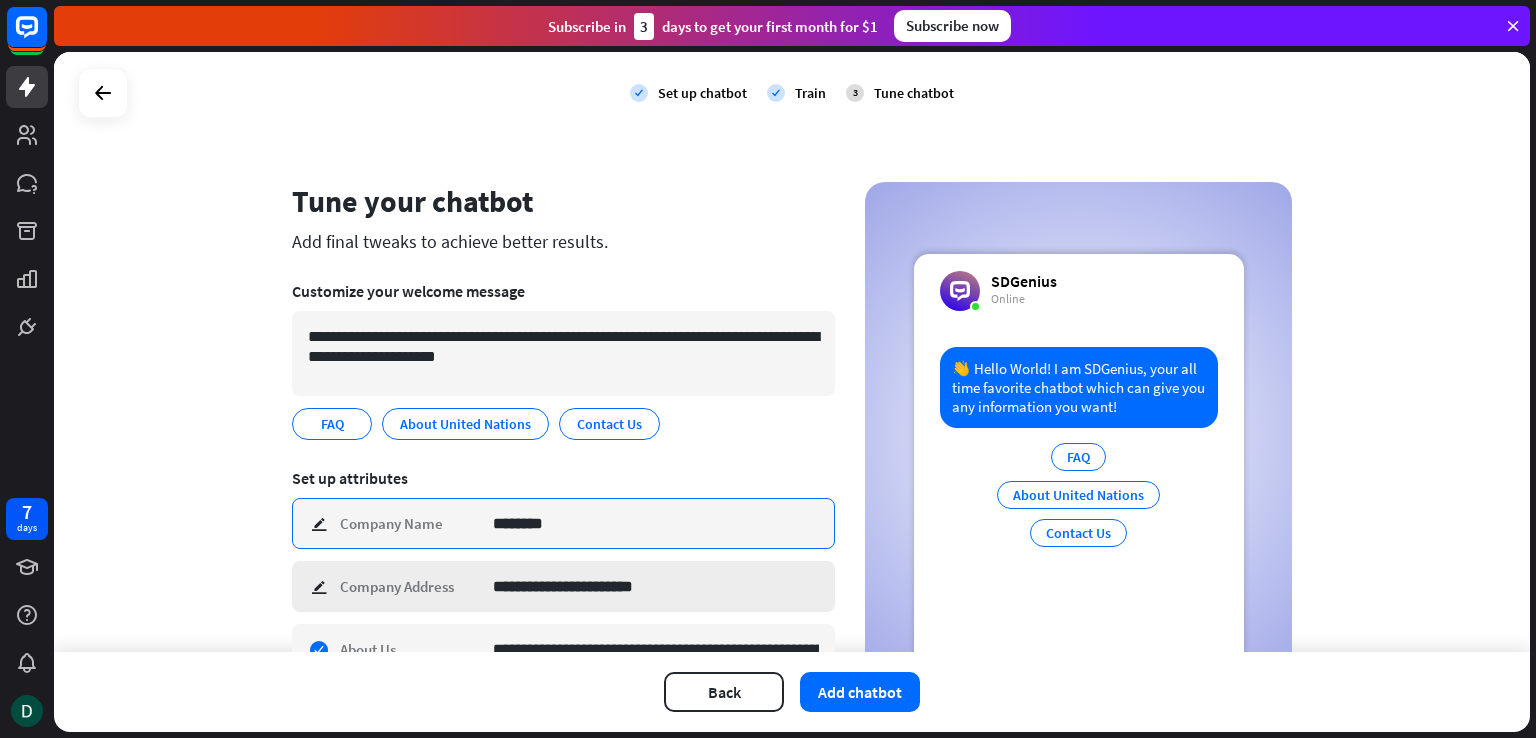type on "********" 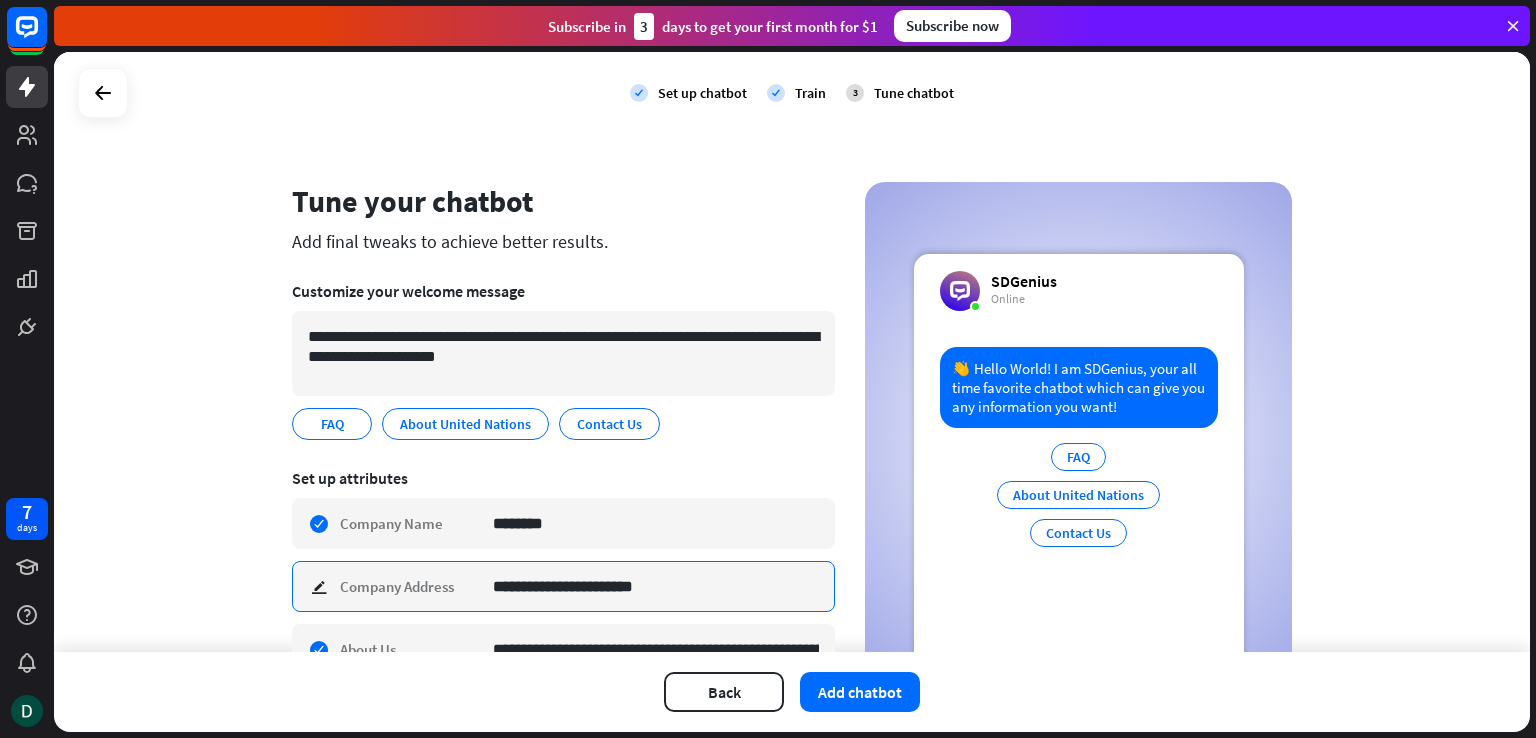 click on "**********" at bounding box center [656, 586] 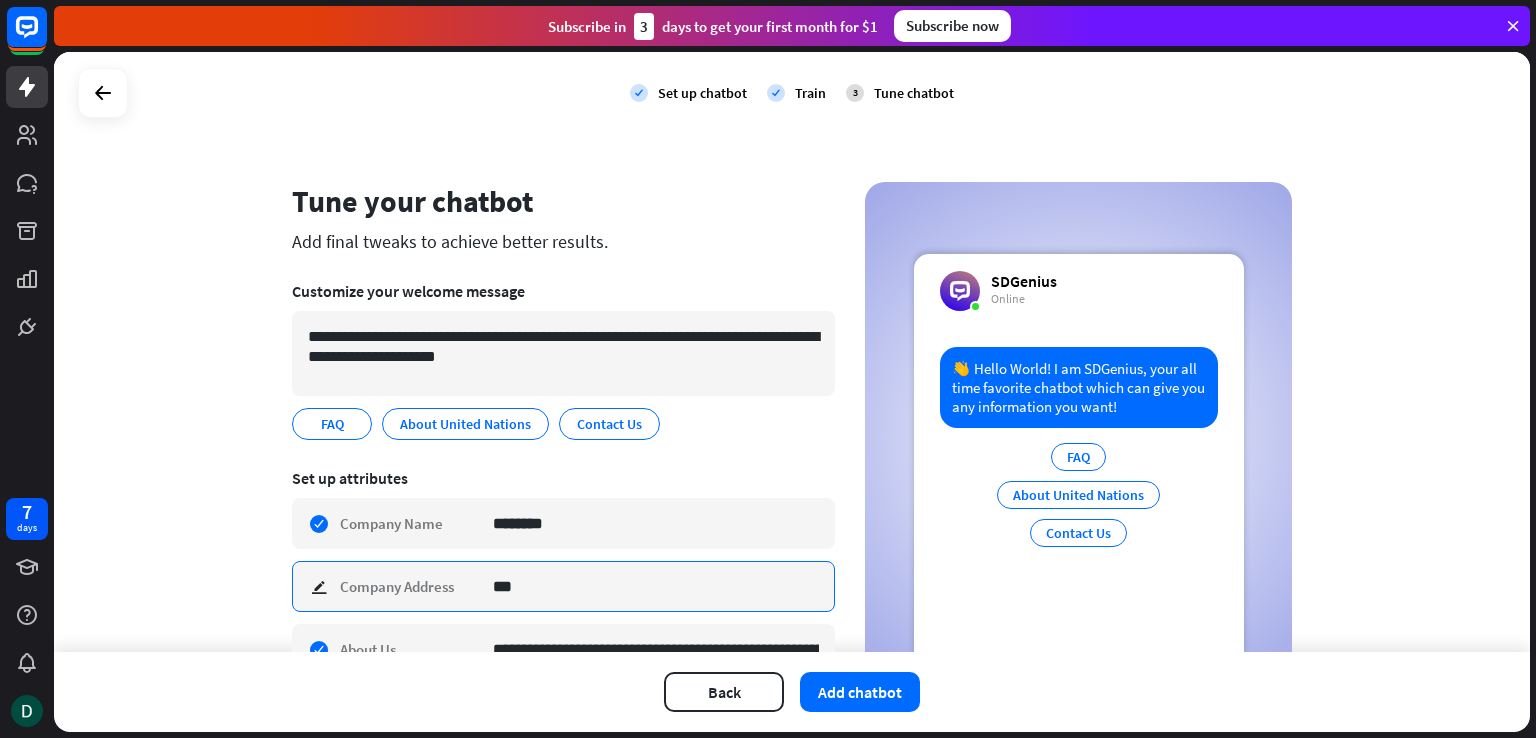 scroll, scrollTop: 524, scrollLeft: 0, axis: vertical 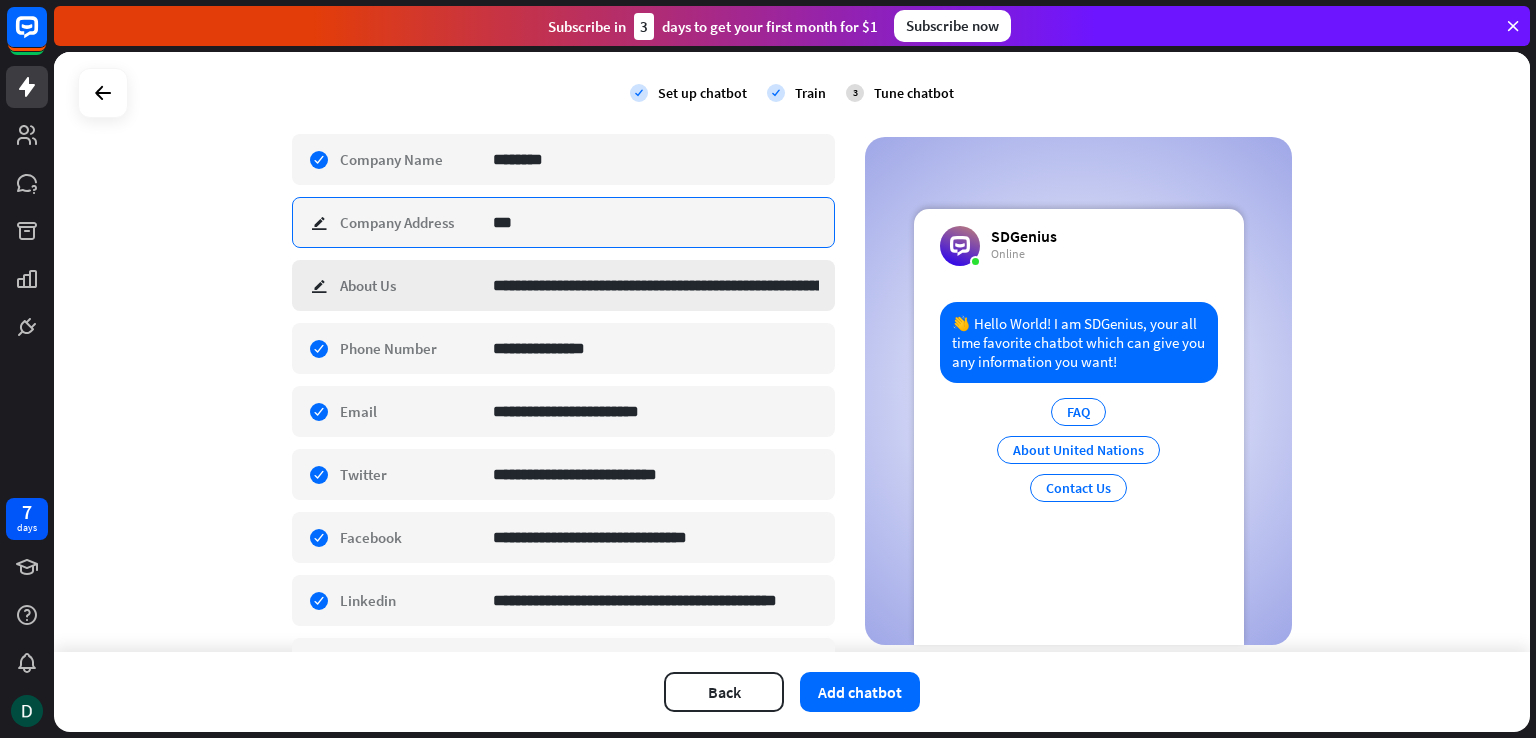 type on "***" 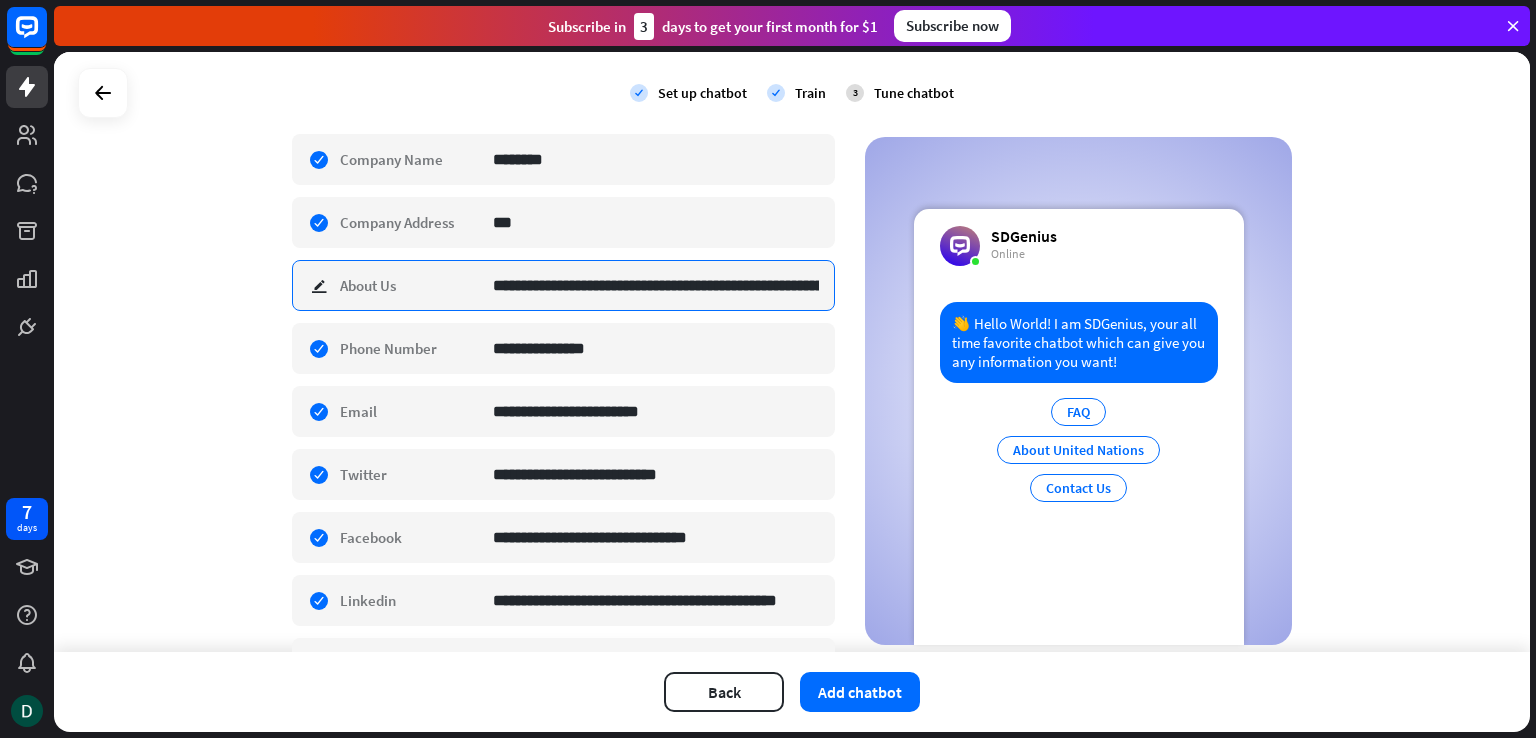 click on "**********" at bounding box center (656, 285) 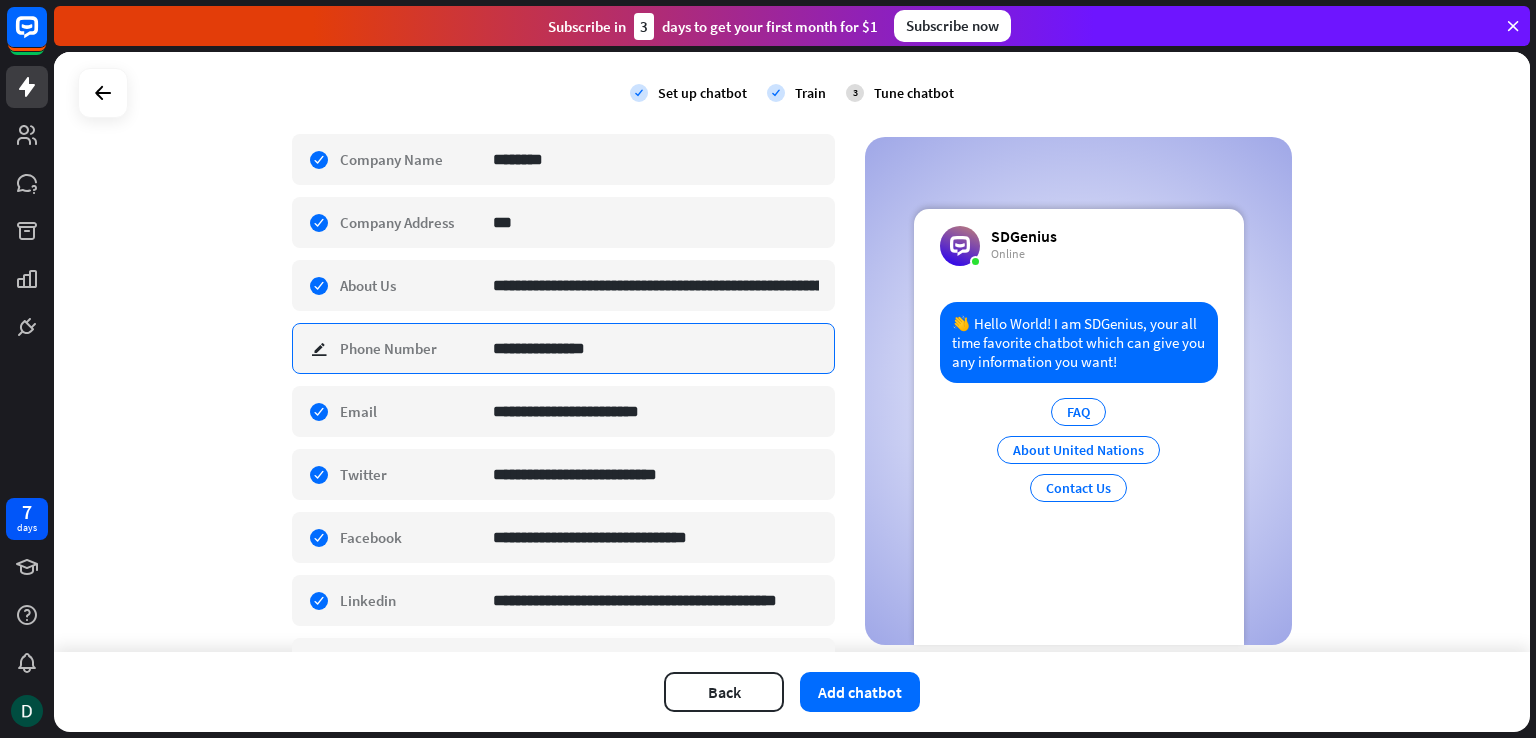 click on "**********" at bounding box center (656, 348) 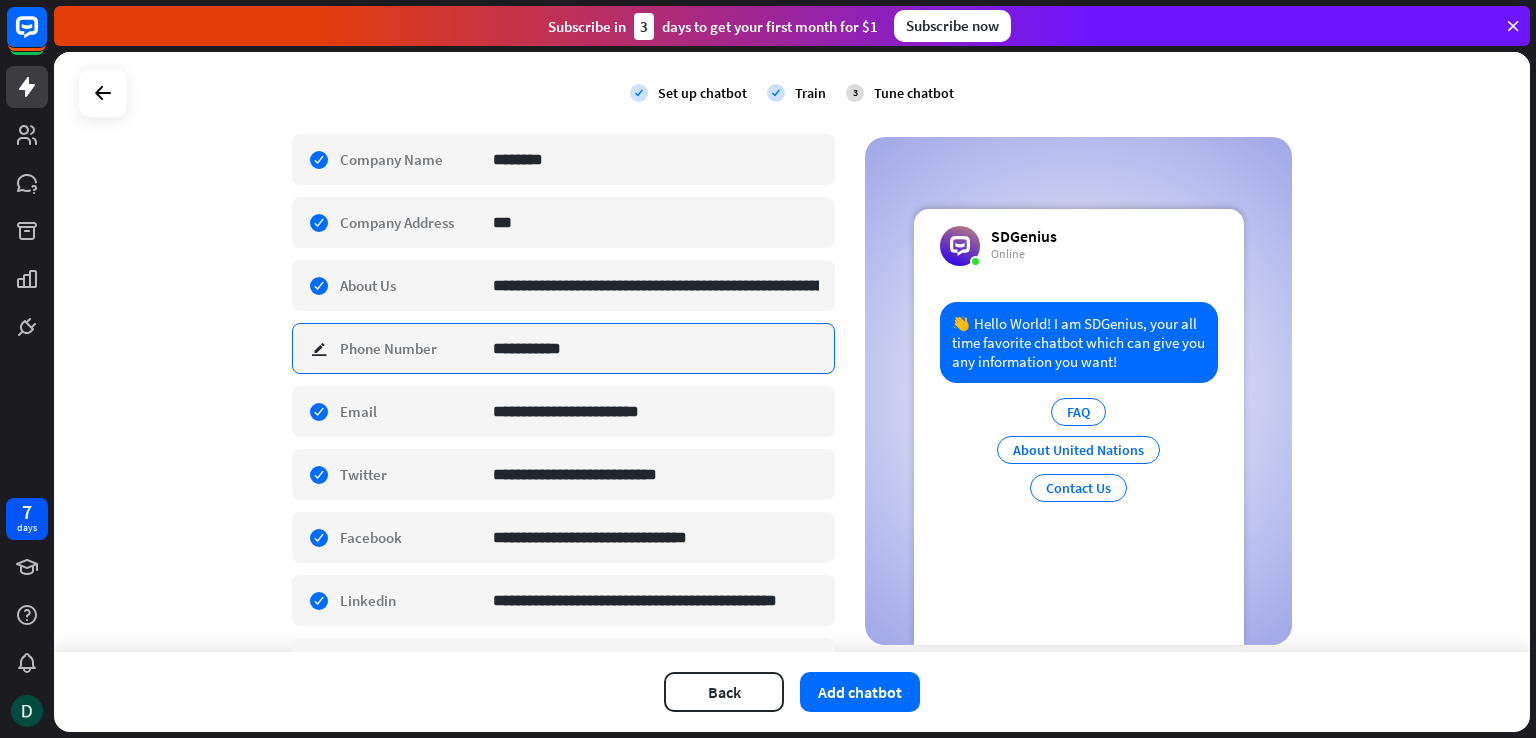 click on "**********" at bounding box center [656, 348] 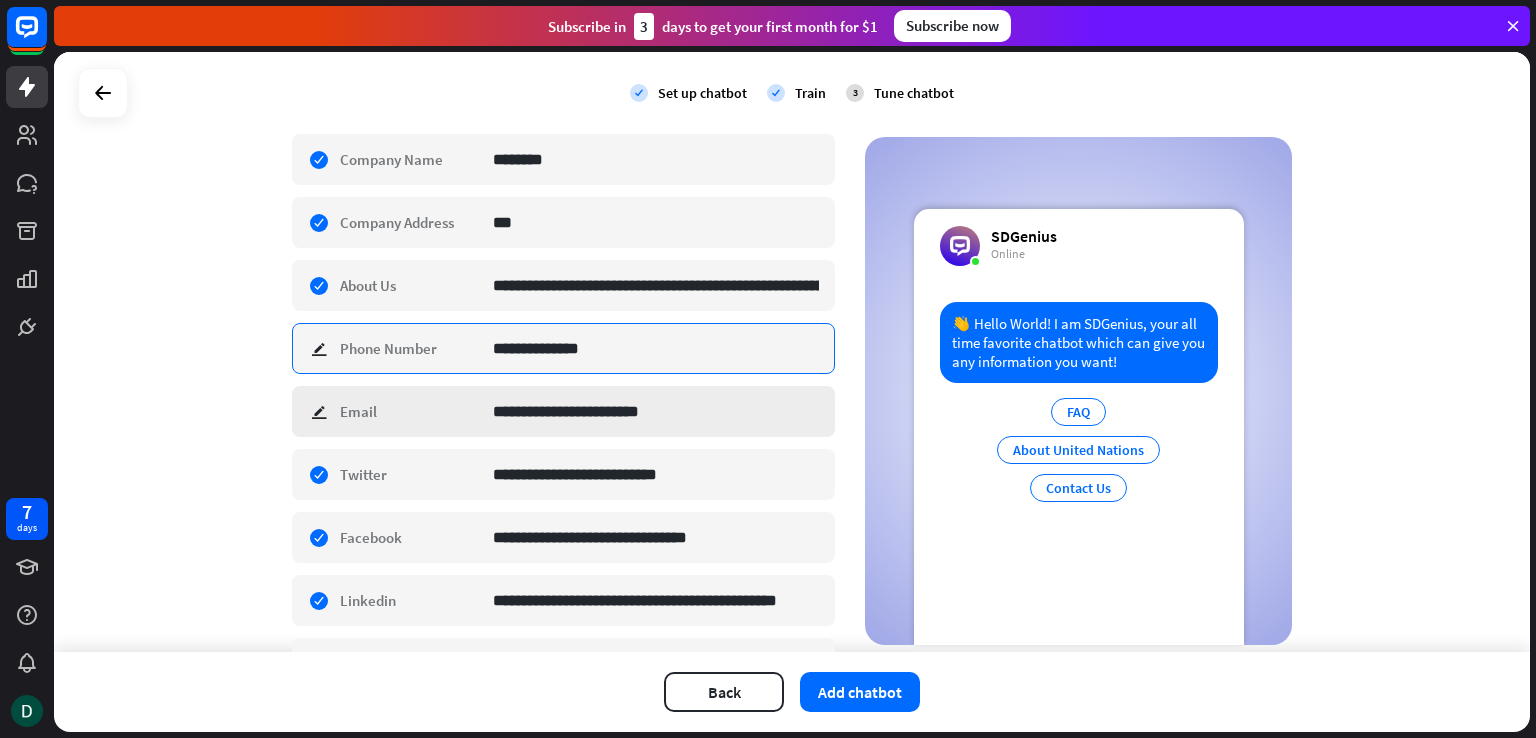 type on "**********" 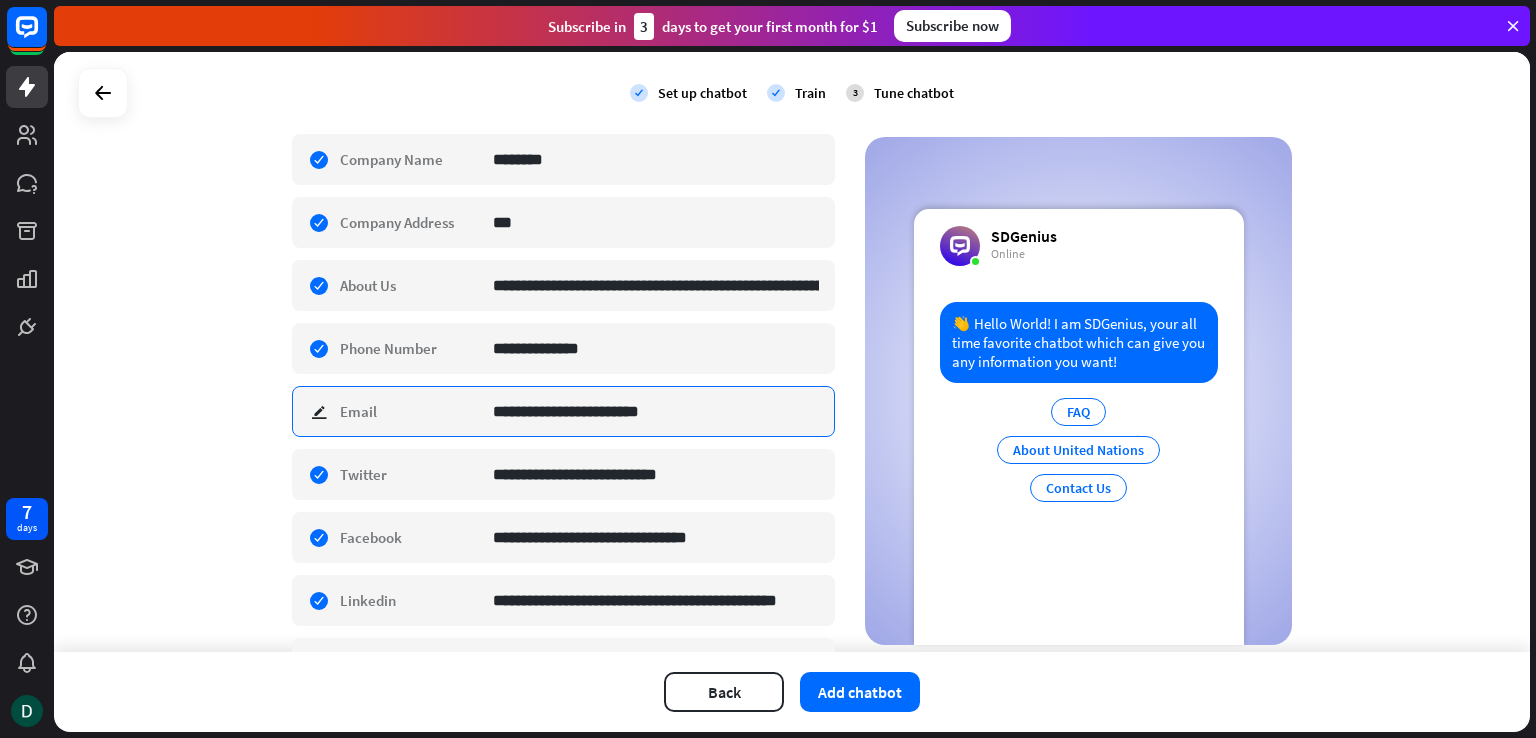 click on "**********" at bounding box center (656, 411) 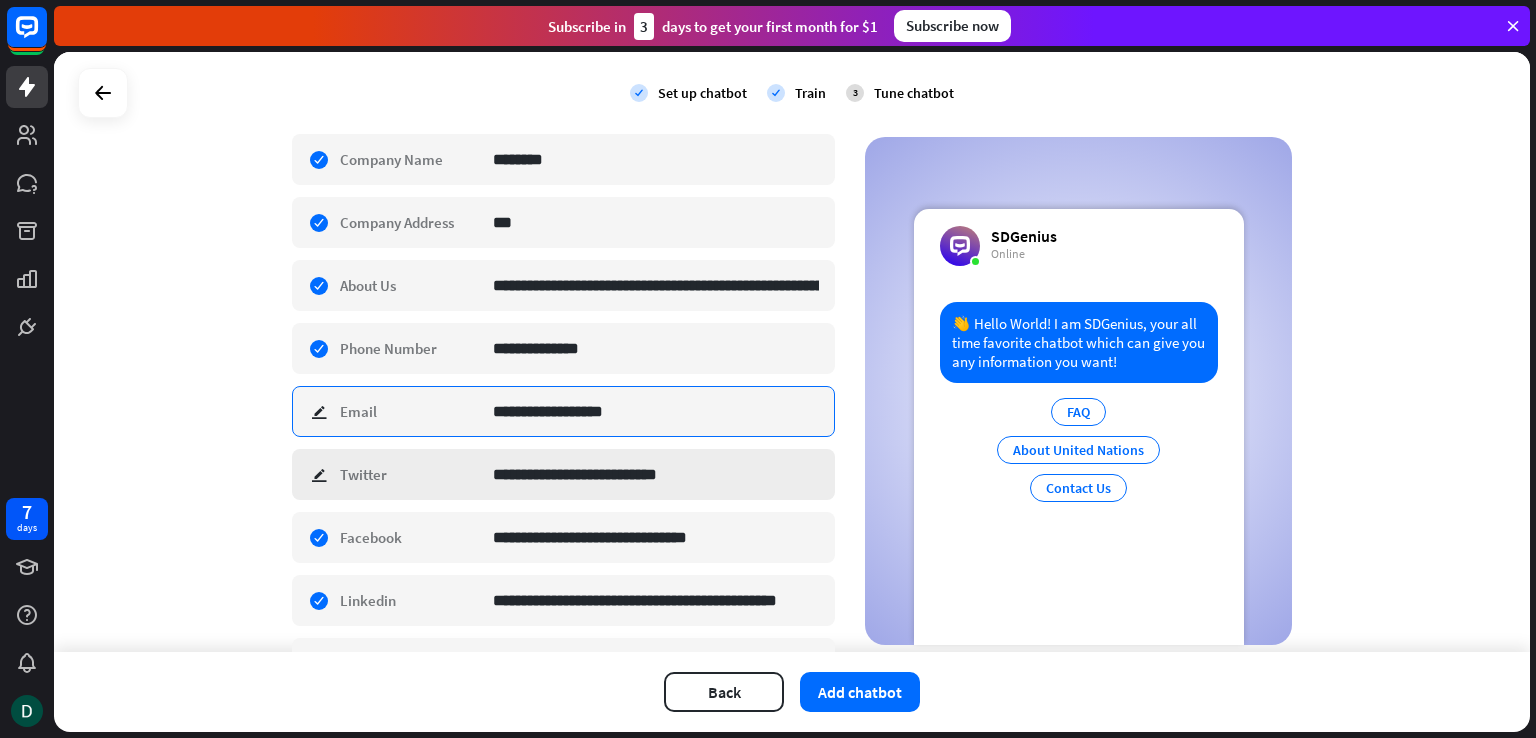 type on "**********" 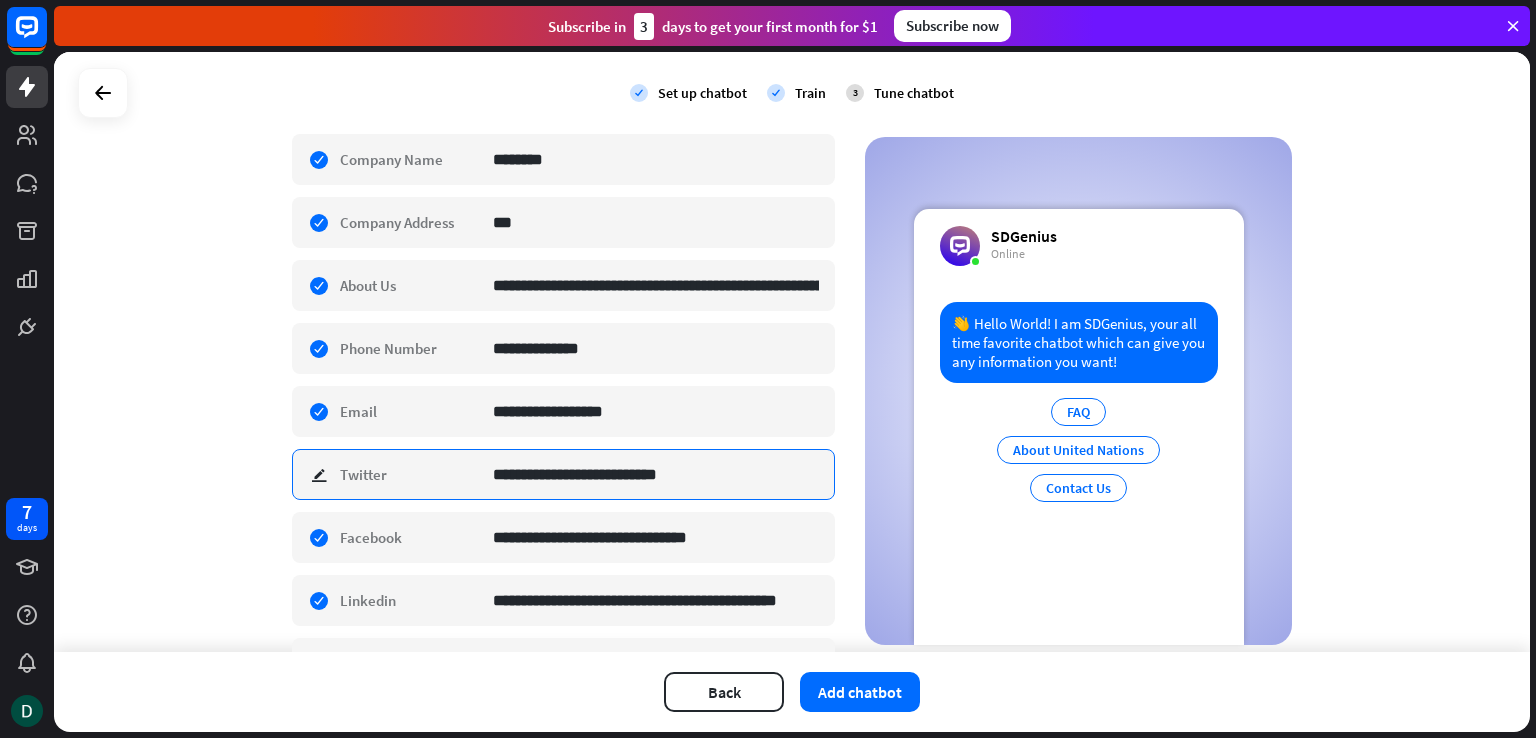 click on "**********" at bounding box center (656, 474) 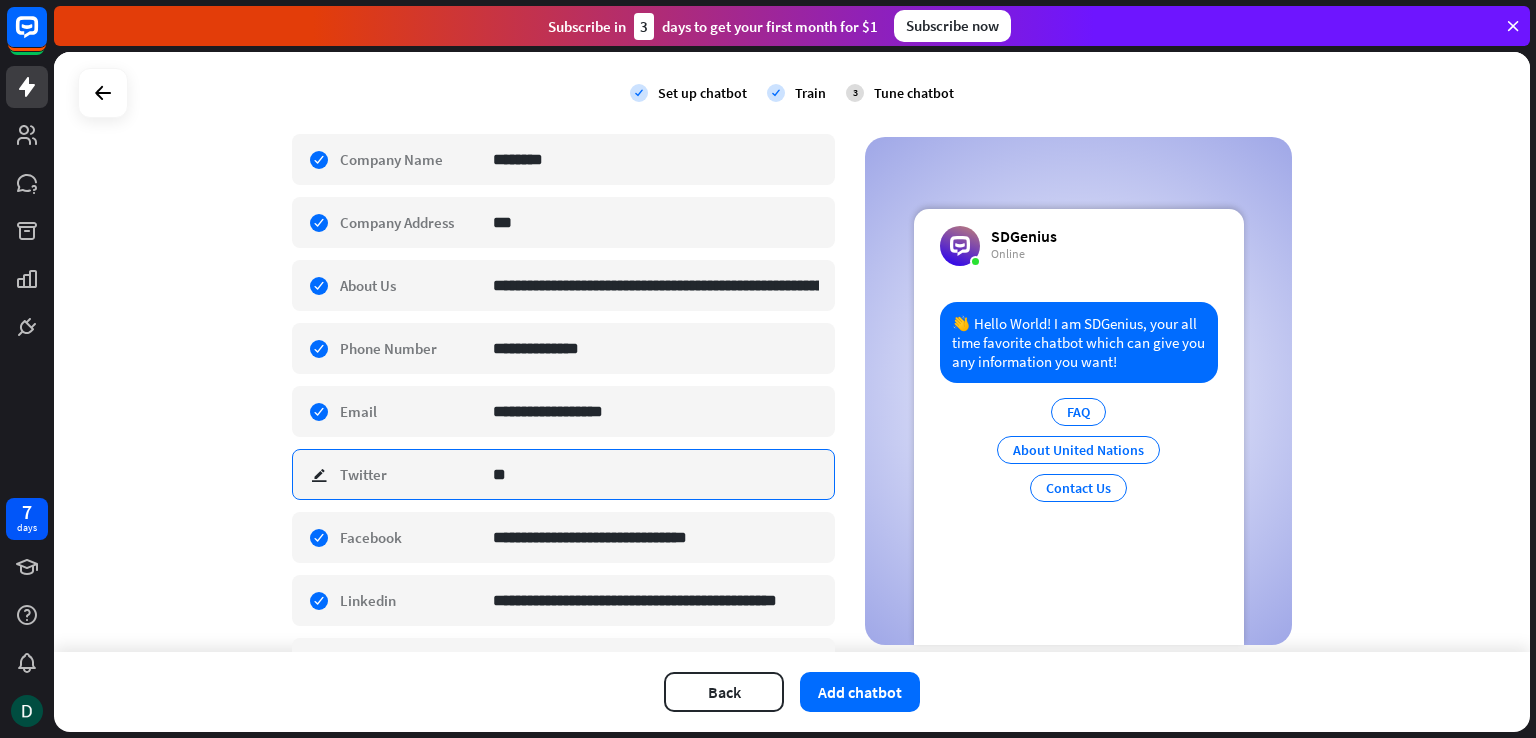 type on "*" 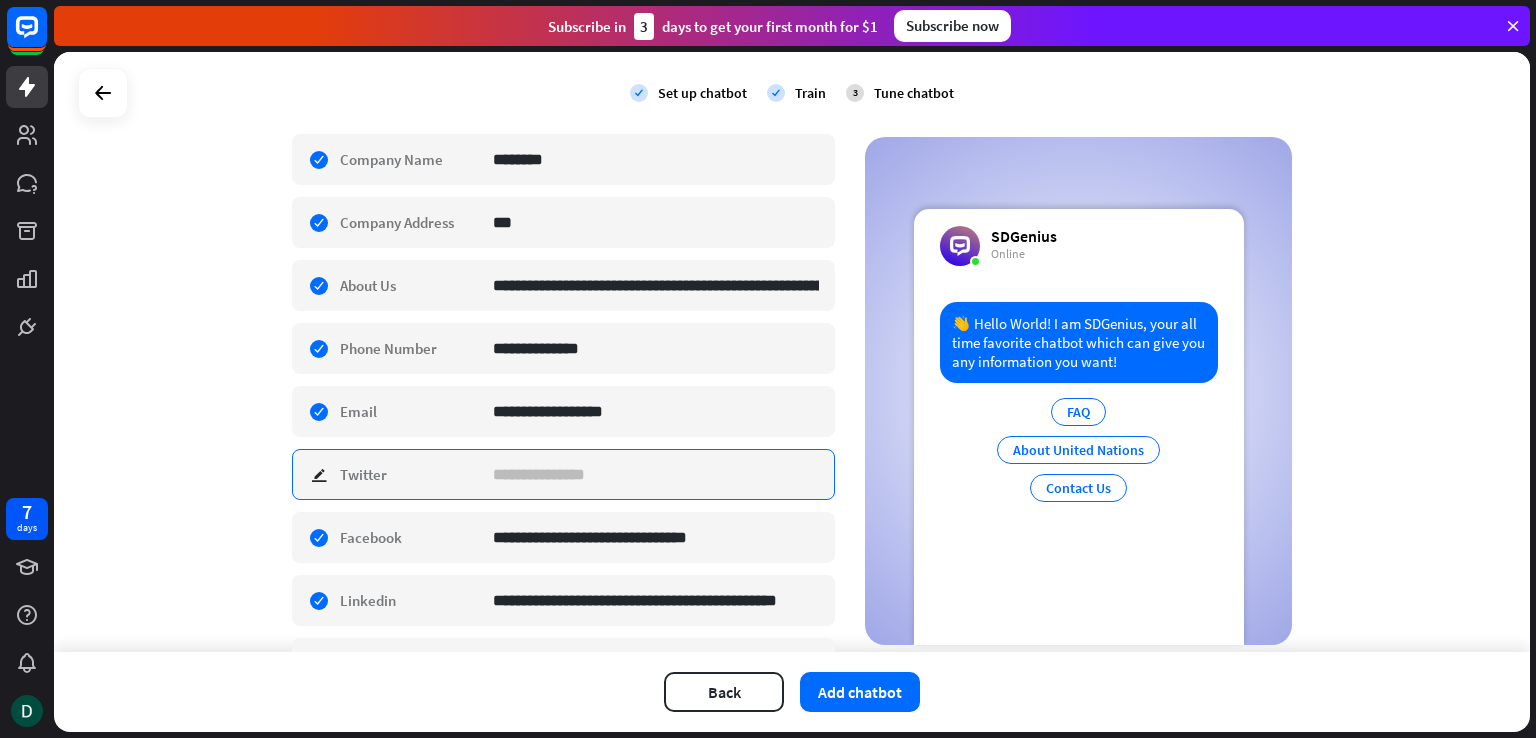 type 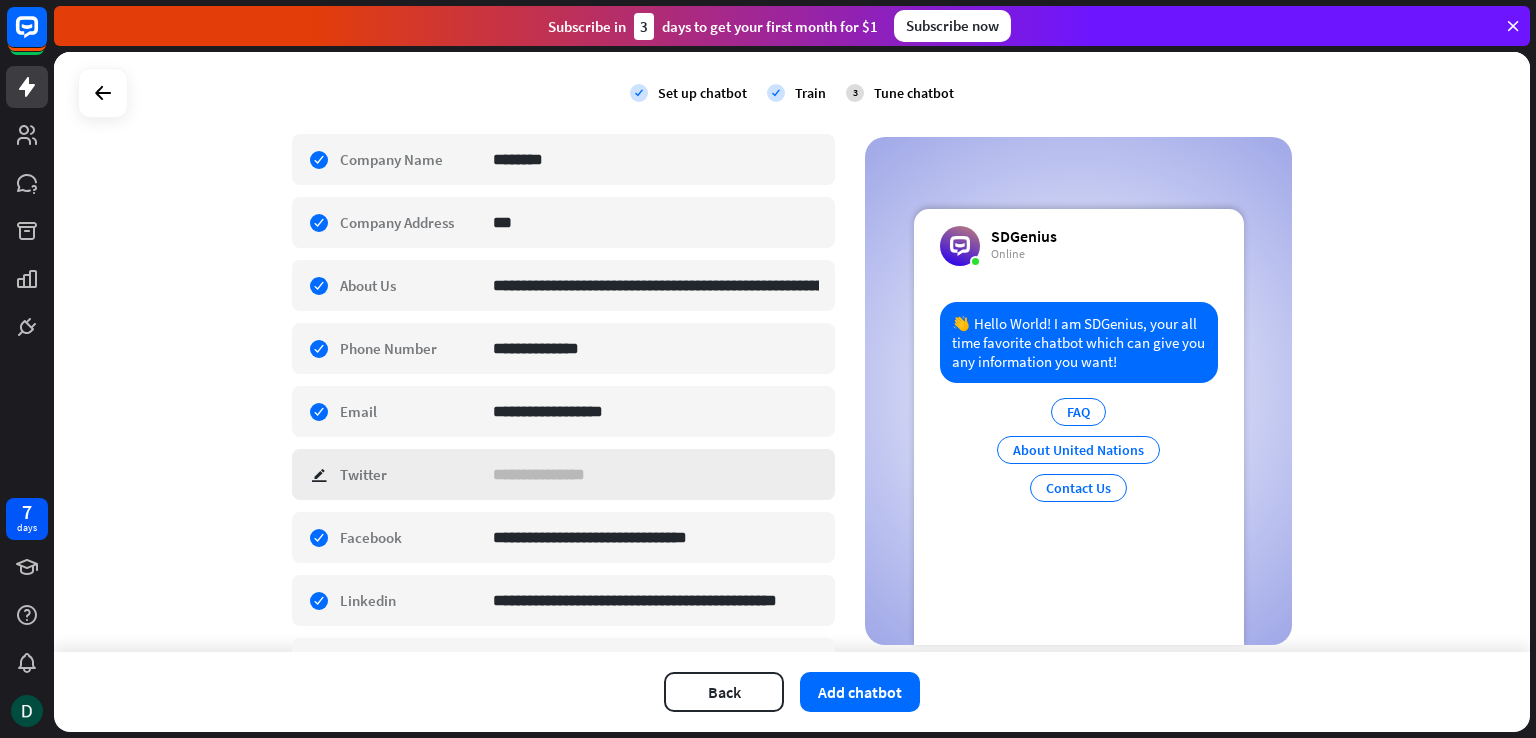 click on "check   edit   Twitter" at bounding box center (563, 474) 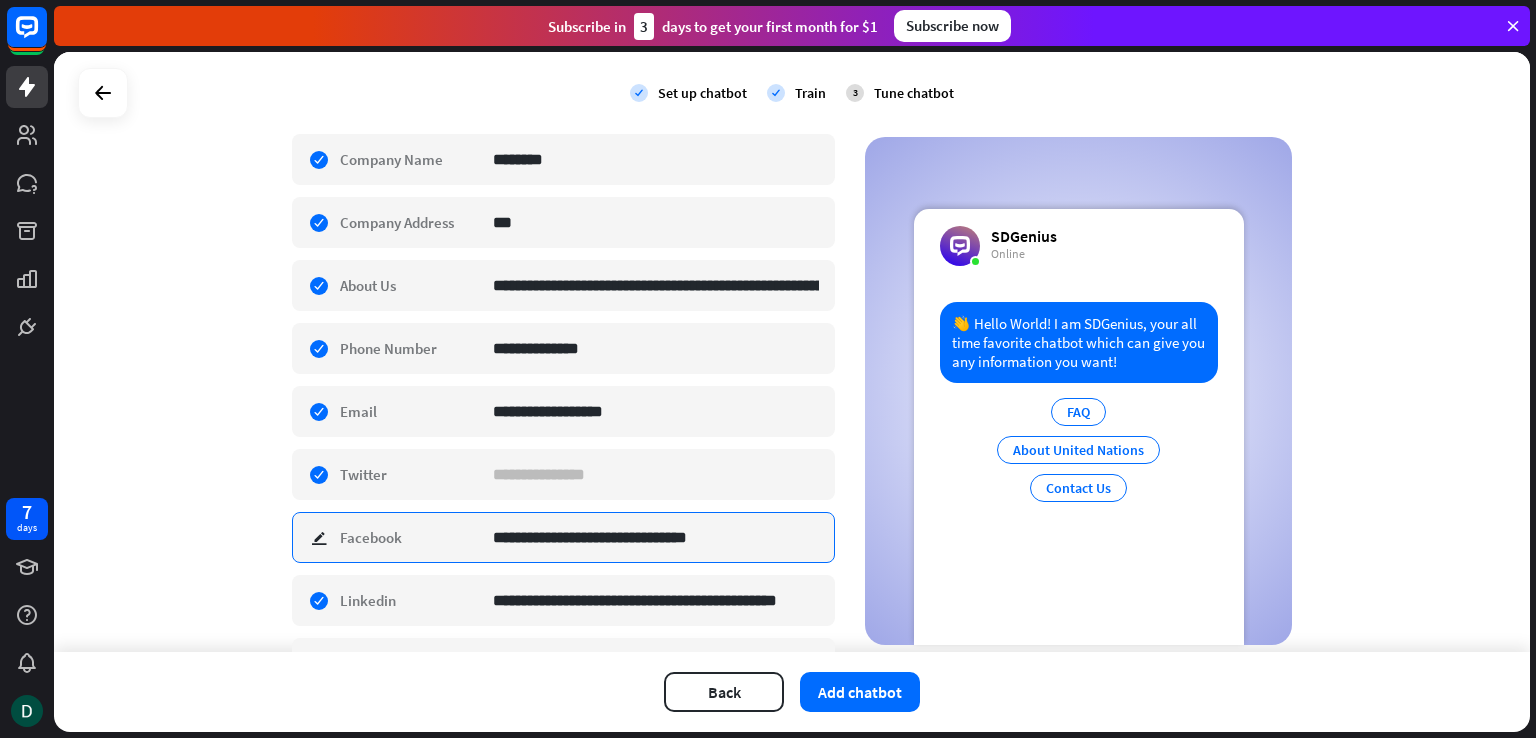 click on "**********" at bounding box center [656, 537] 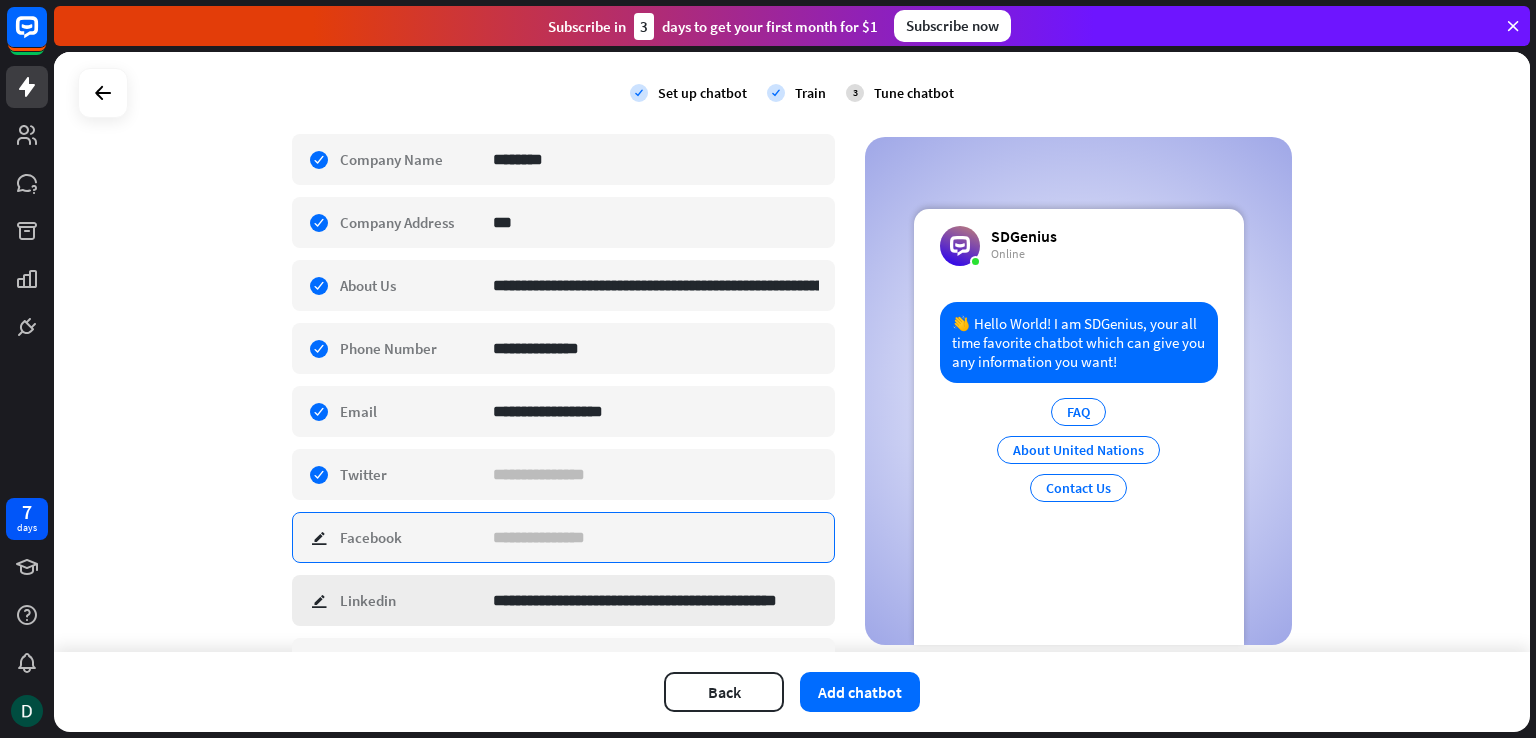 type 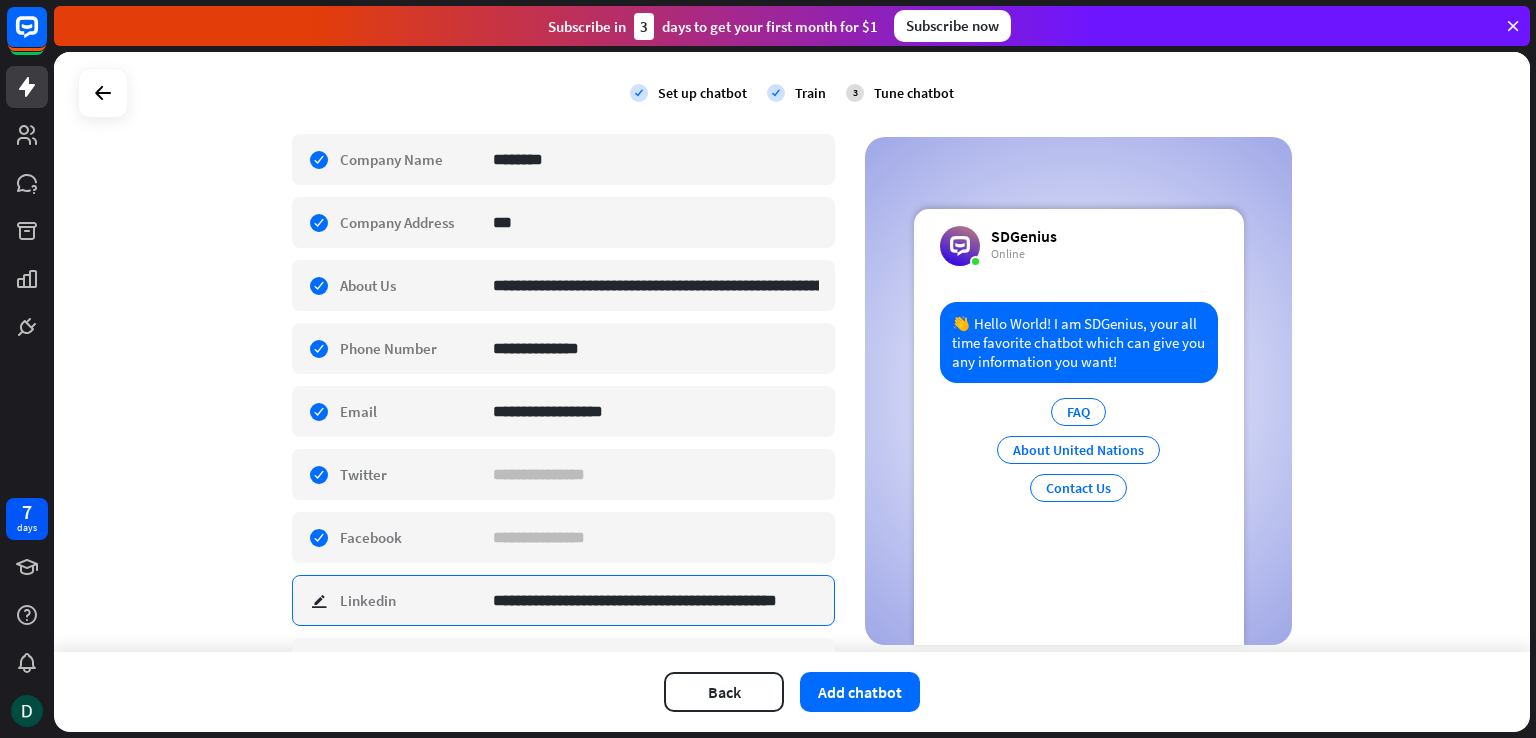 click on "**********" at bounding box center (656, 600) 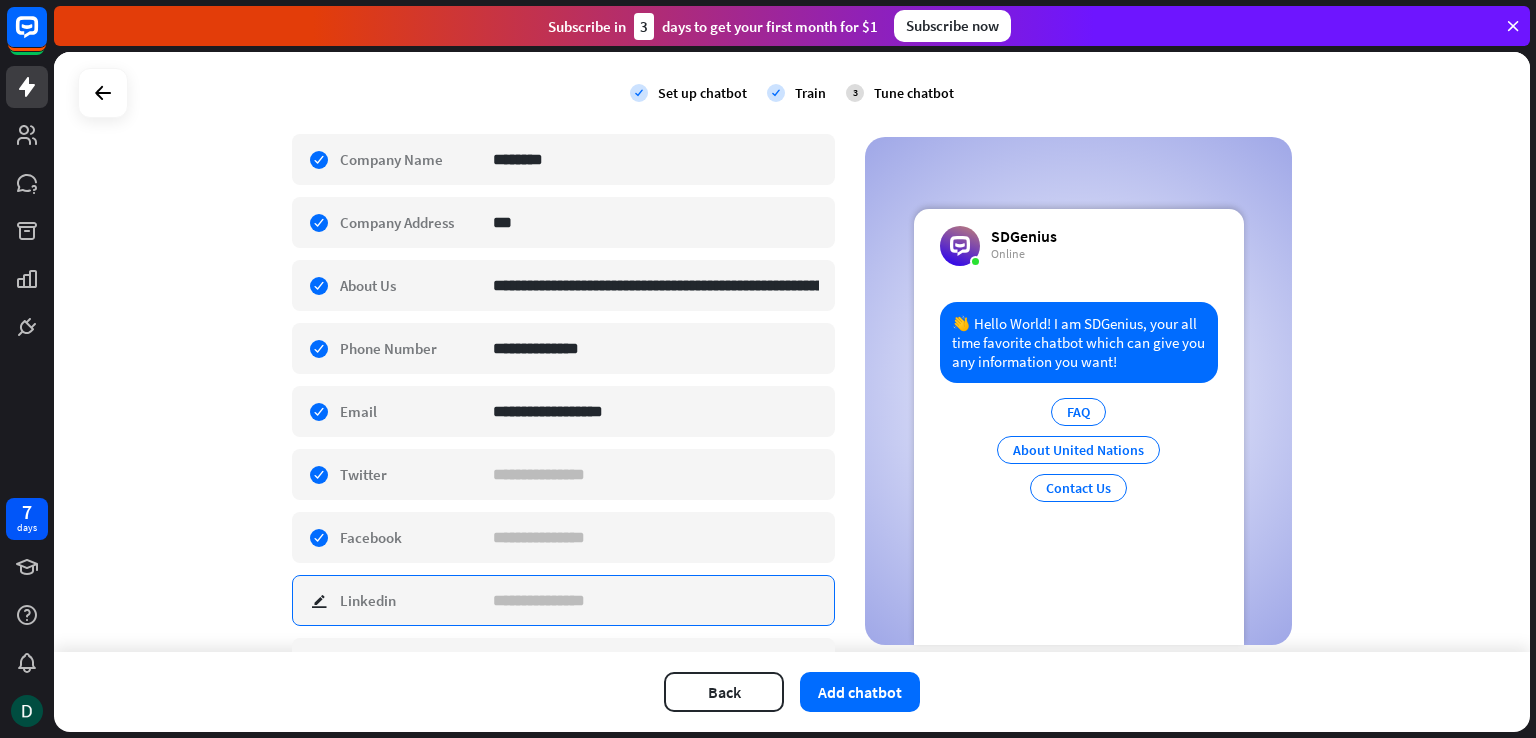 scroll, scrollTop: 606, scrollLeft: 0, axis: vertical 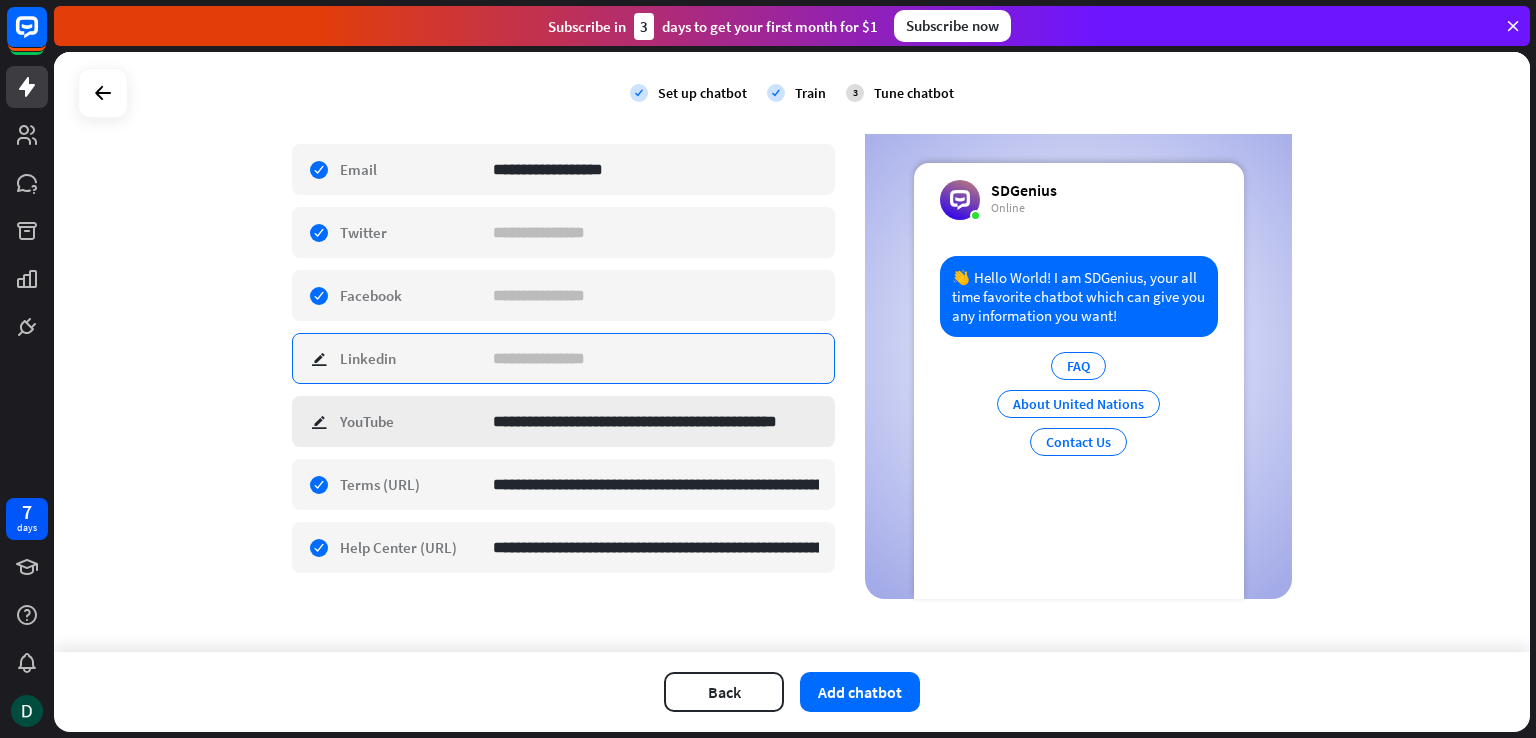 type 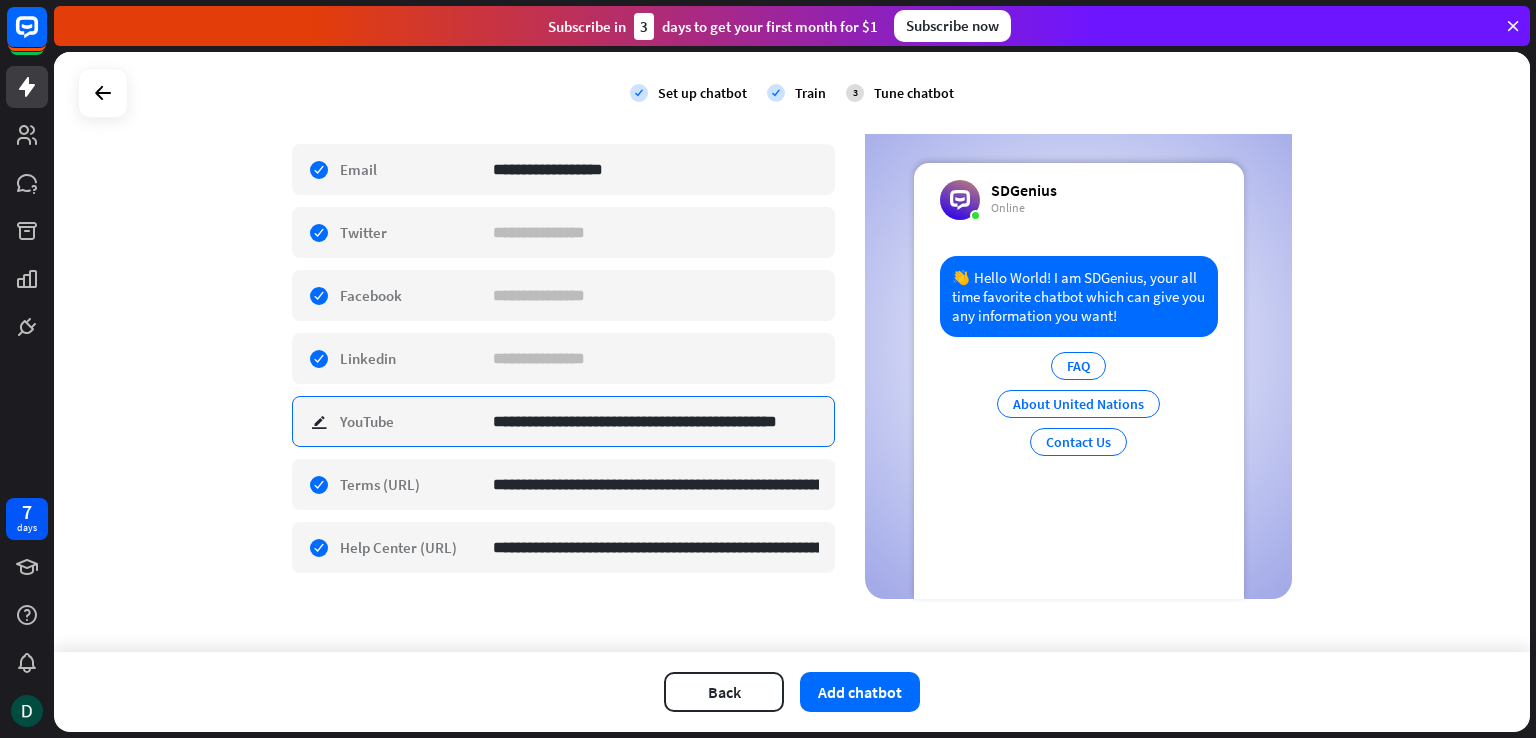 click on "**********" at bounding box center (656, 421) 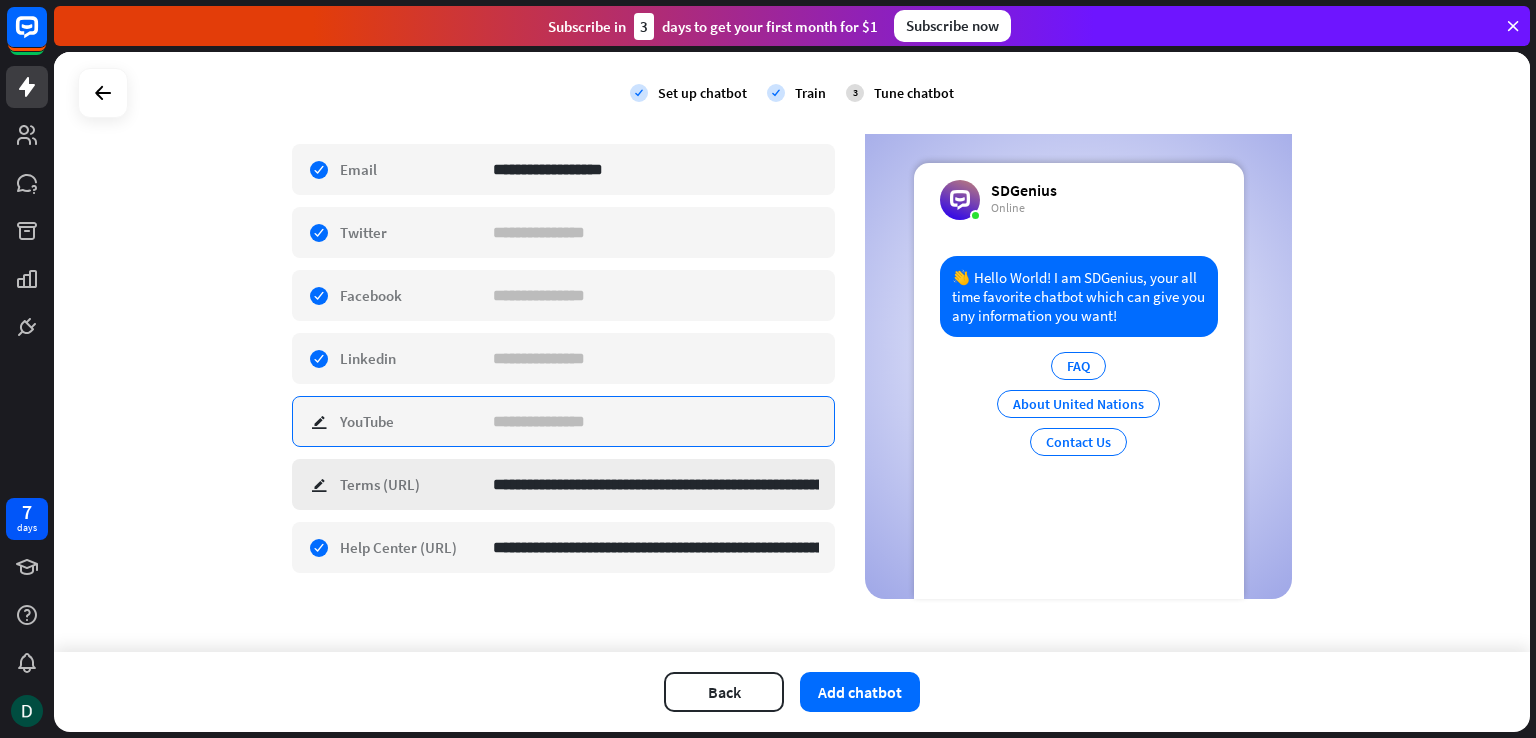 type 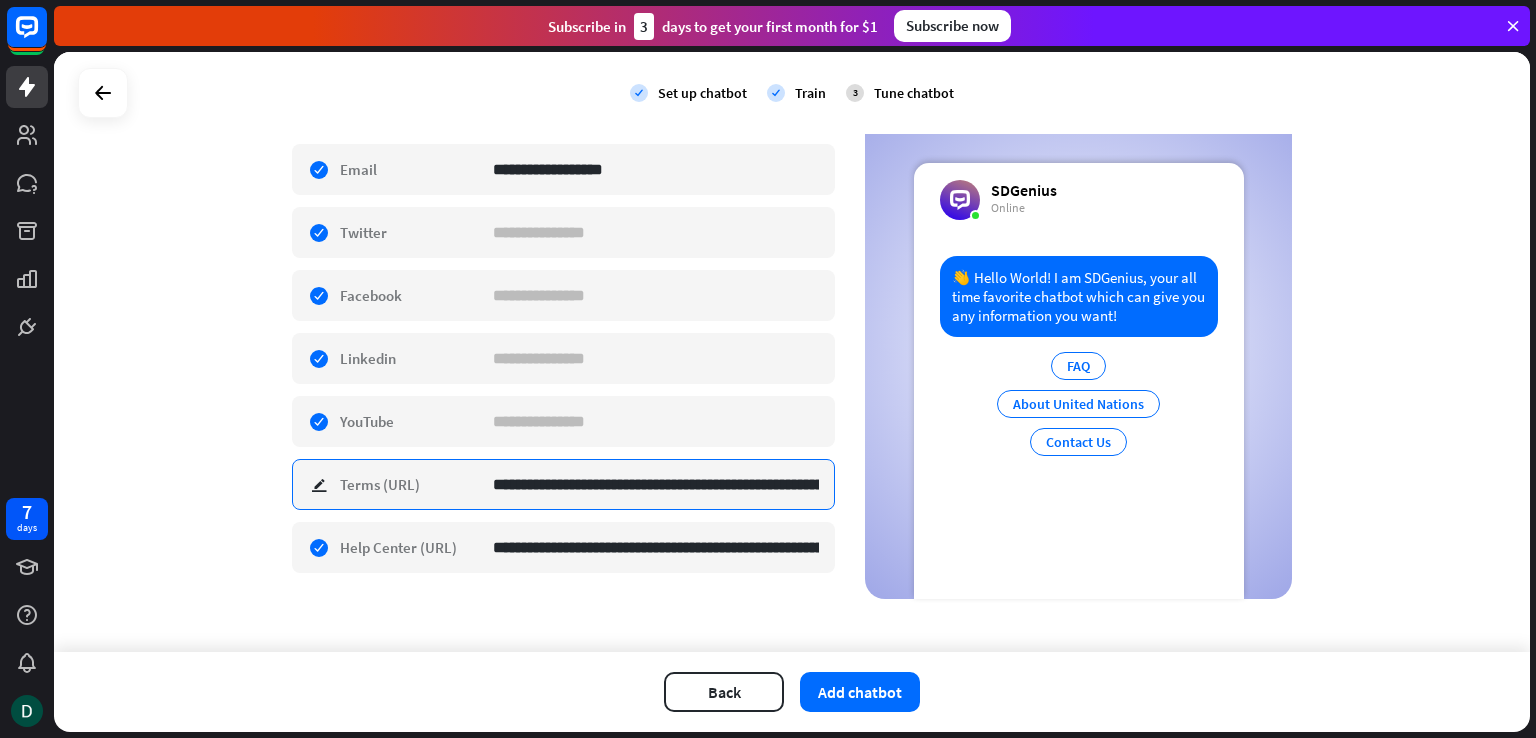 click on "**********" at bounding box center (656, 484) 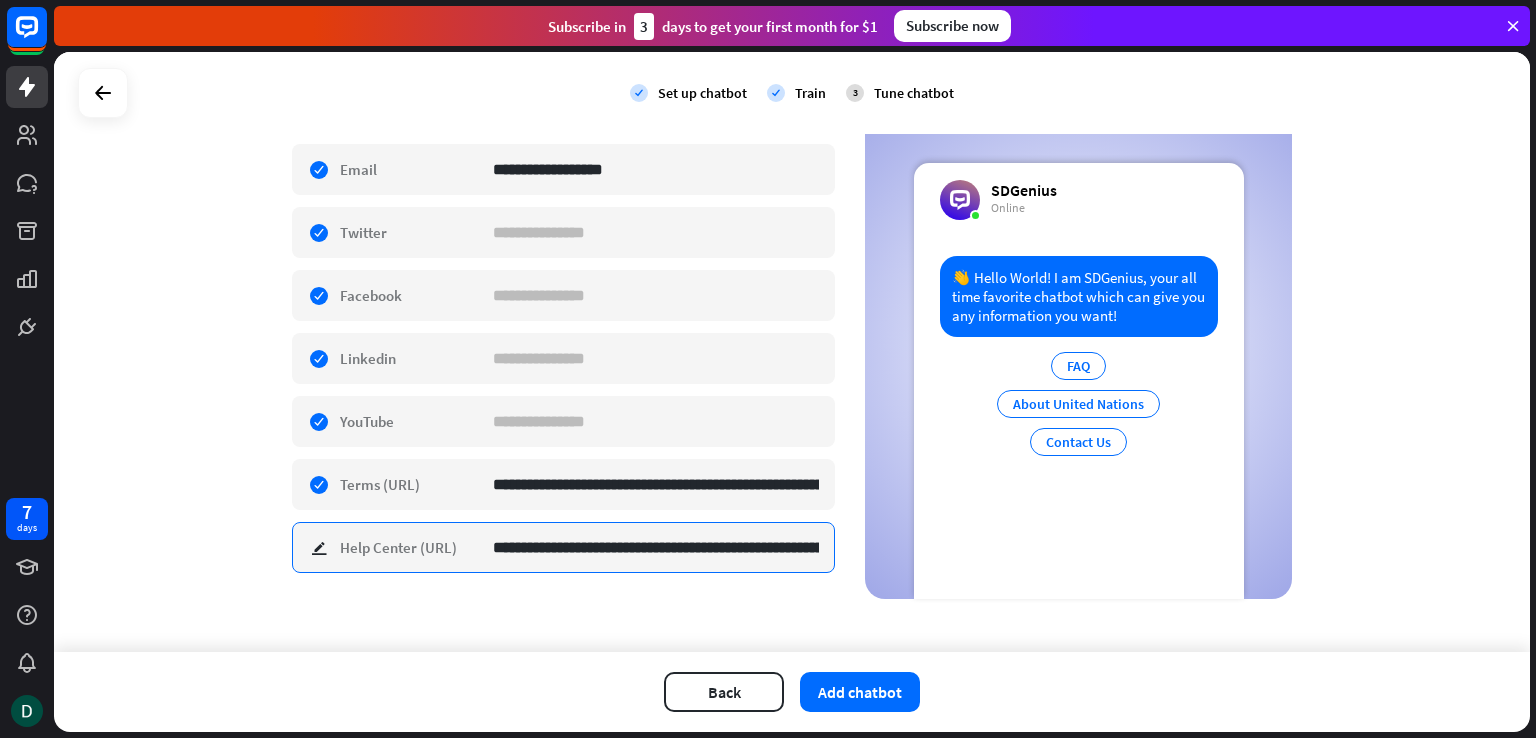click on "**********" at bounding box center [656, 547] 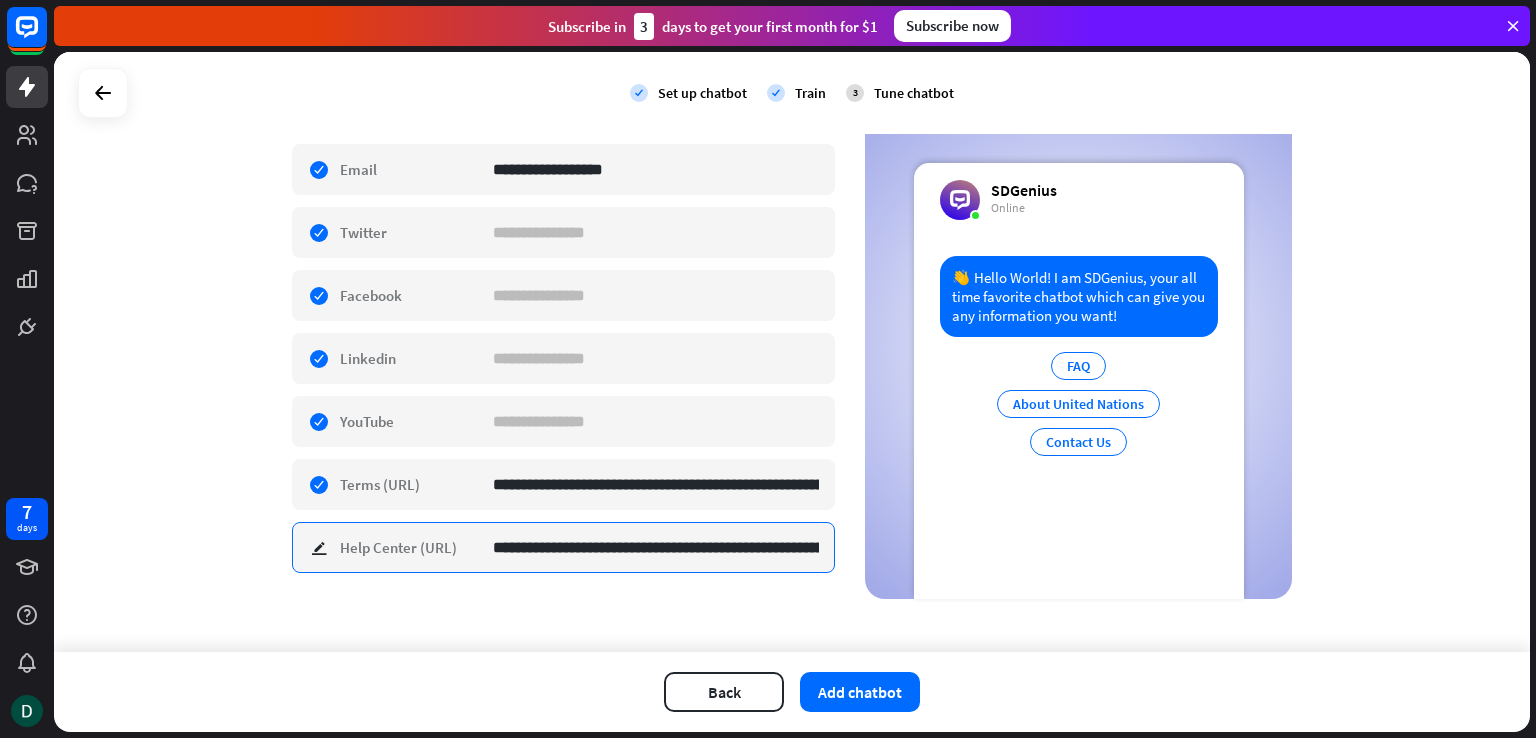 scroll, scrollTop: 81, scrollLeft: 0, axis: vertical 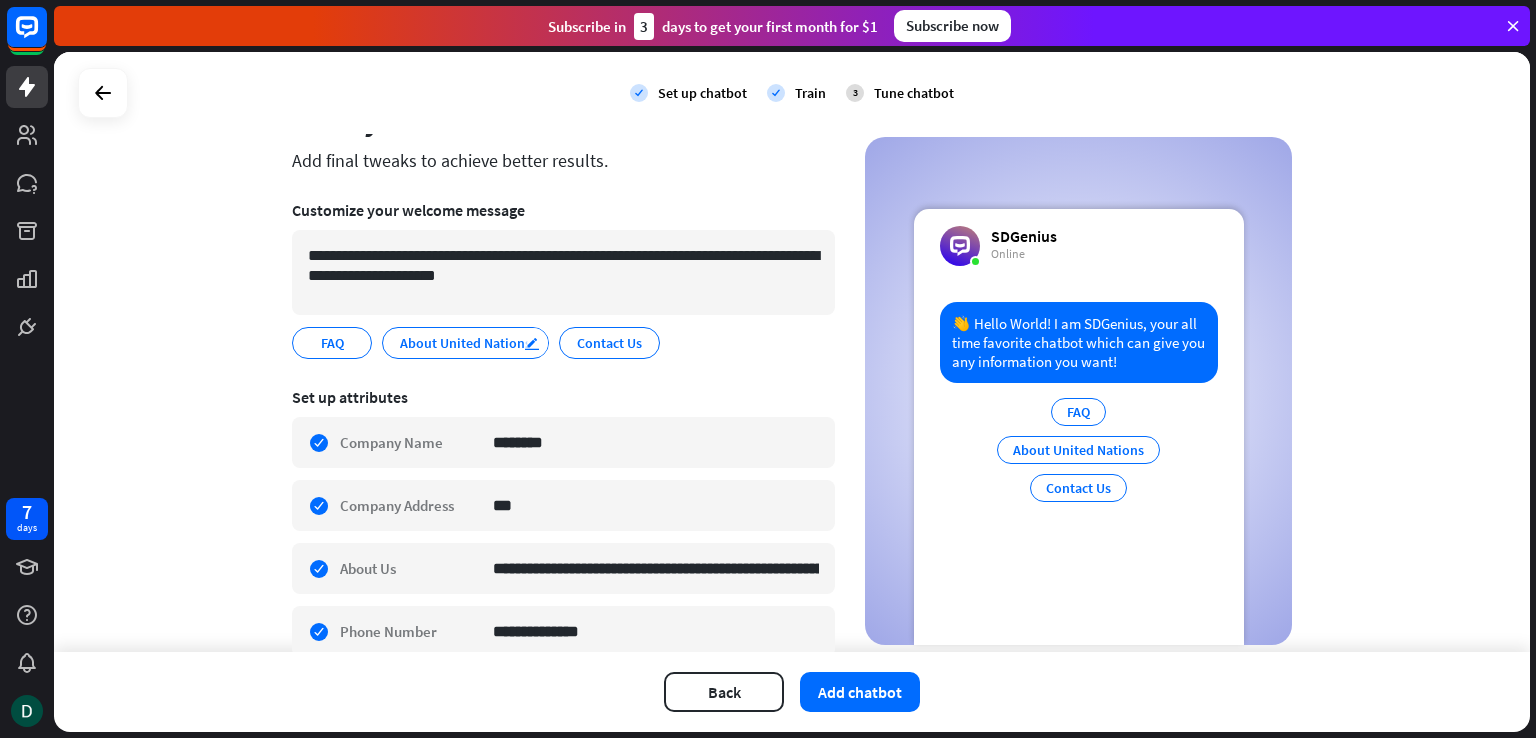 click on "edit" at bounding box center (532, 343) 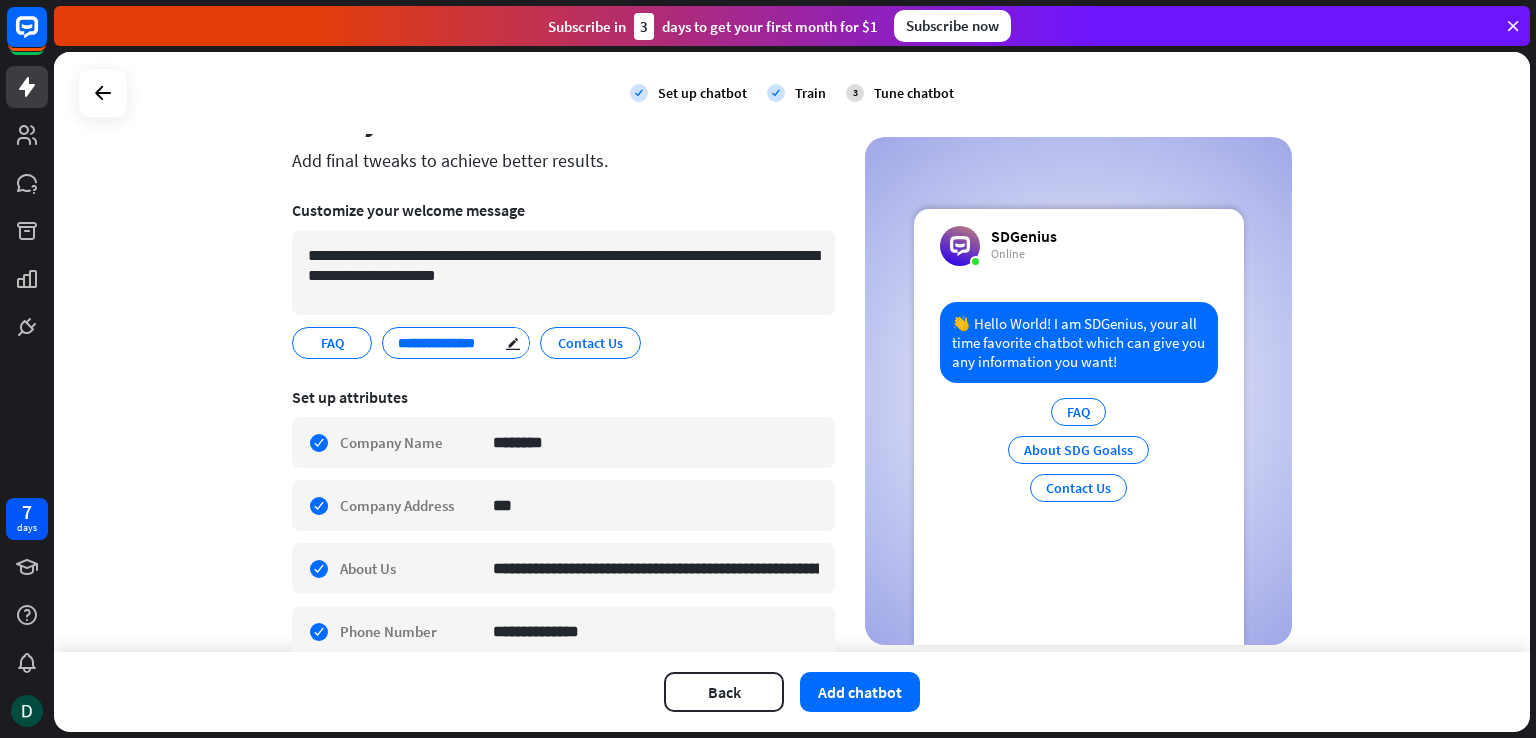 click on "**********" at bounding box center (453, 343) 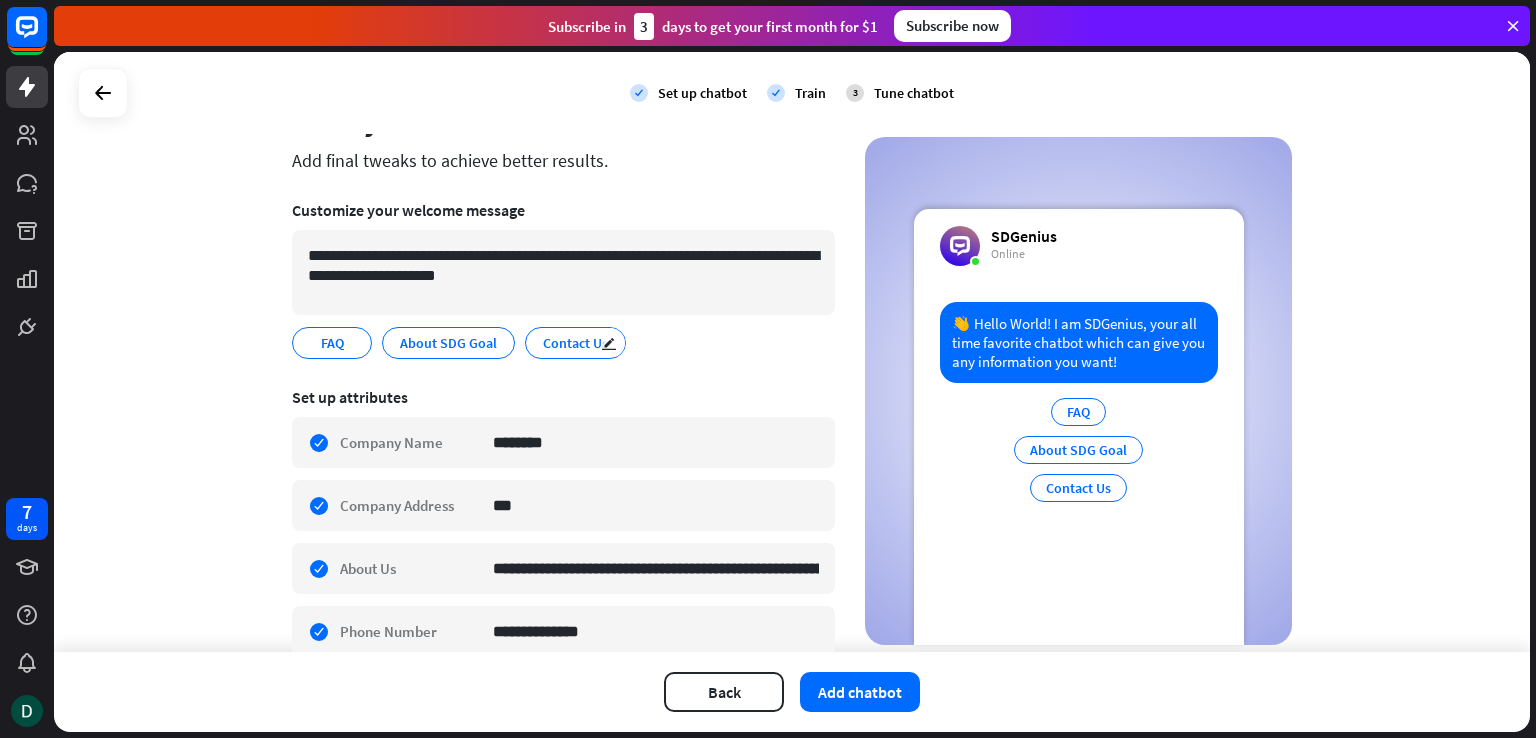 click on "Contact Us
edit" at bounding box center (575, 343) 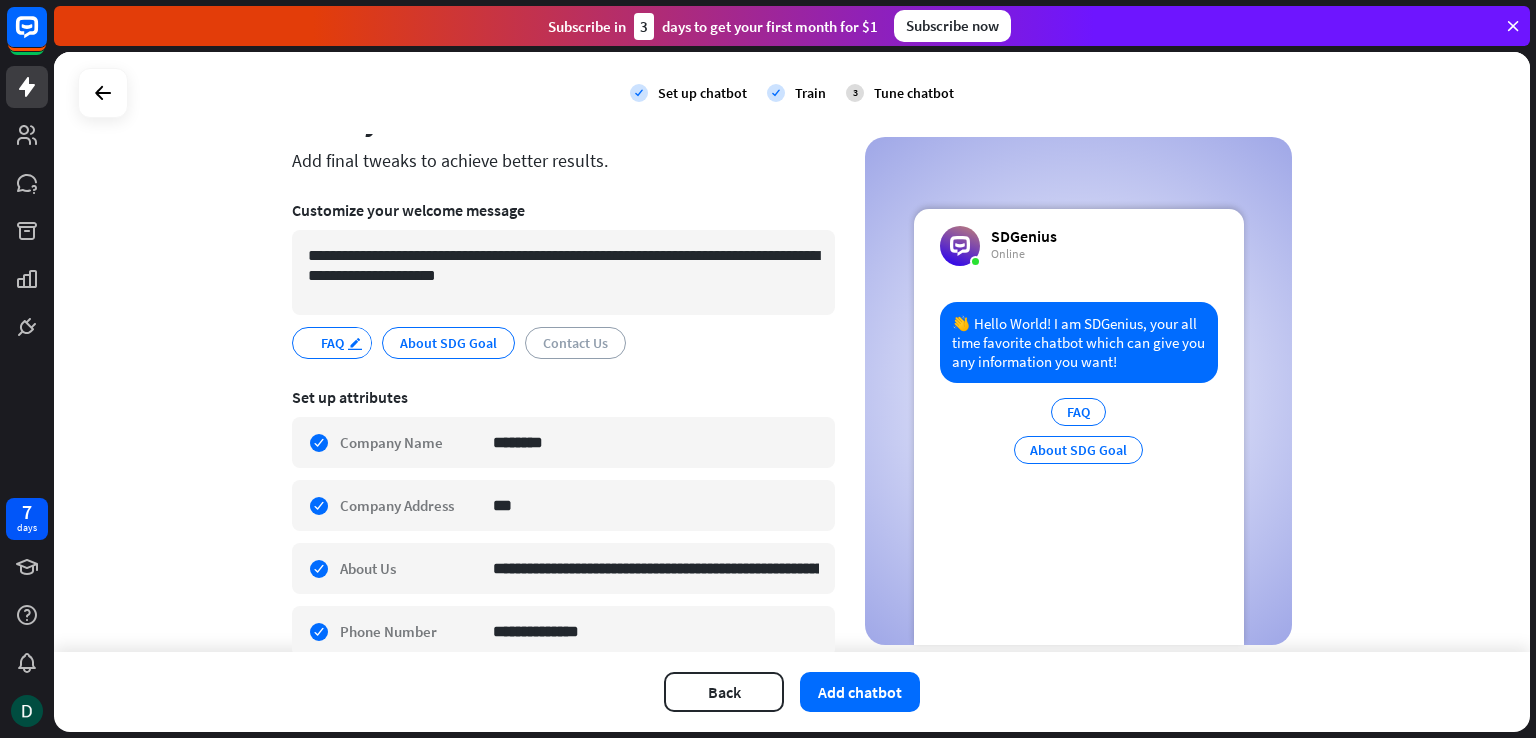 click on "edit" at bounding box center (355, 343) 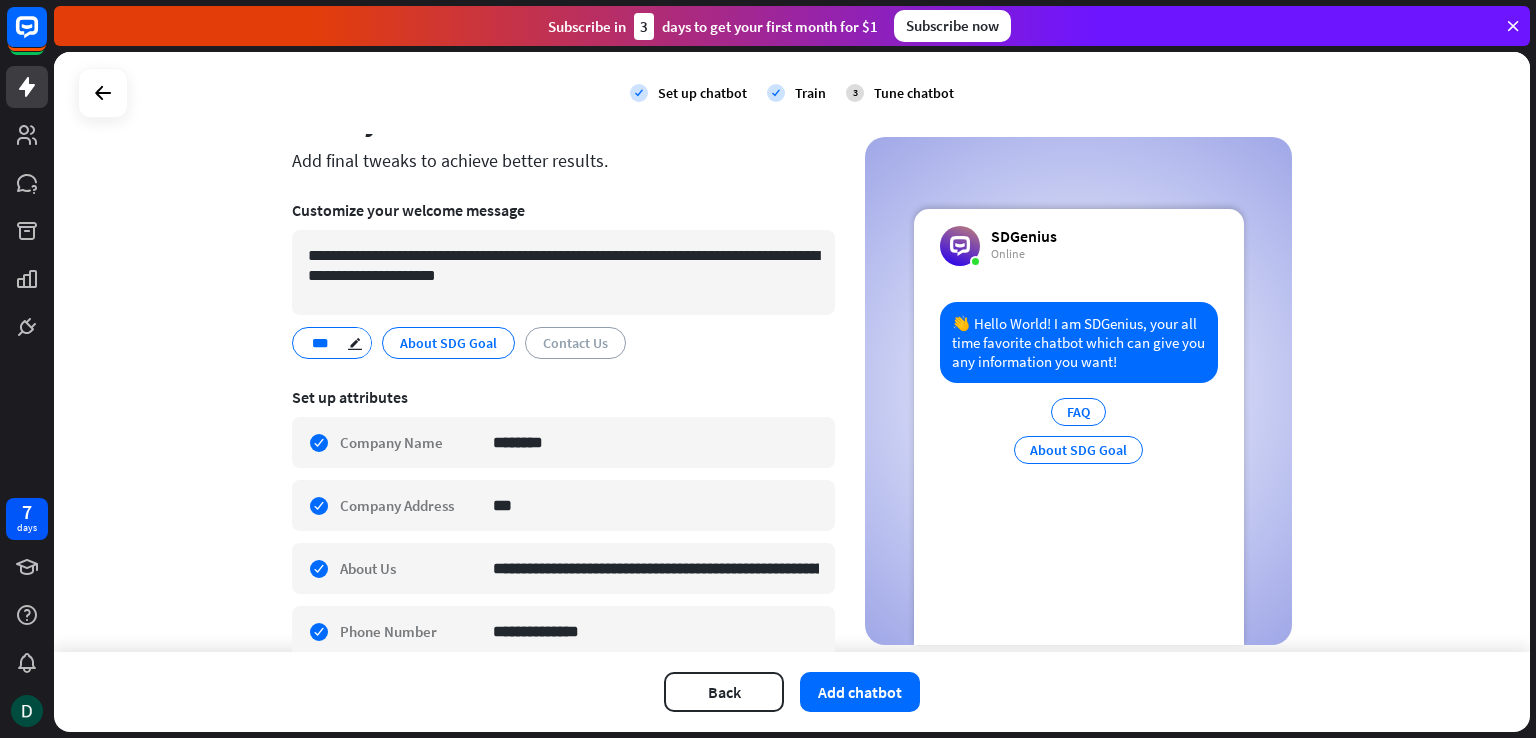 type 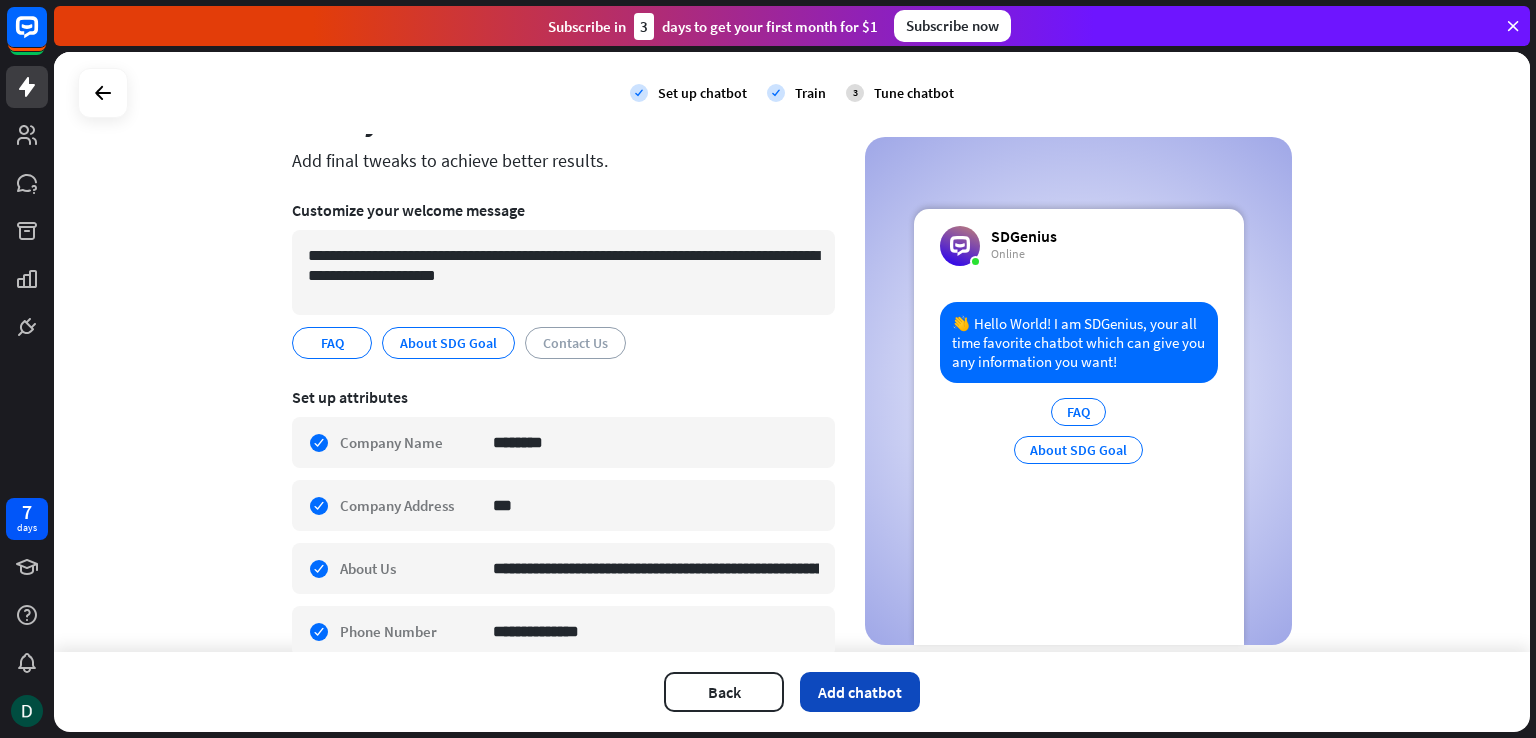 click on "Add chatbot" at bounding box center [860, 692] 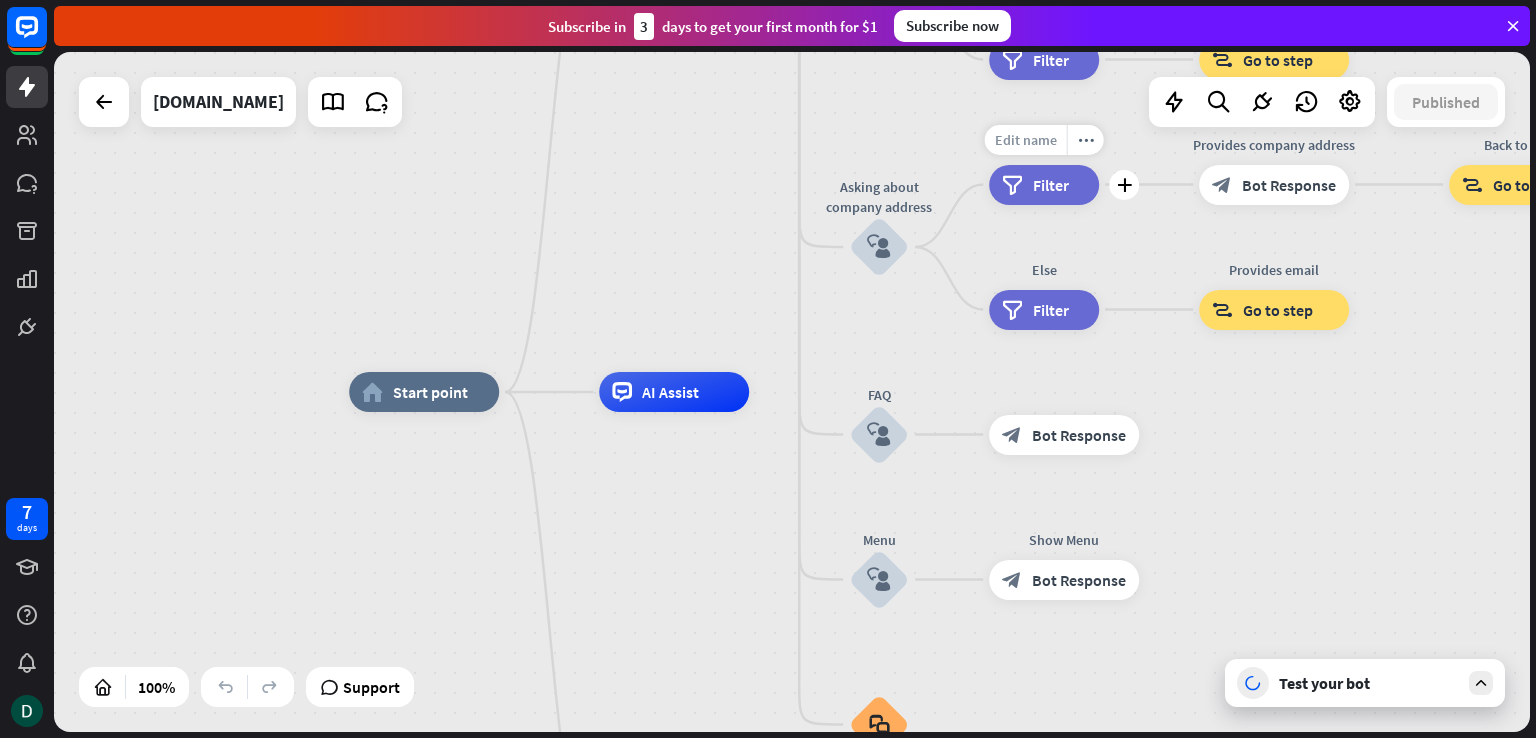 click on "Edit name" at bounding box center [1026, 140] 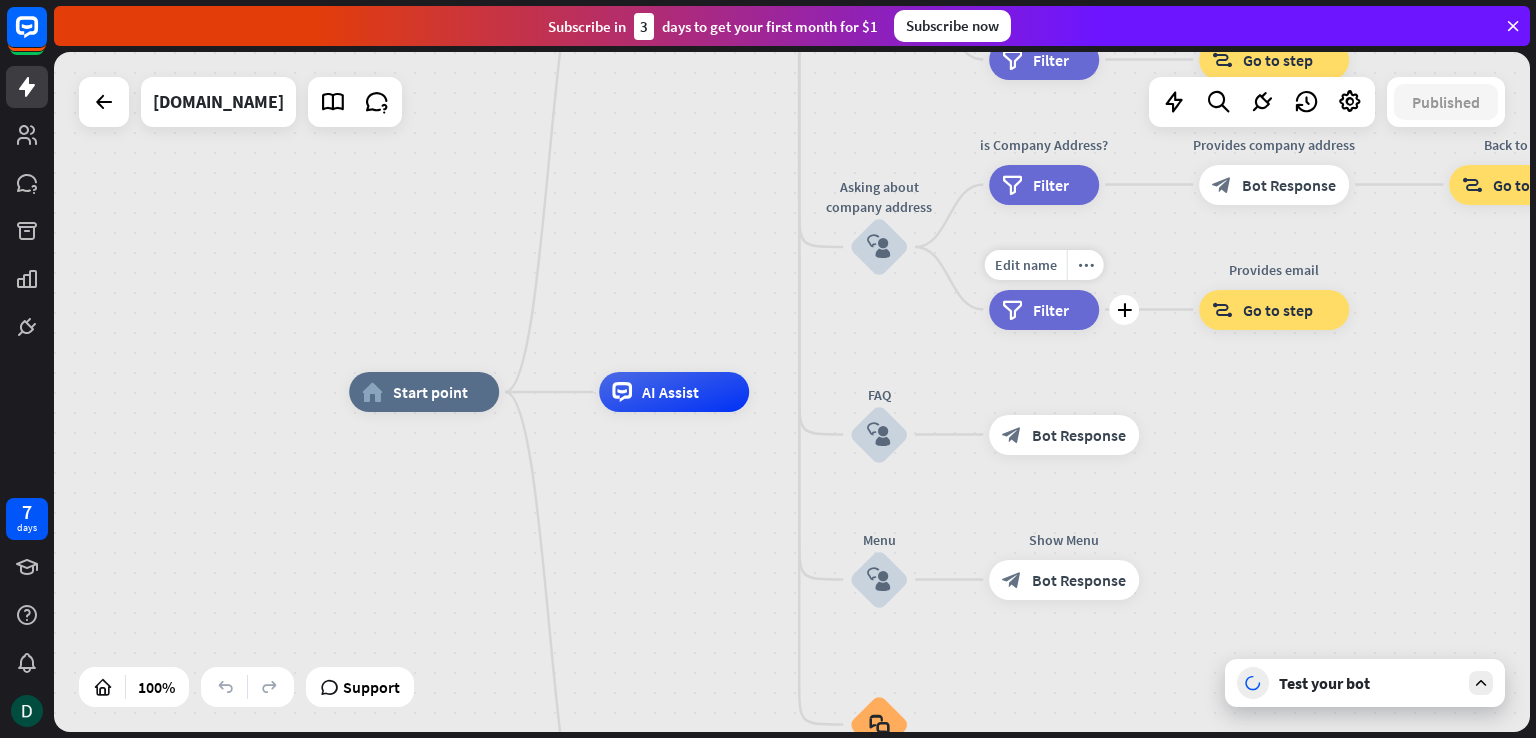 scroll, scrollTop: 0, scrollLeft: 0, axis: both 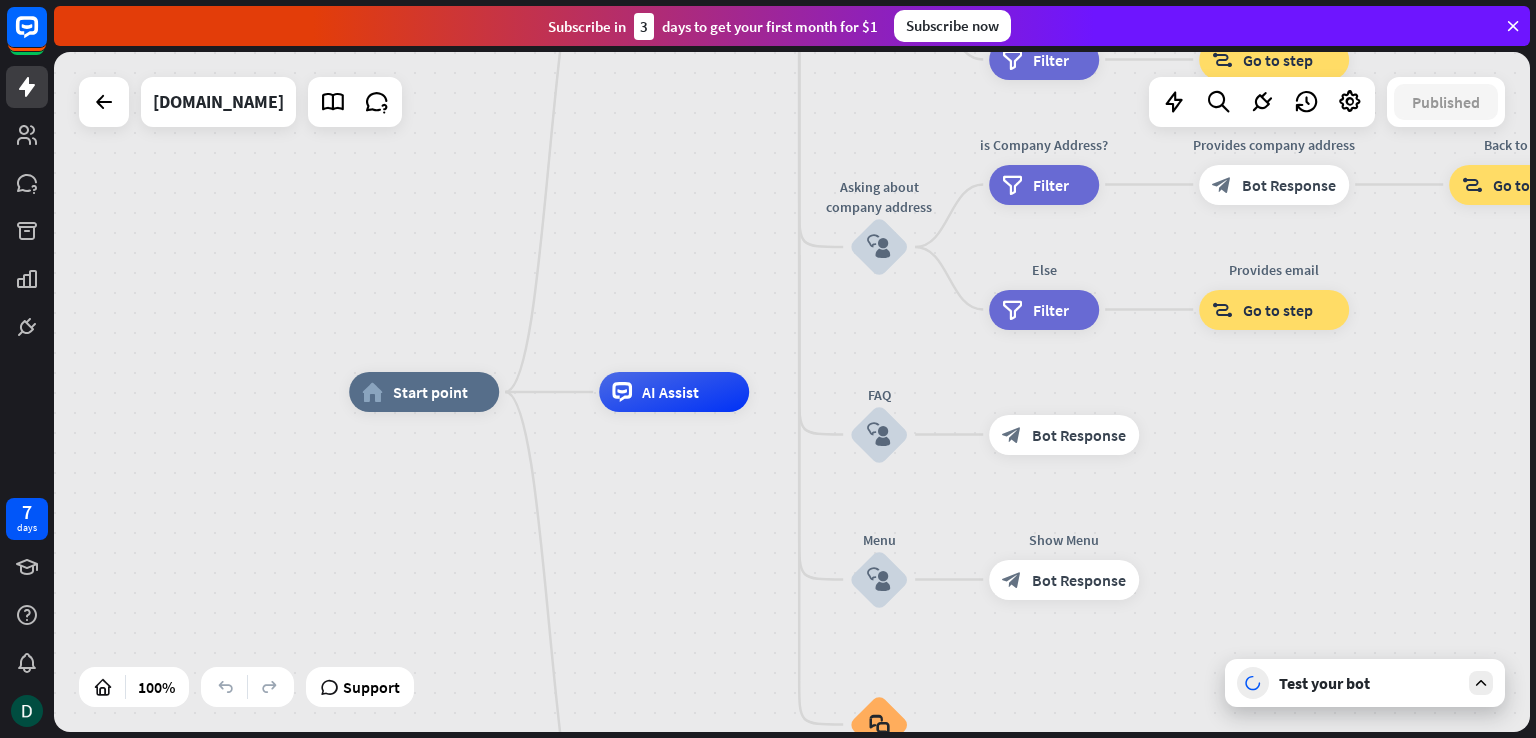 click on "home_2   Start point                 Welcome message   block_bot_response   Bot Response                 About us   block_user_input                 Provide company information   block_bot_response   Bot Response                 Back to Menu   block_user_input                 Was it helpful?   block_bot_response   Bot Response                 Yes   block_user_input                 Thank you!   block_bot_response   Bot Response                 No   block_user_input                 Back to Menu   block_goto   Go to step                 Contact us   block_user_input                 Contact flow   builder_tree   Flow                 Asking about email   block_user_input                   block_goto   Go to step                 Asking about phone number   block_user_input                 Is phone number?   filter   Filter                 Provides phone number   block_bot_response   Bot Response                 Back to Menu   block_goto   Go to step                 Else   filter   Filter" at bounding box center [792, 392] 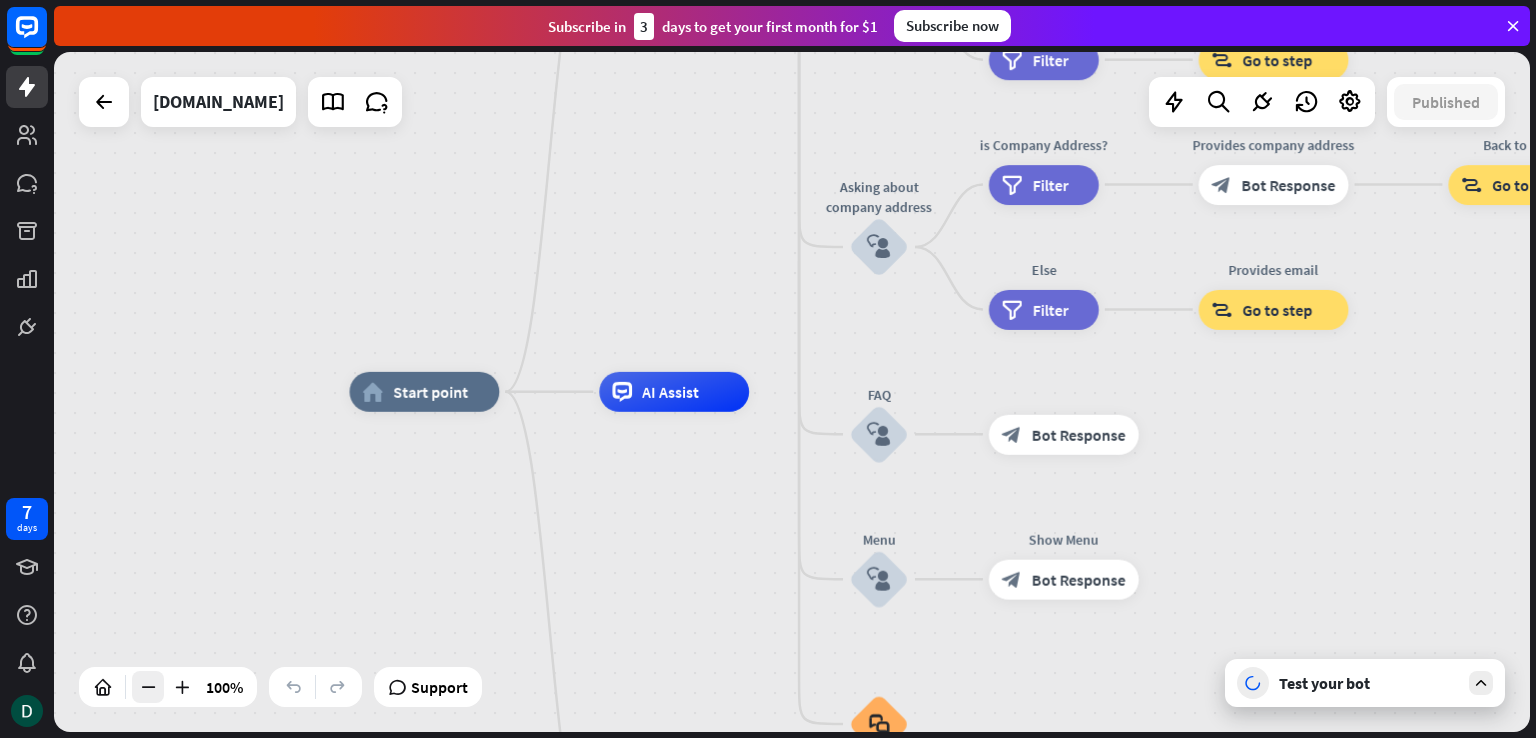 click at bounding box center [148, 687] 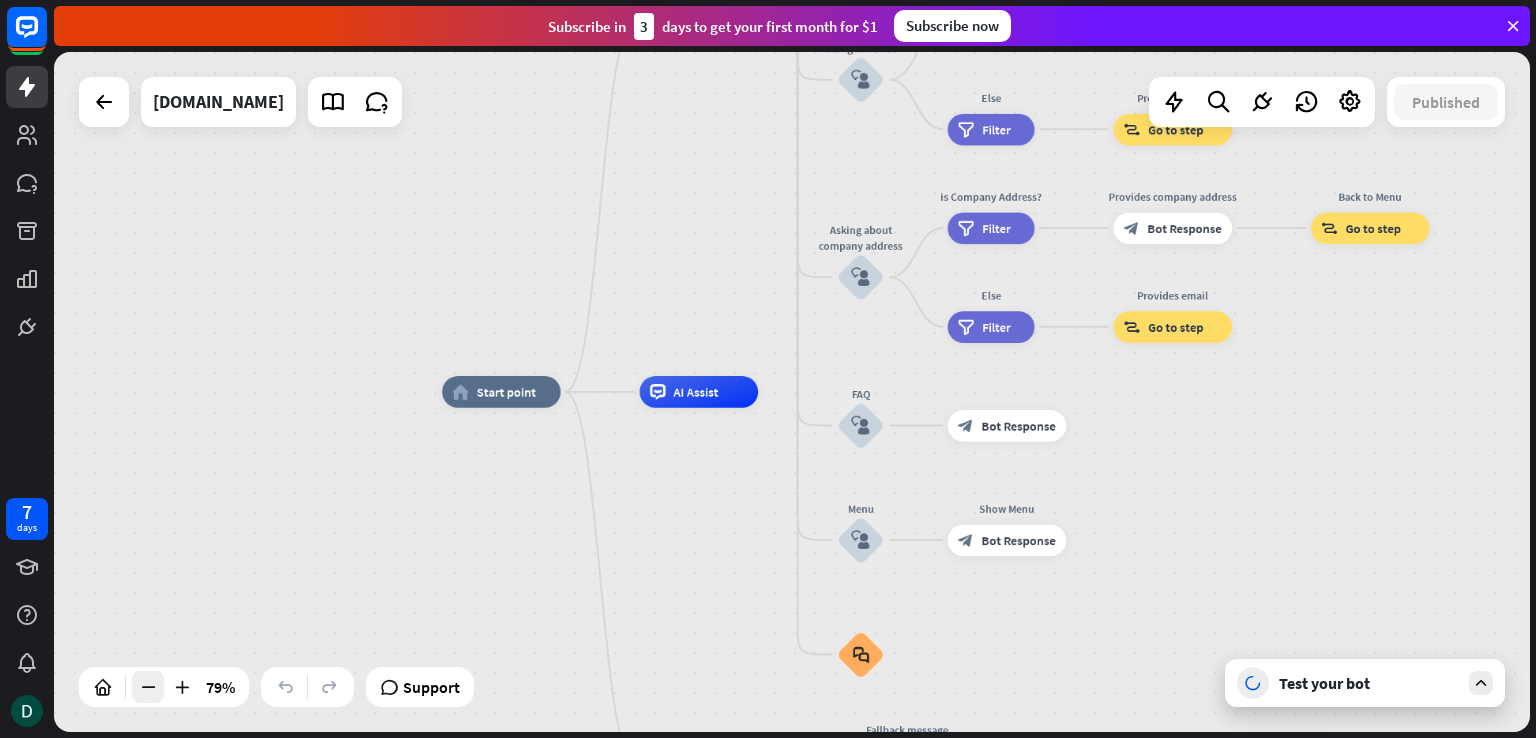 click at bounding box center [148, 687] 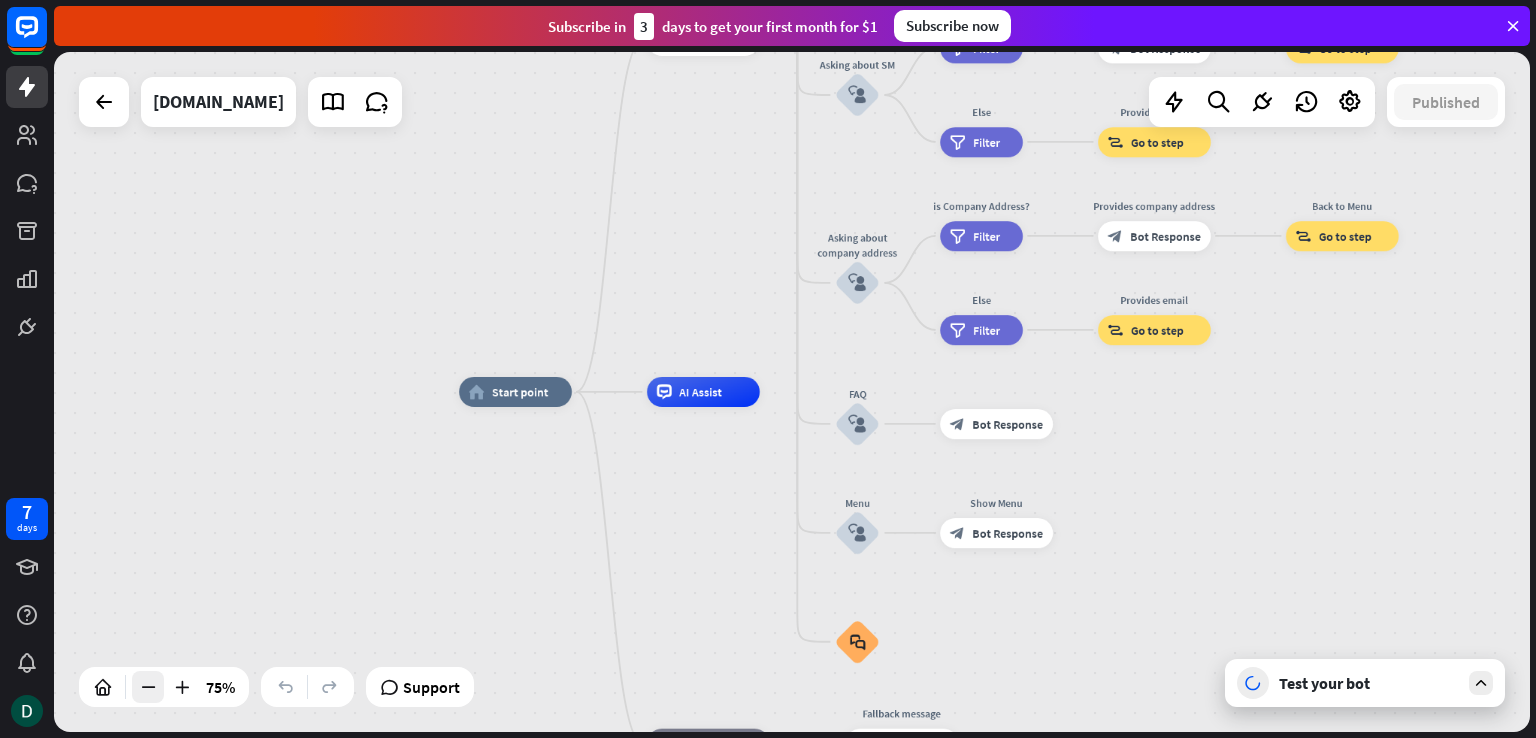 click at bounding box center [148, 687] 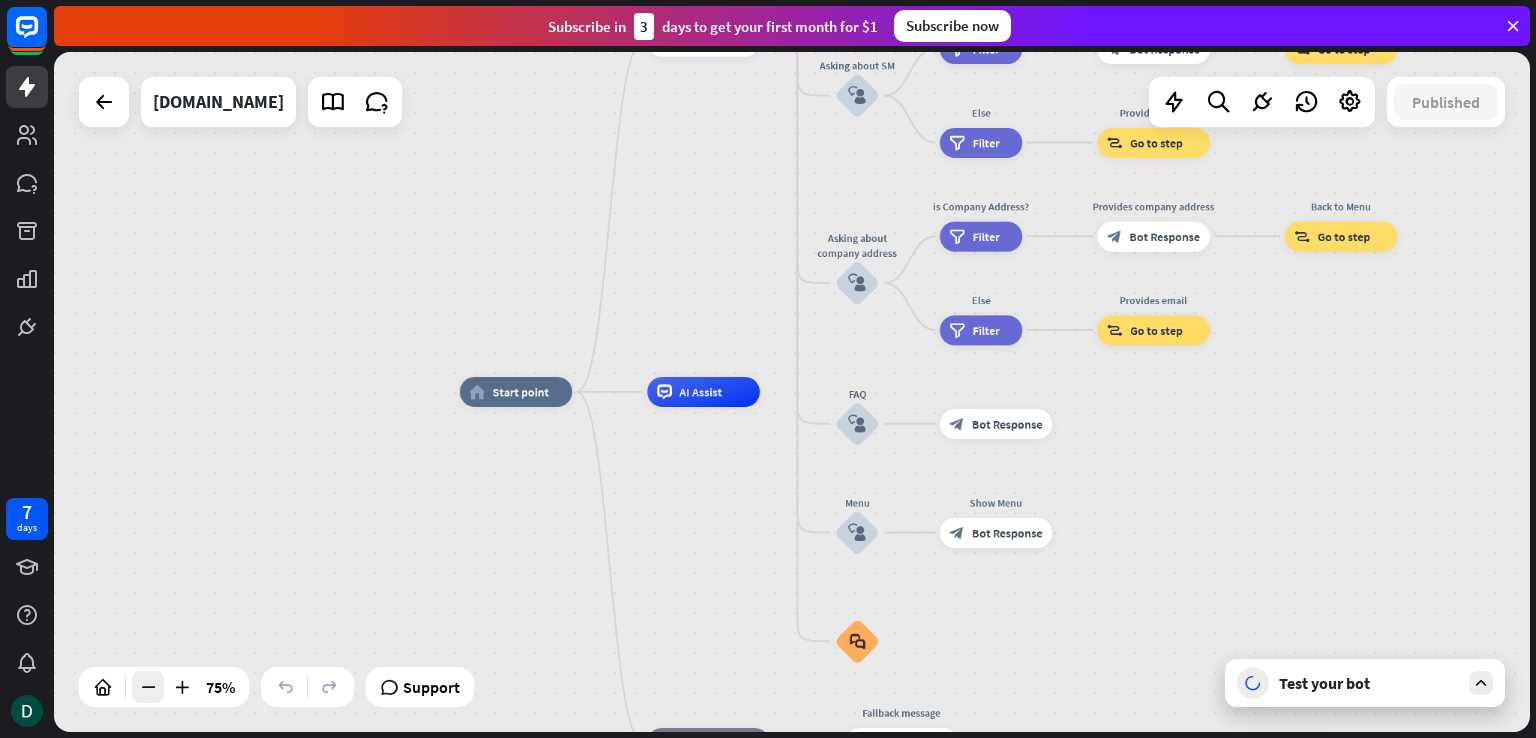 click at bounding box center [148, 687] 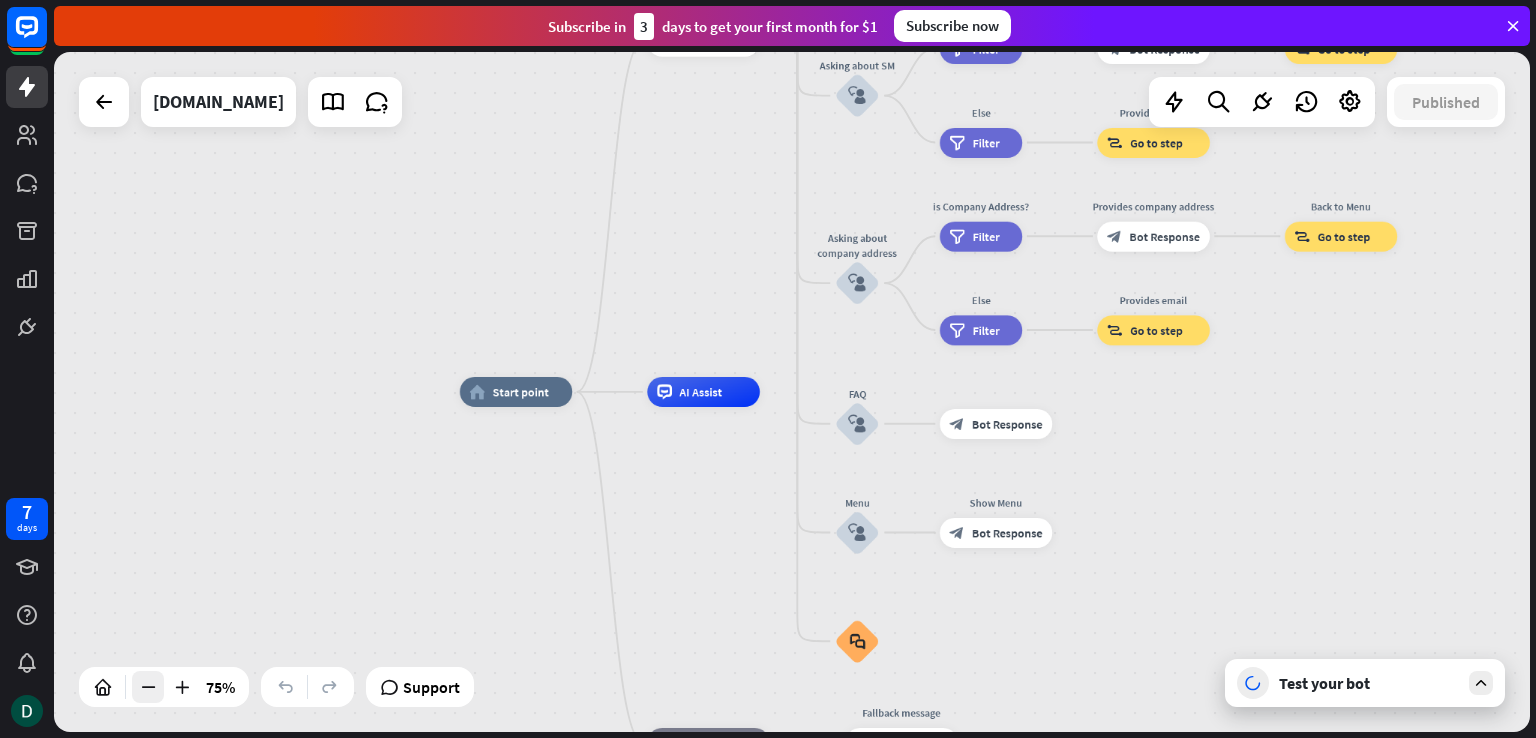 click at bounding box center (148, 687) 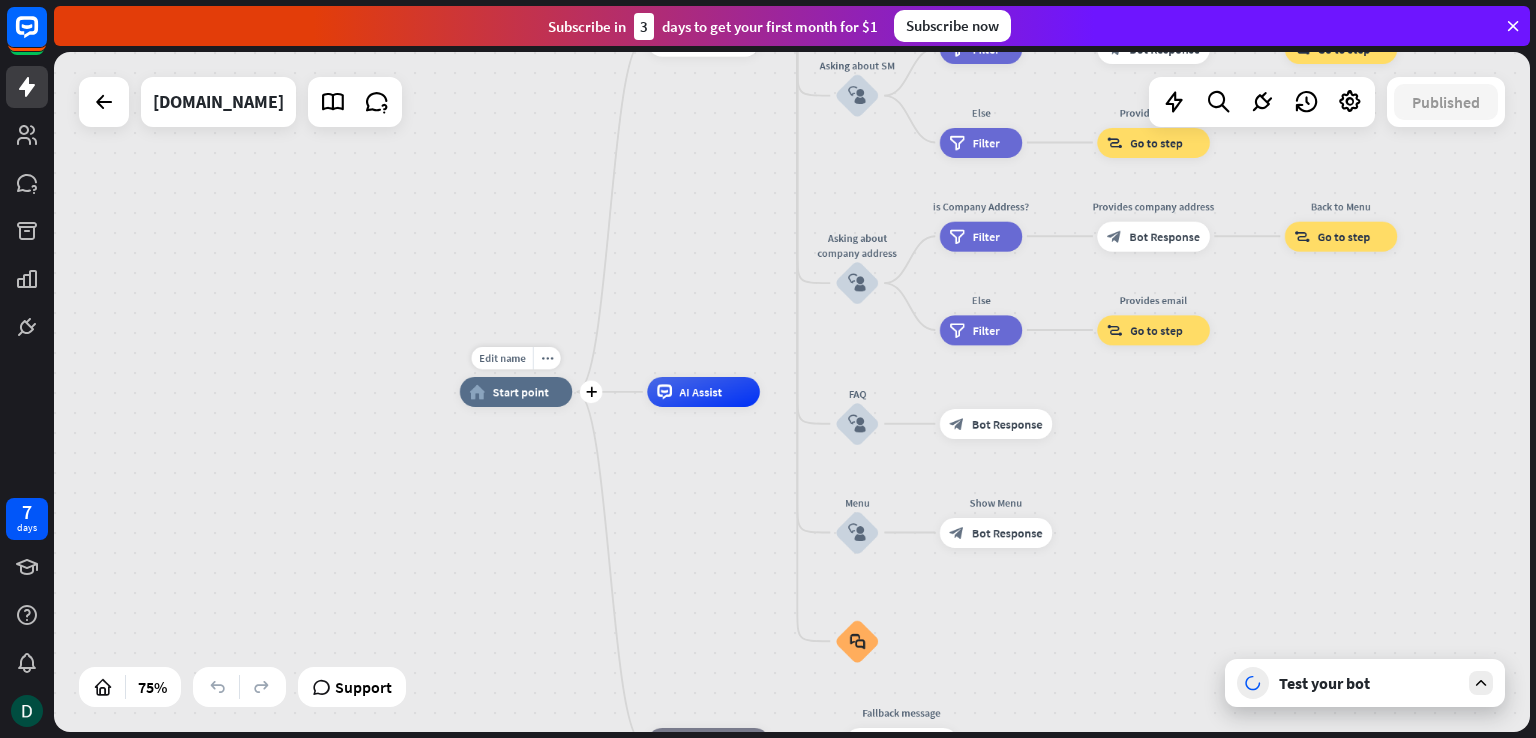 drag, startPoint x: 156, startPoint y: 684, endPoint x: 557, endPoint y: 377, distance: 505.02475 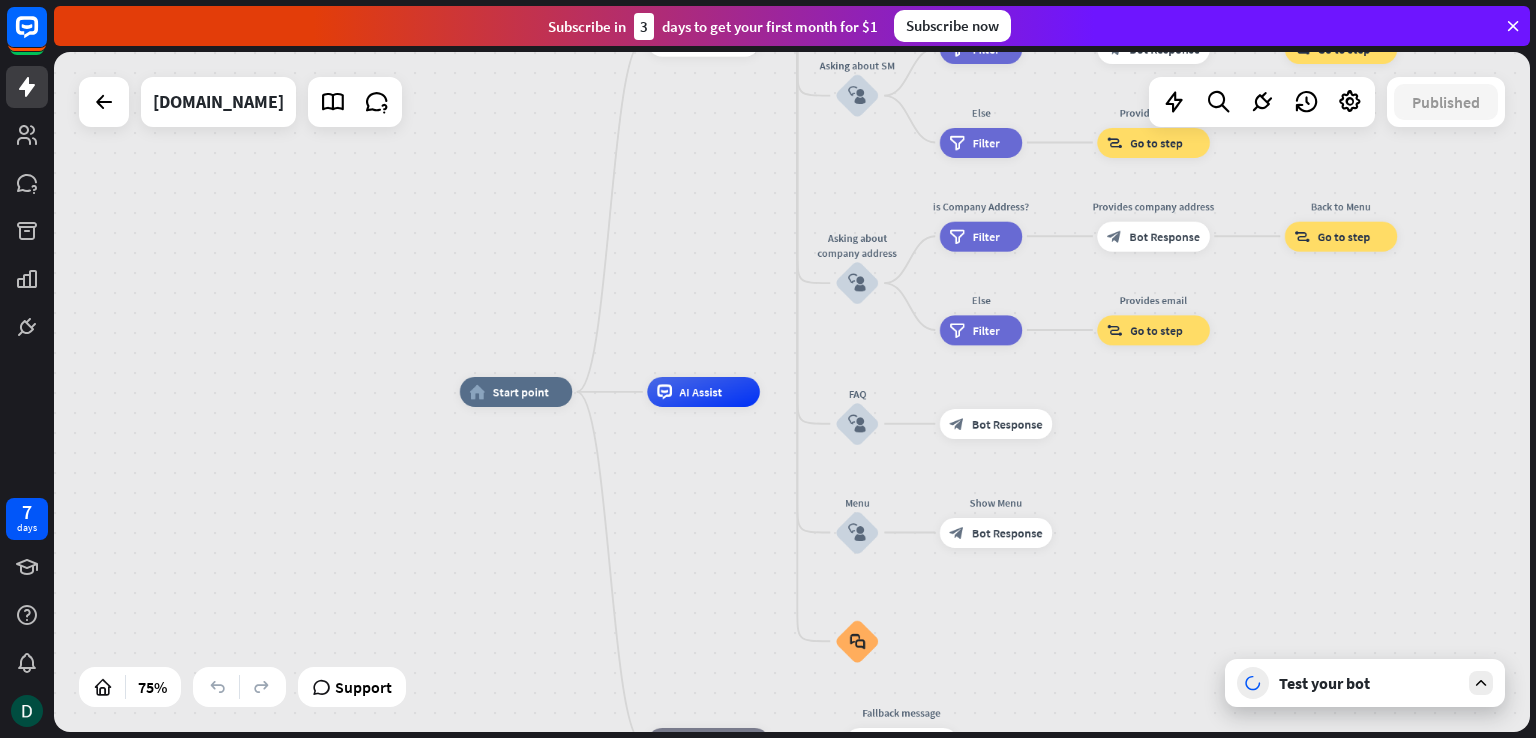 click on "Test your bot" at bounding box center (1369, 683) 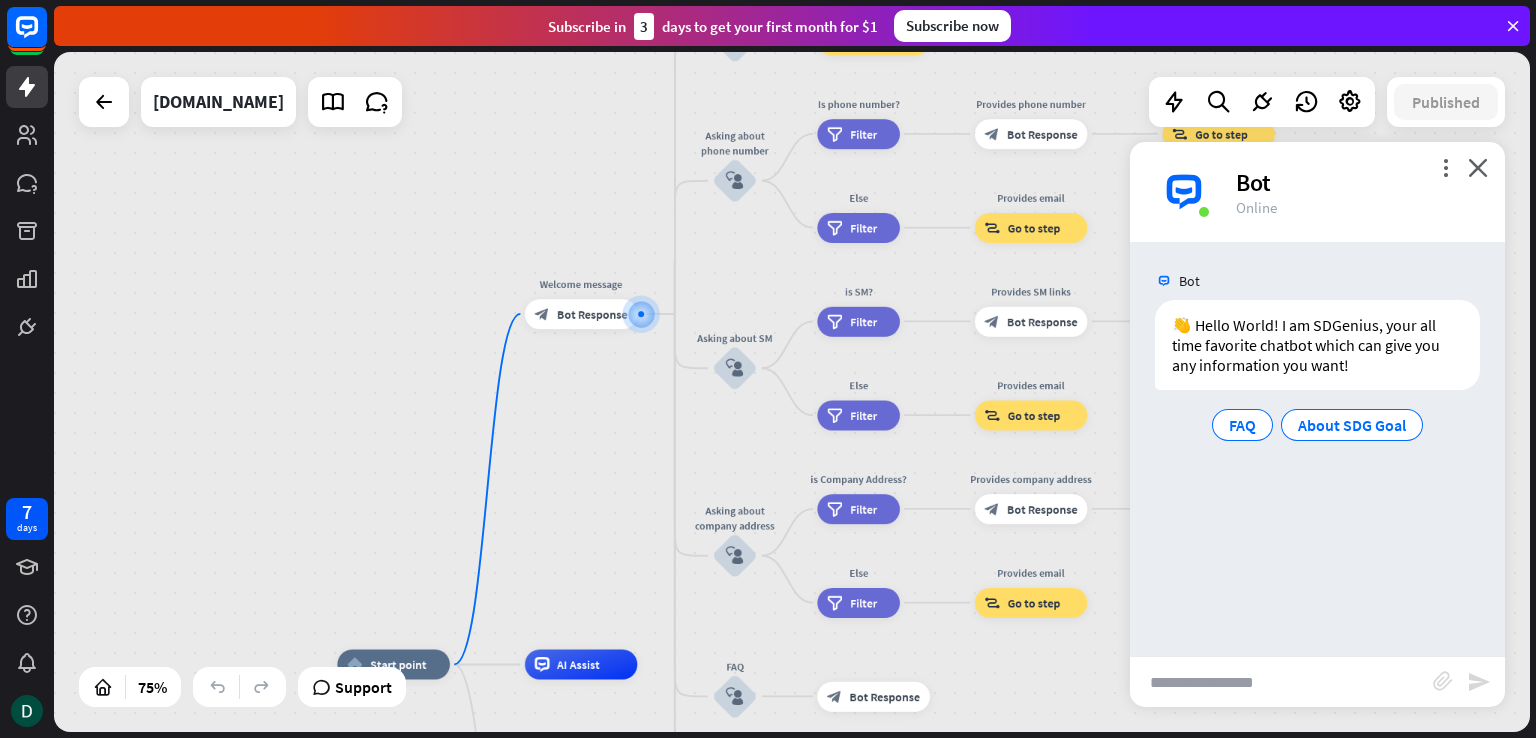 click at bounding box center (1281, 682) 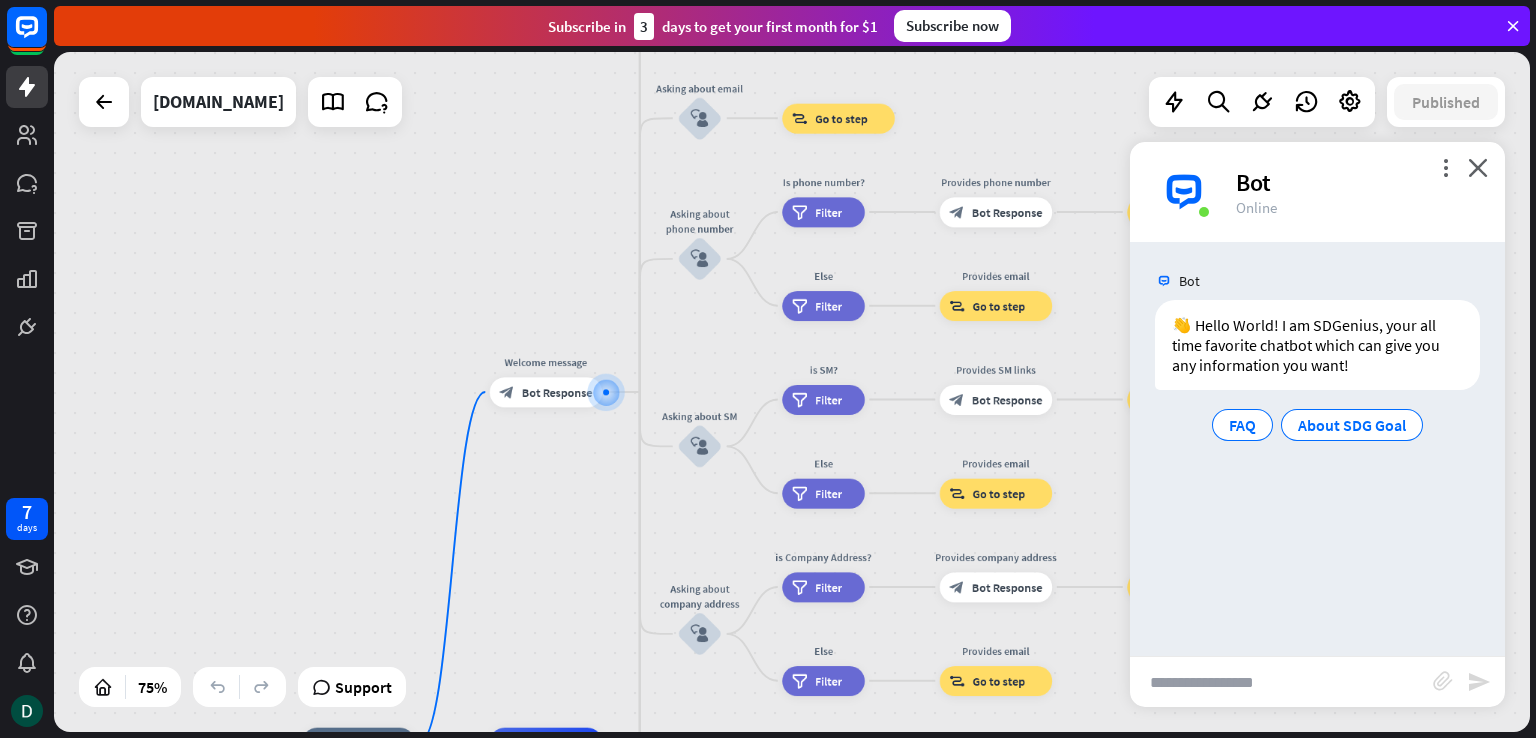 click at bounding box center (1281, 682) 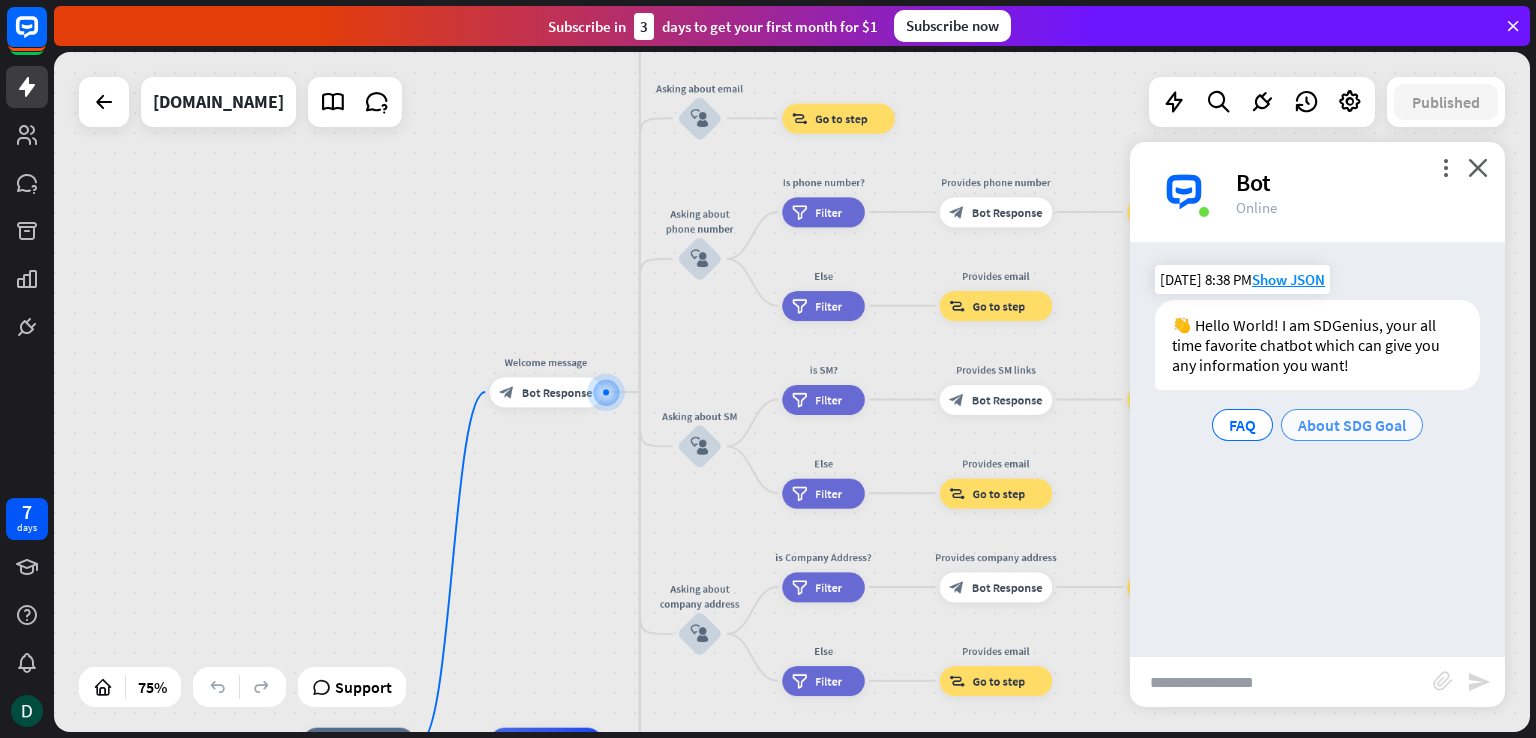 click on "About SDG Goal" at bounding box center (1352, 425) 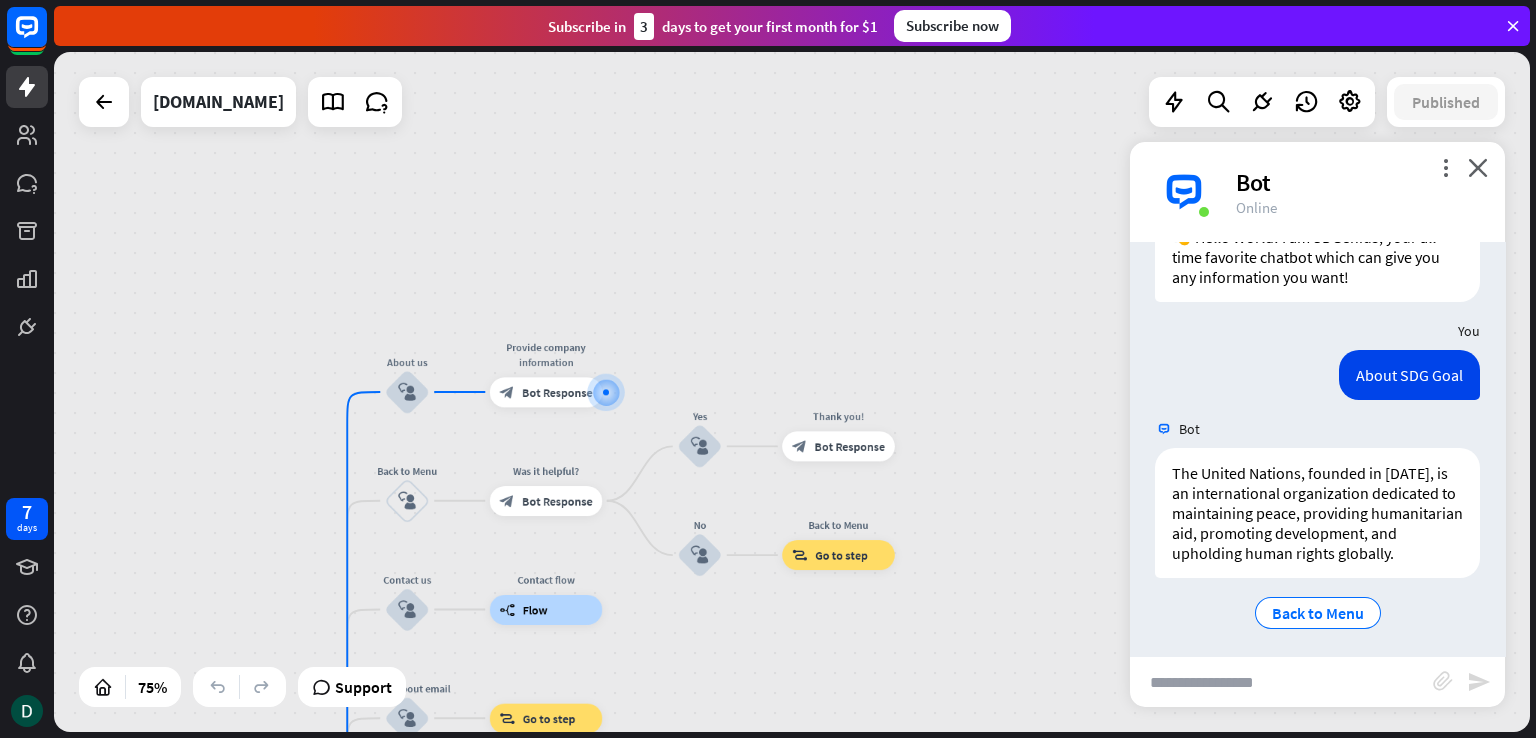 scroll, scrollTop: 115, scrollLeft: 0, axis: vertical 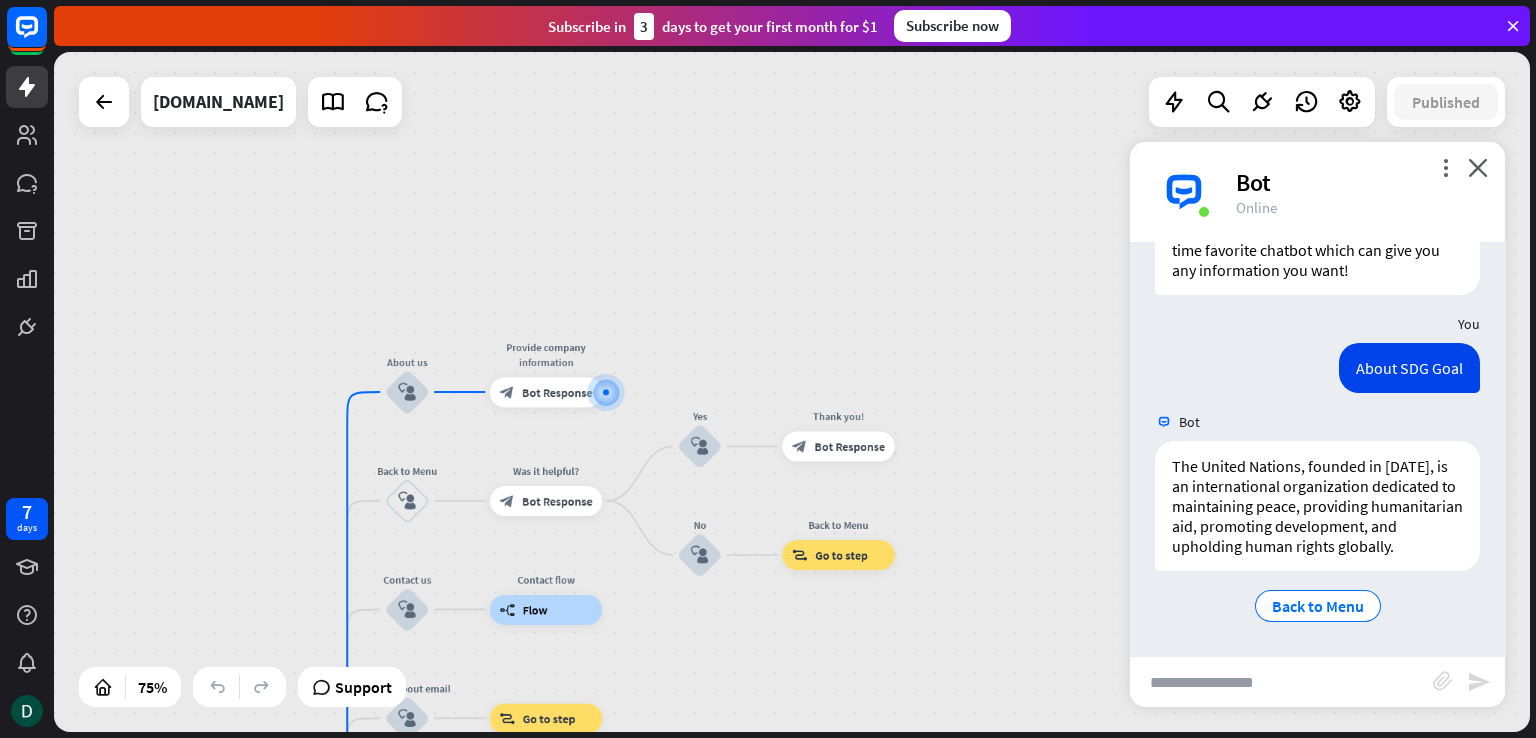 click at bounding box center (1281, 682) 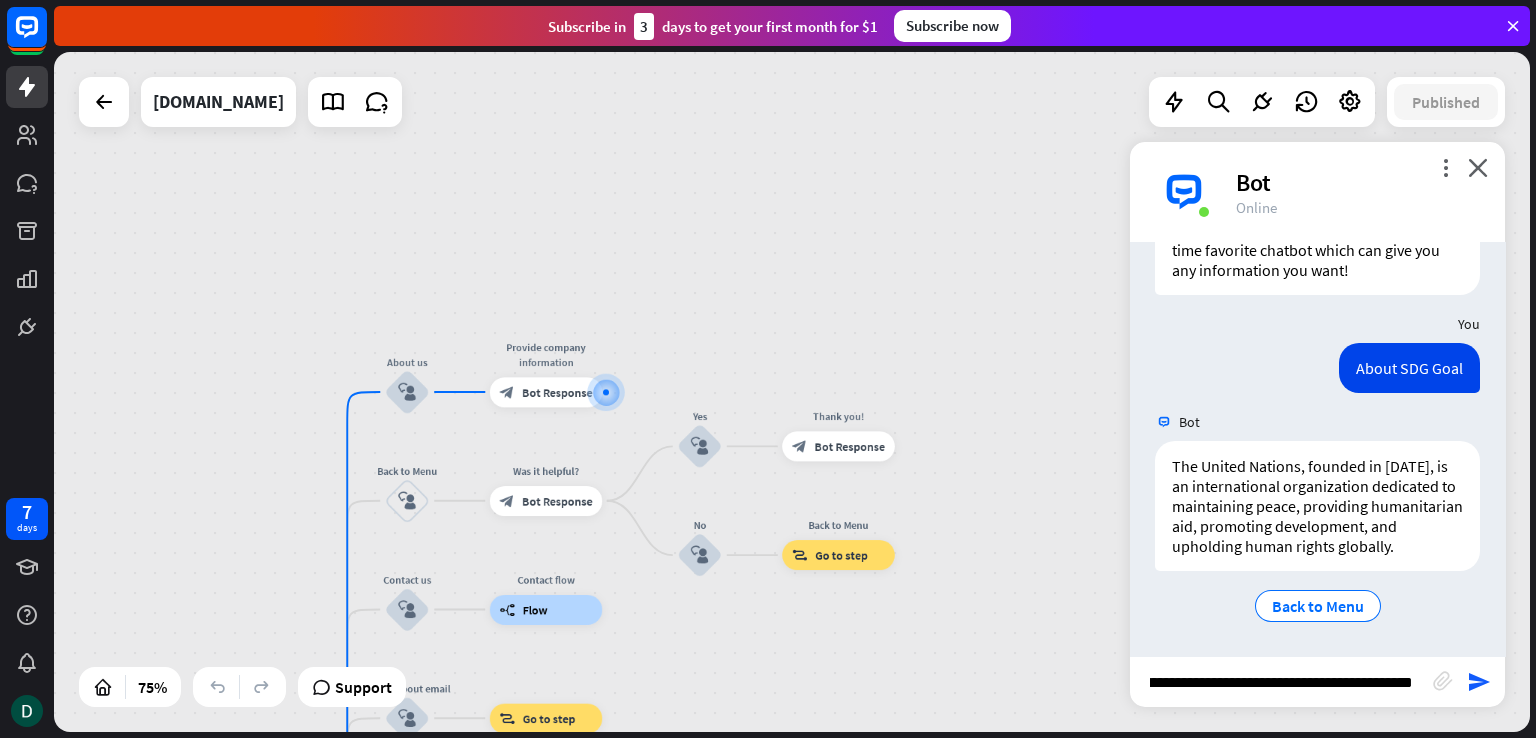 scroll, scrollTop: 0, scrollLeft: 88, axis: horizontal 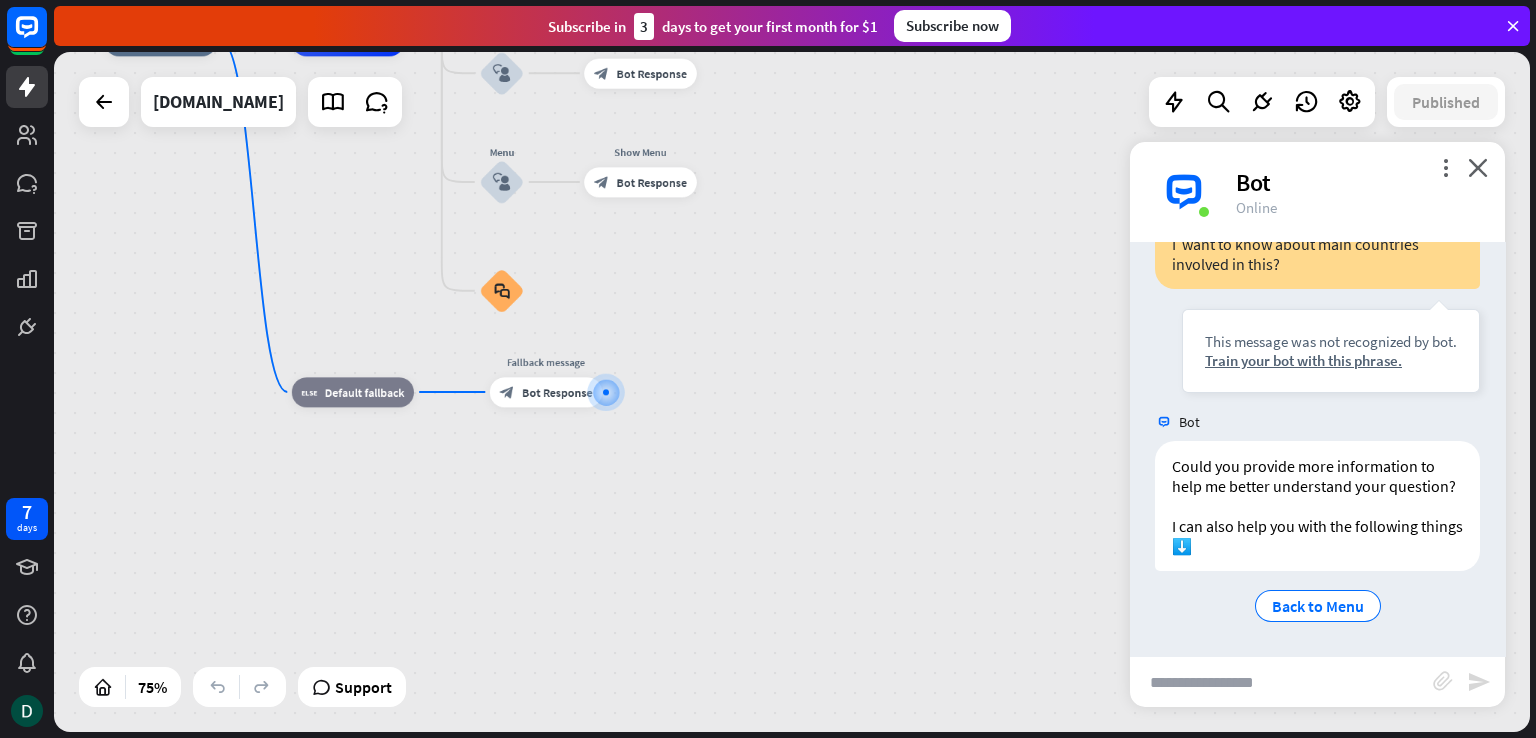 click at bounding box center [1281, 682] 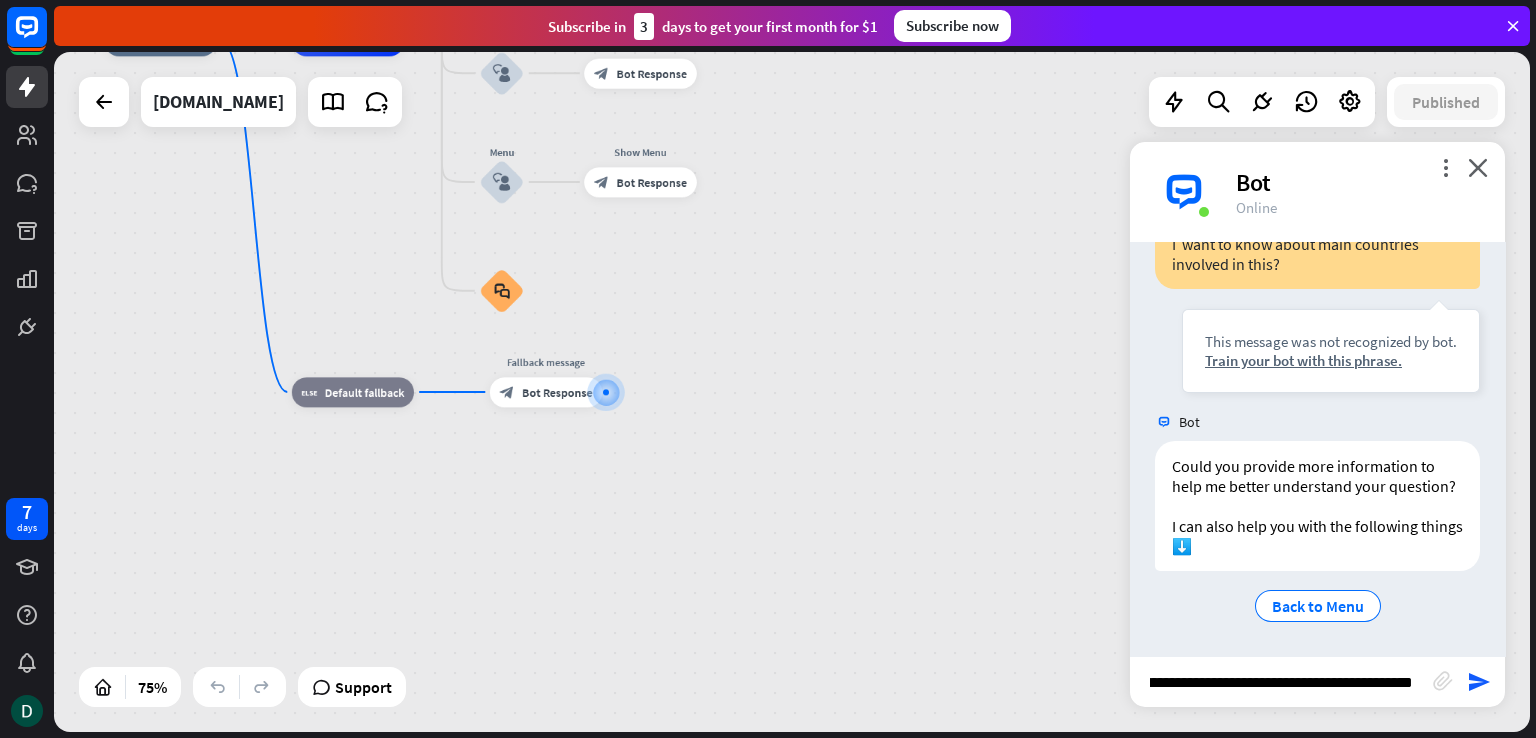 scroll, scrollTop: 0, scrollLeft: 76, axis: horizontal 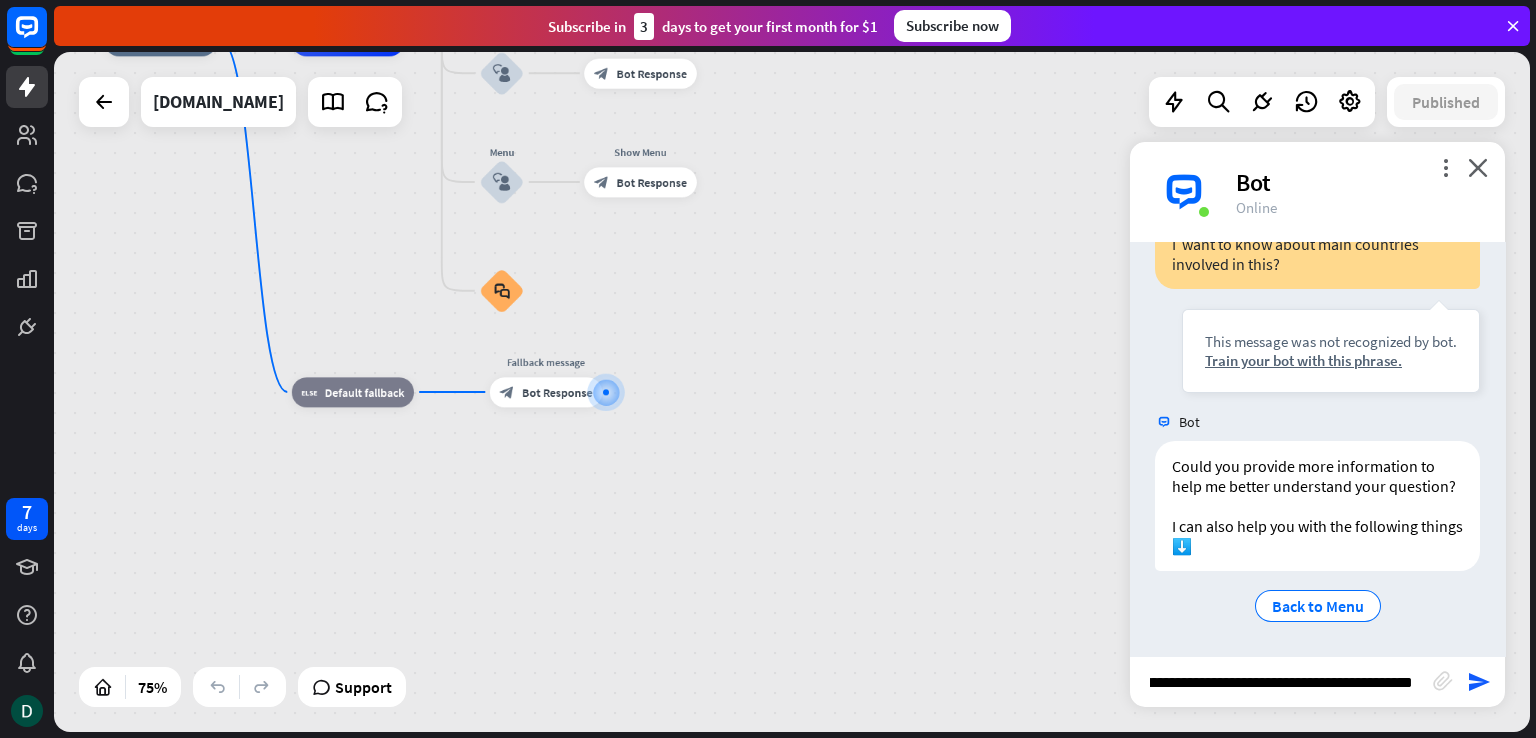 type on "**********" 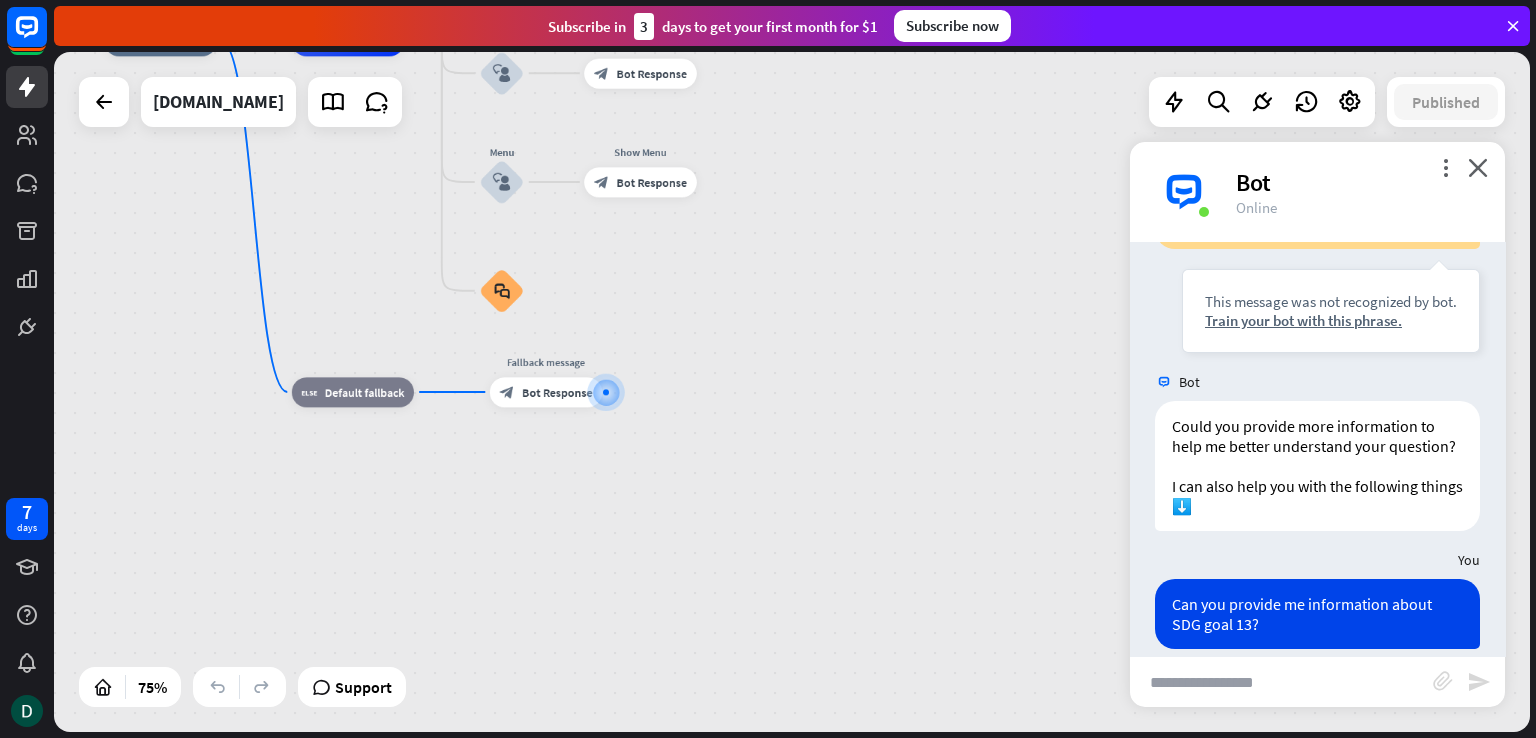 scroll, scrollTop: 0, scrollLeft: 0, axis: both 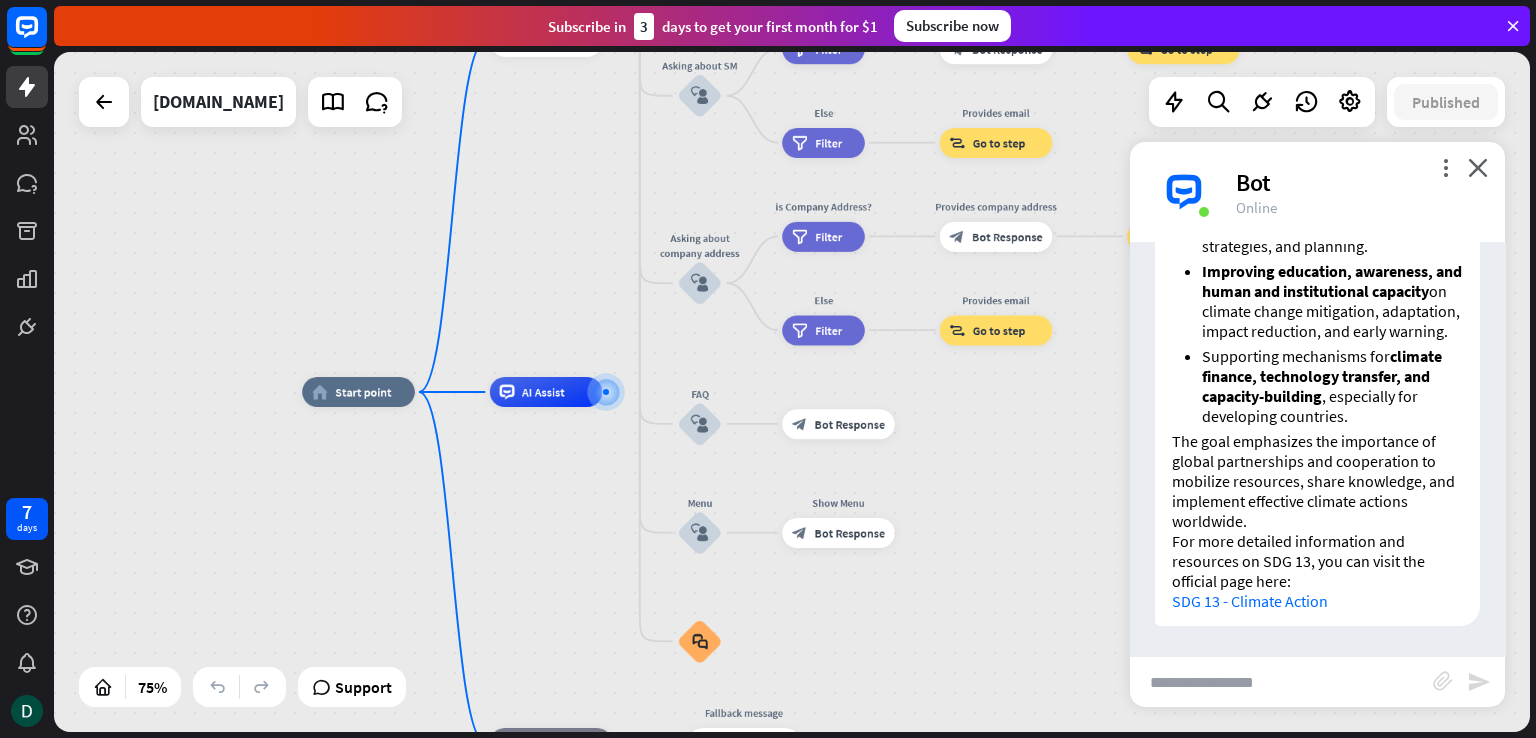 click at bounding box center [1281, 682] 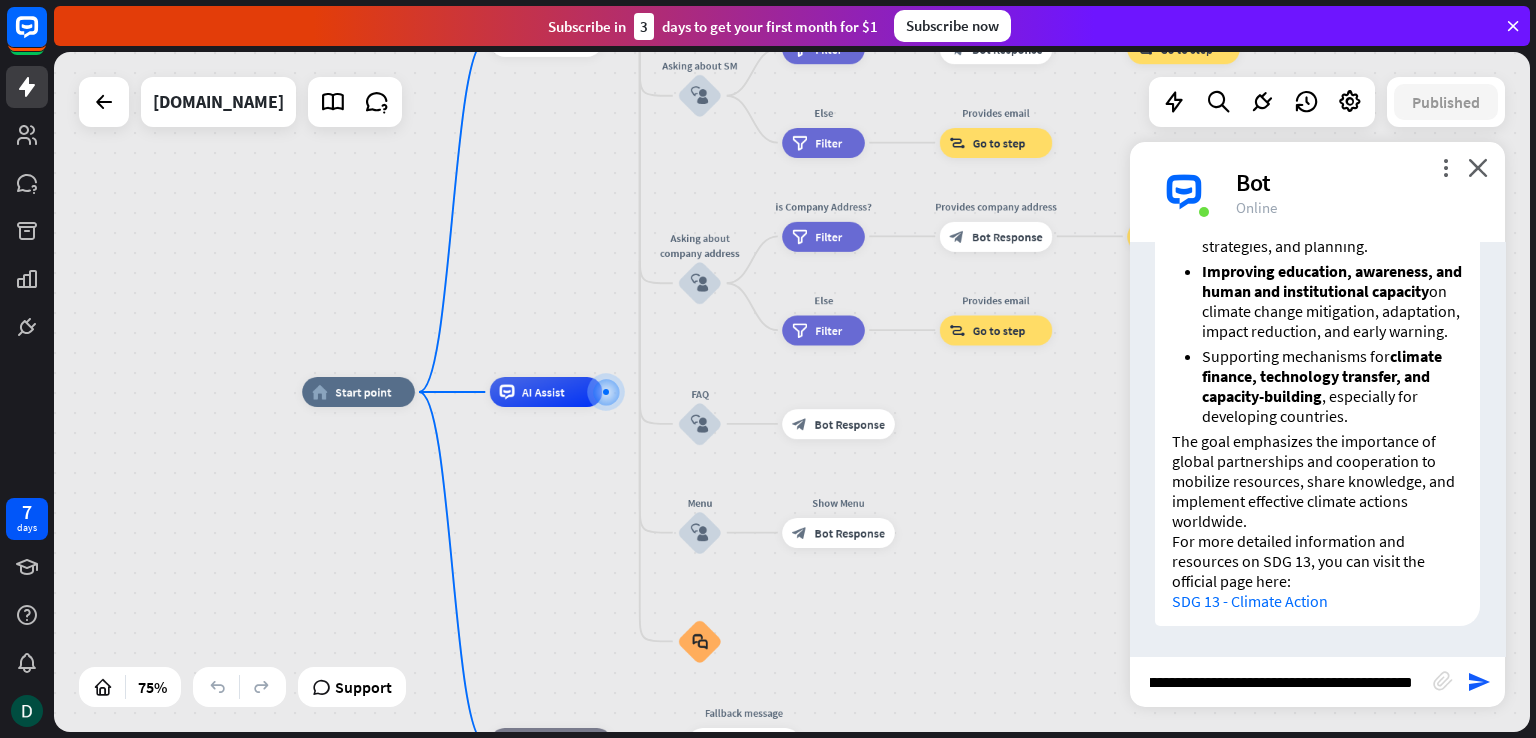 type on "**********" 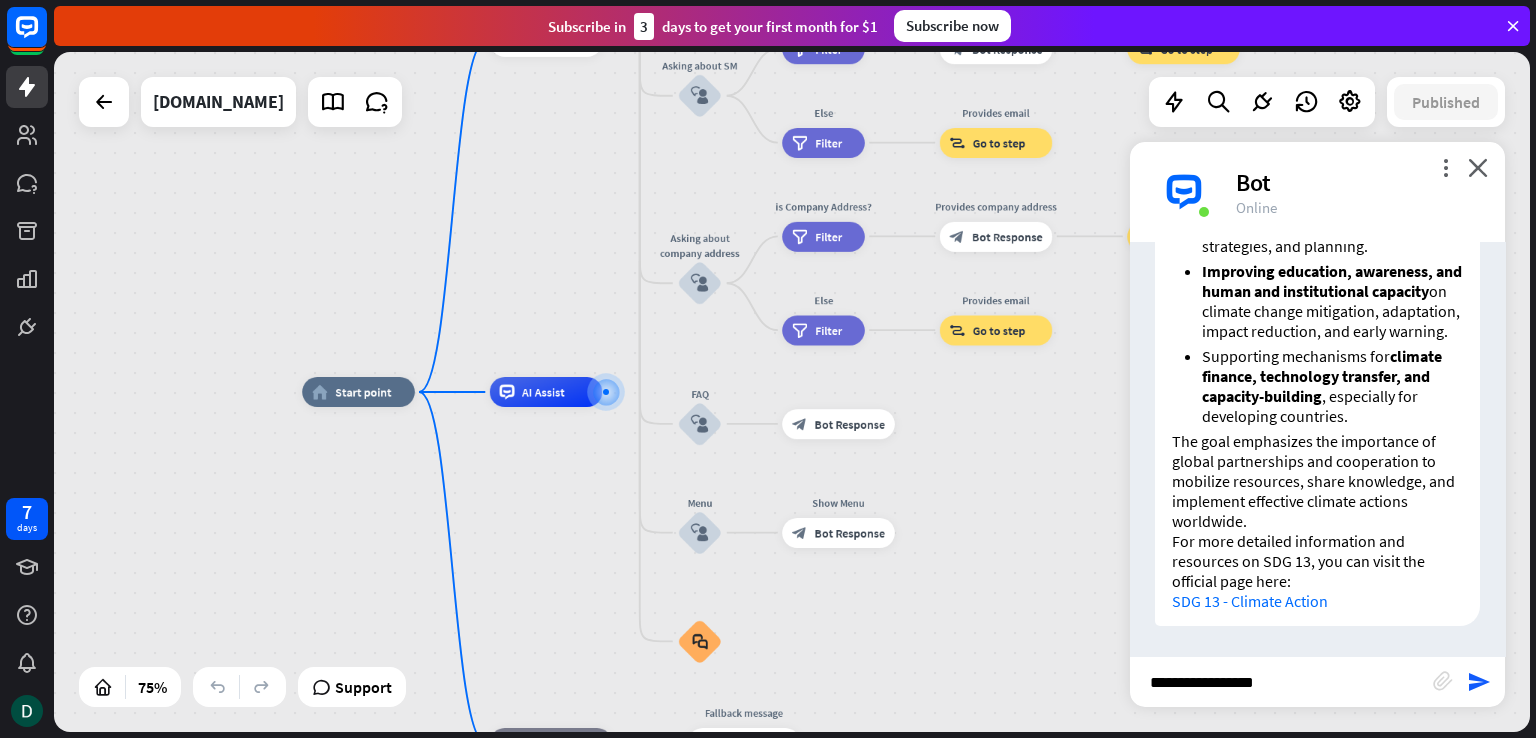scroll, scrollTop: 0, scrollLeft: 0, axis: both 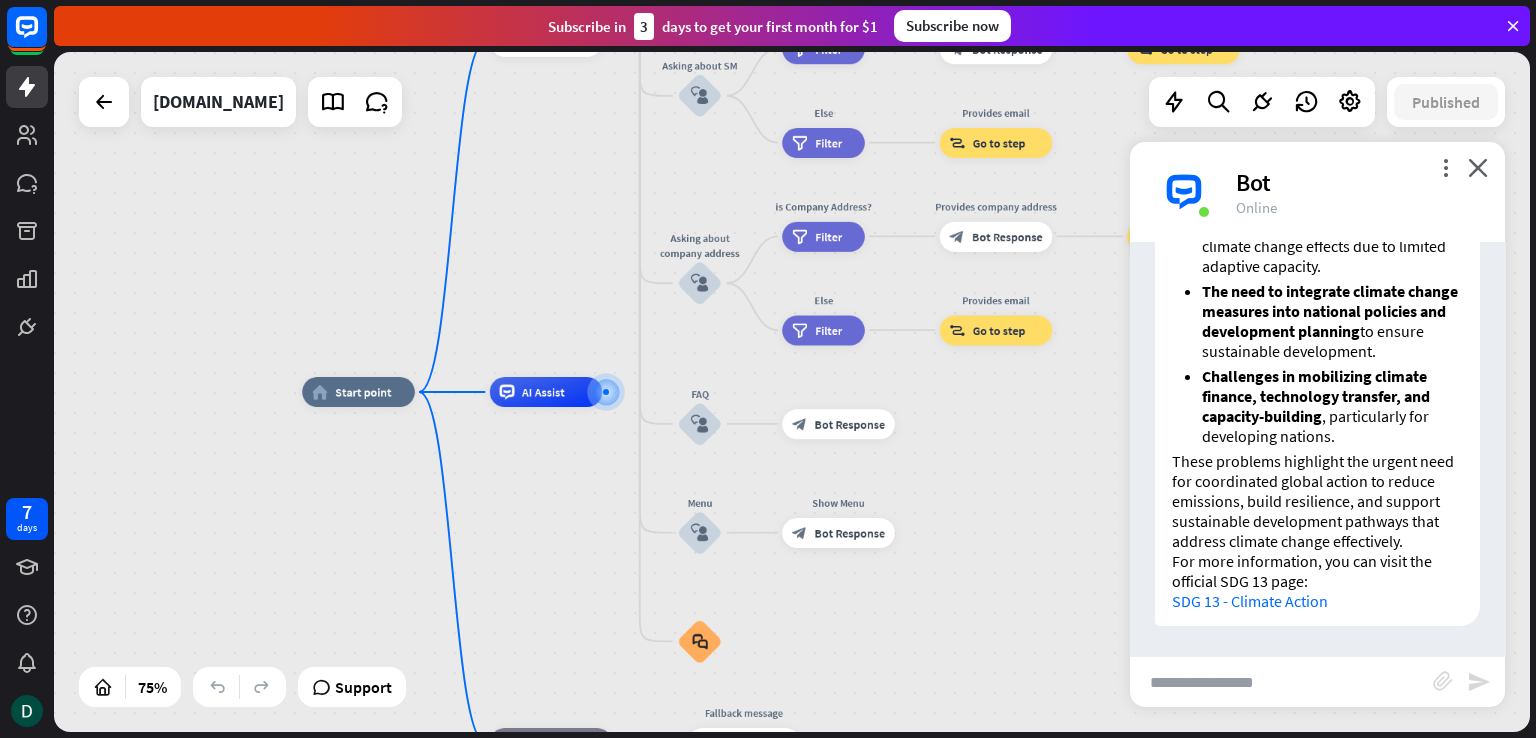 click at bounding box center [1281, 682] 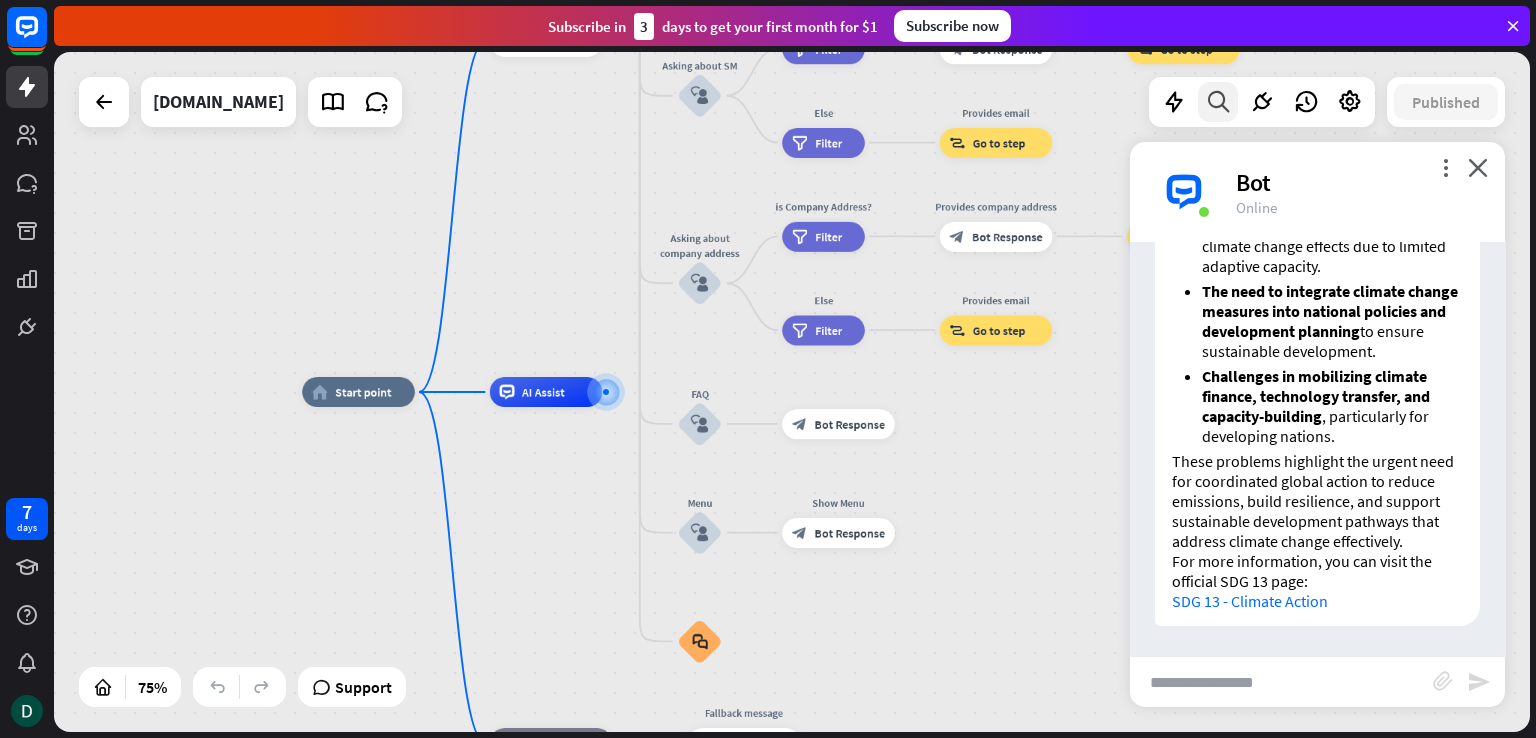 click at bounding box center (1218, 102) 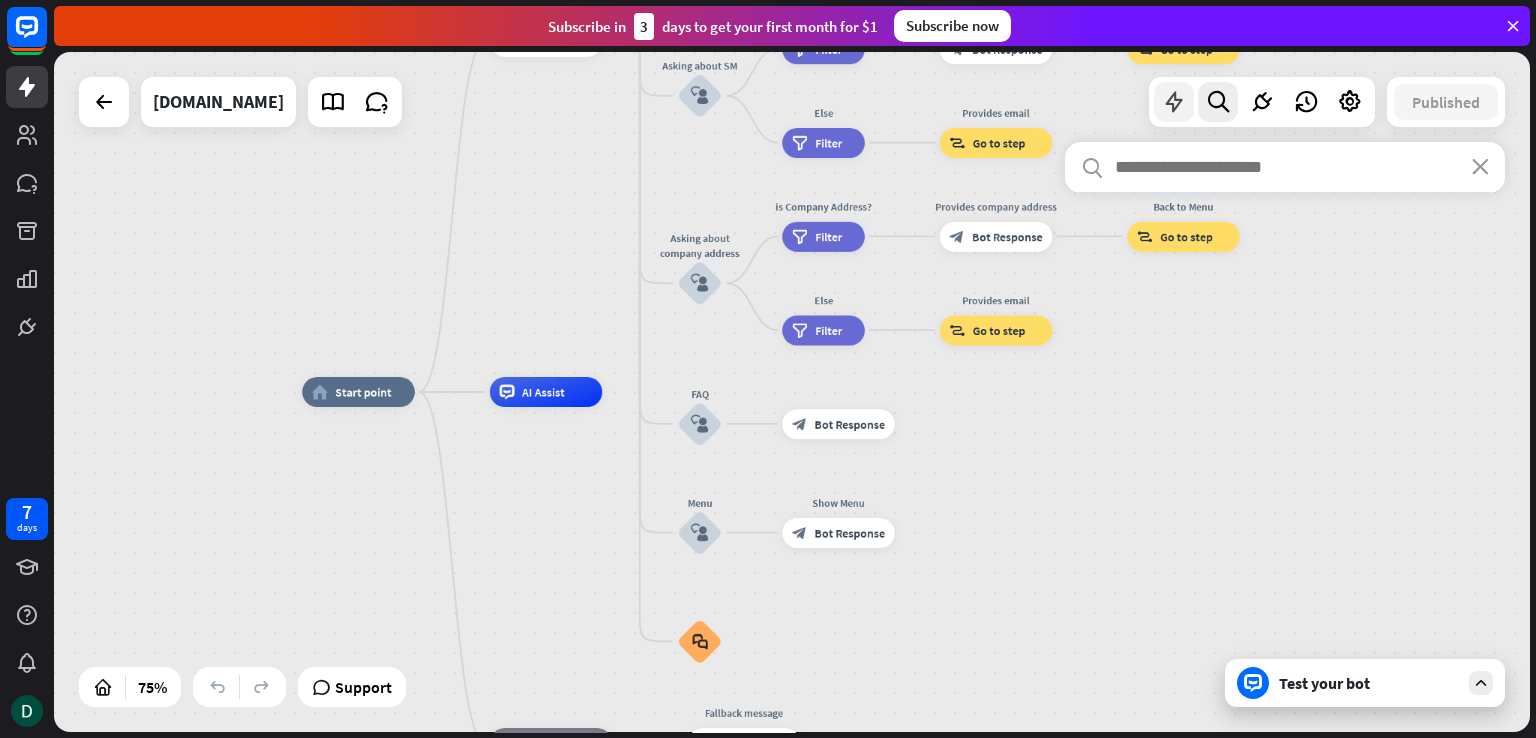 click at bounding box center [1174, 102] 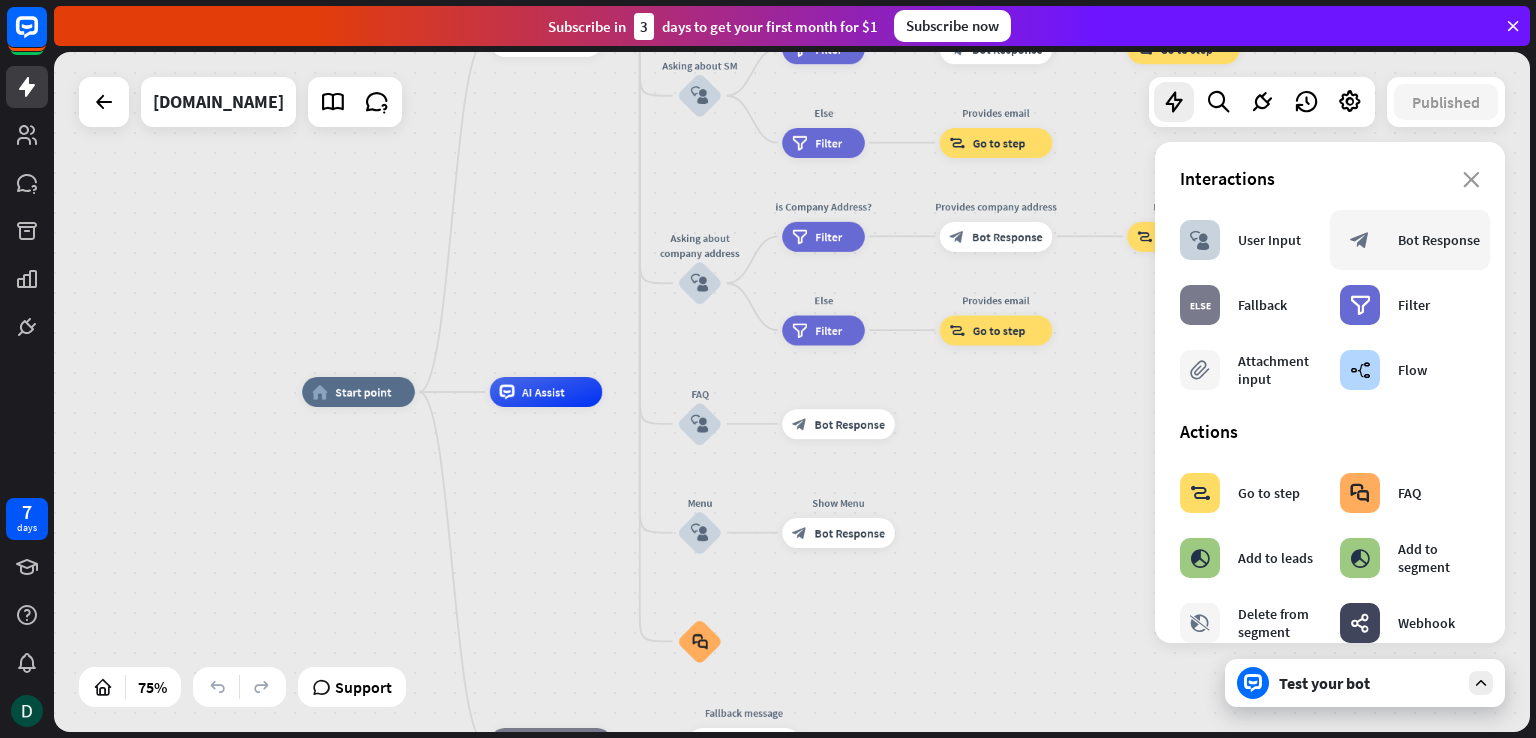 click on "Bot Response" at bounding box center (1439, 240) 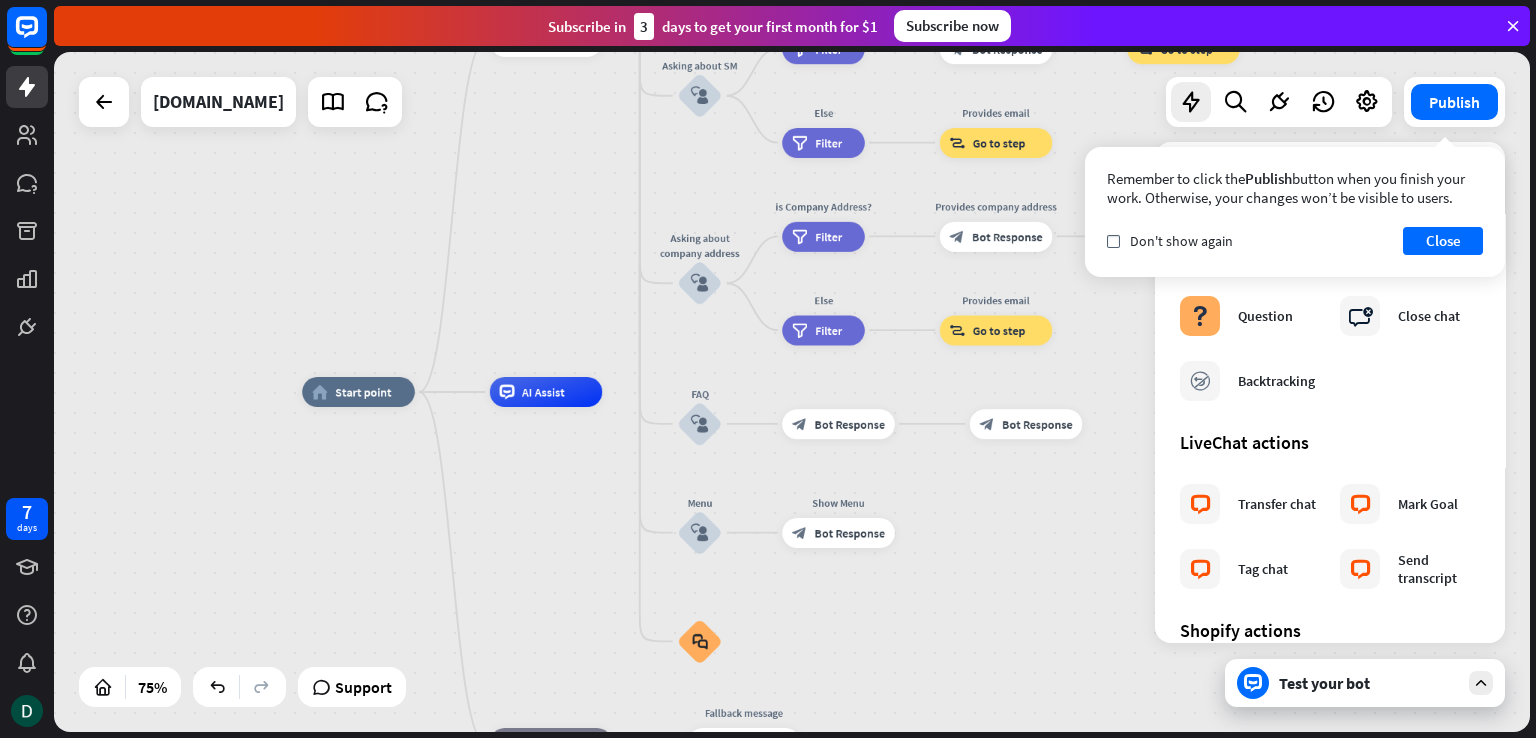 scroll, scrollTop: 875, scrollLeft: 0, axis: vertical 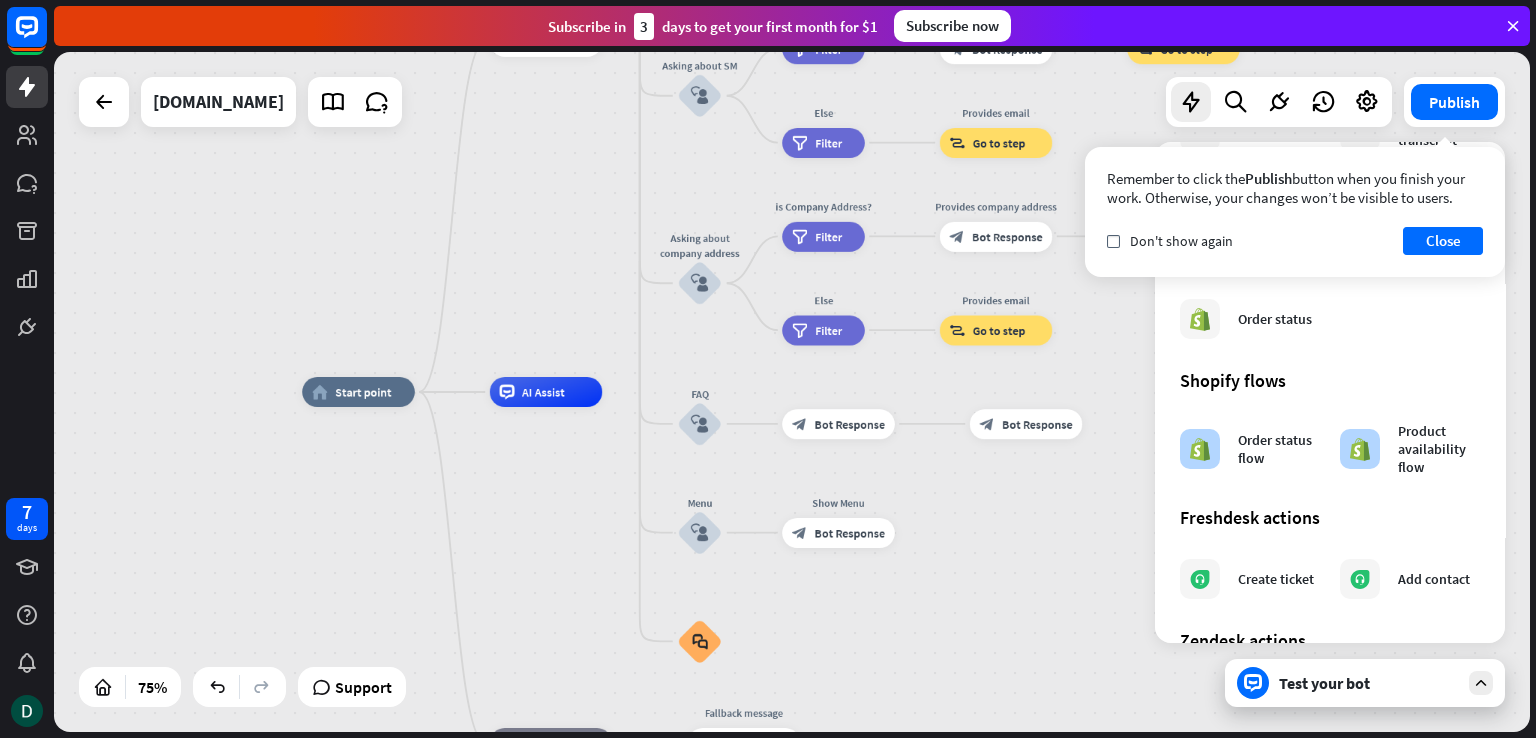 click on "home_2   Start point                 Welcome message   block_bot_response   Bot Response                 About us   block_user_input                 Provide company information   block_bot_response   Bot Response                 Back to Menu   block_user_input                 Was it helpful?   block_bot_response   Bot Response                 Yes   block_user_input                 Thank you!   block_bot_response   Bot Response                 No   block_user_input                 Back to Menu   block_goto   Go to step                 Contact us   block_user_input                 Contact flow   builder_tree   Flow                 Asking about email   block_user_input                   block_goto   Go to step                 Asking about phone number   block_user_input                 Is phone number?   filter   Filter                 Provides phone number   block_bot_response   Bot Response                 Back to Menu   block_goto   Go to step                 Else   filter   Filter" at bounding box center [792, 392] 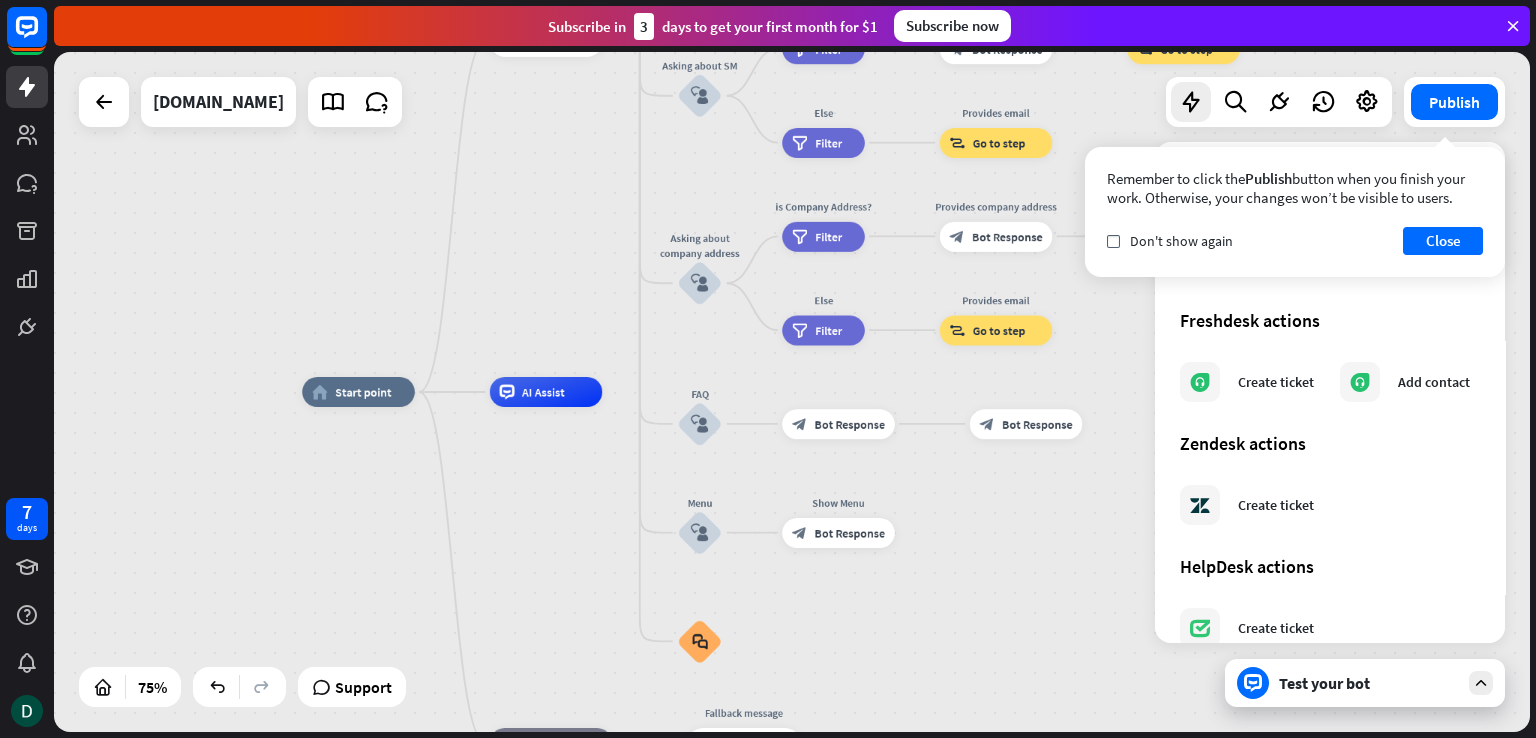 scroll, scrollTop: 1112, scrollLeft: 0, axis: vertical 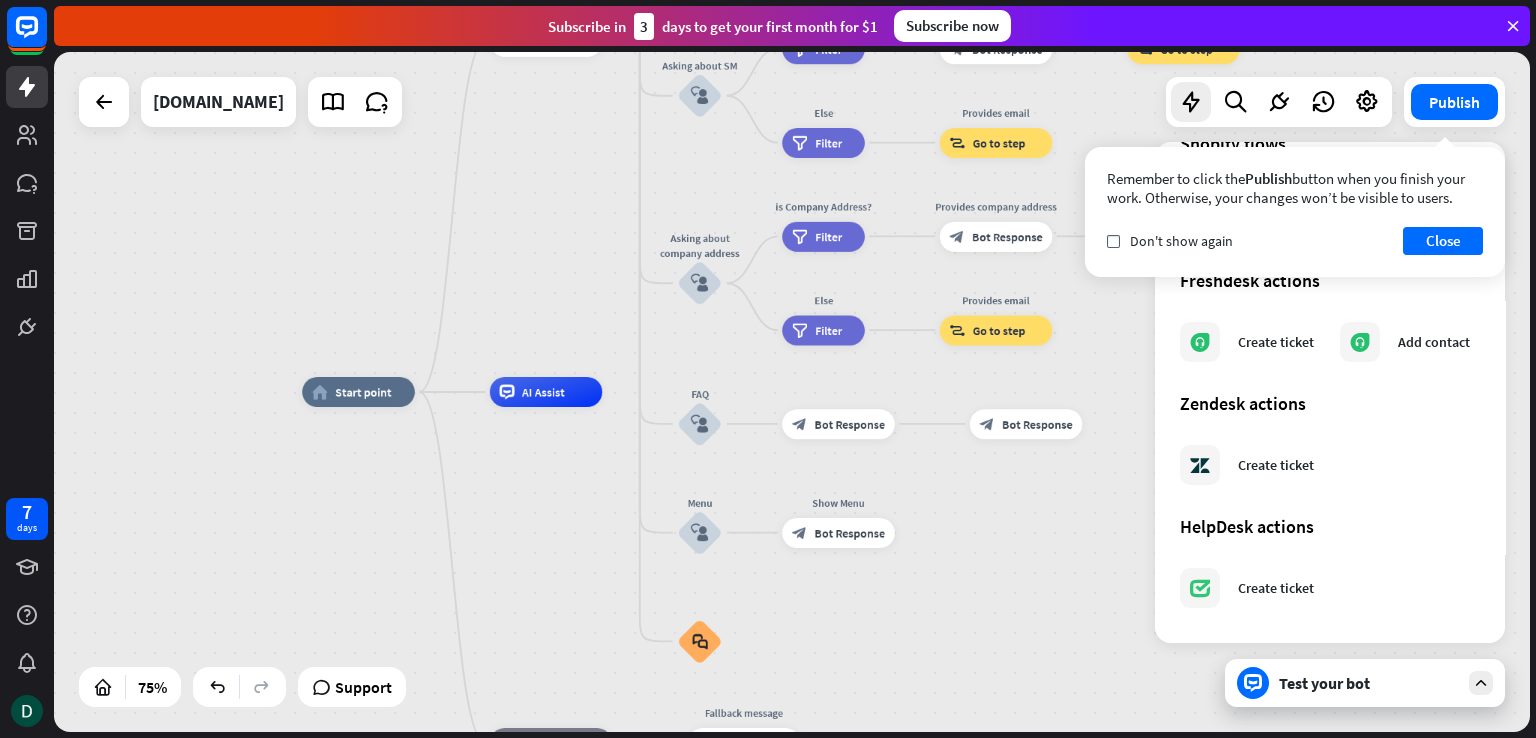 click on "Test your bot" at bounding box center (1369, 683) 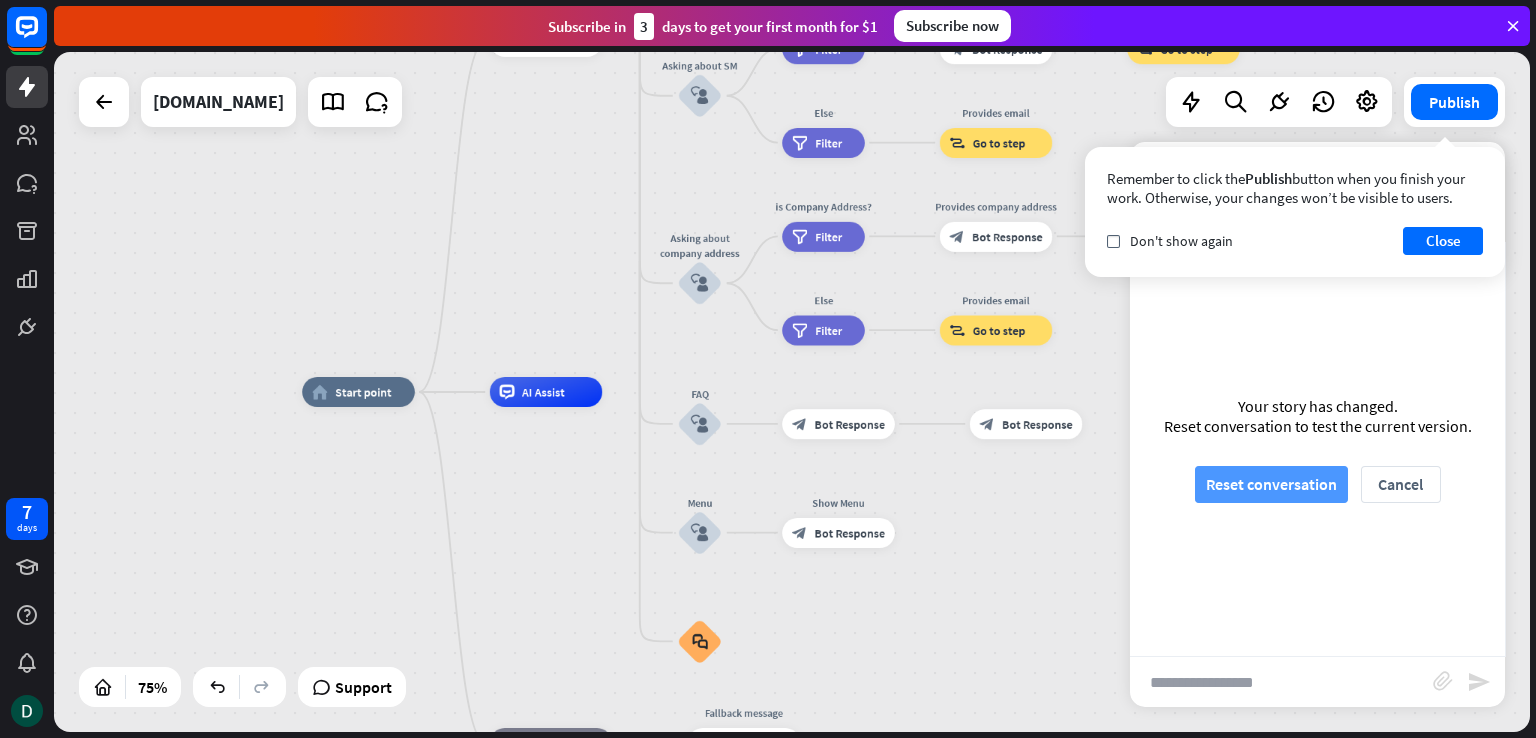 click on "Reset conversation" at bounding box center [1271, 484] 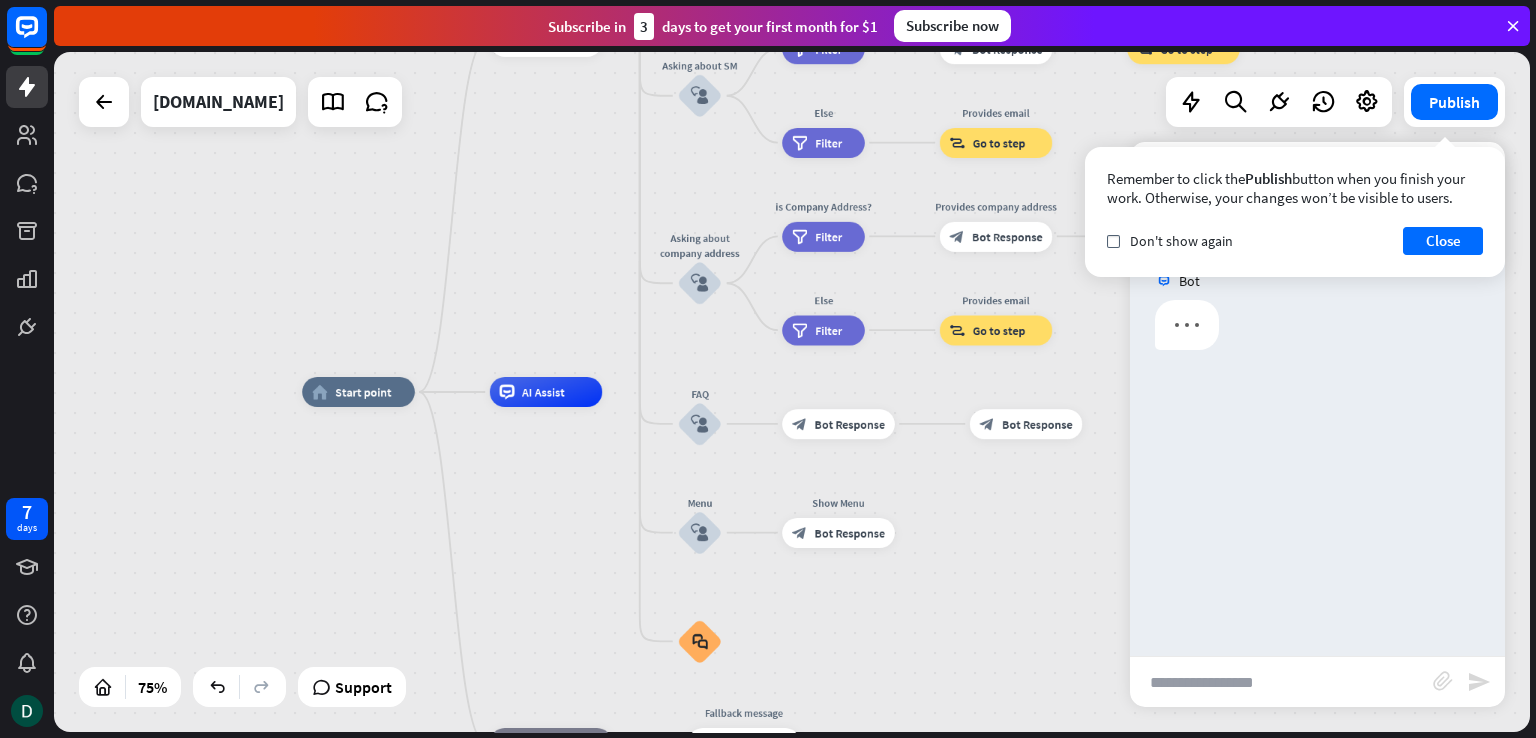 scroll, scrollTop: 0, scrollLeft: 0, axis: both 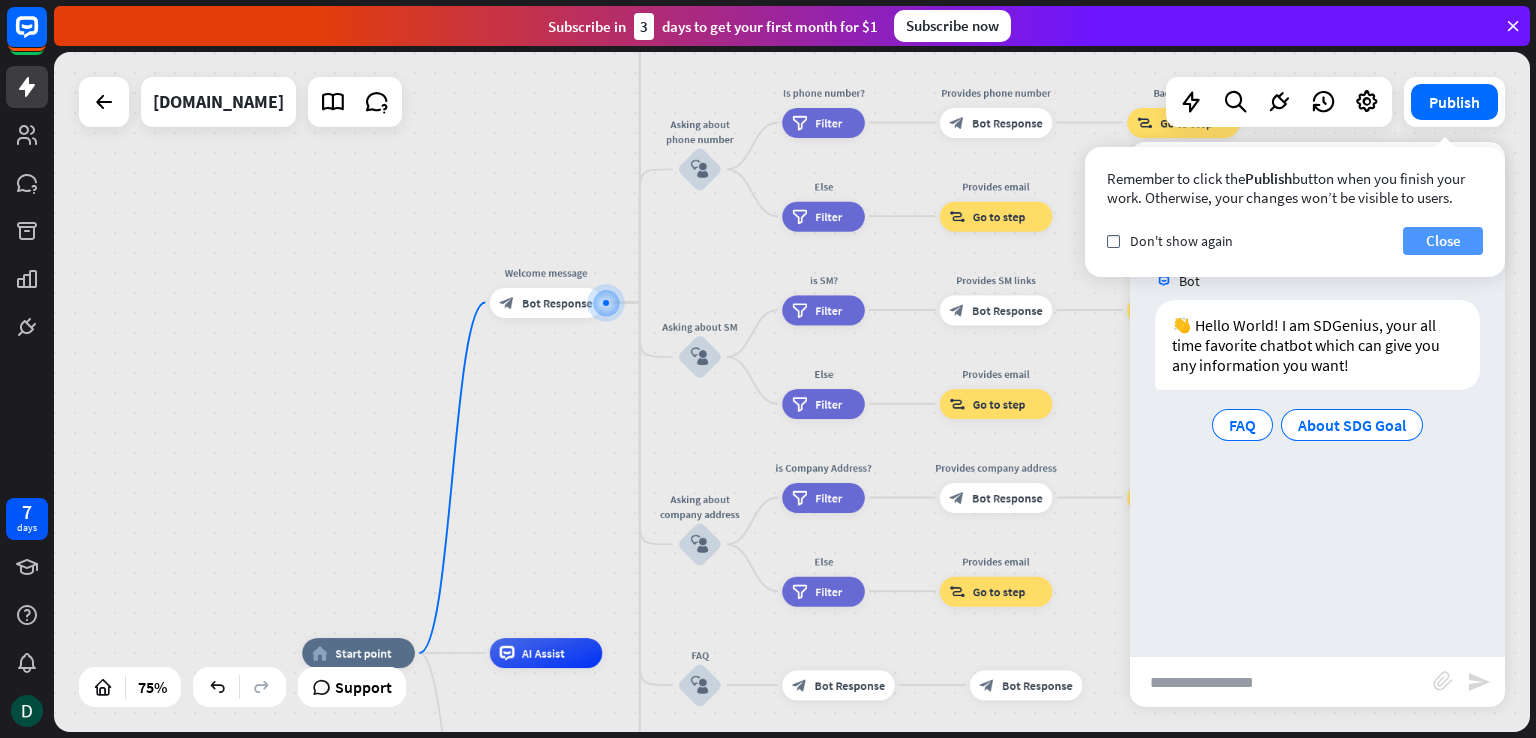 click on "Close" at bounding box center [1443, 241] 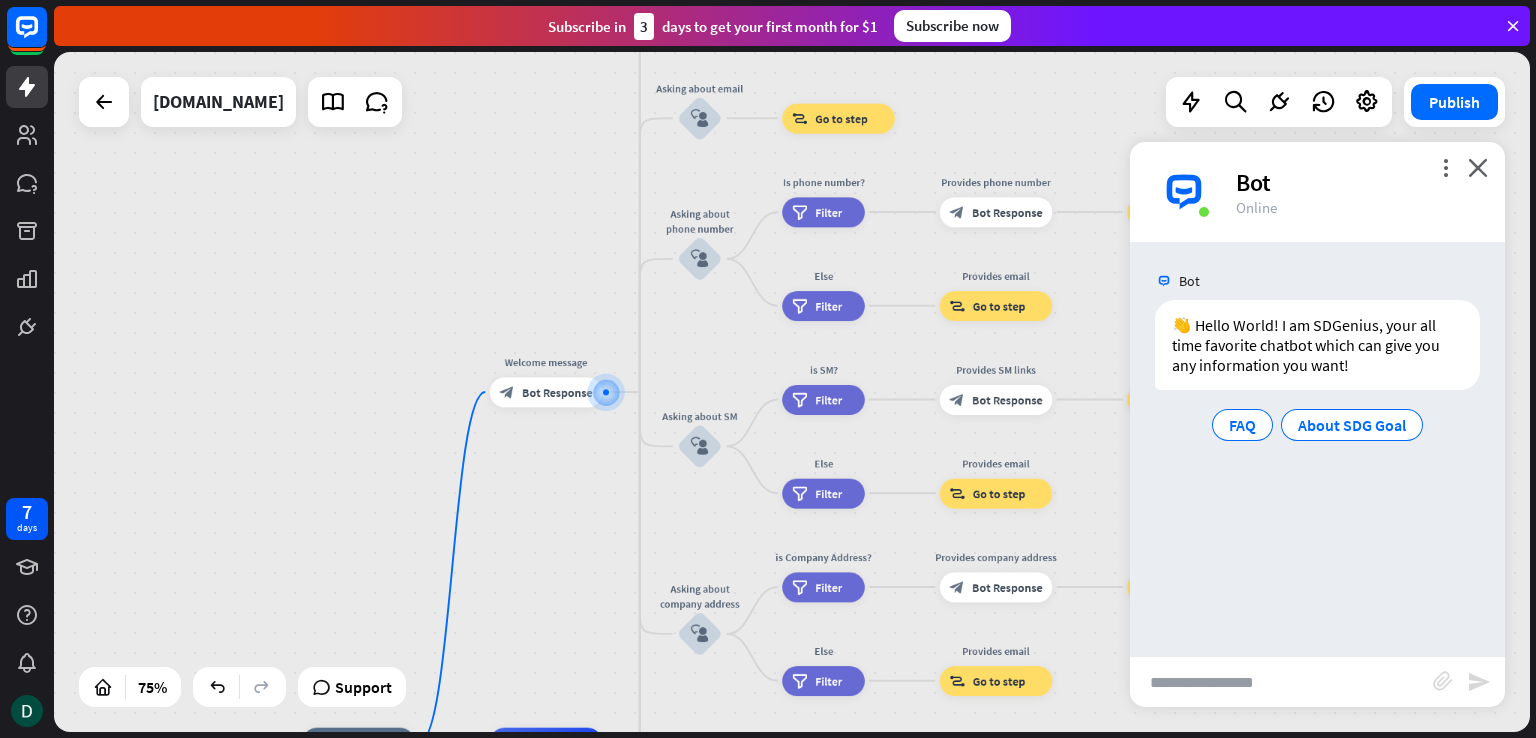 click at bounding box center [1281, 682] 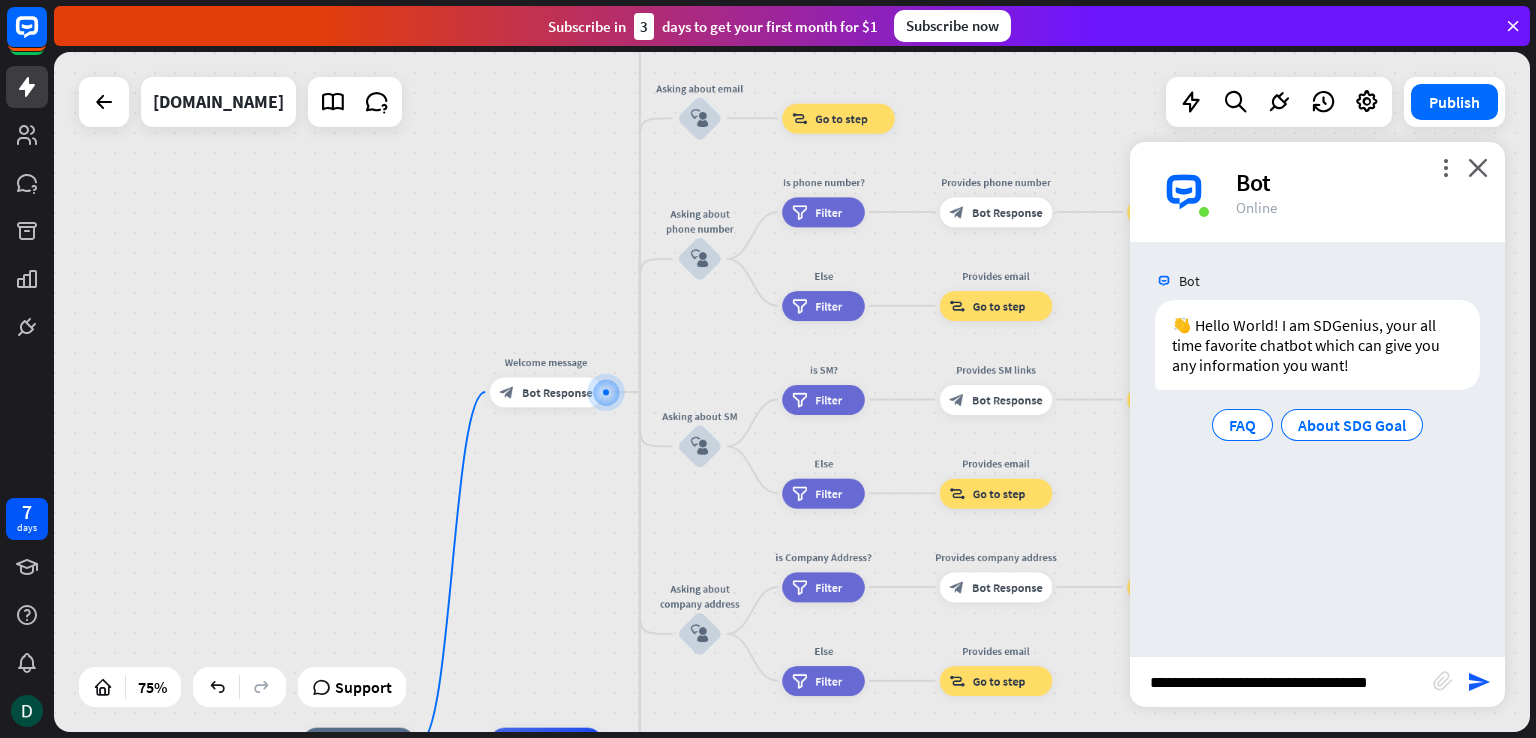 type on "**********" 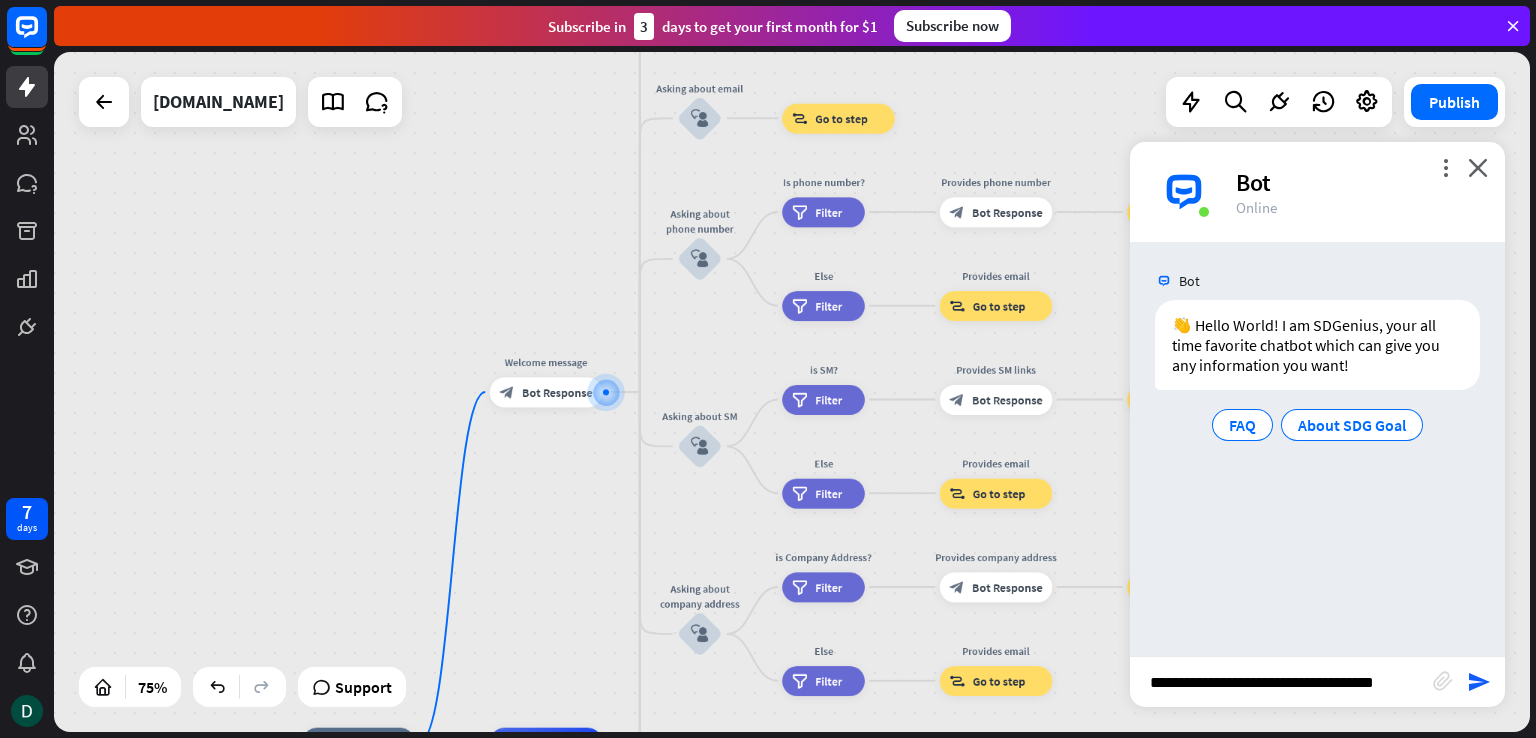 type 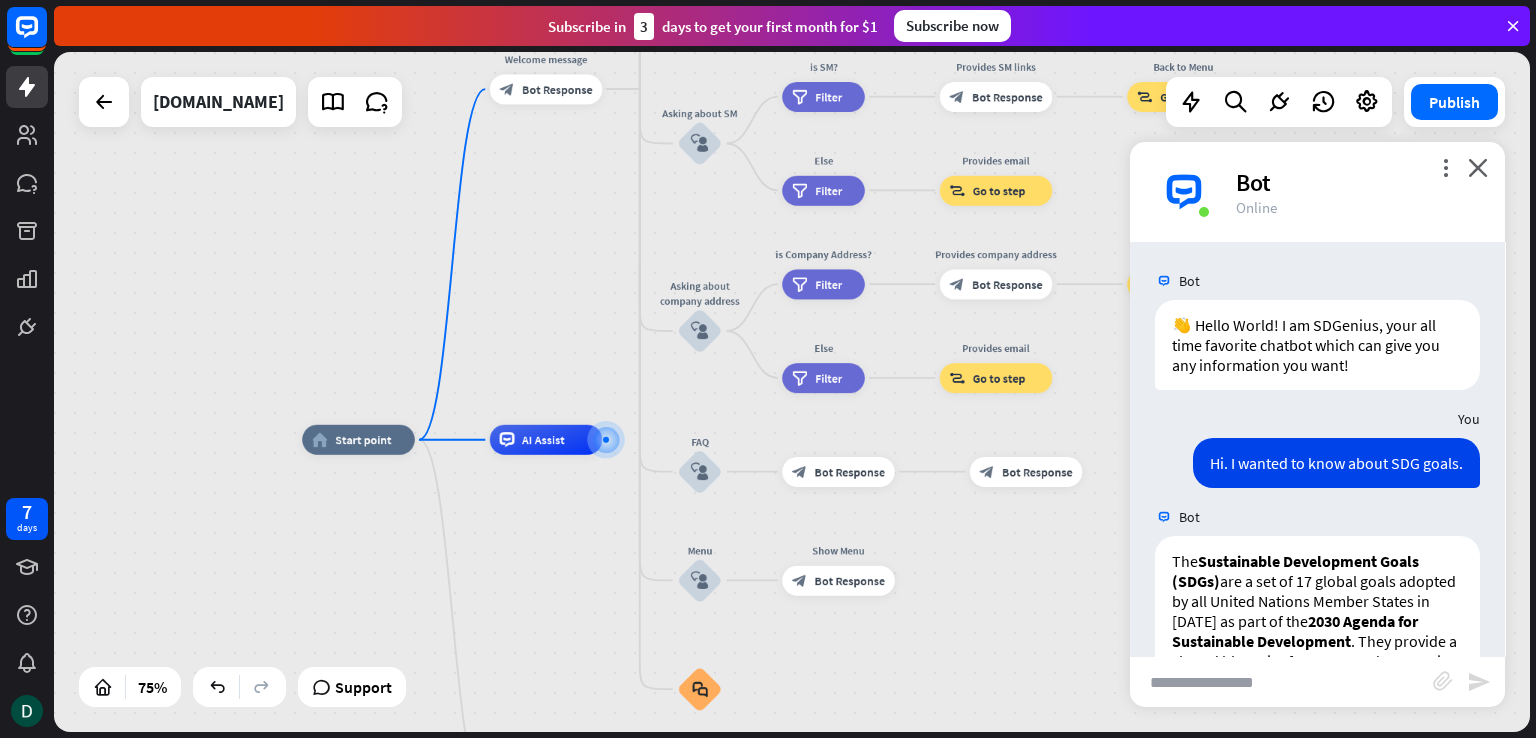 scroll, scrollTop: 970, scrollLeft: 0, axis: vertical 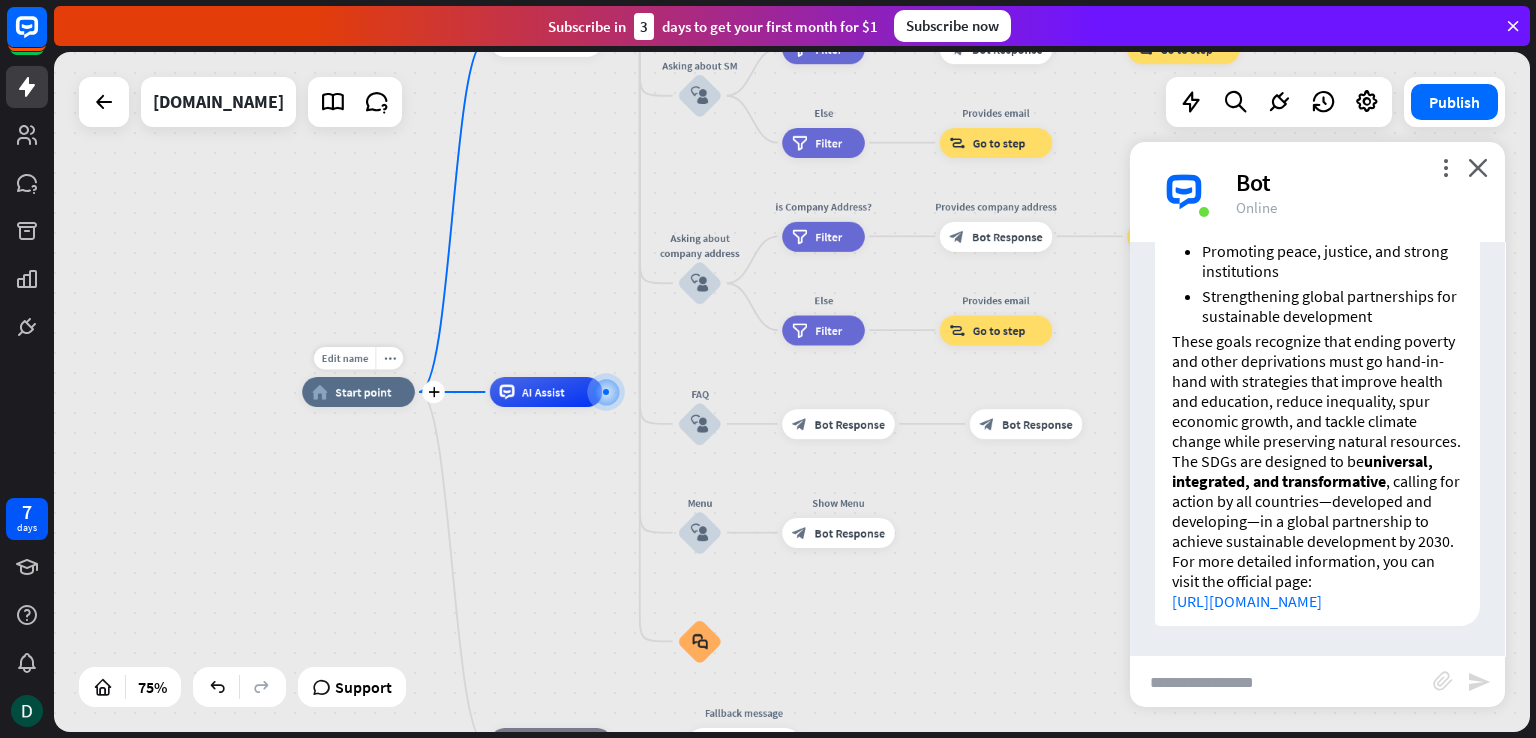click on "Start point" at bounding box center (363, 392) 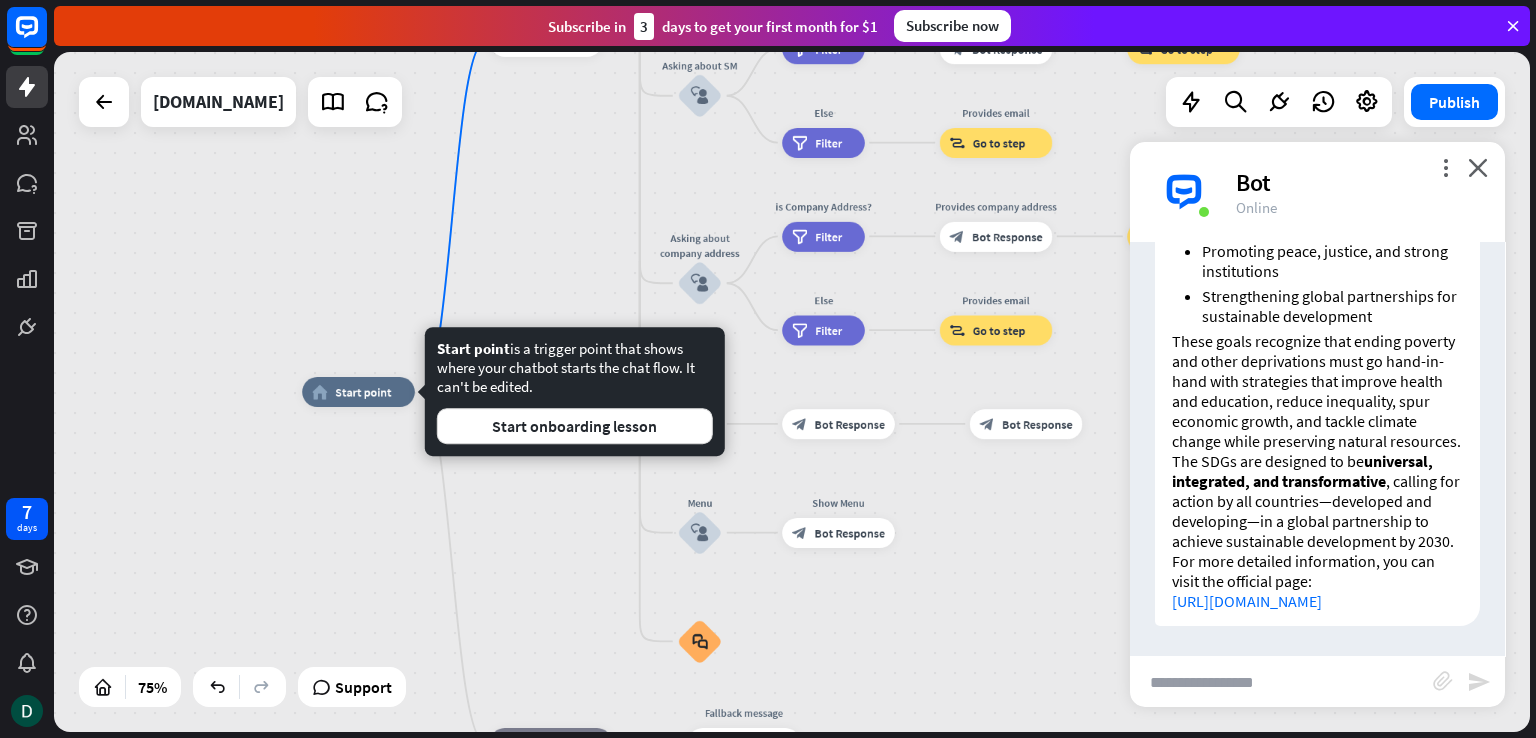 click on "home_2   Start point                 Welcome message   block_bot_response   Bot Response                 About us   block_user_input                 Provide company information   block_bot_response   Bot Response                 Back to Menu   block_user_input                 Was it helpful?   block_bot_response   Bot Response                 Yes   block_user_input                 Thank you!   block_bot_response   Bot Response                 No   block_user_input                 Back to Menu   block_goto   Go to step                 Contact us   block_user_input                 Contact flow   builder_tree   Flow                 Asking about email   block_user_input                   block_goto   Go to step                 Asking about phone number   block_user_input                 Is phone number?   filter   Filter                 Provides phone number   block_bot_response   Bot Response                 Back to Menu   block_goto   Go to step                 Else   filter   Filter" at bounding box center [792, 392] 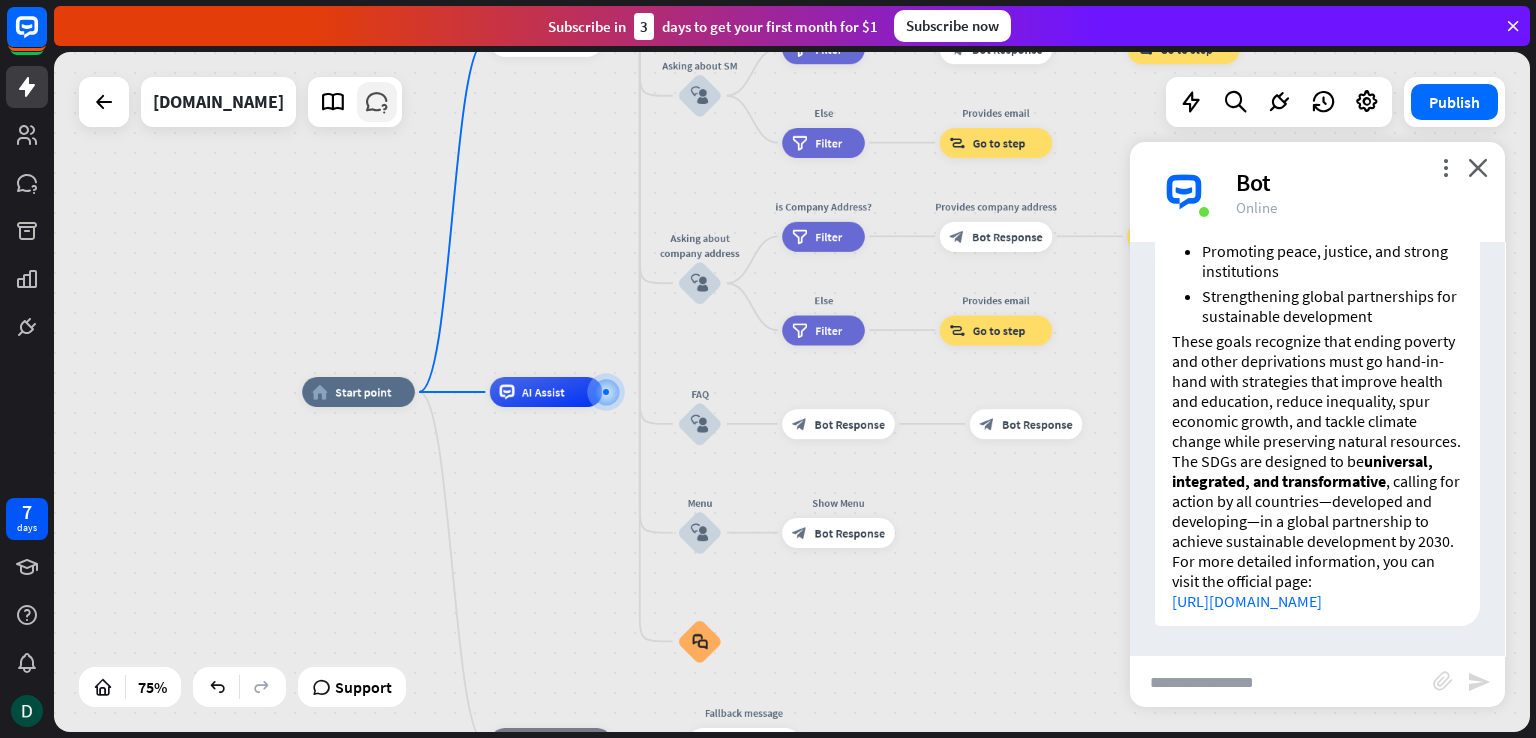 click at bounding box center (377, 102) 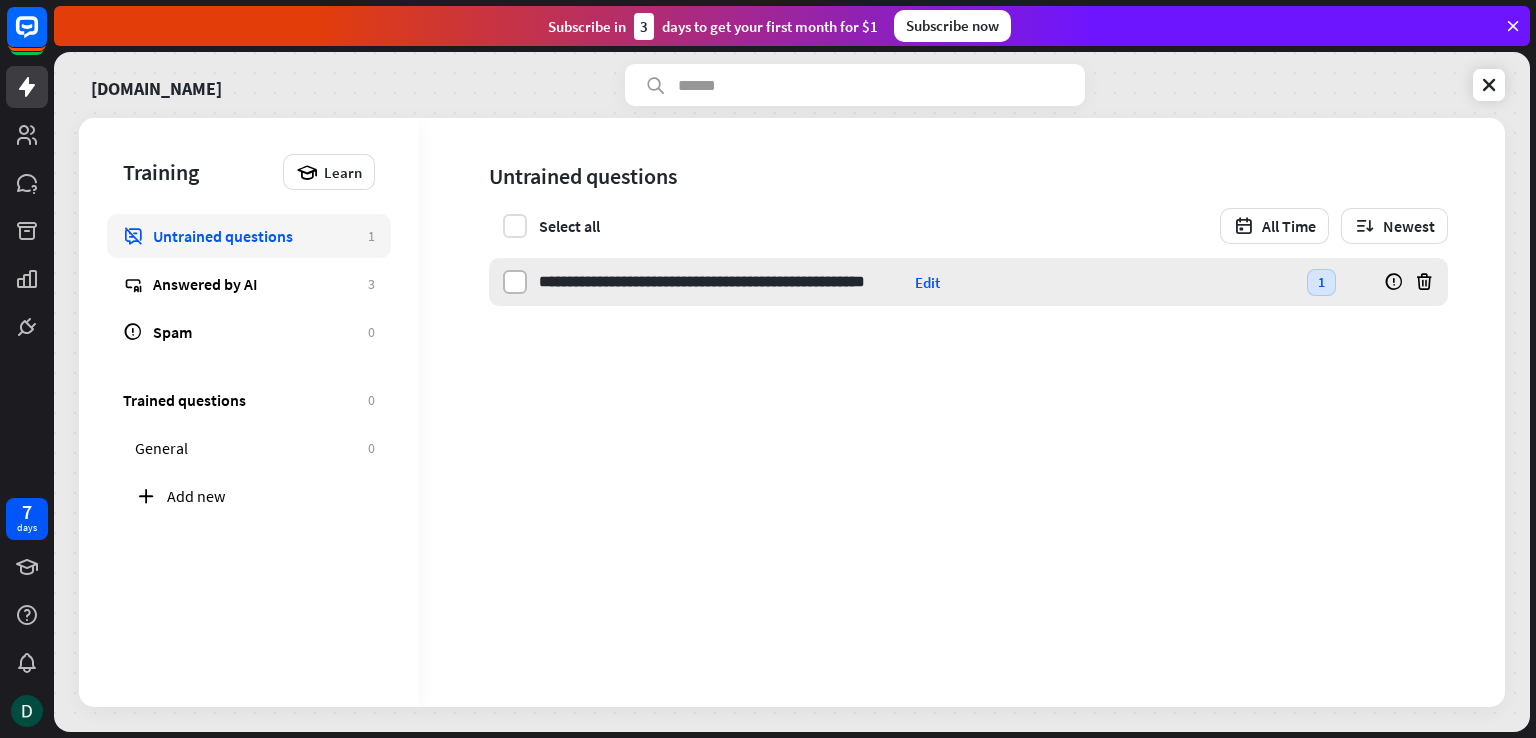 click at bounding box center (515, 282) 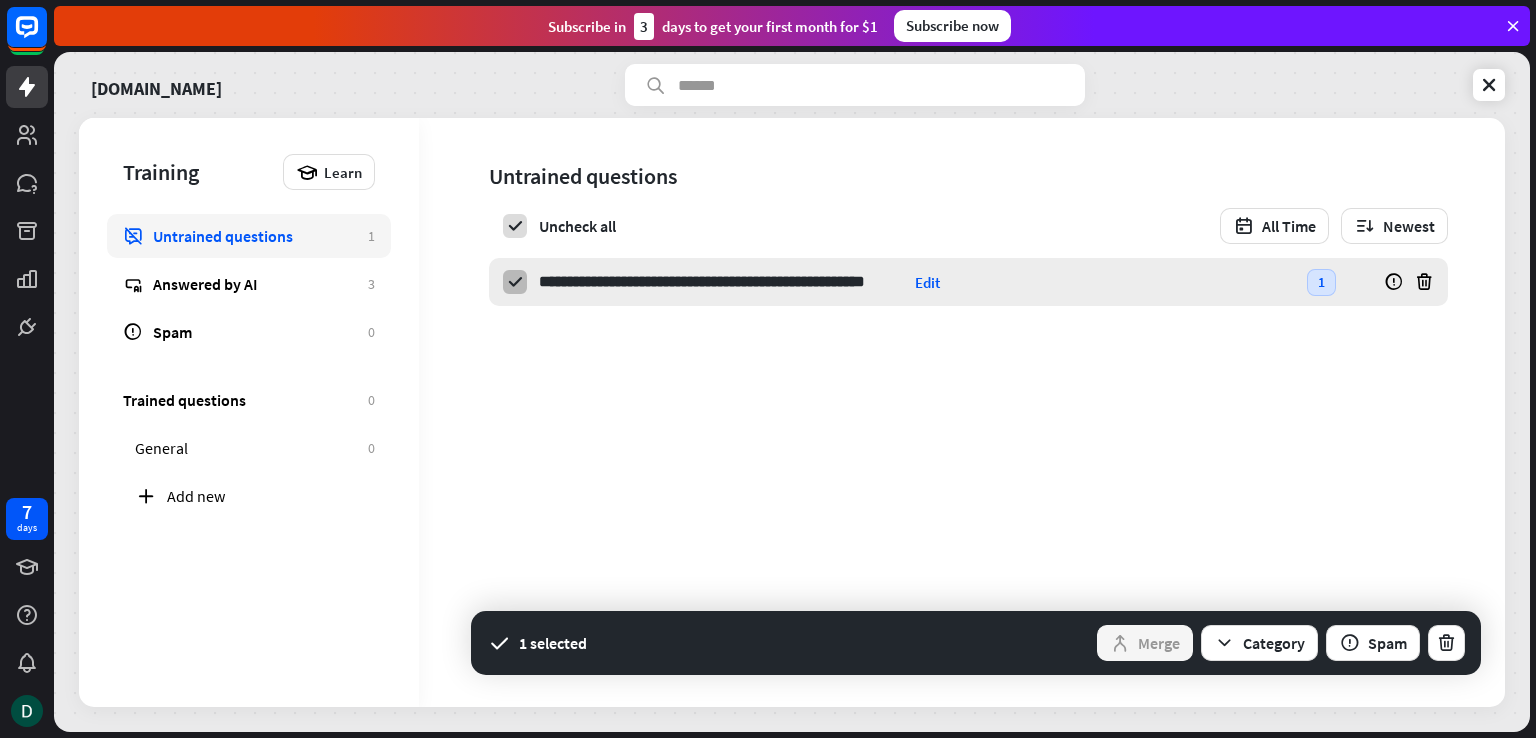 click at bounding box center [515, 282] 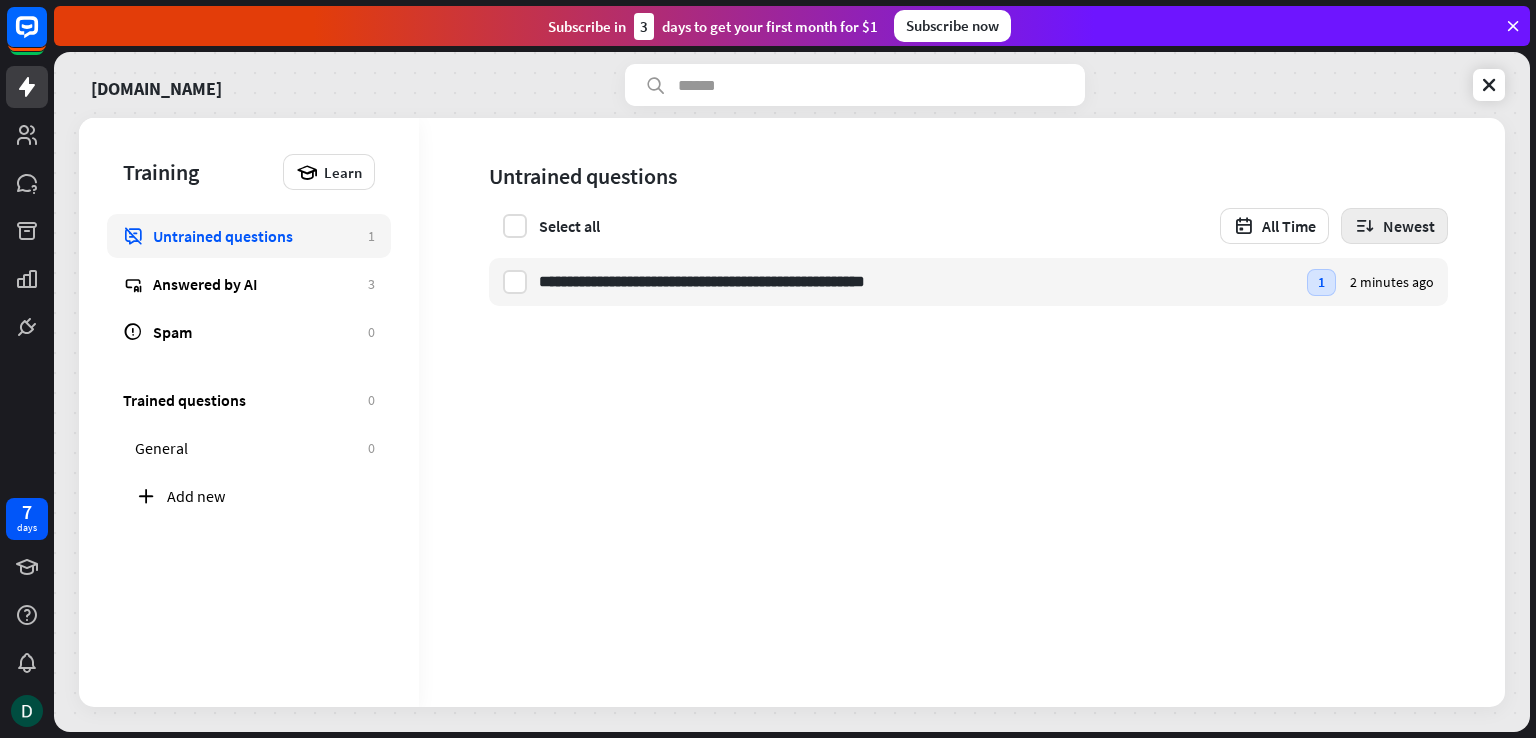 click on "Newest" at bounding box center (1394, 226) 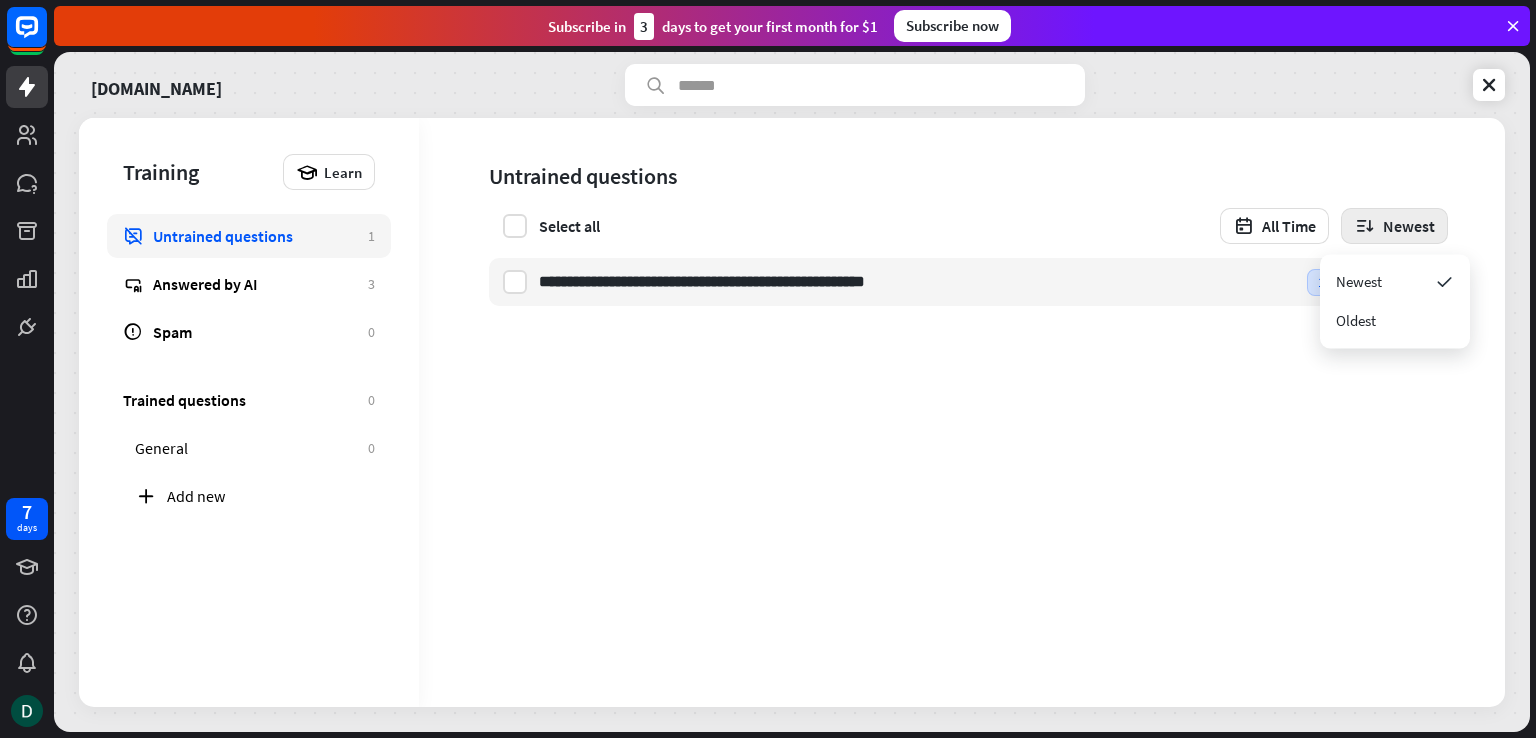 click on "Newest" at bounding box center [1394, 226] 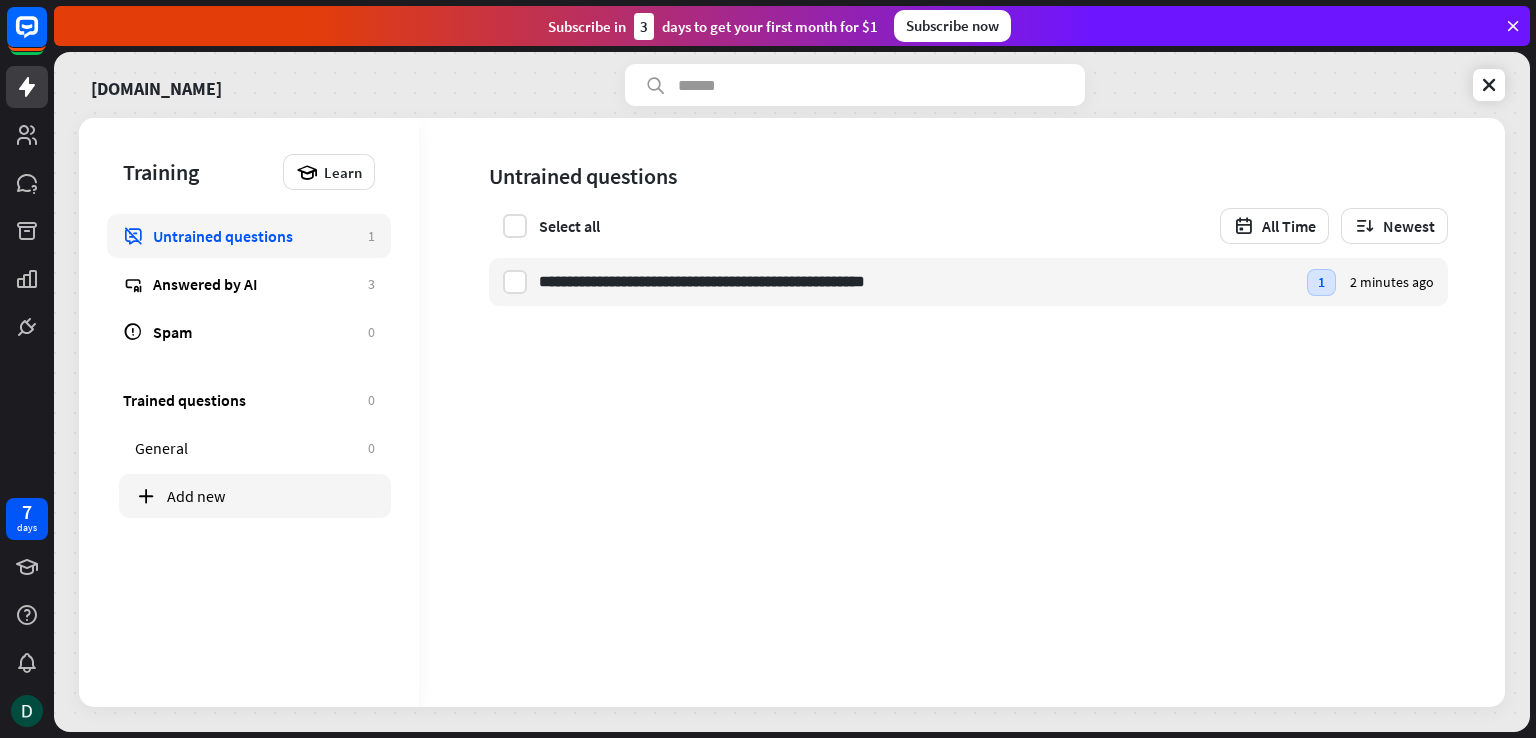 click on "Add new" at bounding box center [271, 496] 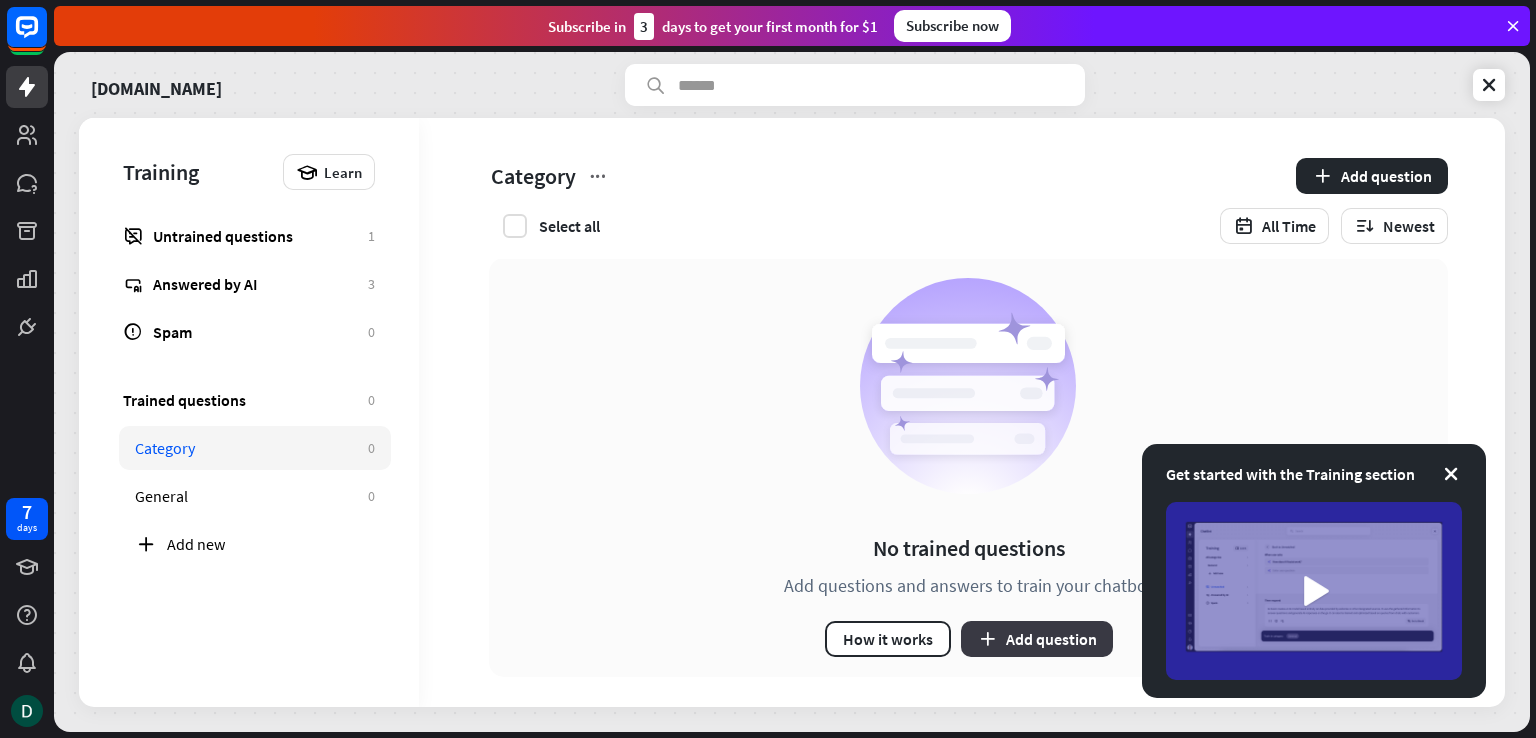 click on "Add question" at bounding box center (1037, 639) 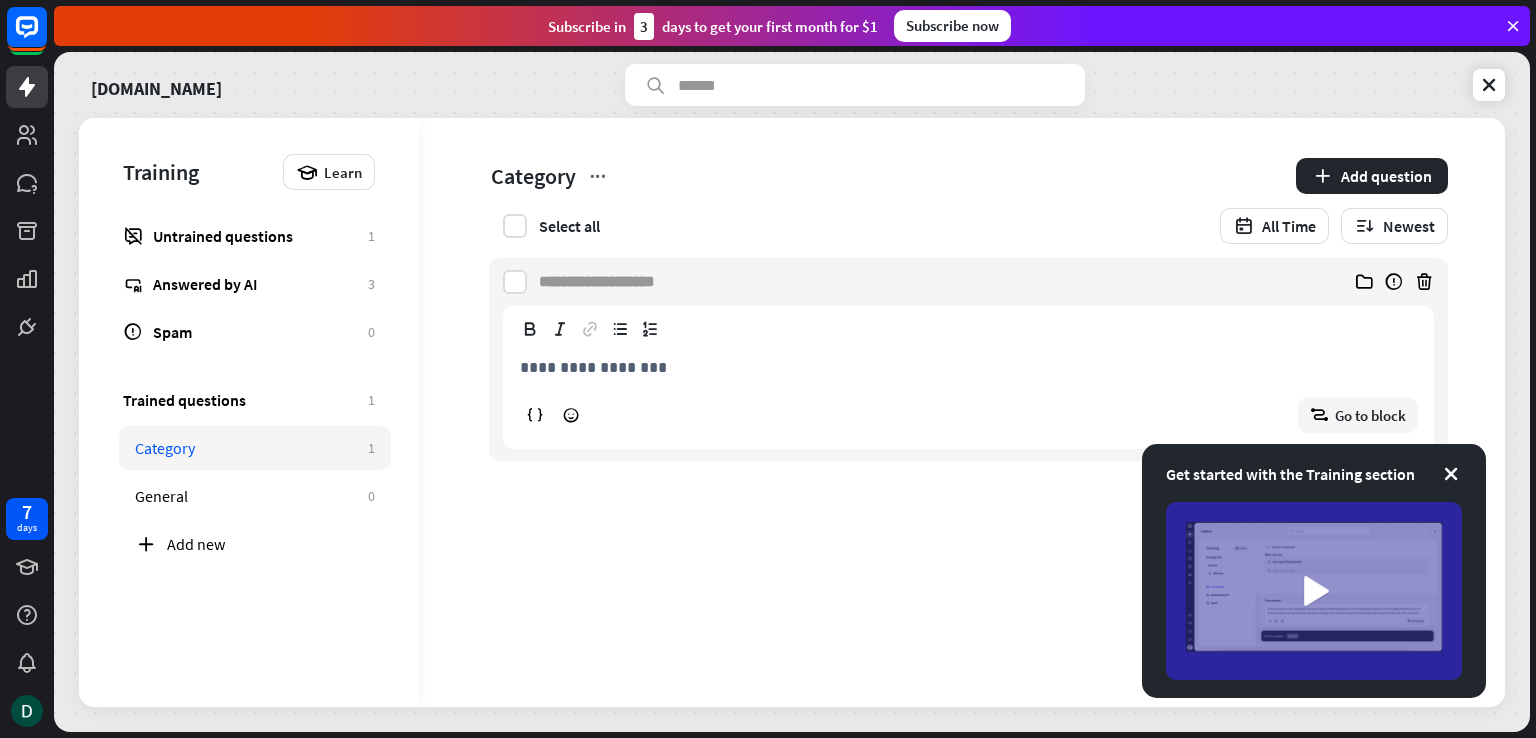 paste on "**********" 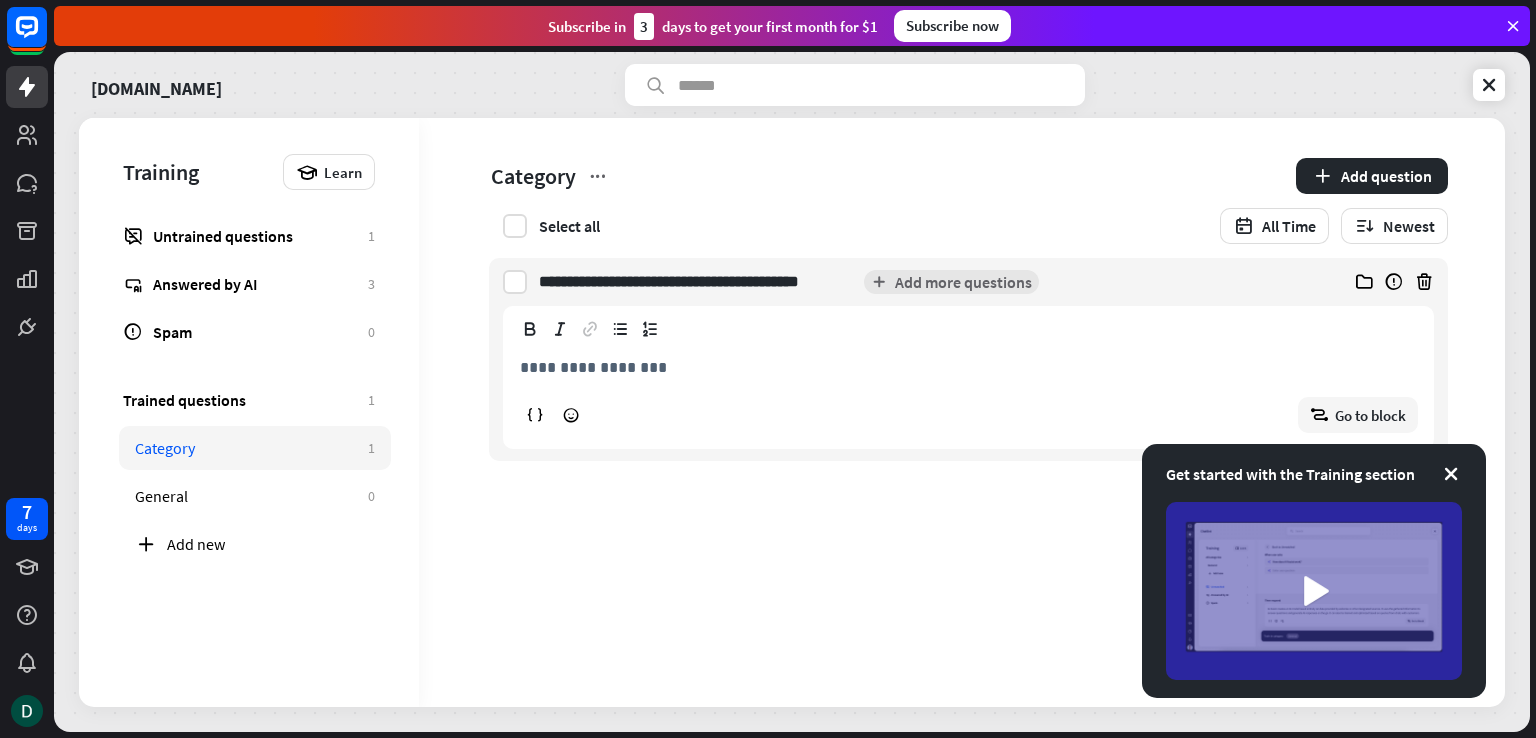 type on "**********" 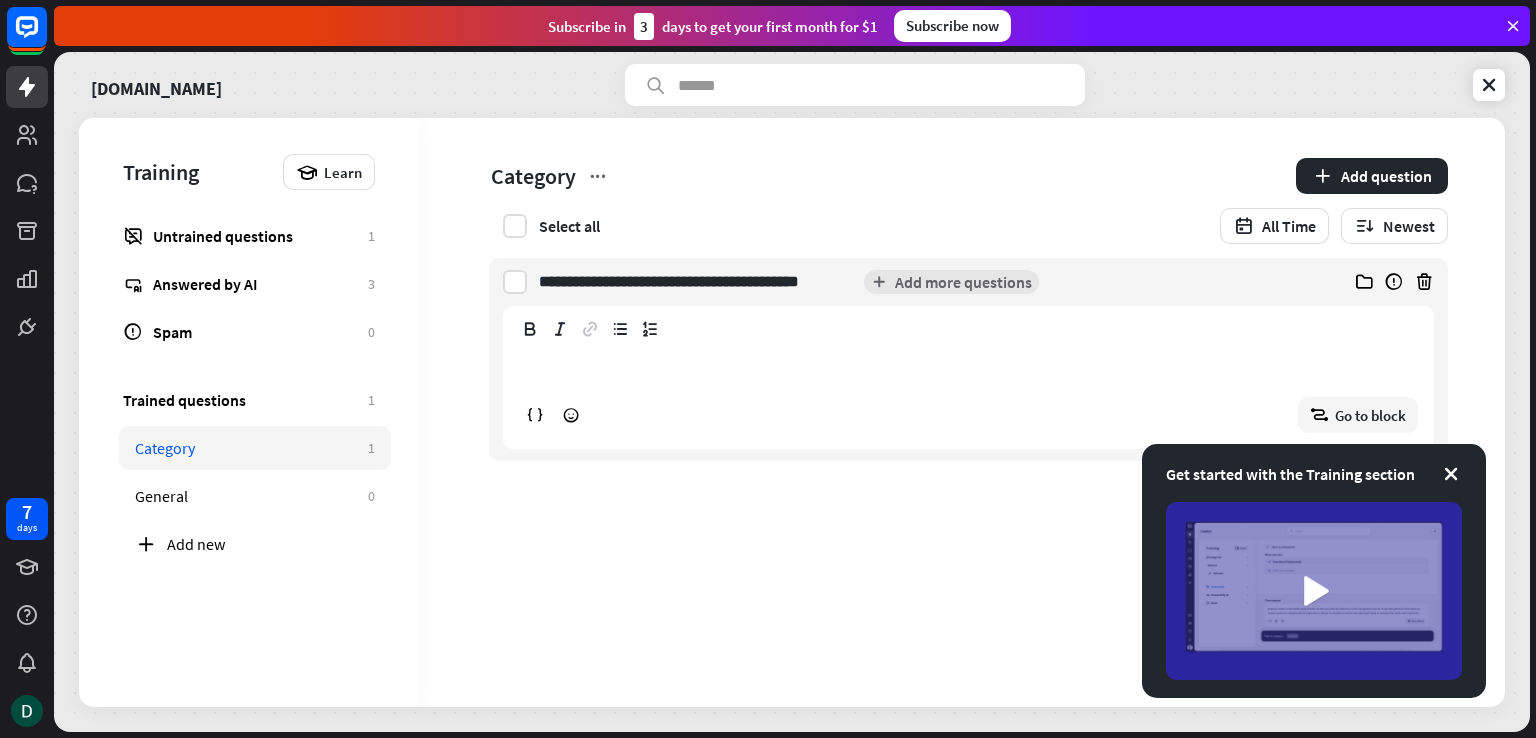 click on "**********" at bounding box center (968, 367) 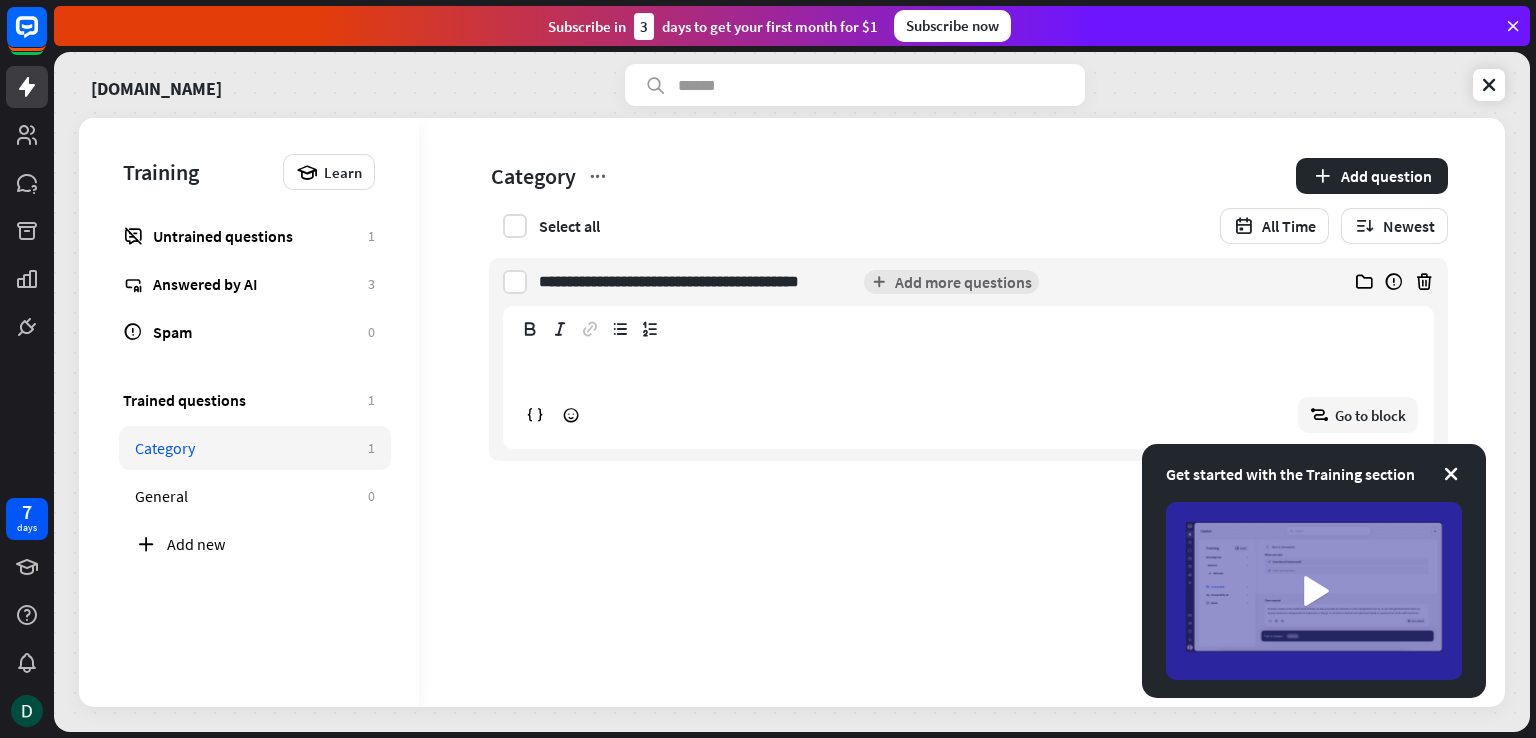 paste 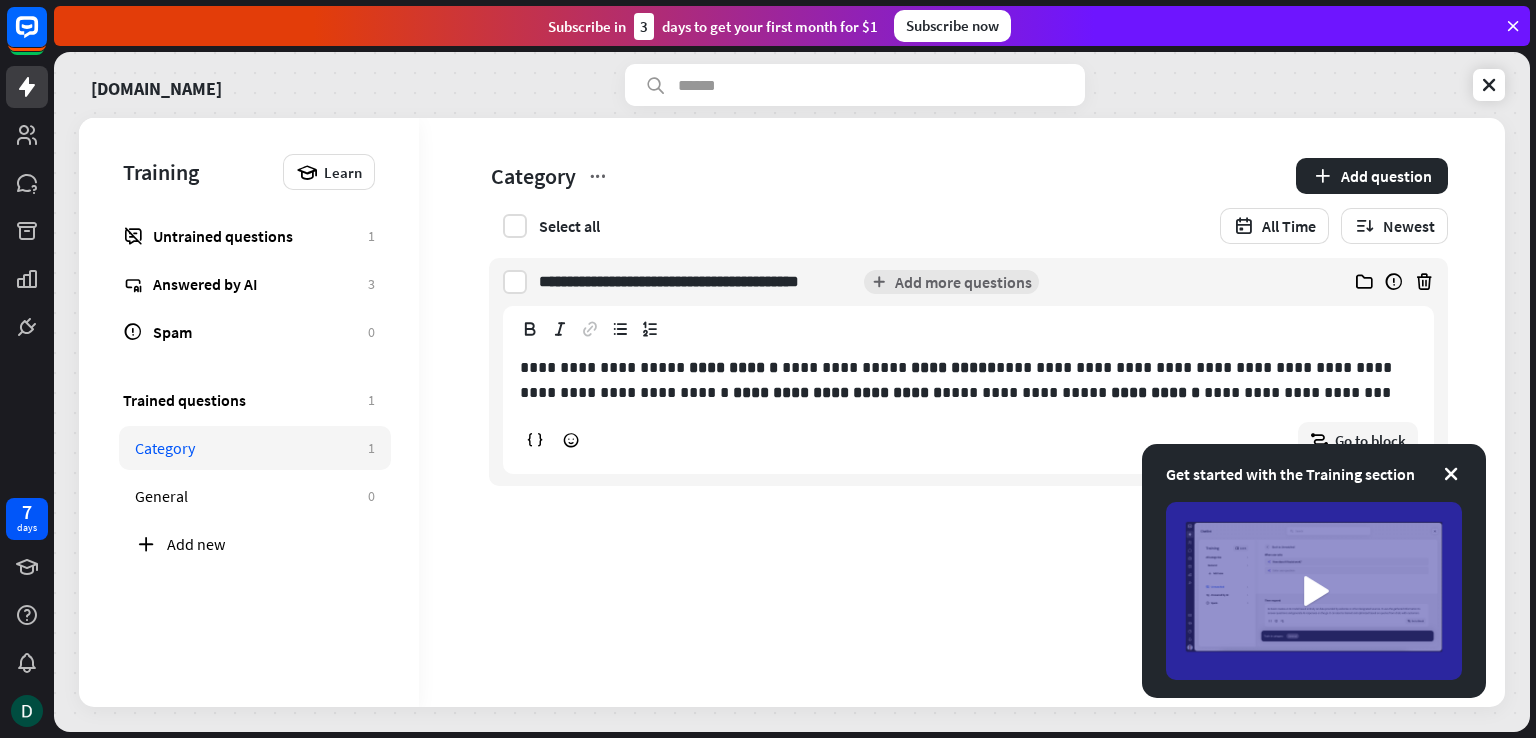 click on "**********" at bounding box center (968, 380) 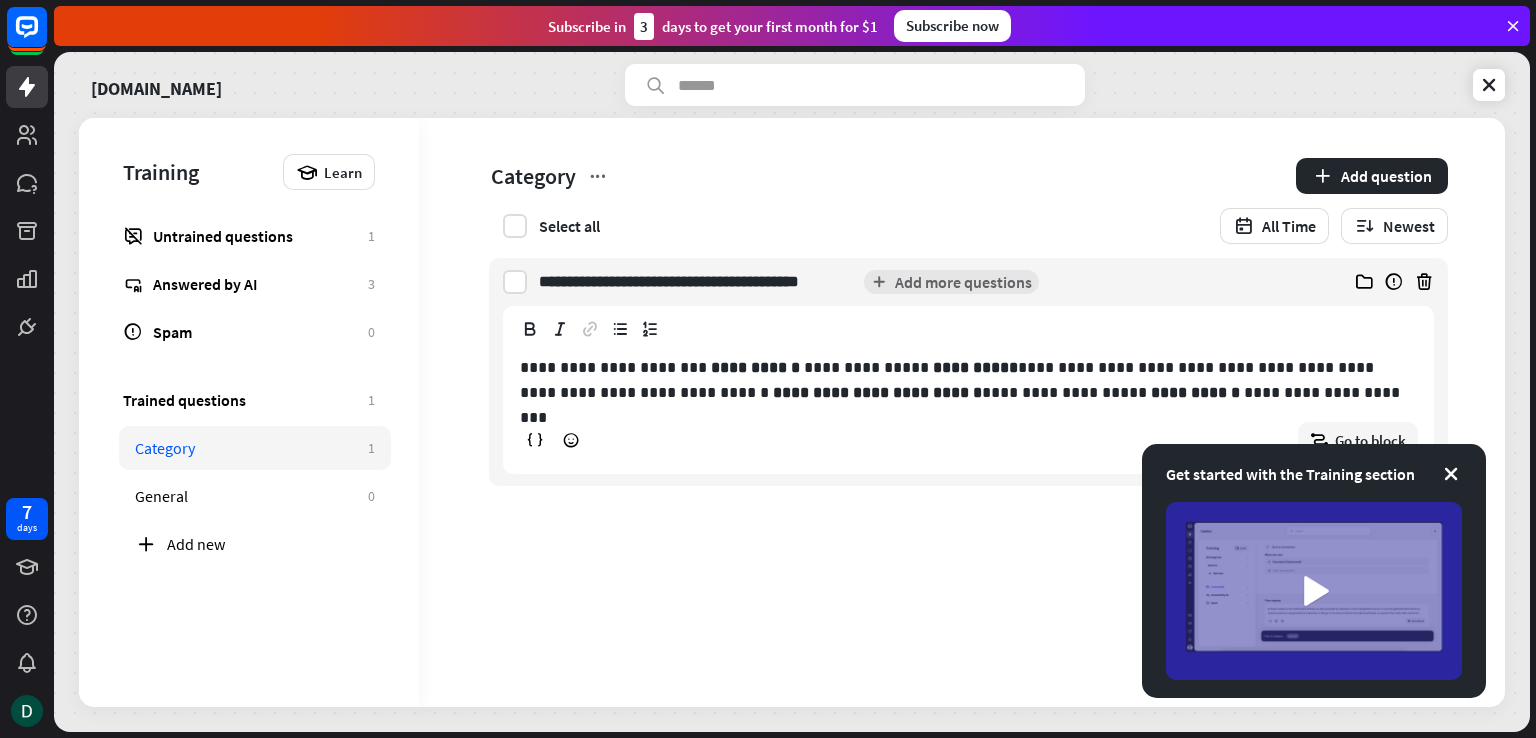 click on "**********" at bounding box center (962, 412) 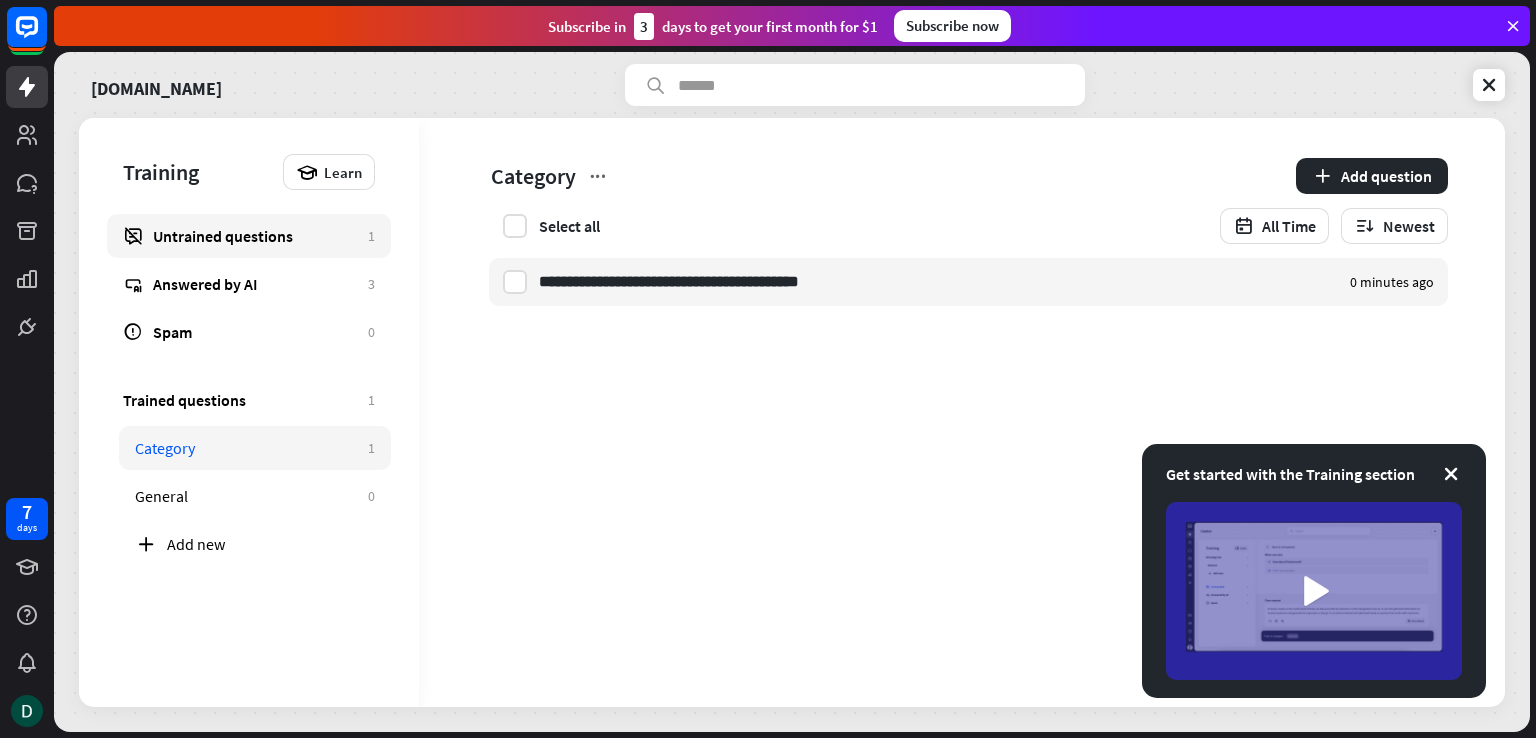 click on "Untrained questions   1" at bounding box center (249, 236) 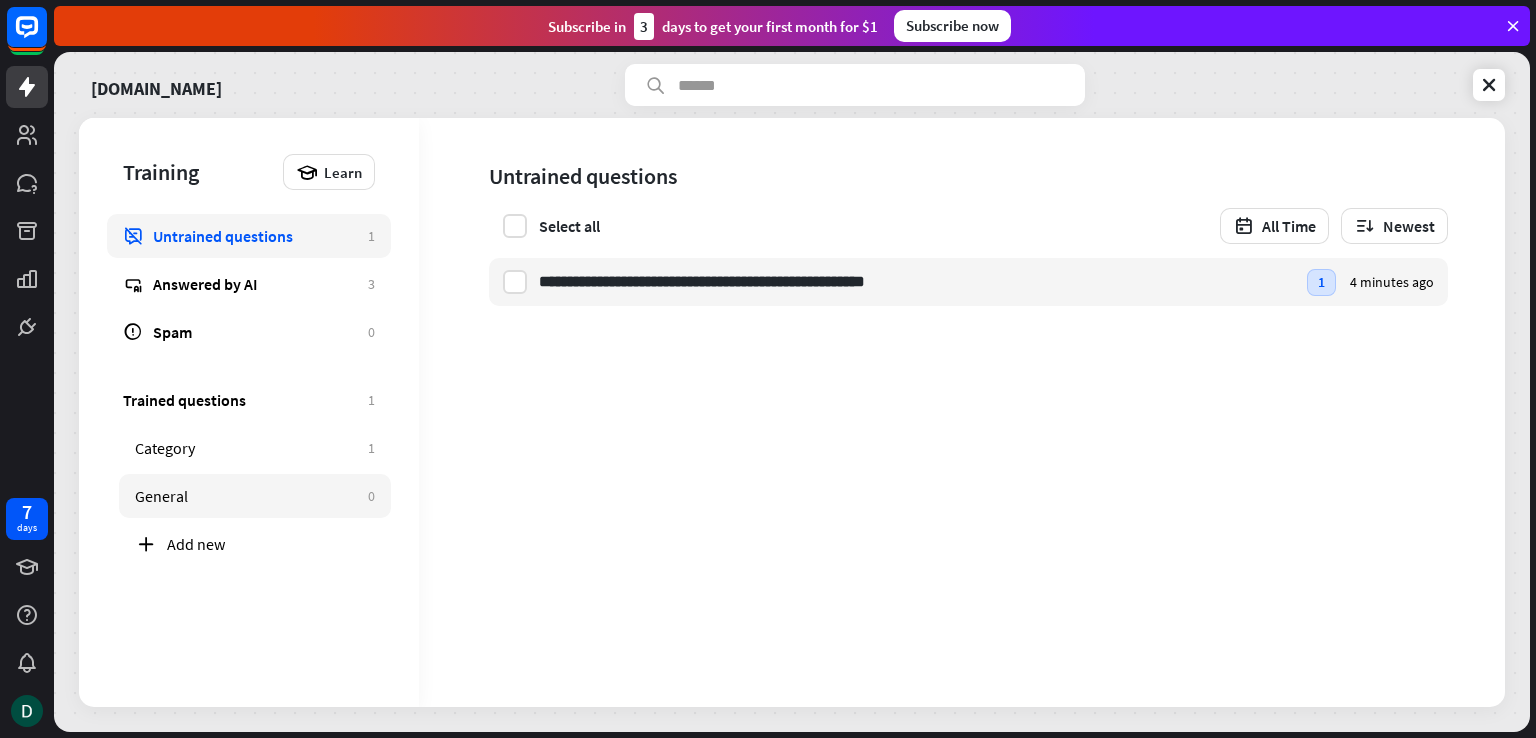 click on "General" at bounding box center [246, 496] 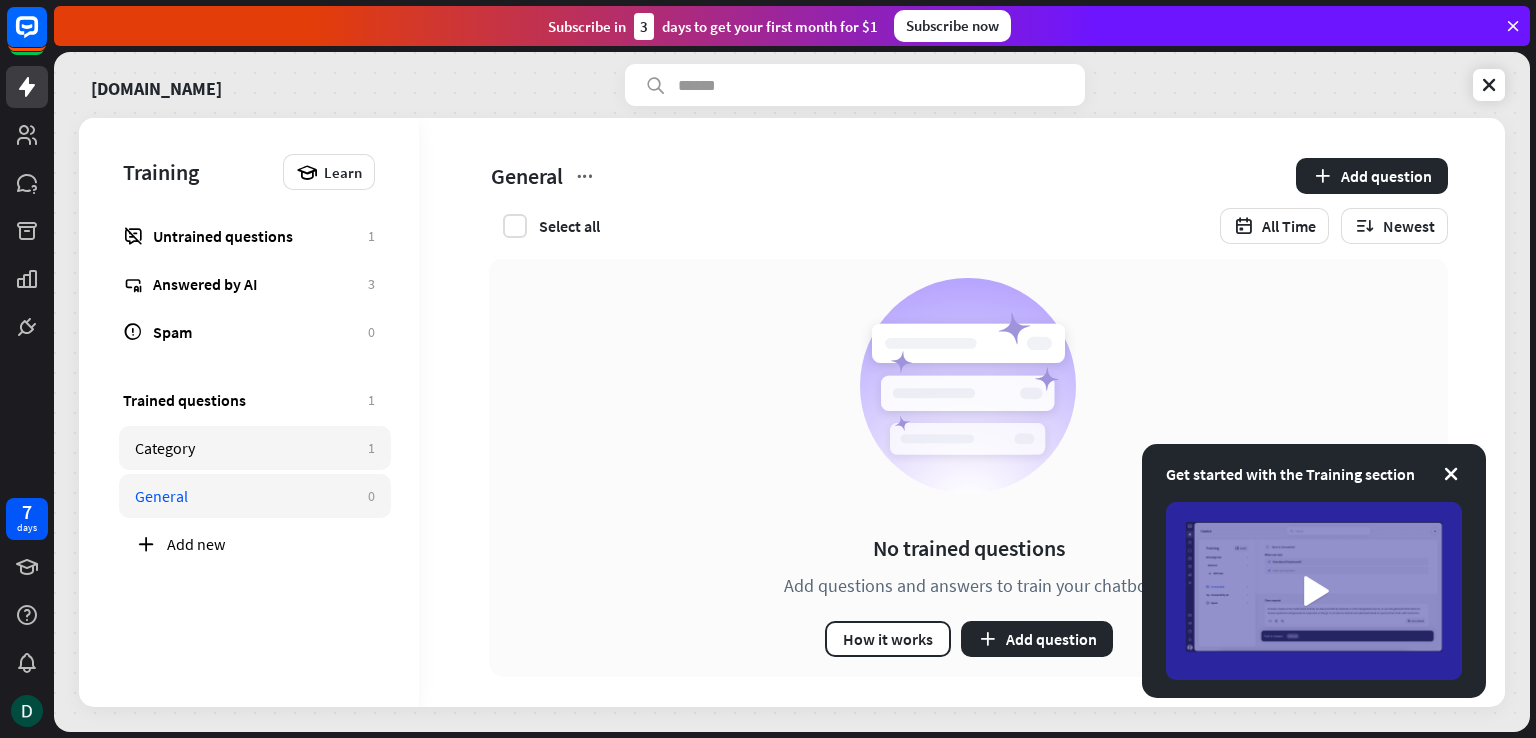 click on "Category" at bounding box center (246, 448) 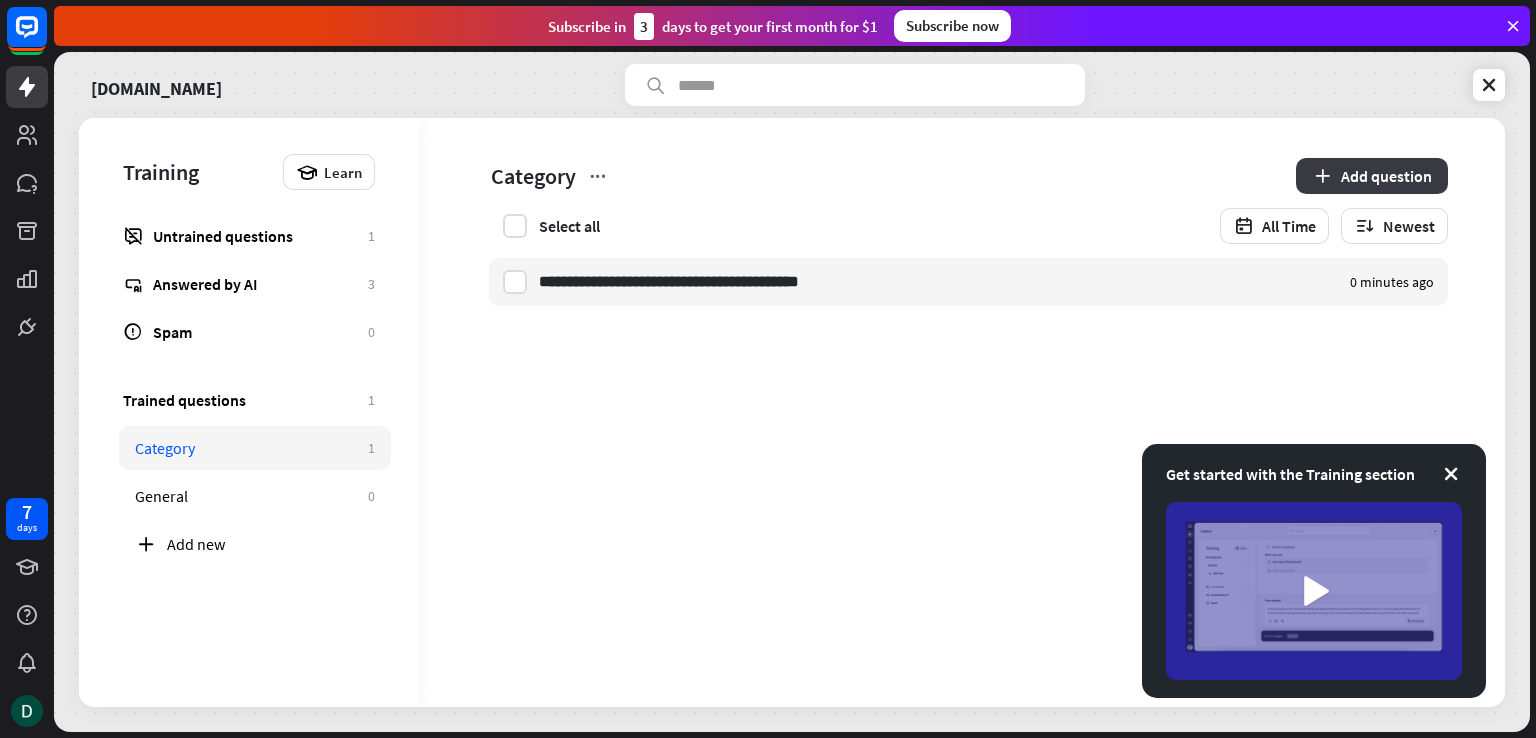 click on "Add question" at bounding box center (1372, 176) 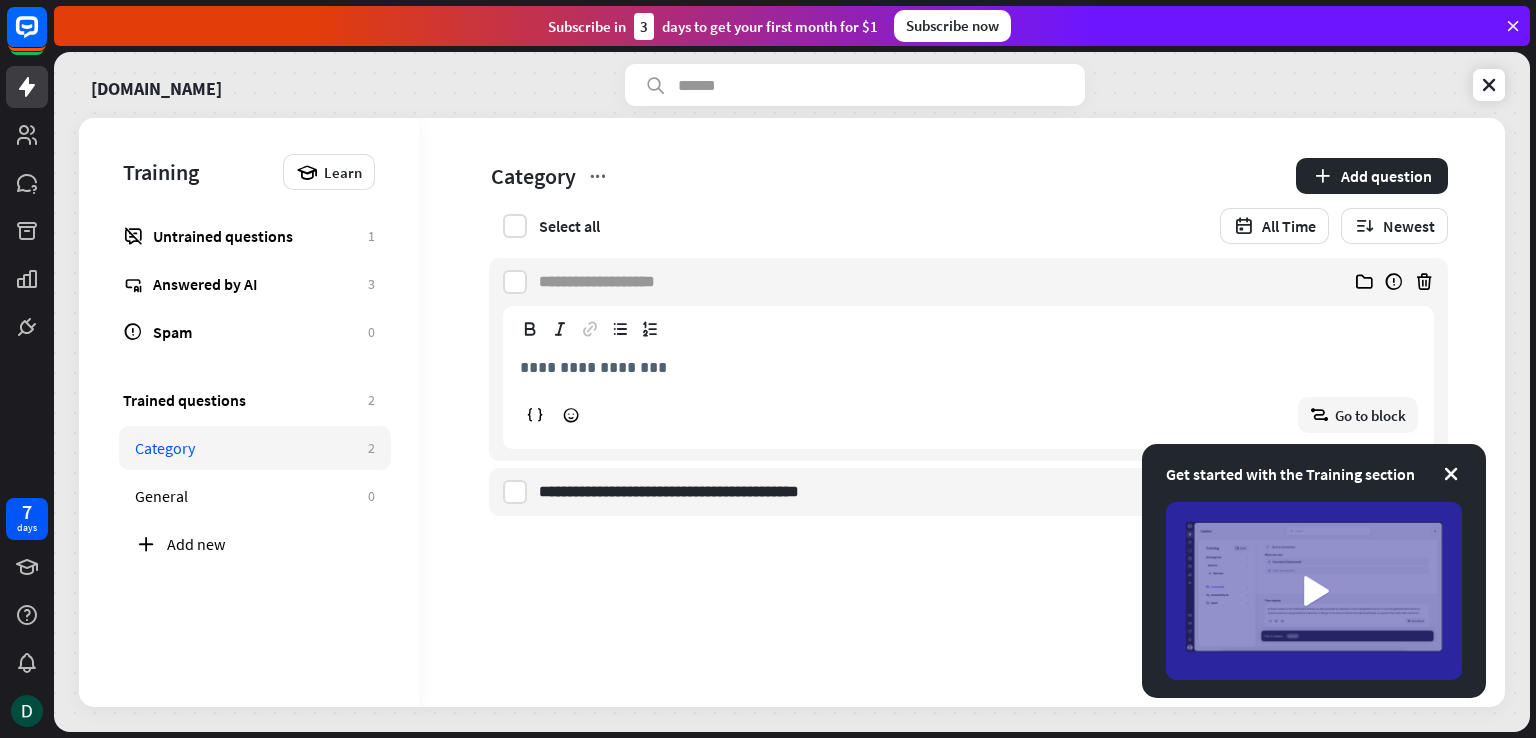 click at bounding box center (931, 282) 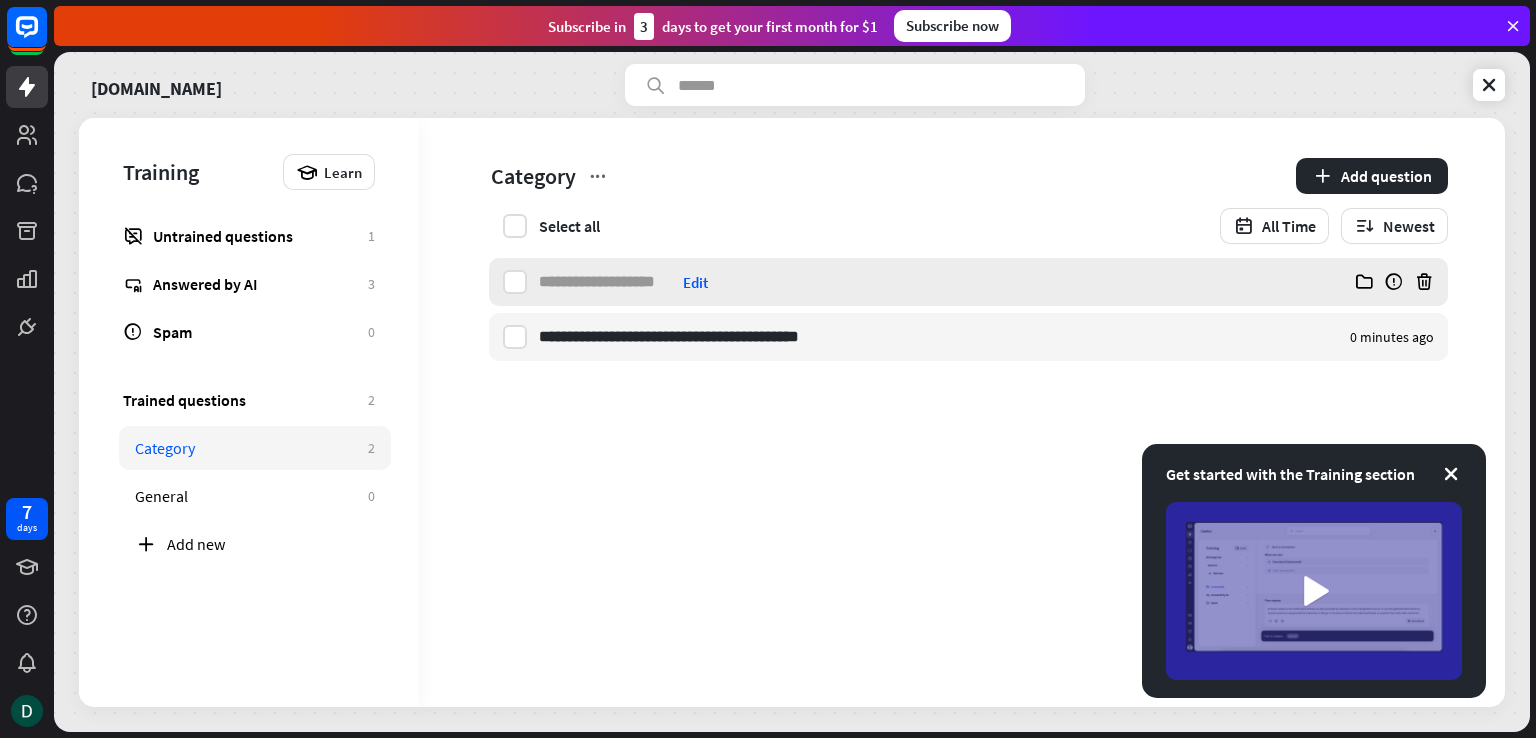 click on "Edit" at bounding box center (695, 282) 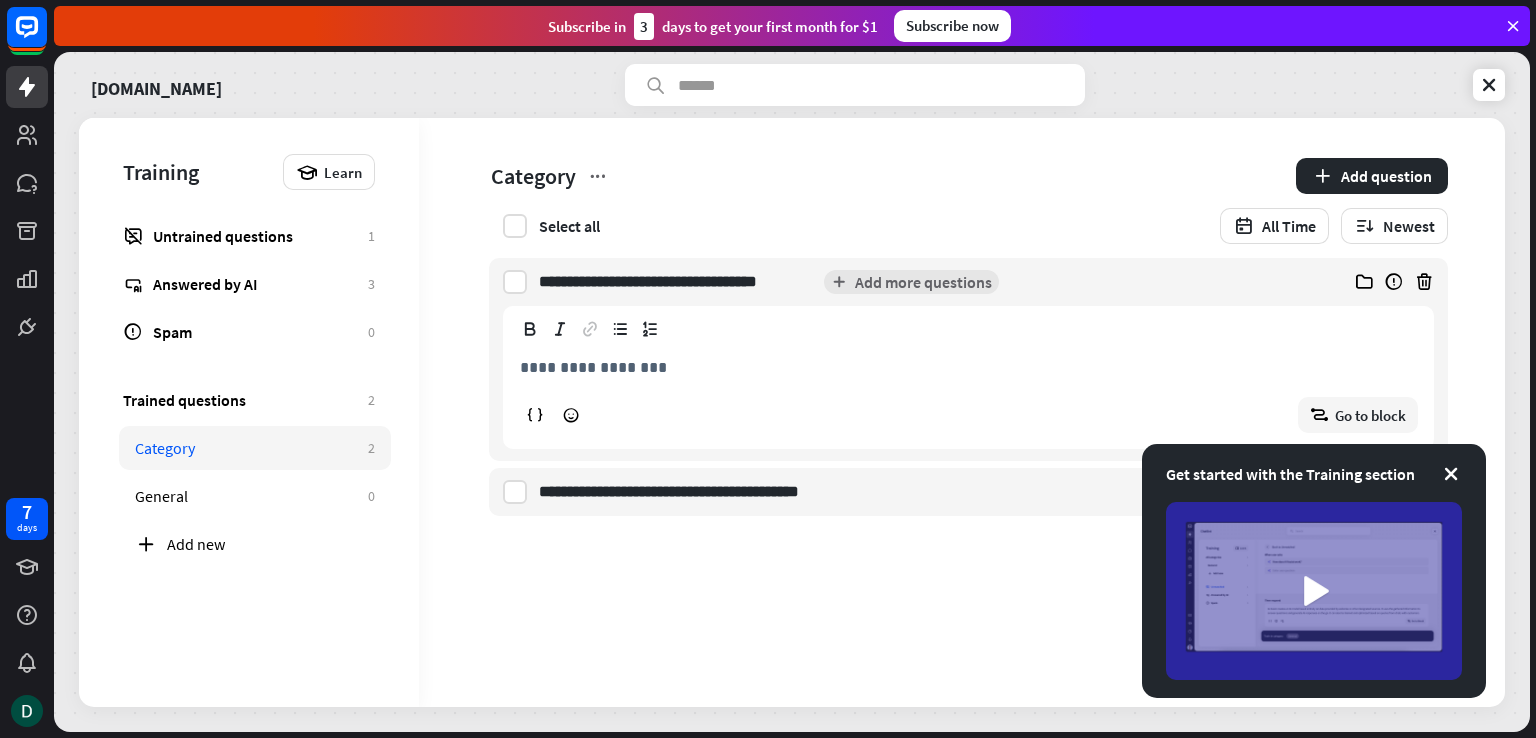 type on "**********" 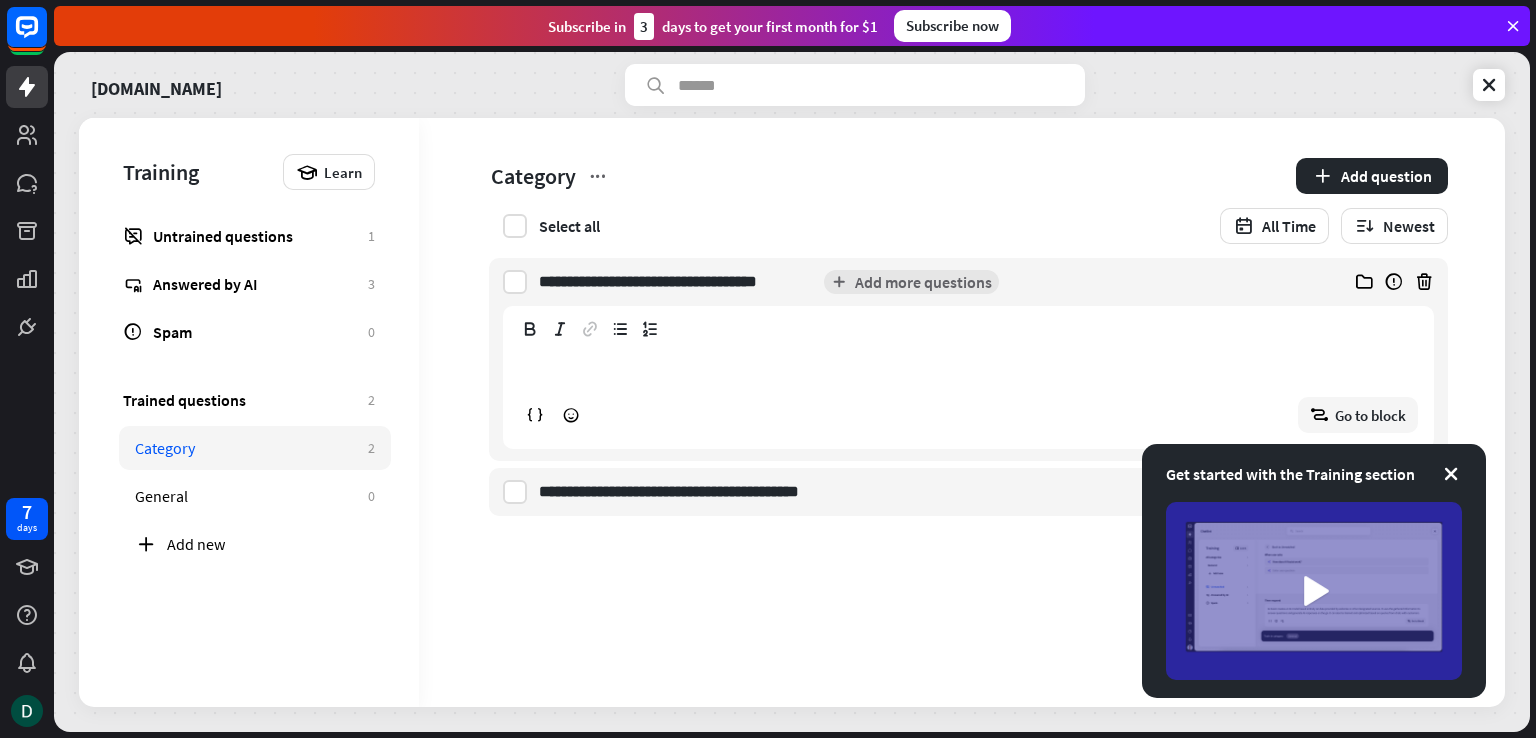 click on "**********" at bounding box center [968, 367] 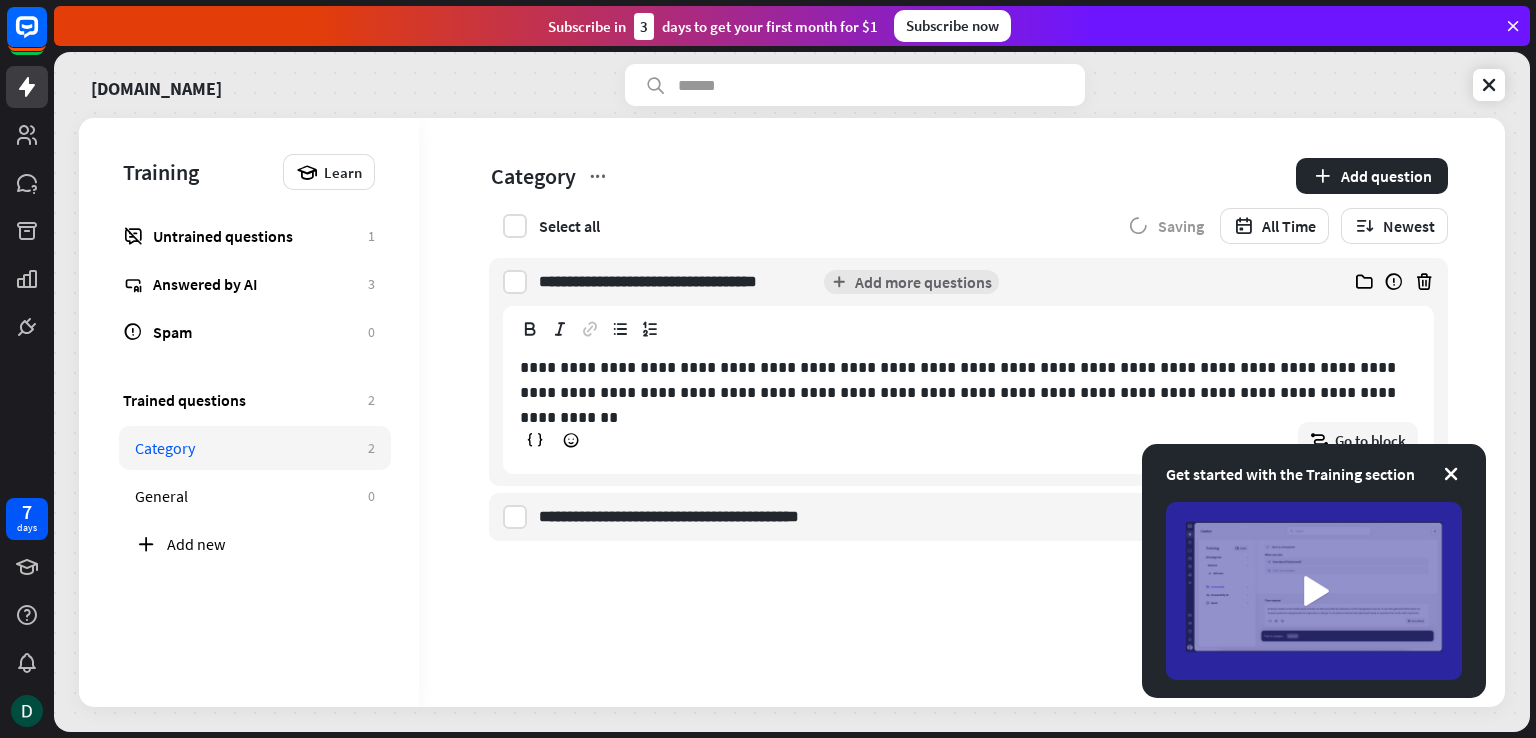 click on "Select all     Saving
All Time
Newest" at bounding box center [968, 226] 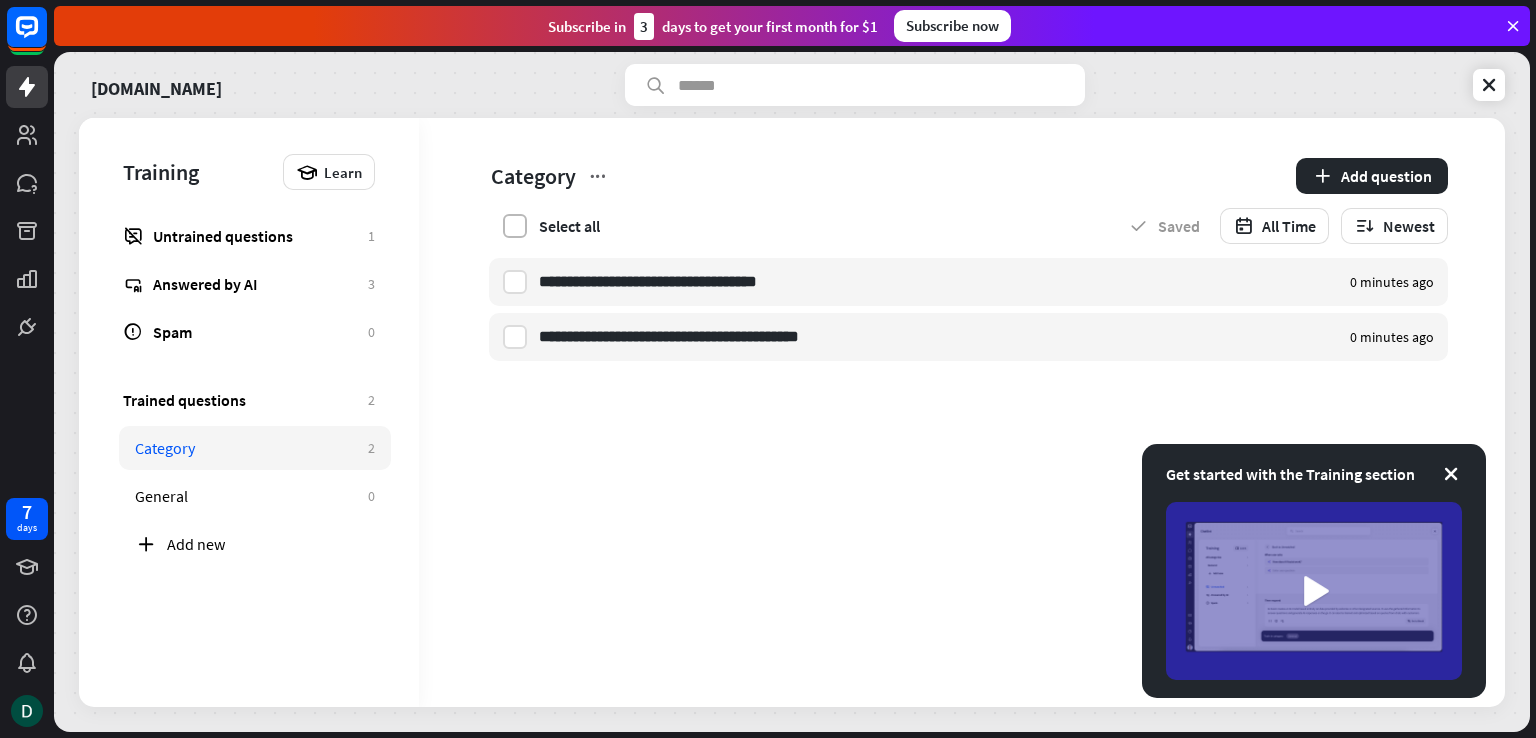 click at bounding box center [515, 226] 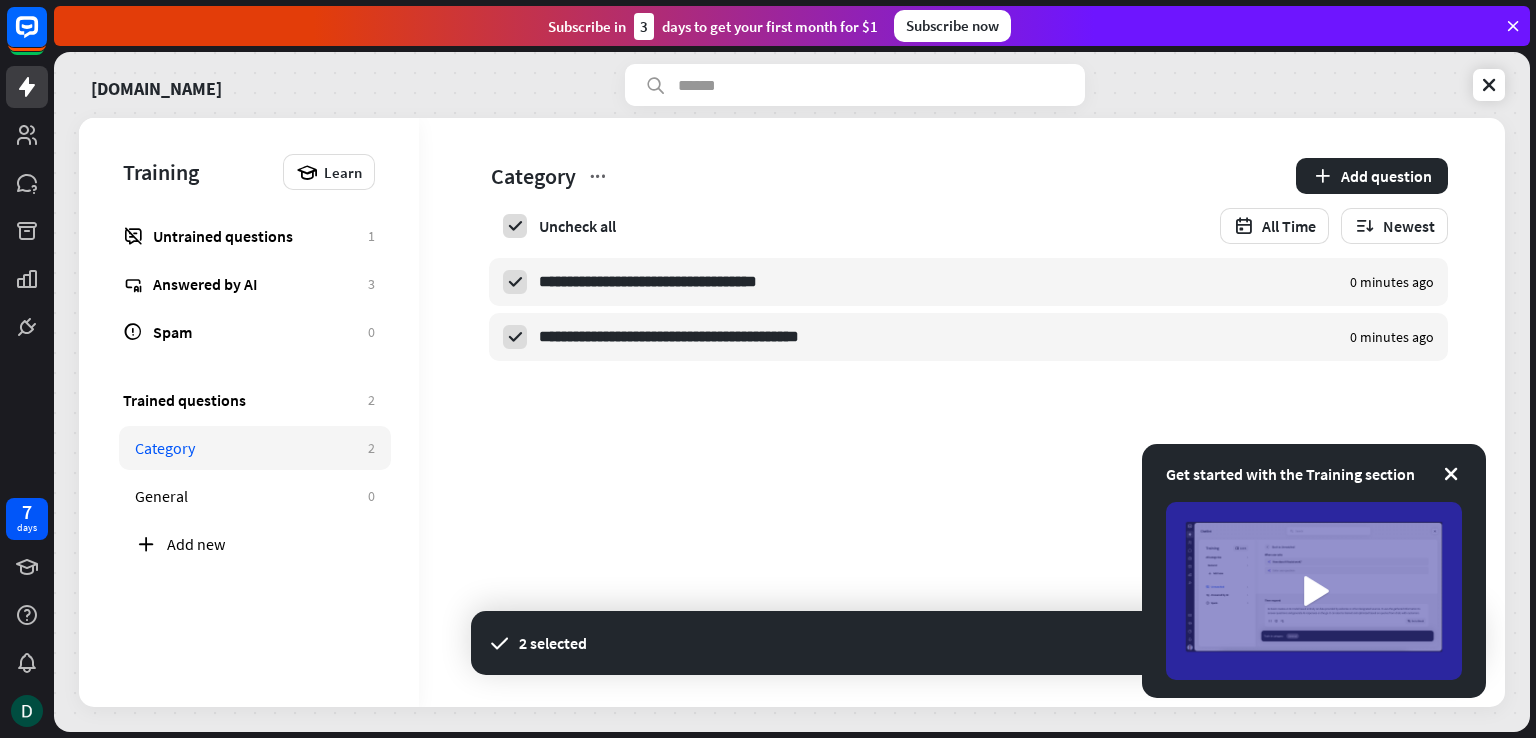 click on "**********" at bounding box center [962, 412] 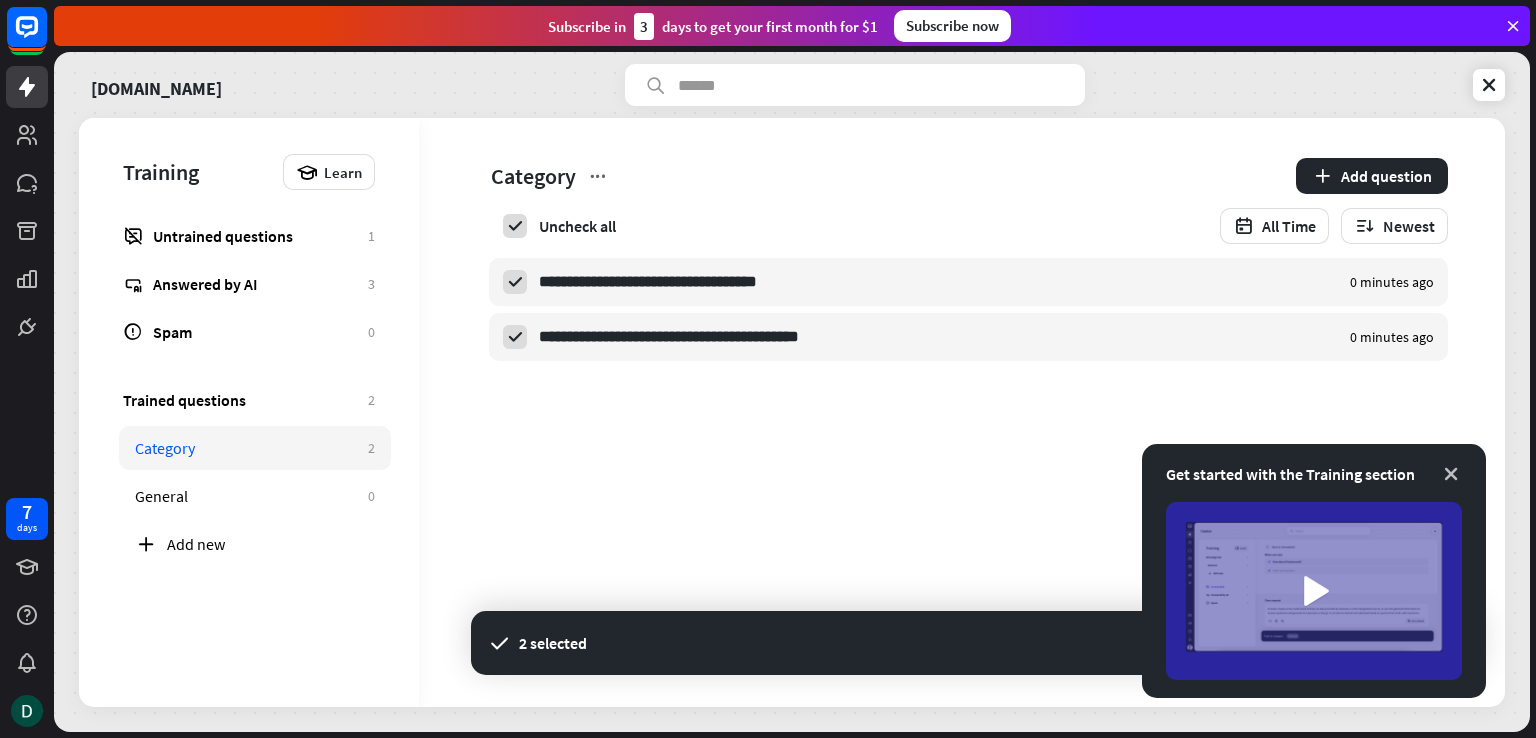 click at bounding box center (1451, 474) 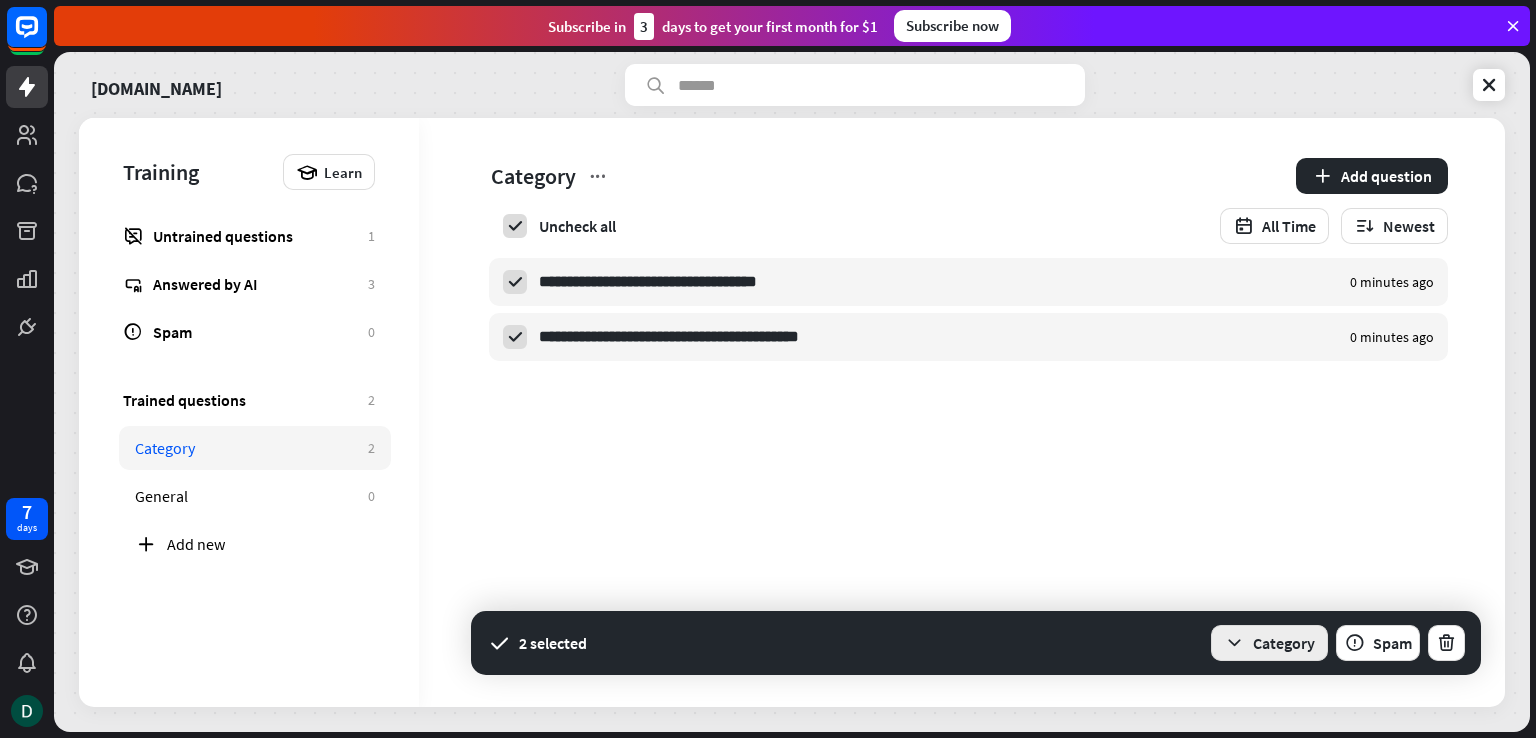click on "Category" at bounding box center [1269, 643] 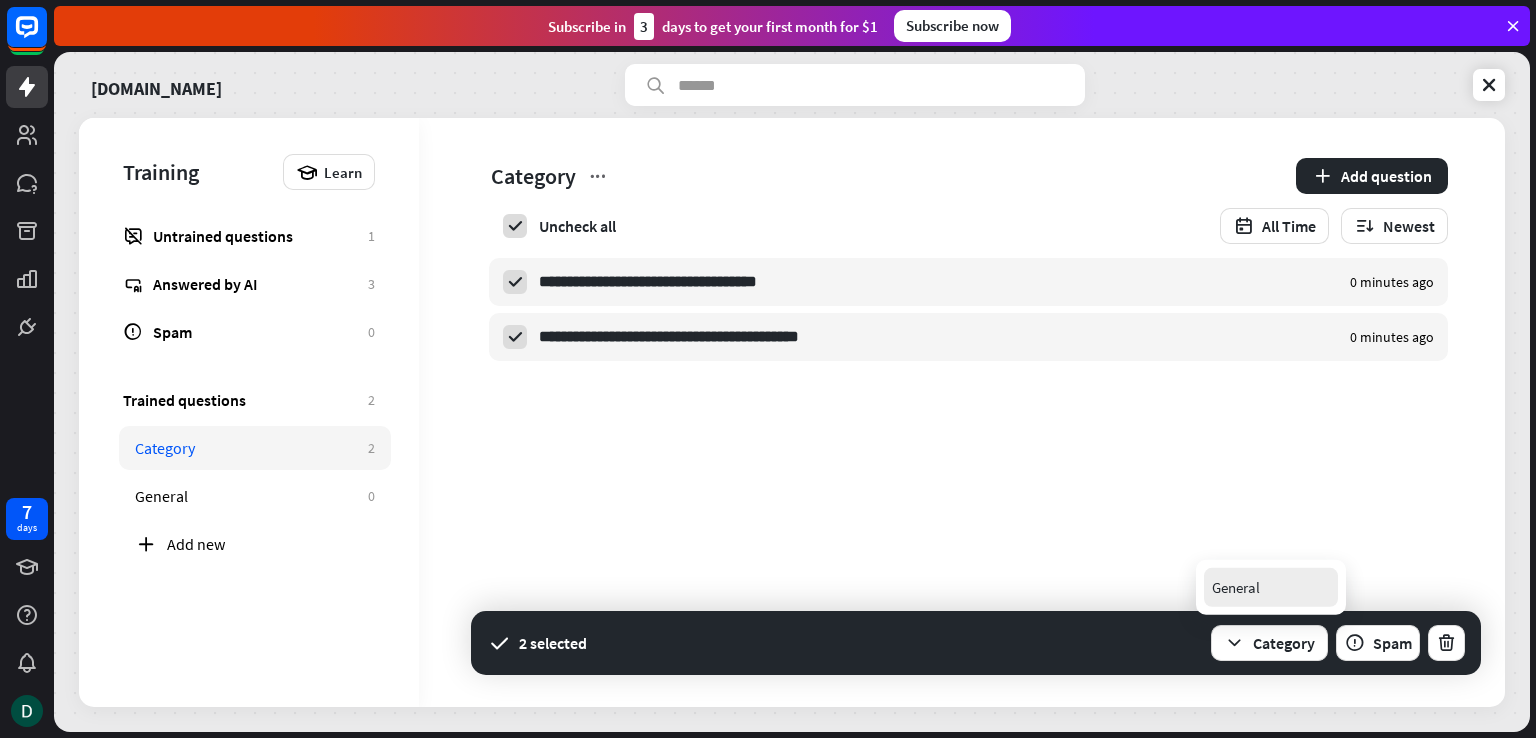 click on "General" at bounding box center [1236, 587] 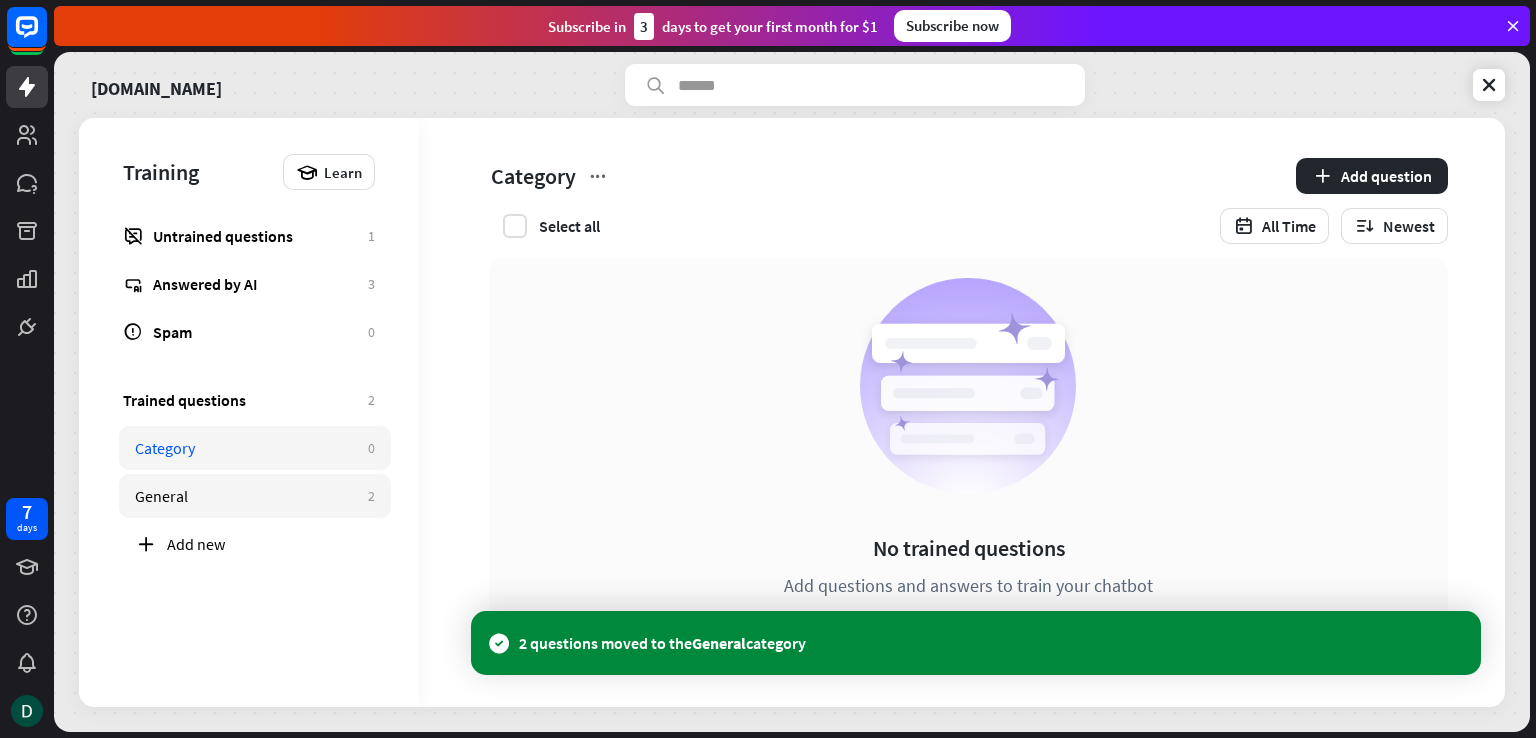 click on "General" at bounding box center (246, 496) 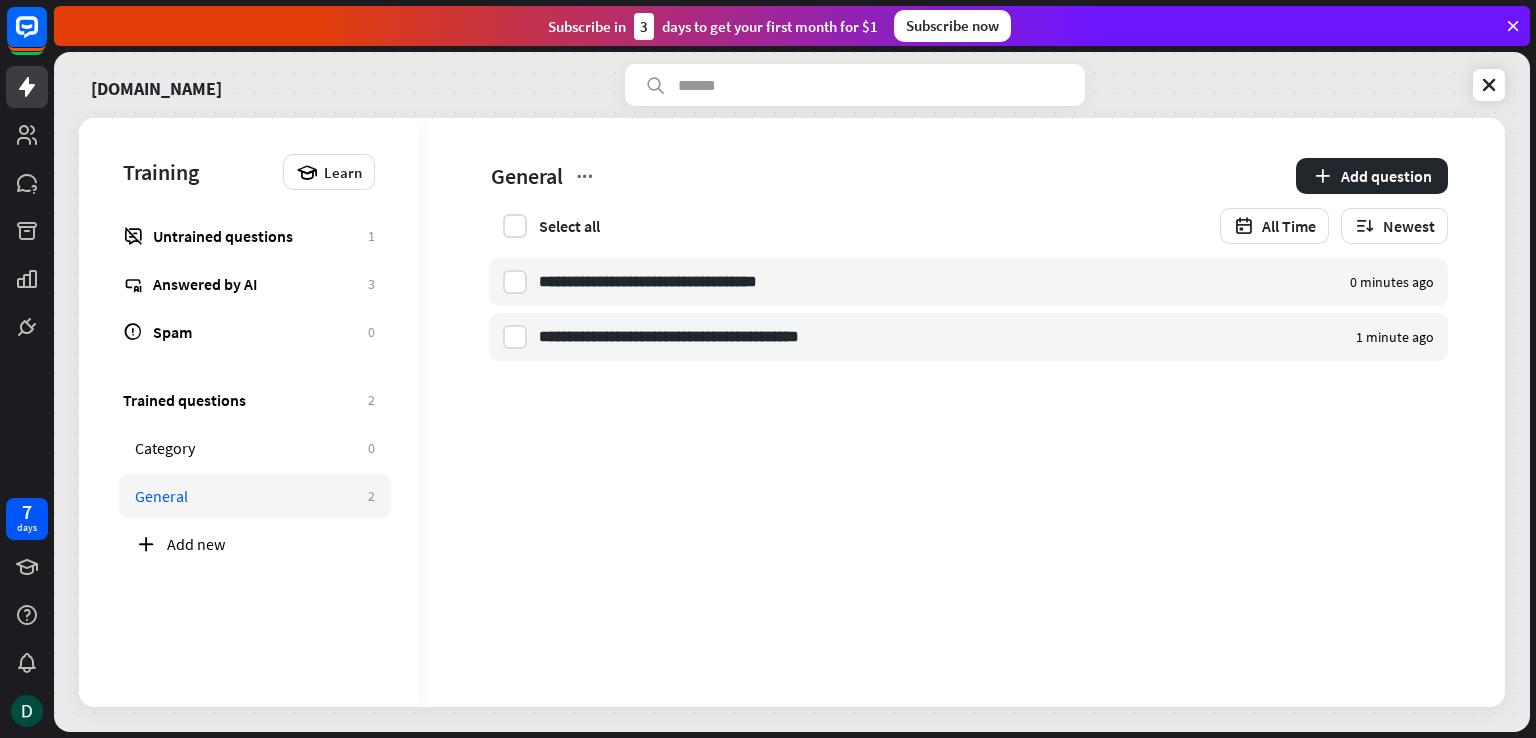 click on "Select all" at bounding box center [544, 226] 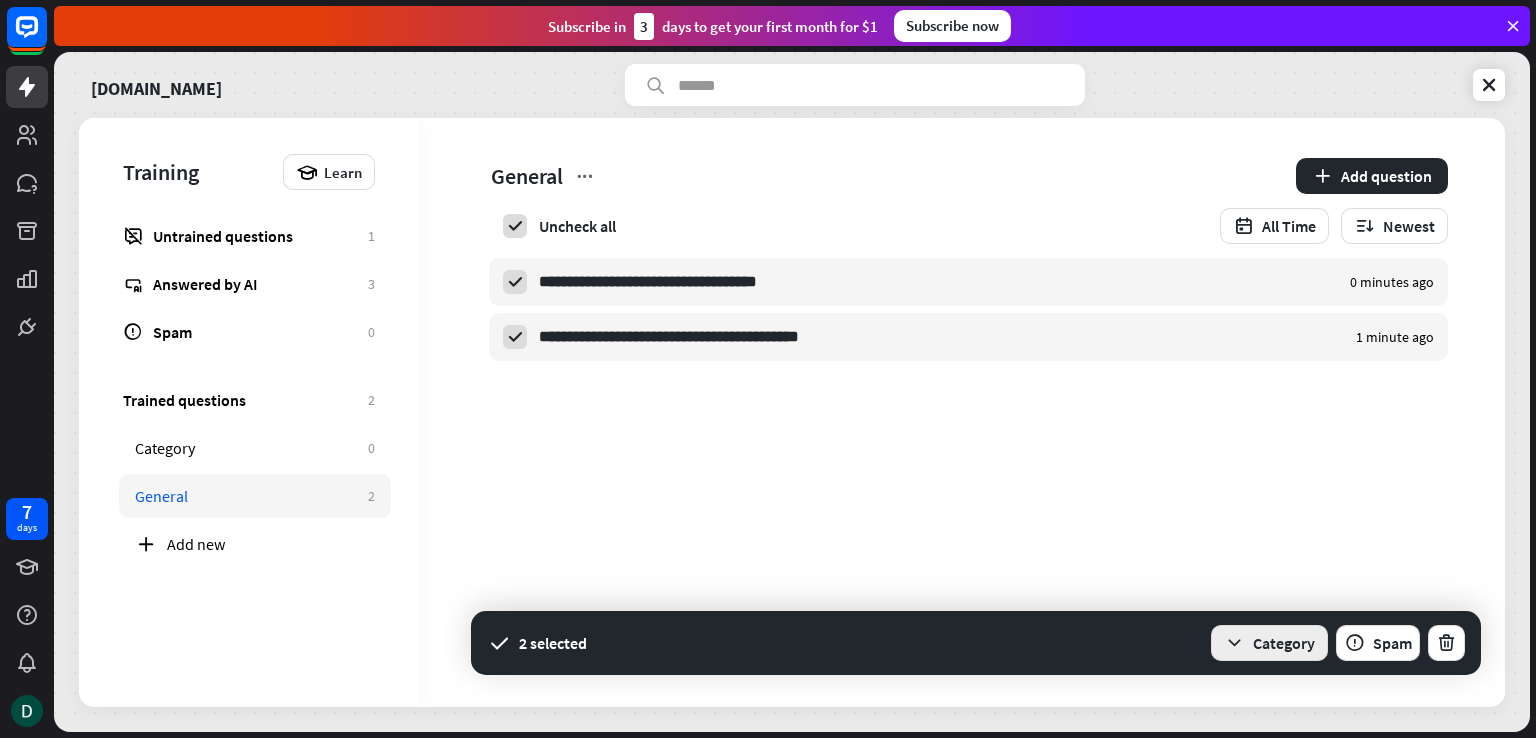 click on "Category" at bounding box center (1269, 643) 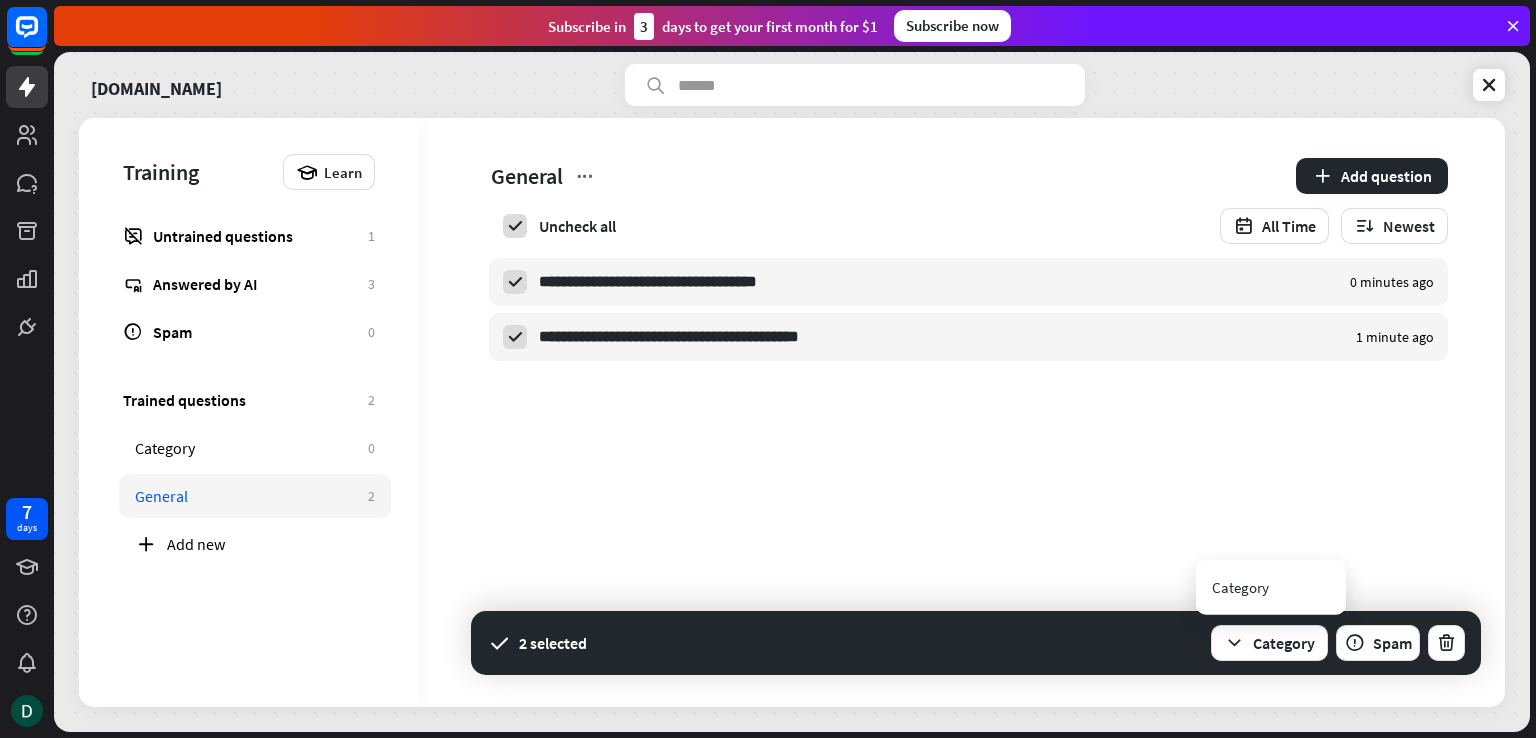 click on "**********" at bounding box center [962, 412] 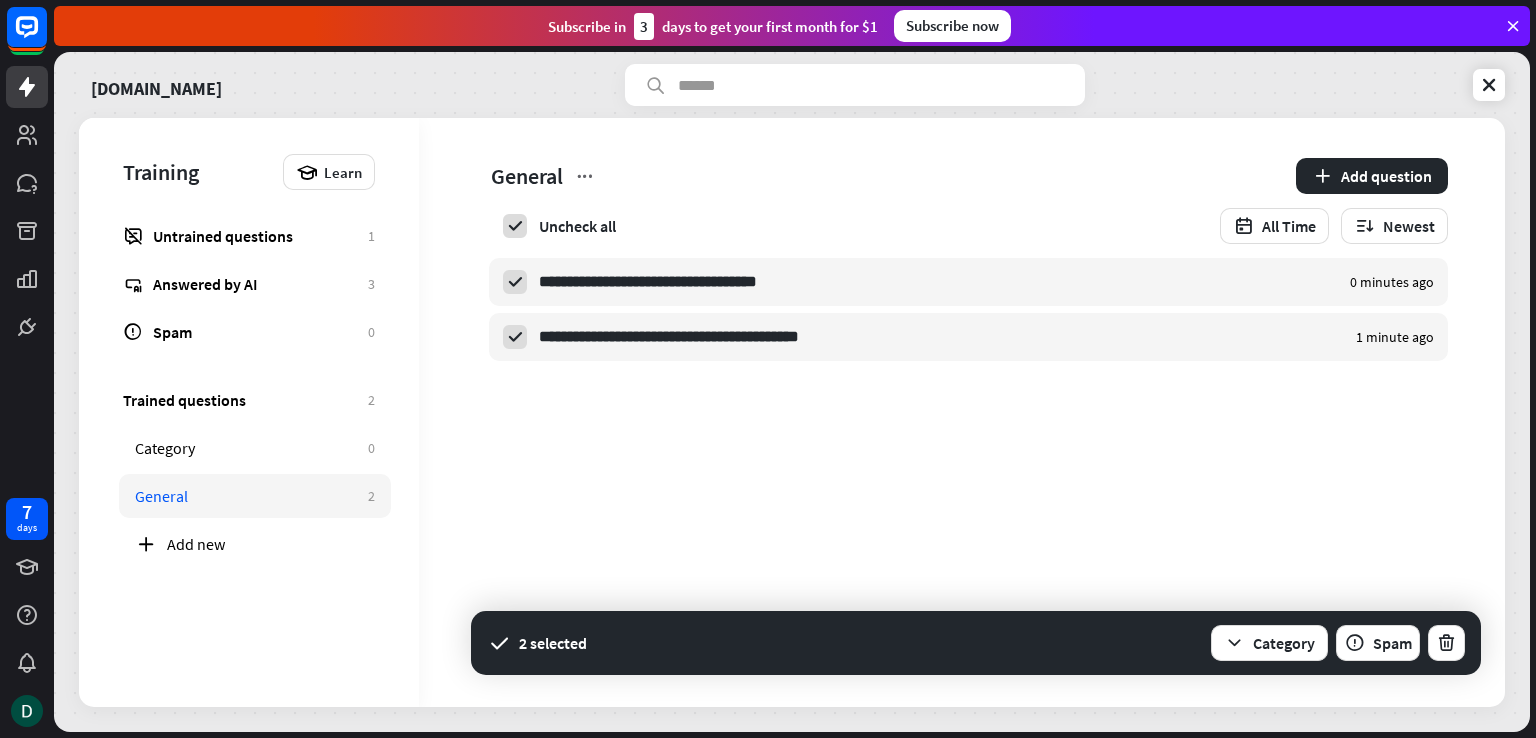 click on "**********" at bounding box center [962, 412] 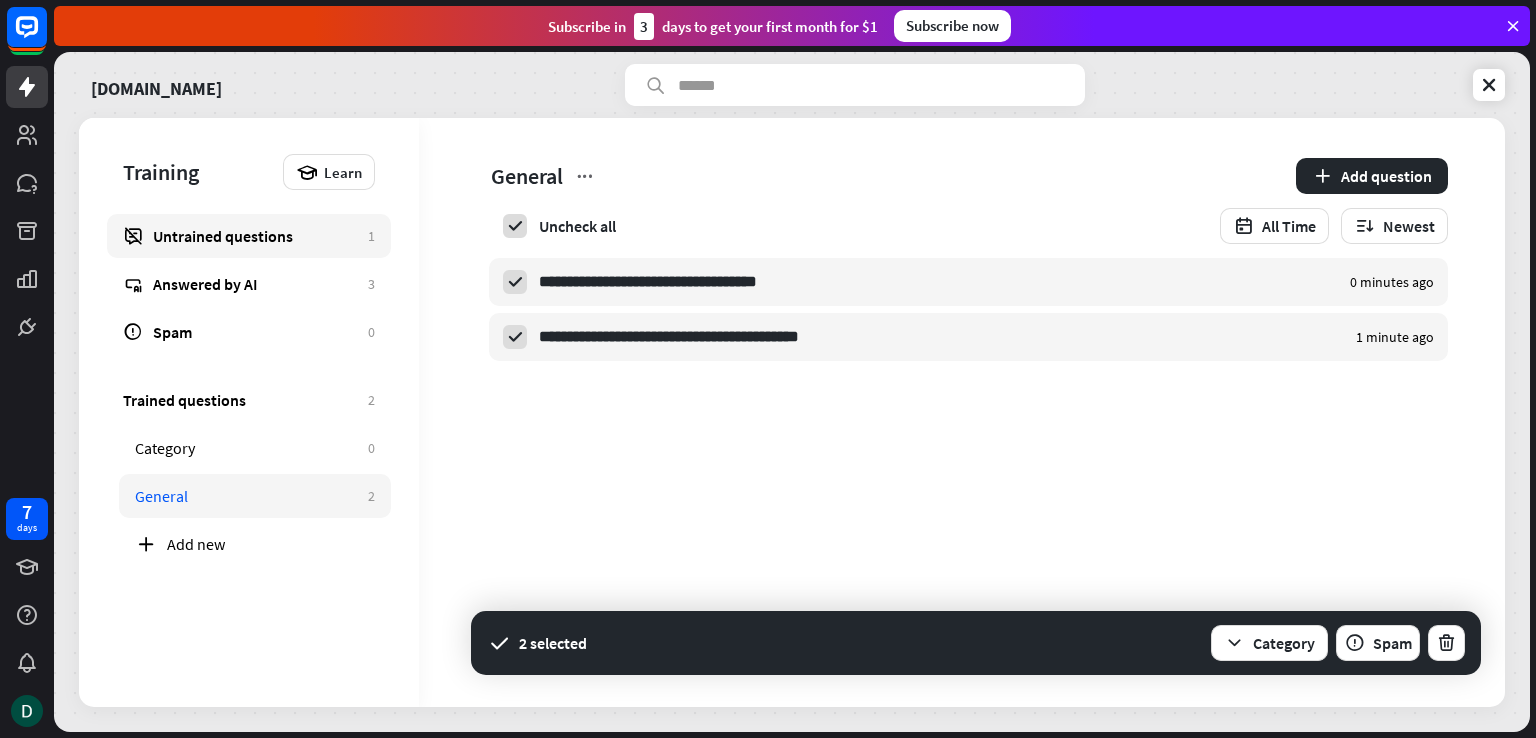 click on "Untrained questions   1" at bounding box center [249, 236] 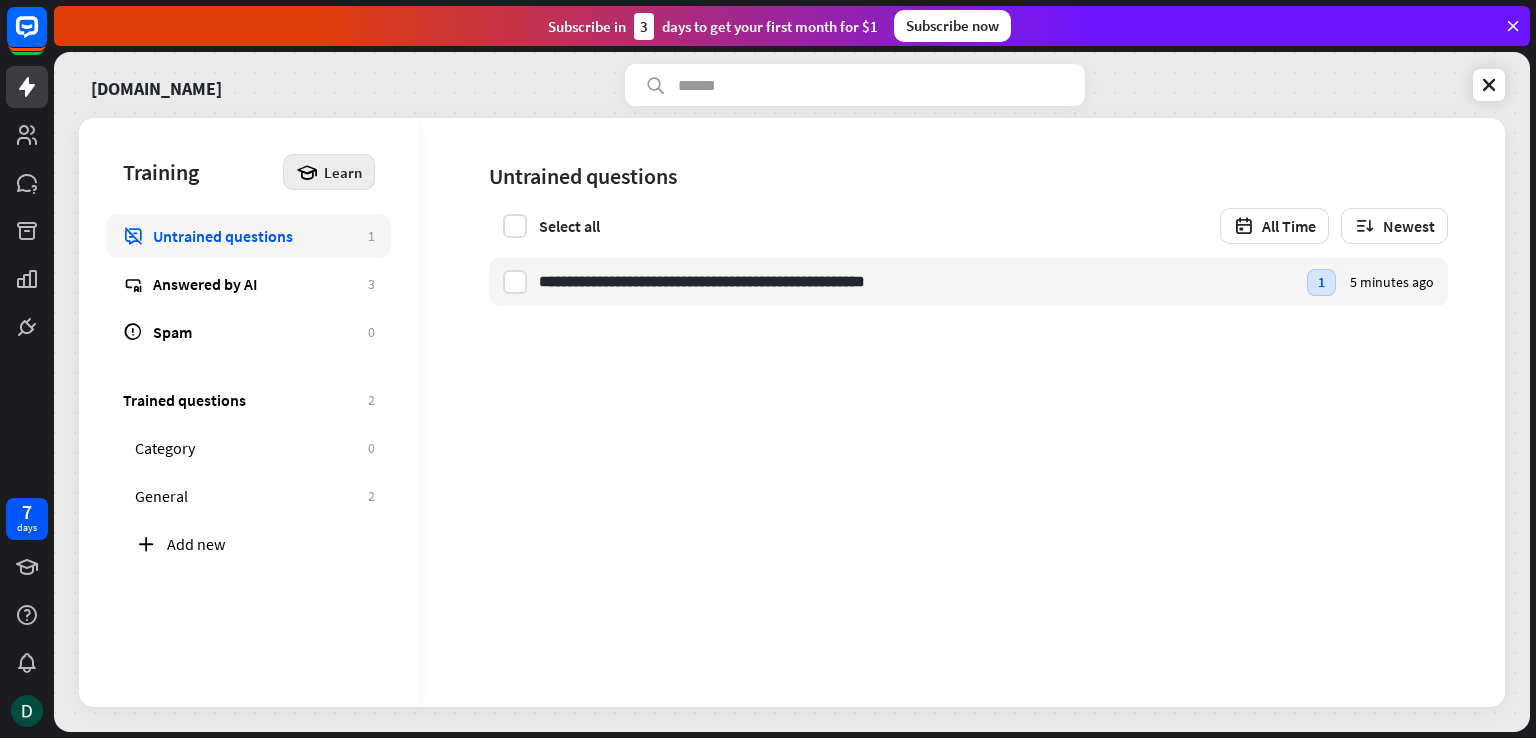 click on "Learn" at bounding box center [343, 172] 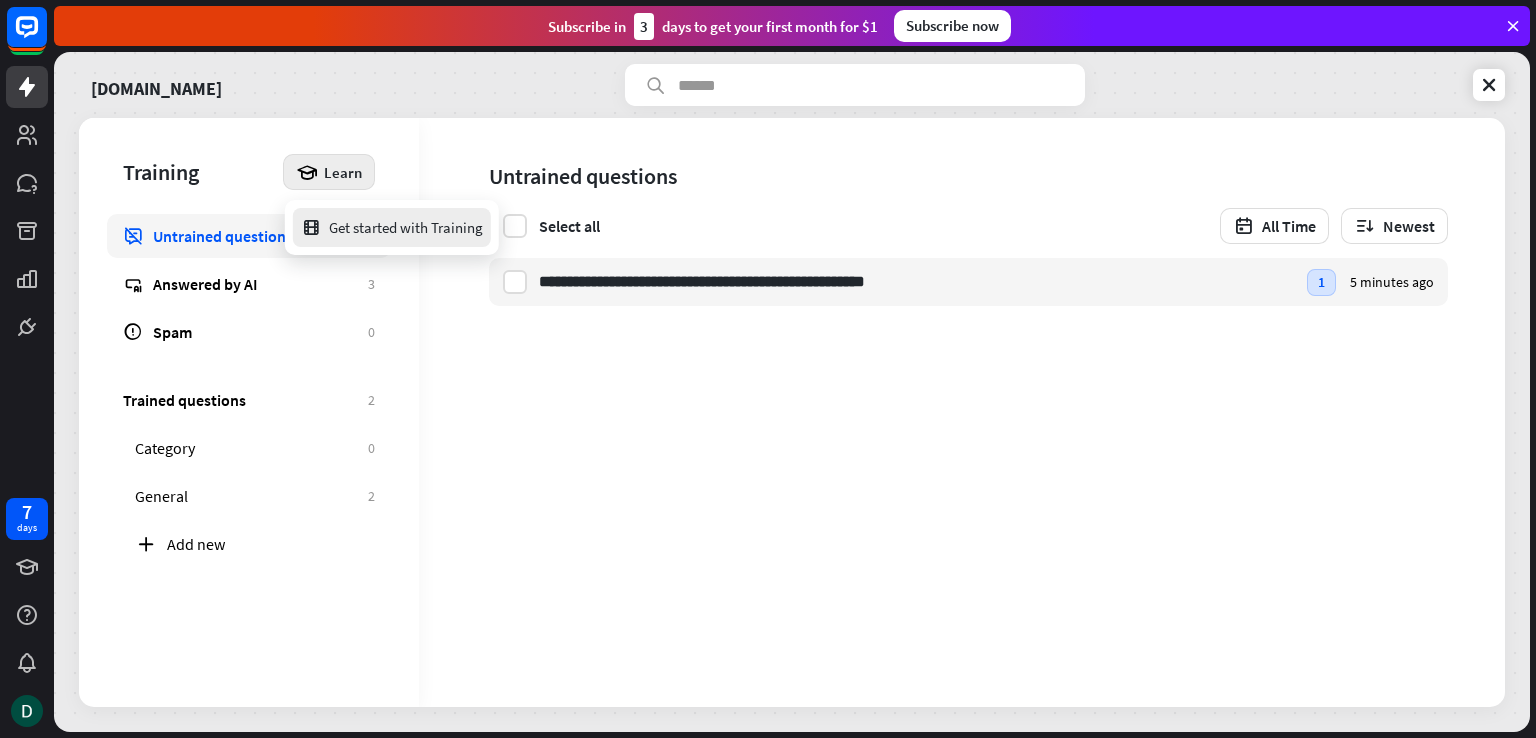 click on "Get started with Training" at bounding box center [392, 227] 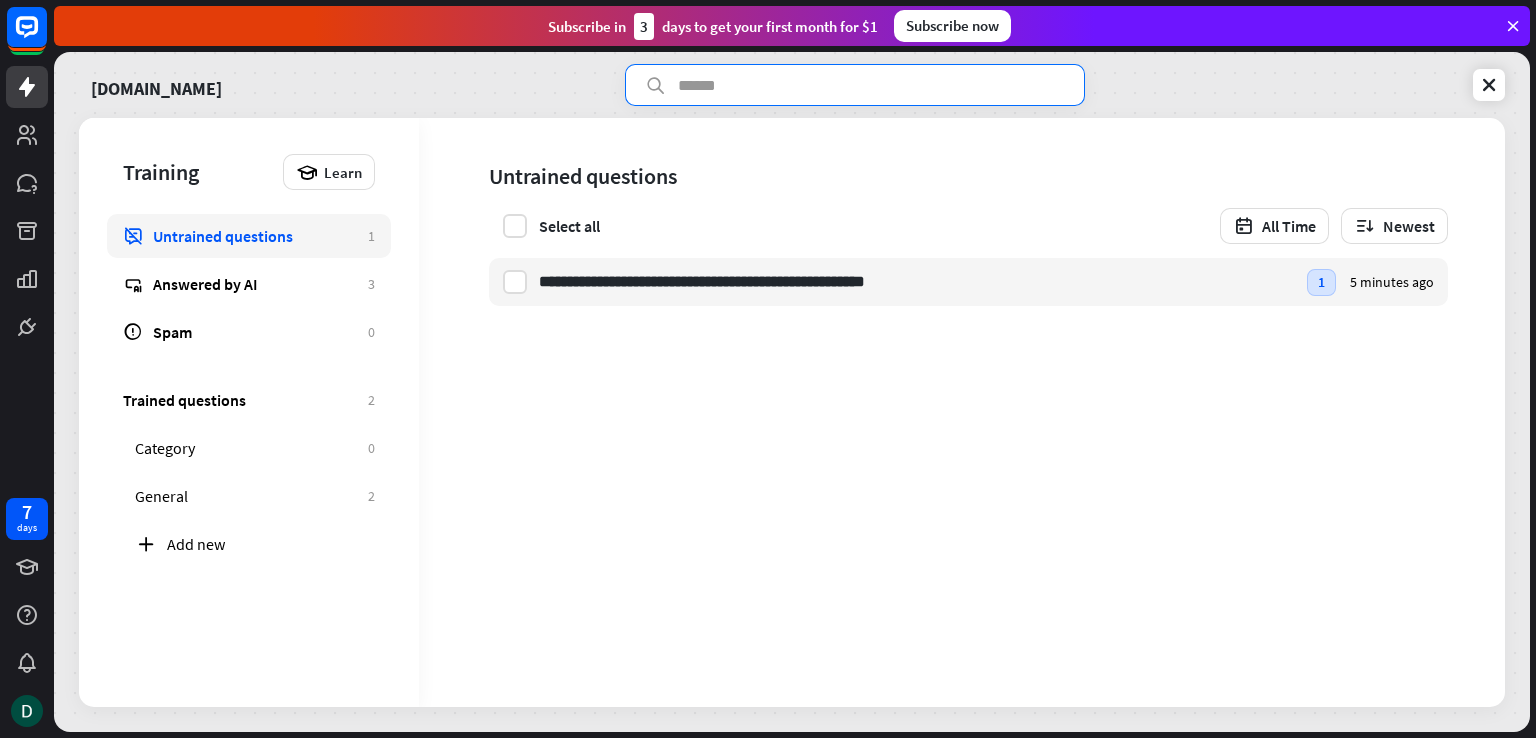 click at bounding box center [855, 85] 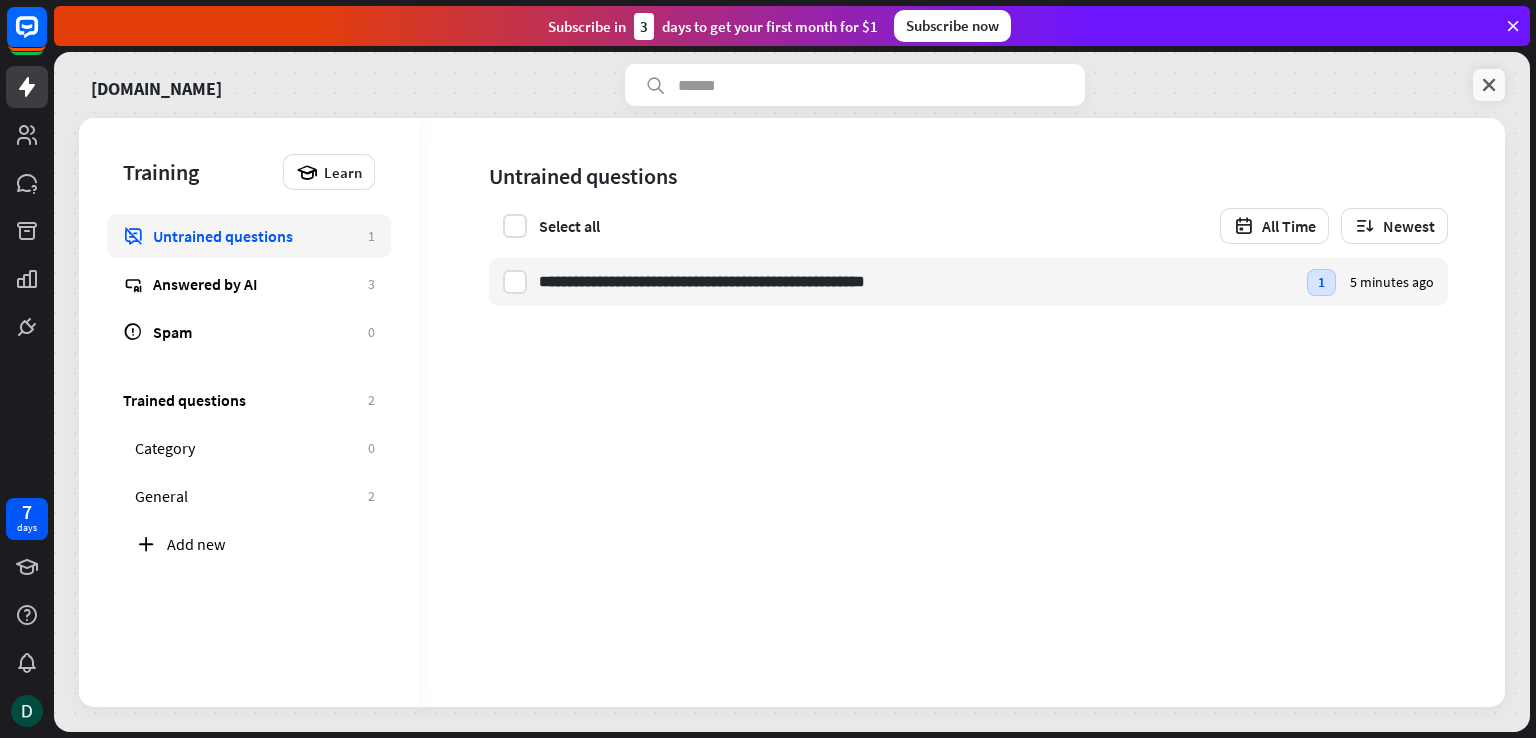 click at bounding box center (1489, 85) 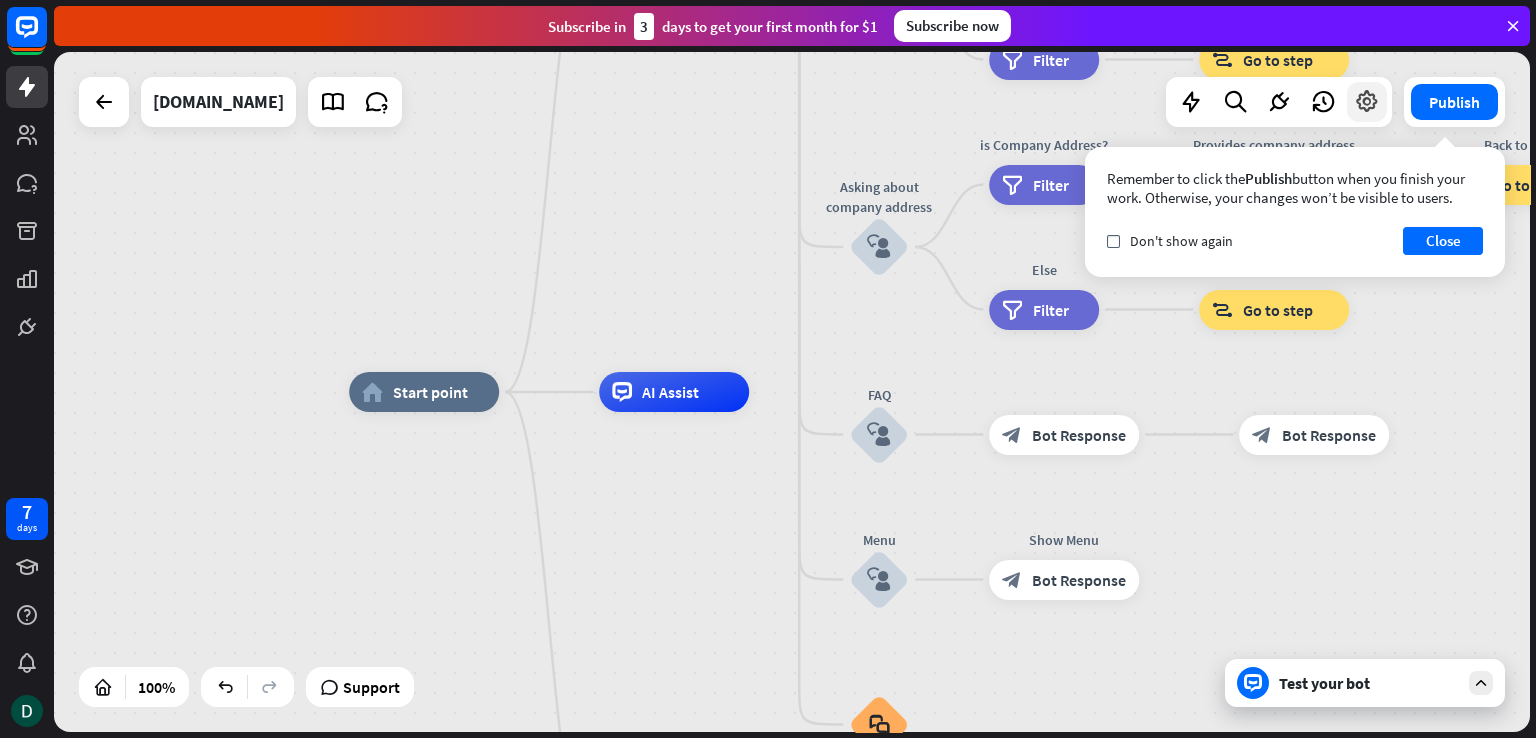 click at bounding box center [1367, 102] 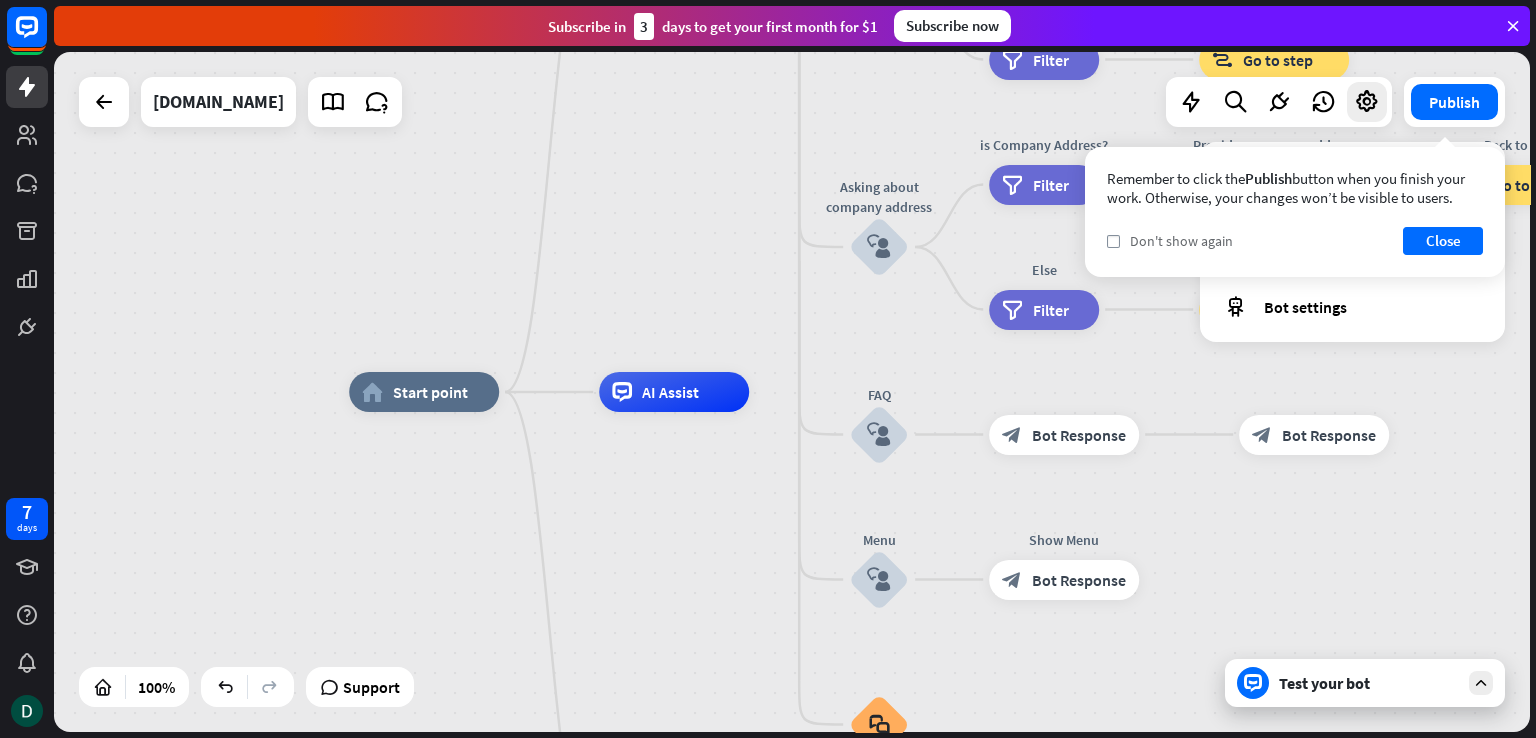 click on "check   Don't show again" at bounding box center (1170, 241) 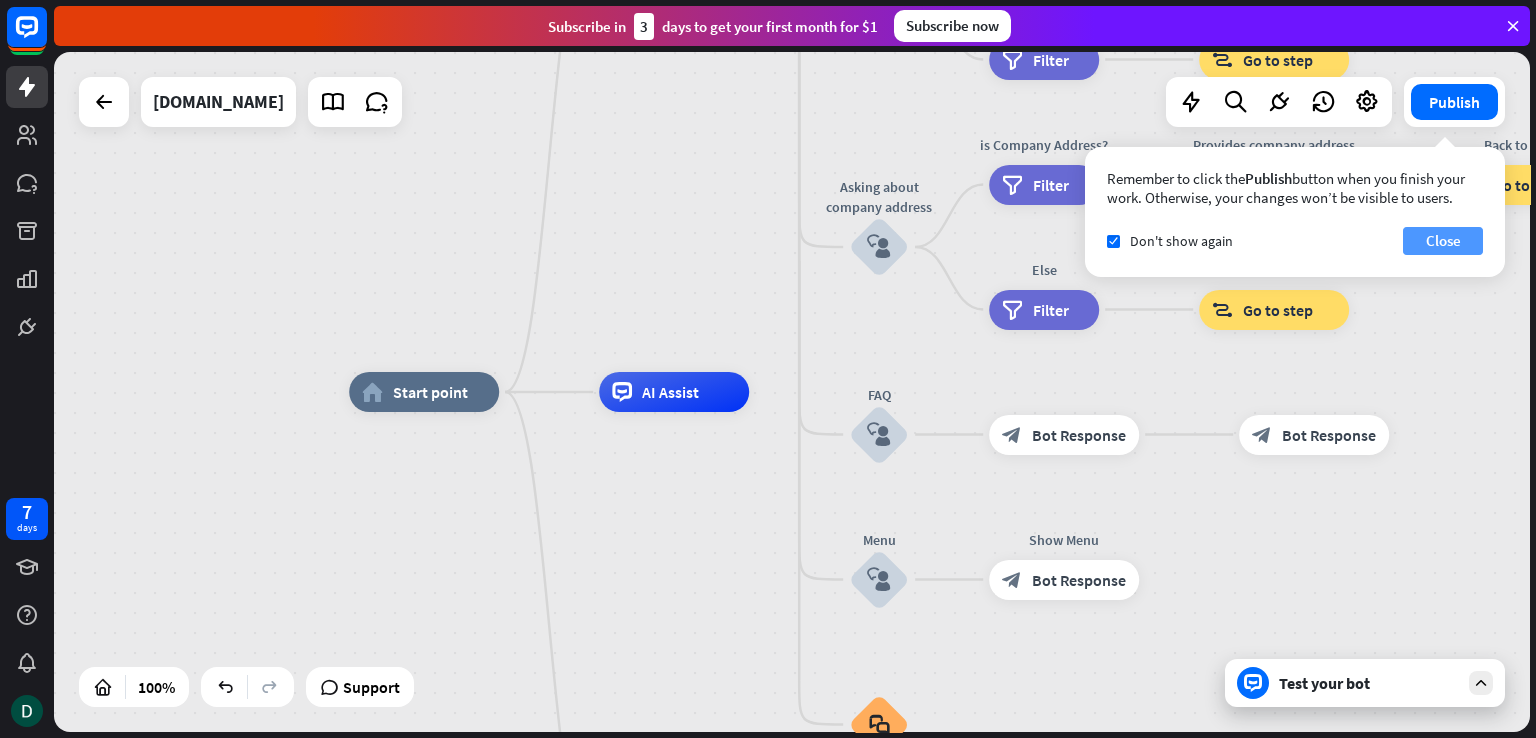 click on "Close" at bounding box center (1443, 241) 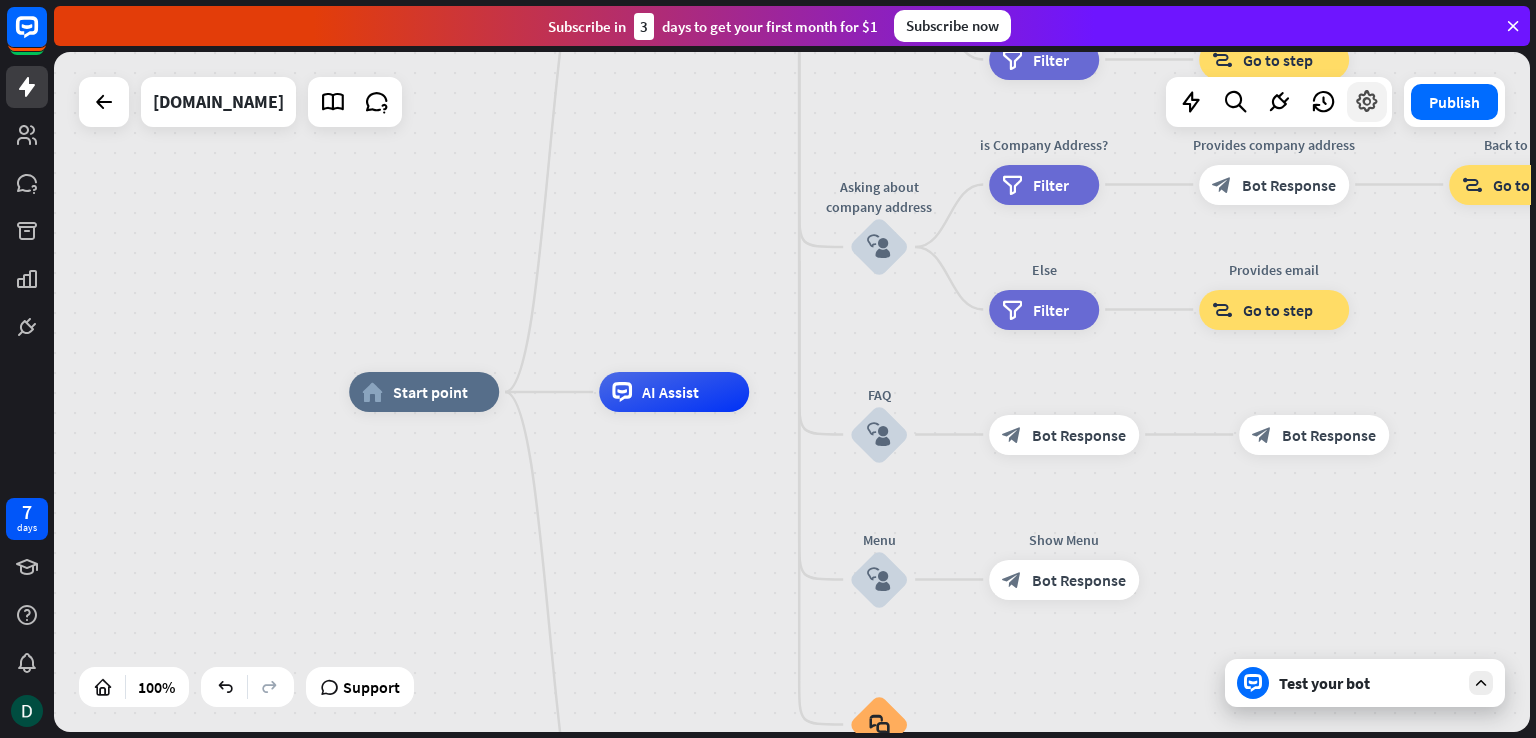 click at bounding box center (1367, 102) 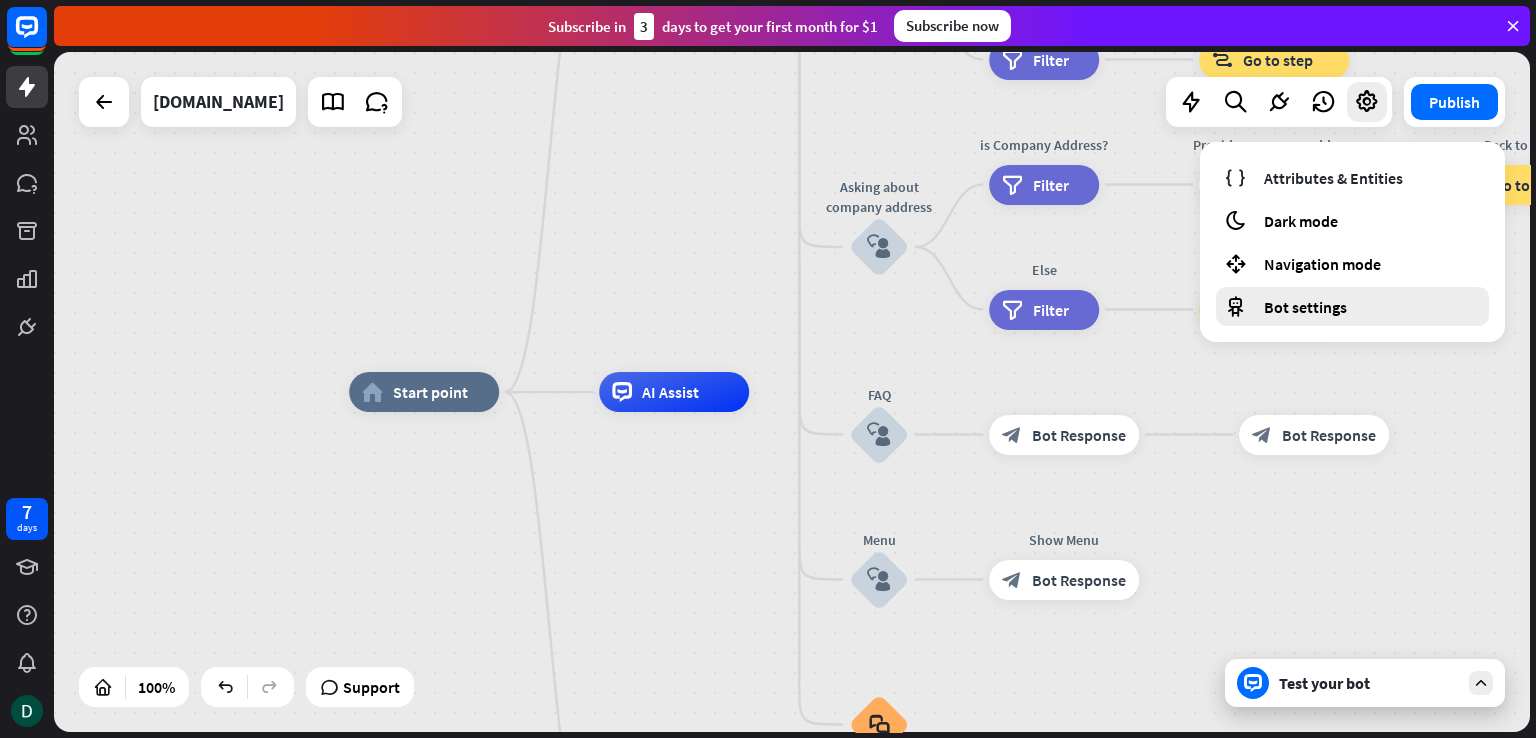 click on "Bot settings" at bounding box center (1352, 306) 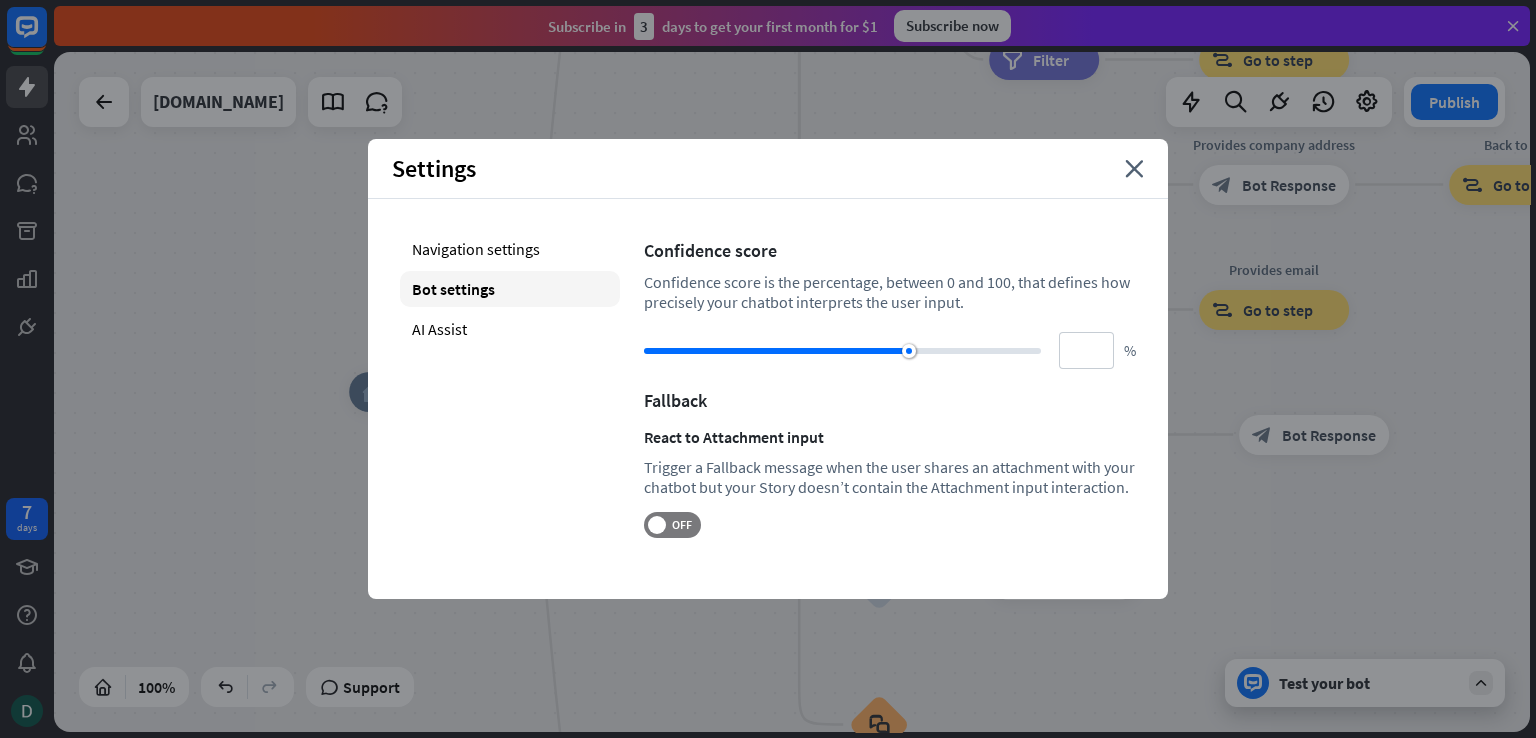 click at bounding box center [842, 351] 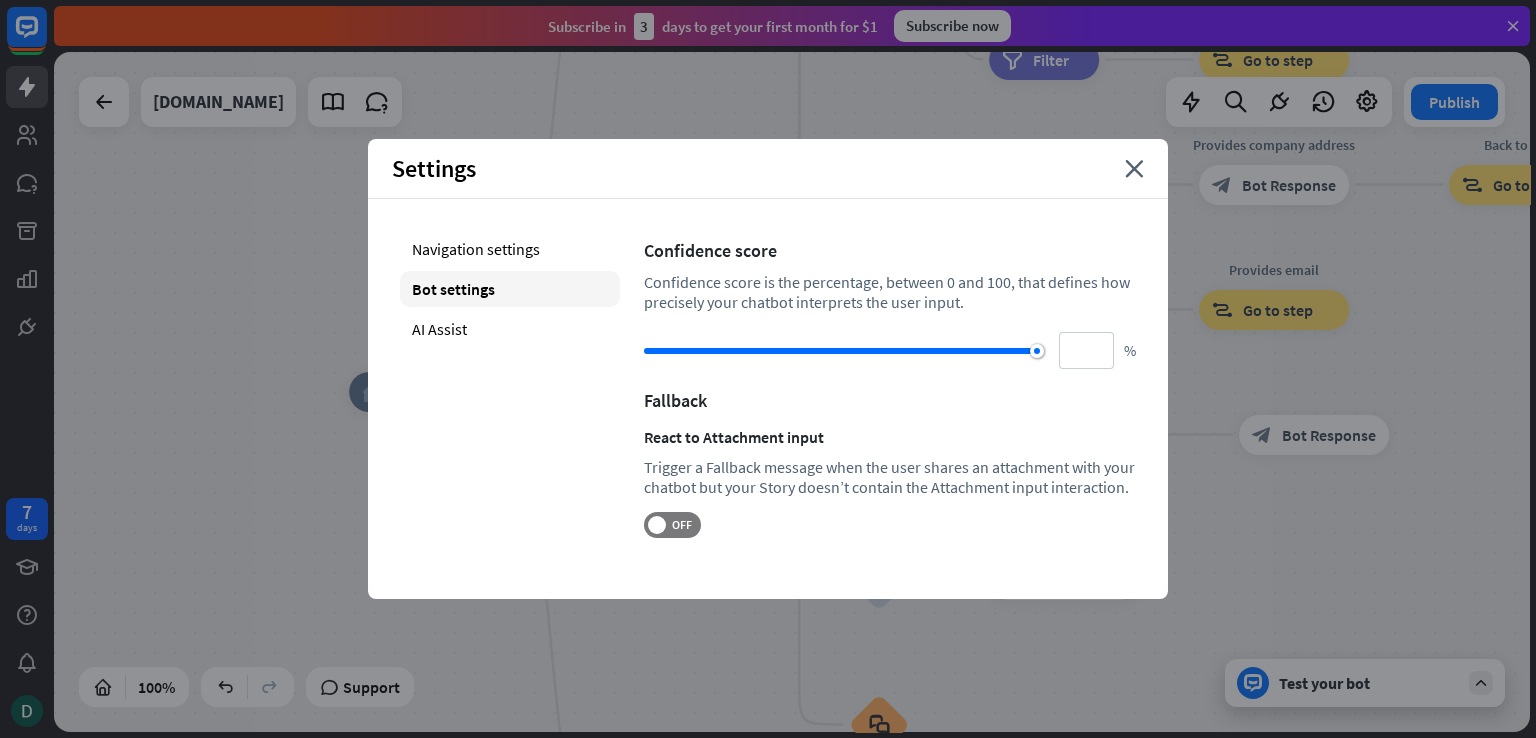 click at bounding box center [1037, 351] 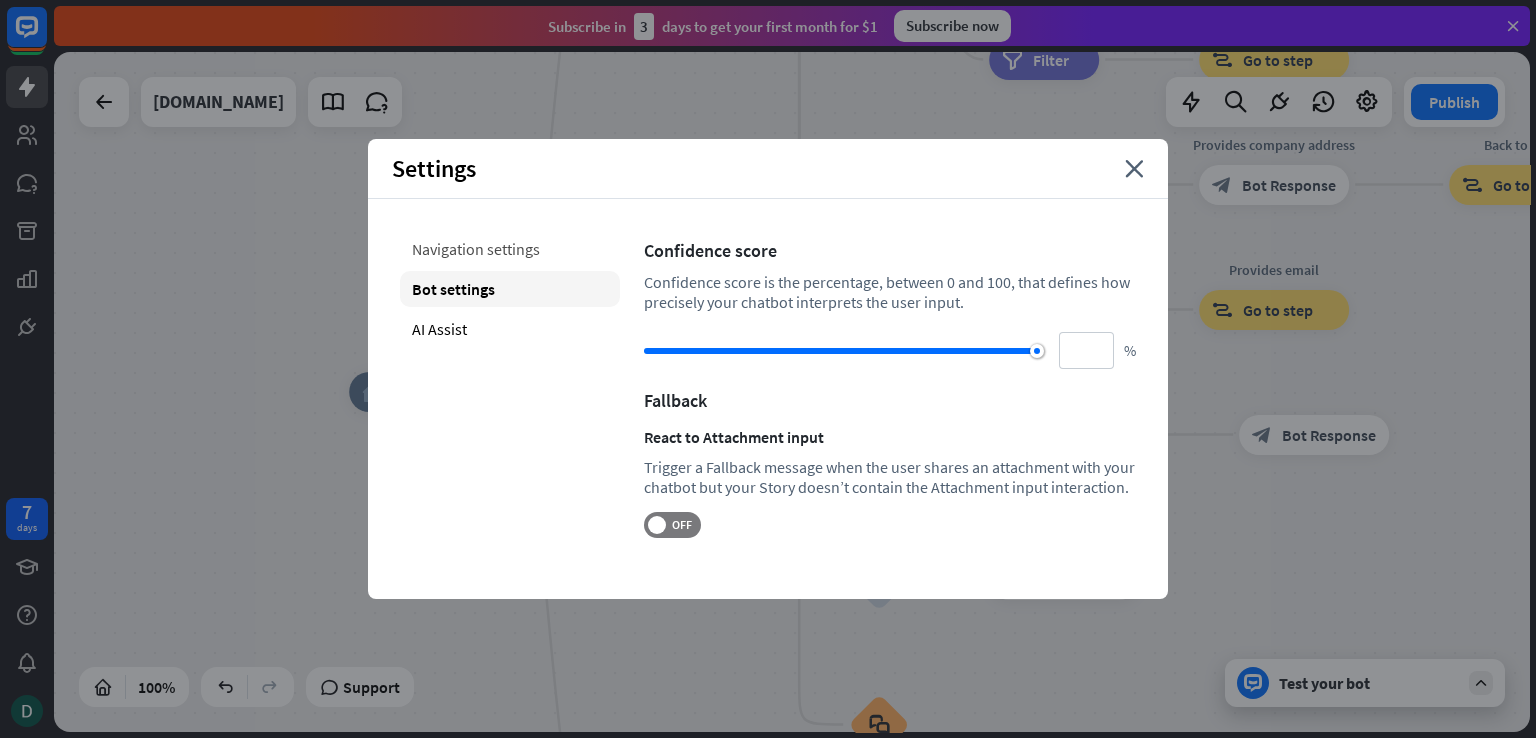click on "Navigation settings" at bounding box center [510, 249] 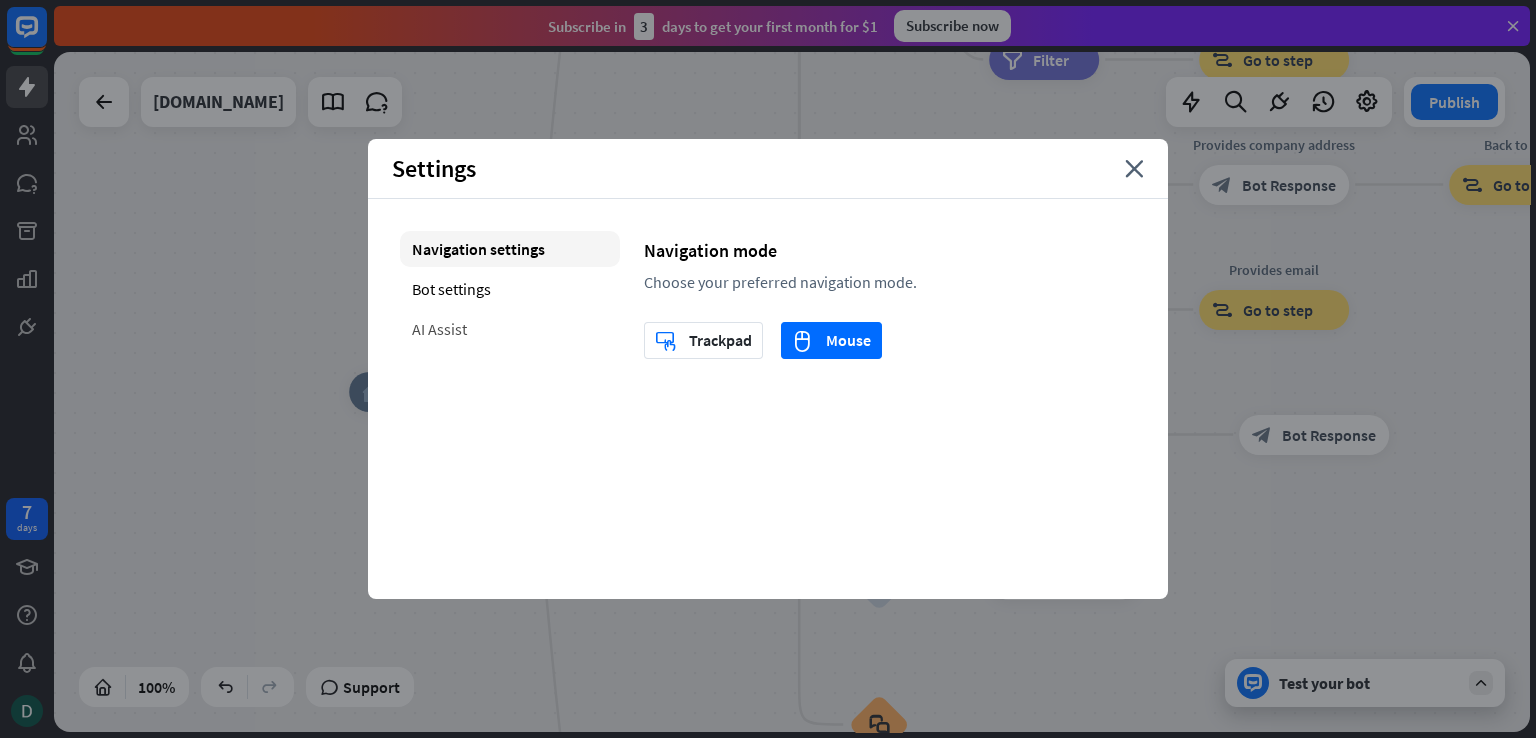 click on "AI Assist" at bounding box center [510, 329] 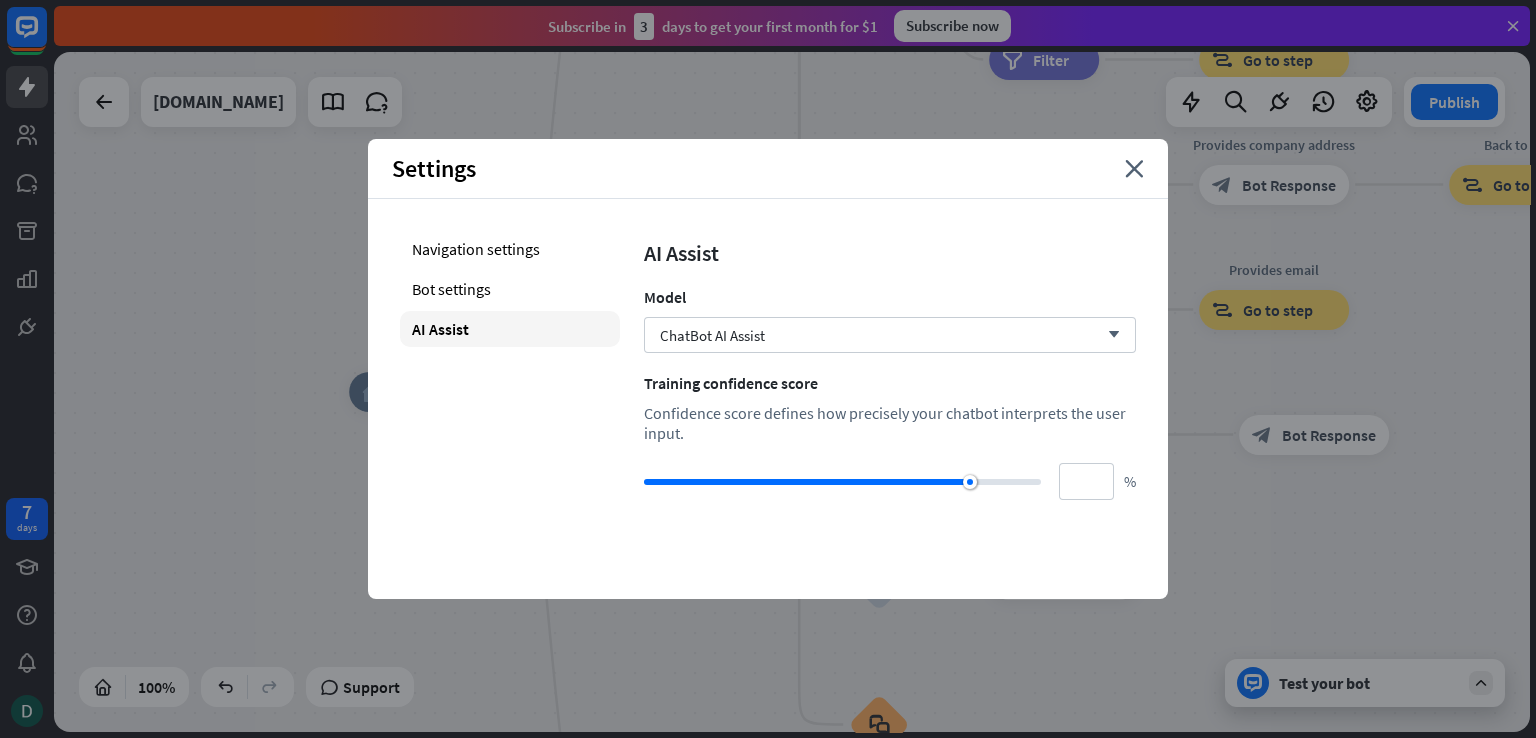 click at bounding box center (842, 482) 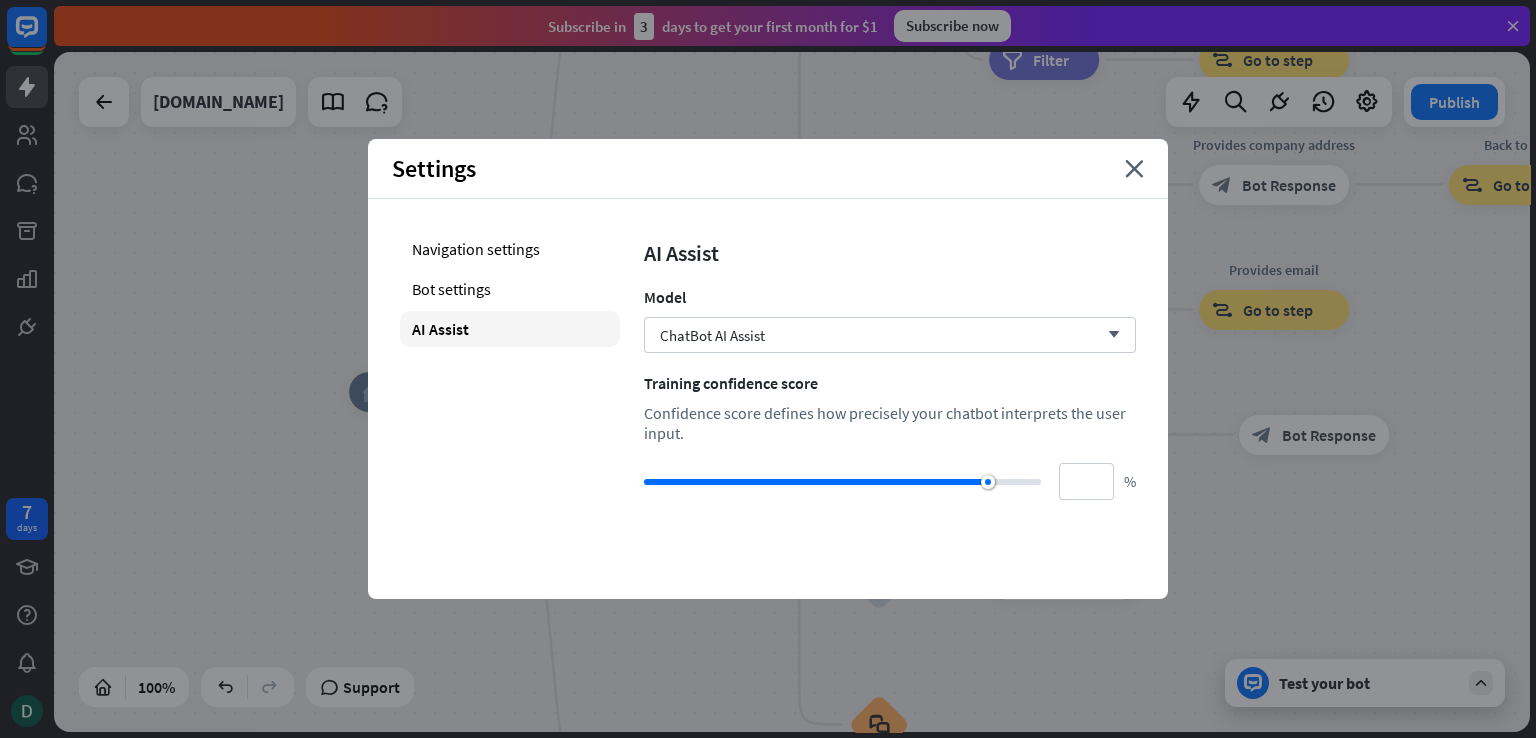 click at bounding box center [842, 482] 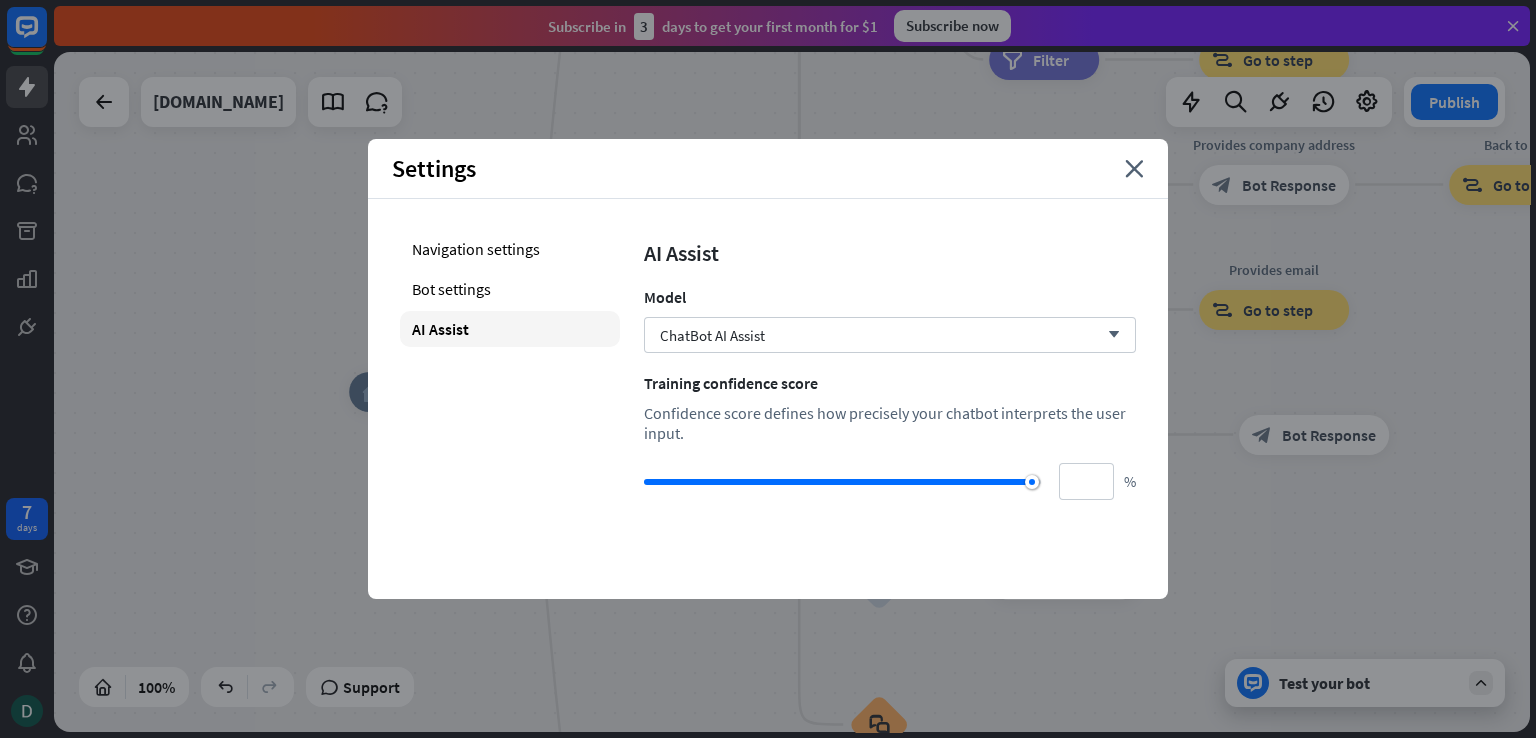 click on "Settings
close" at bounding box center (768, 169) 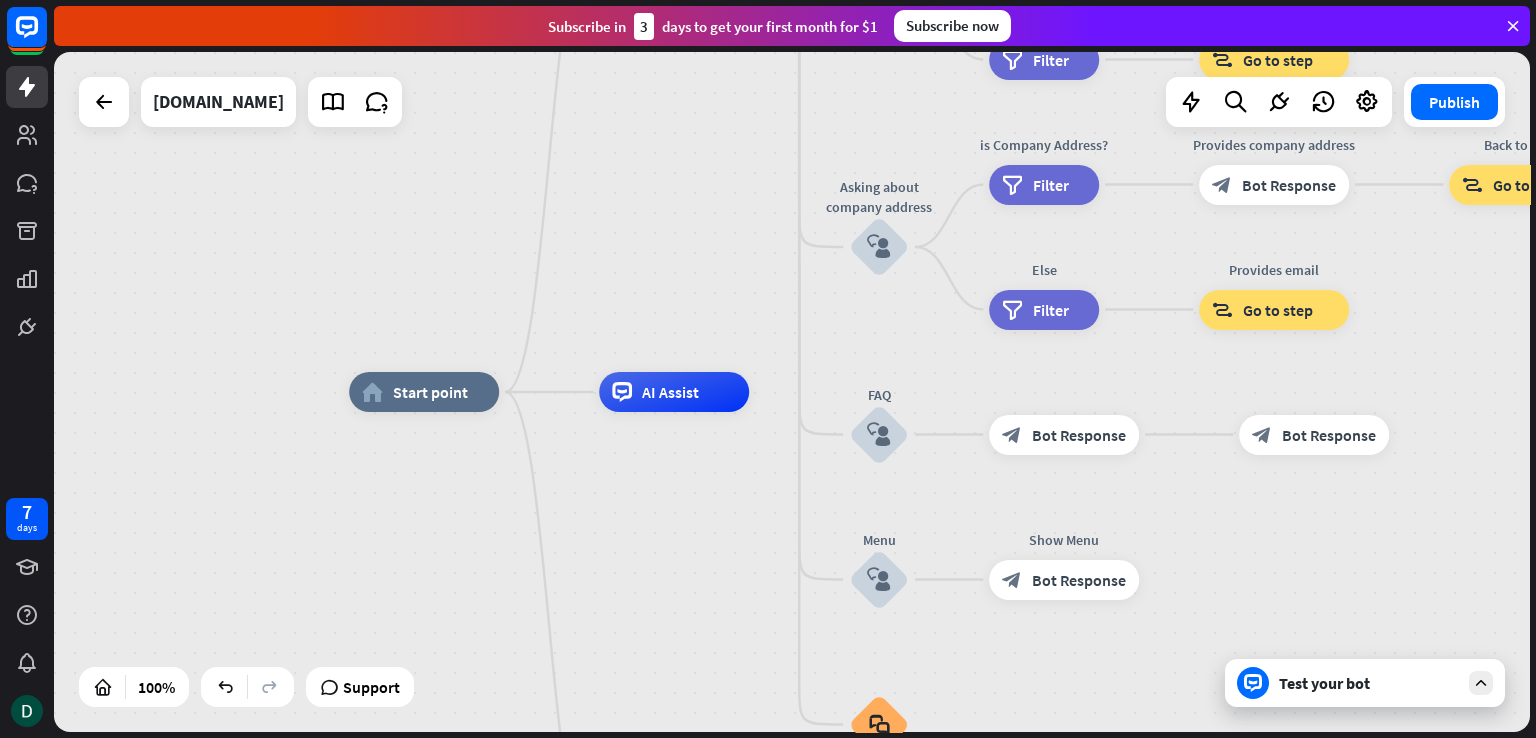 click on "Test your bot" at bounding box center (1369, 683) 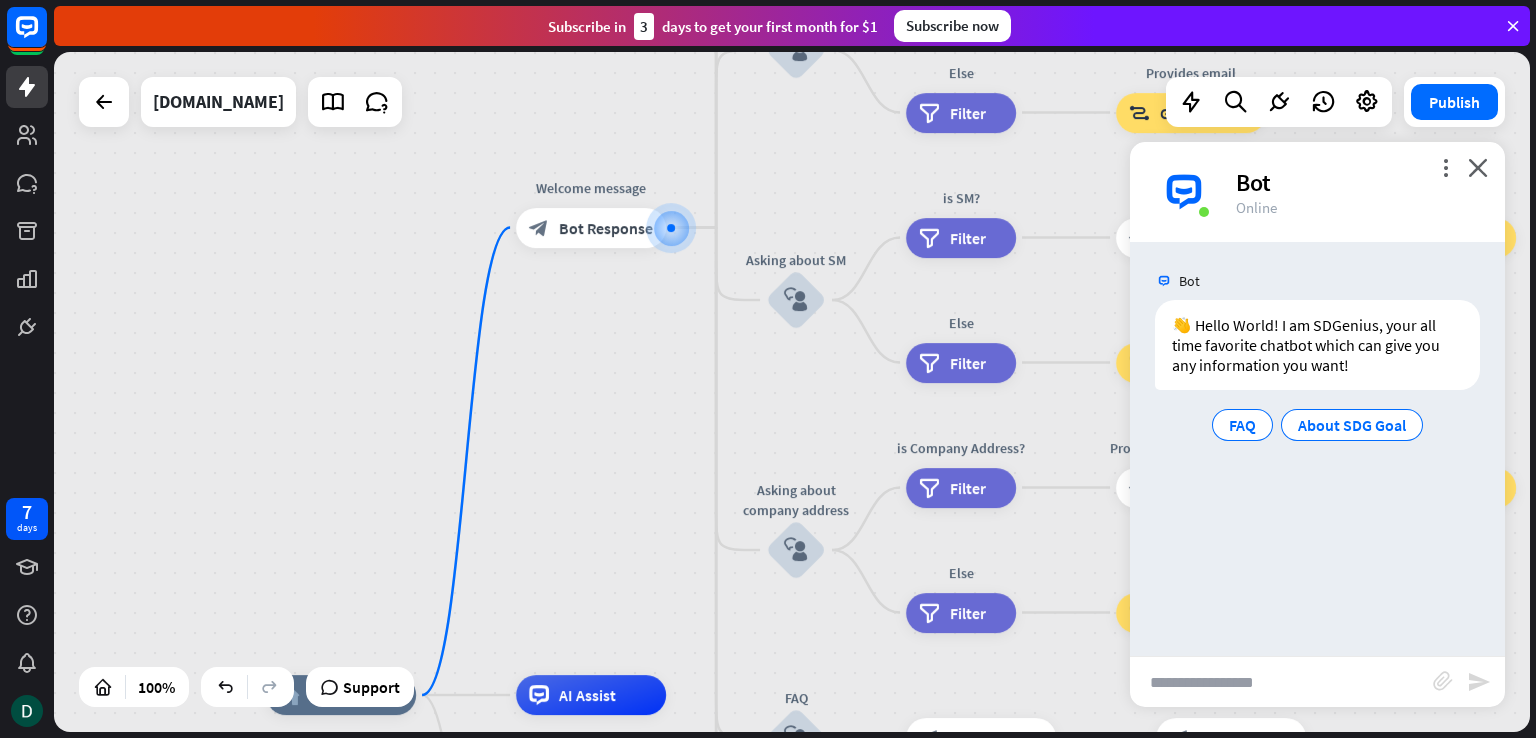 click at bounding box center [1281, 682] 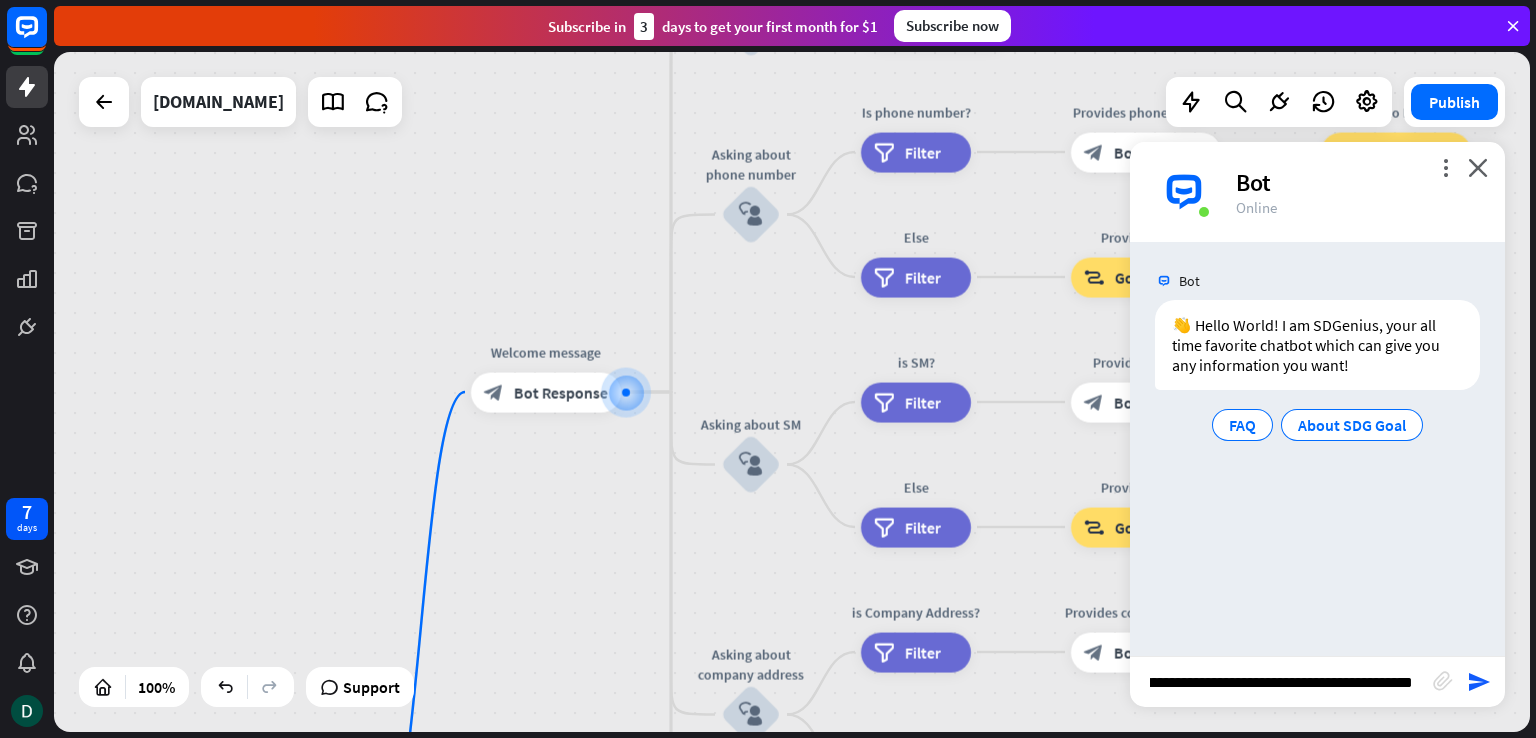 type on "**********" 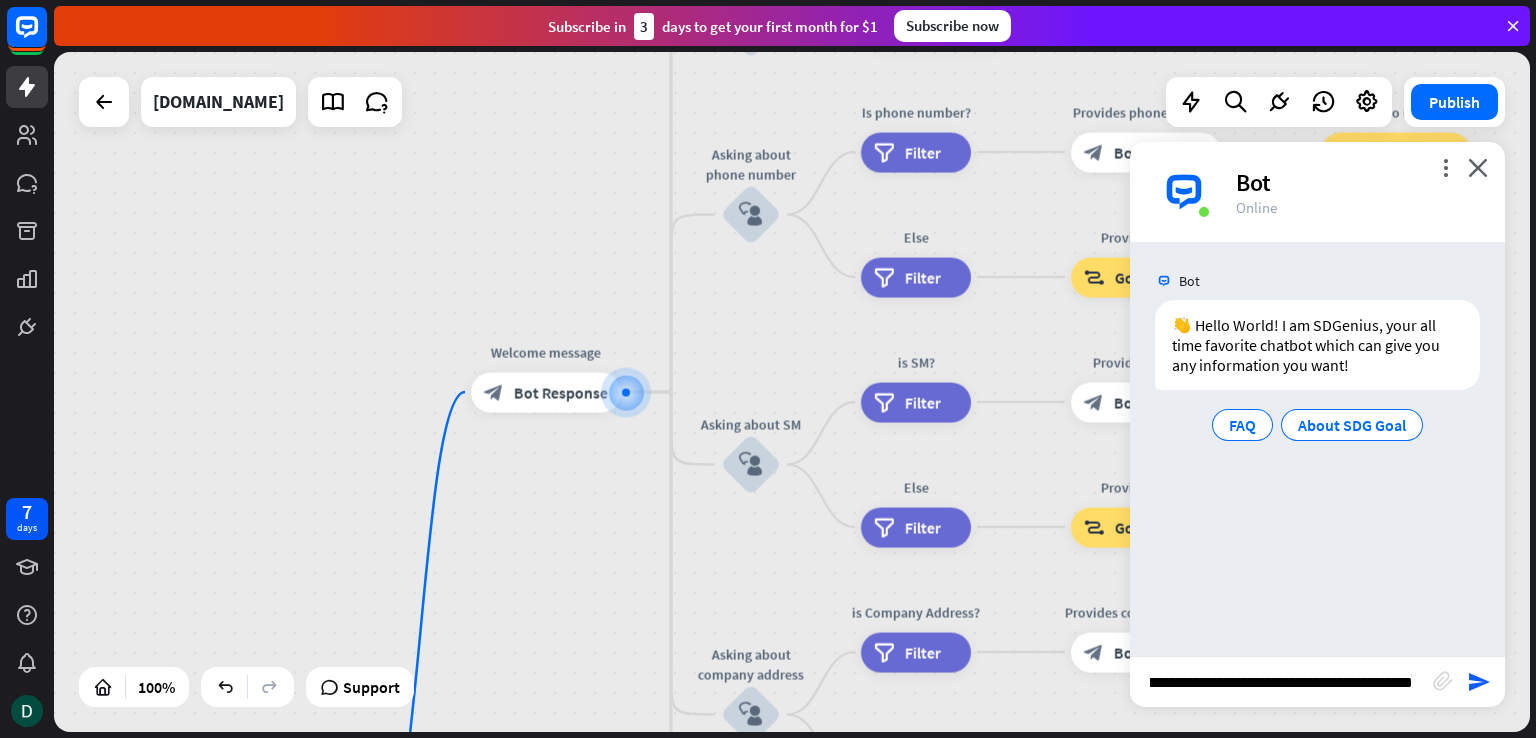 scroll, scrollTop: 0, scrollLeft: 70, axis: horizontal 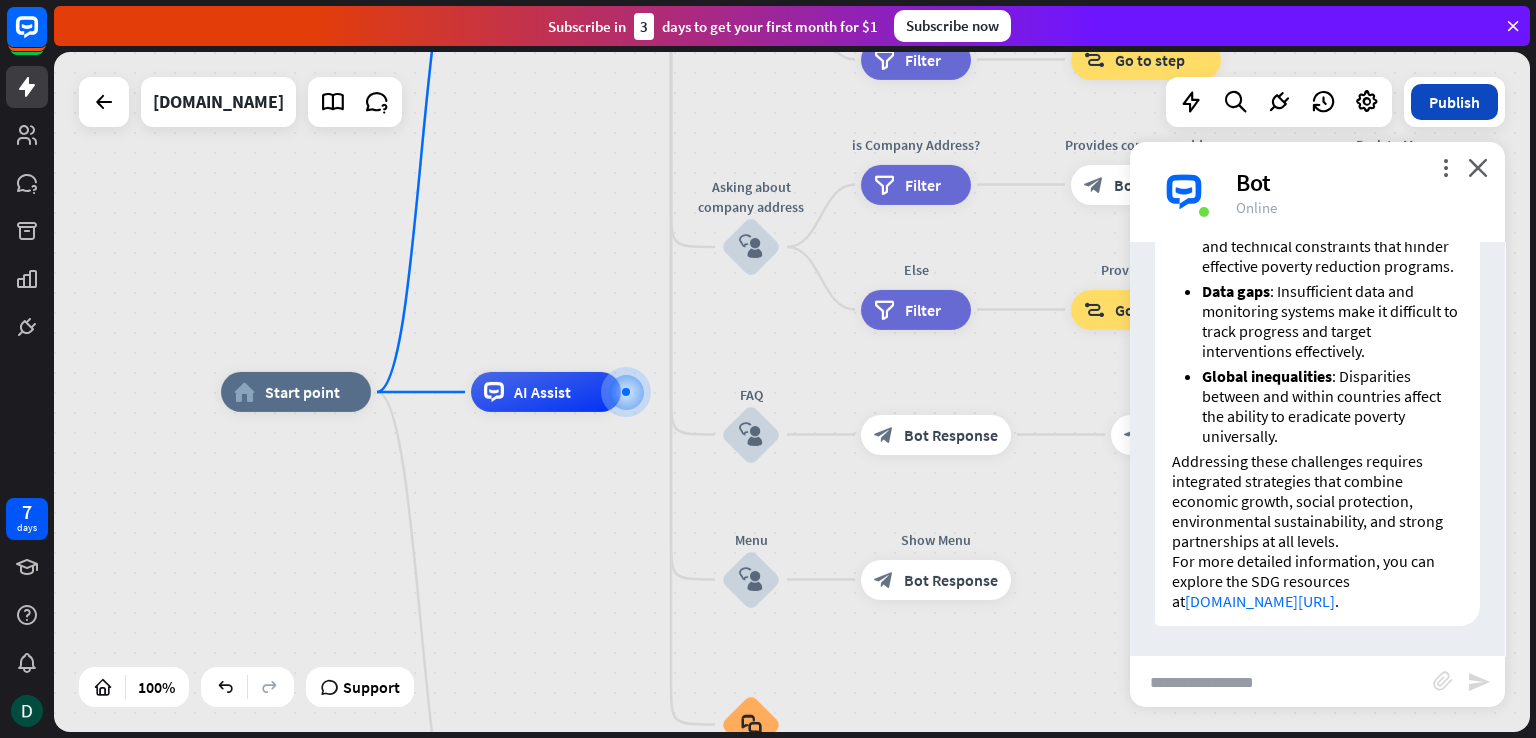 click on "Publish" at bounding box center (1454, 102) 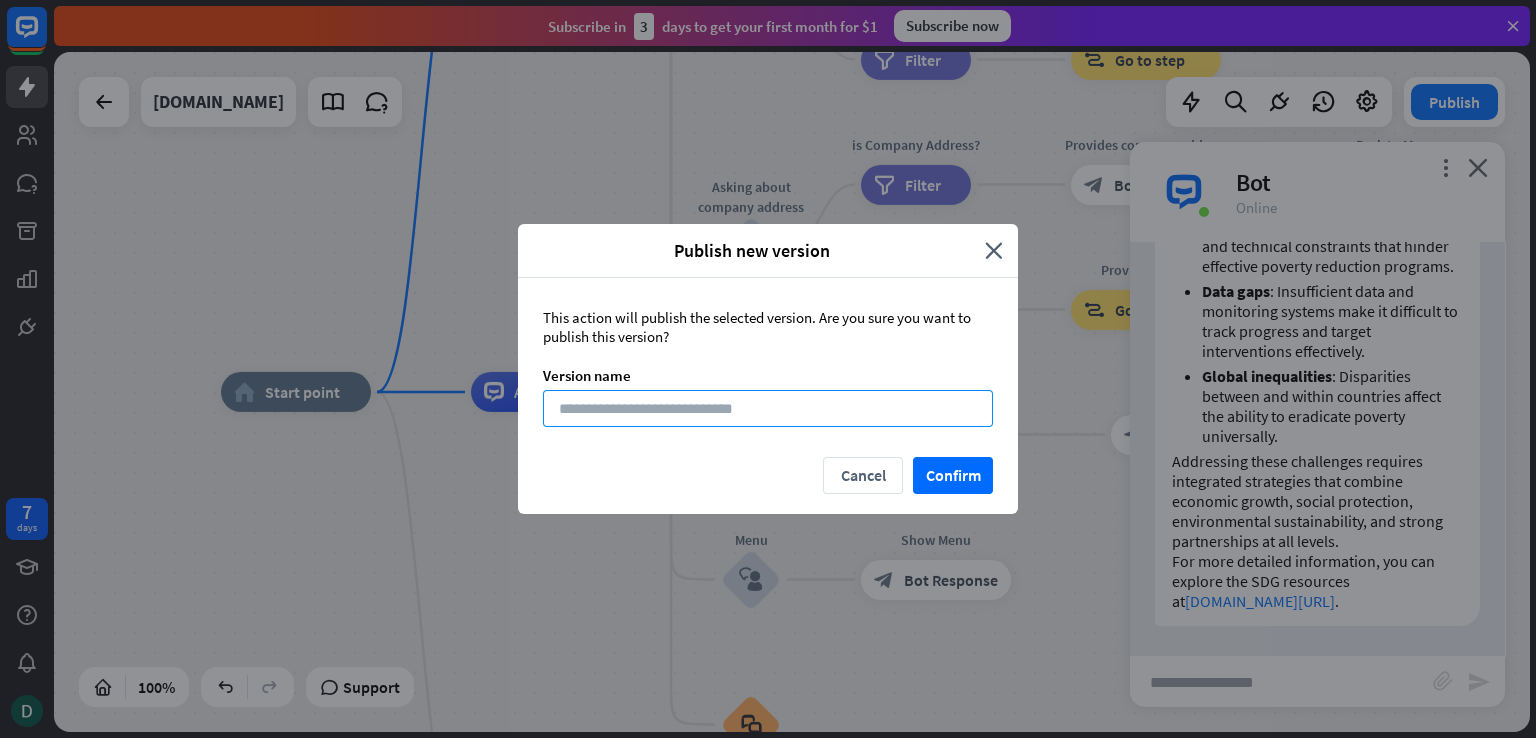 click at bounding box center [768, 408] 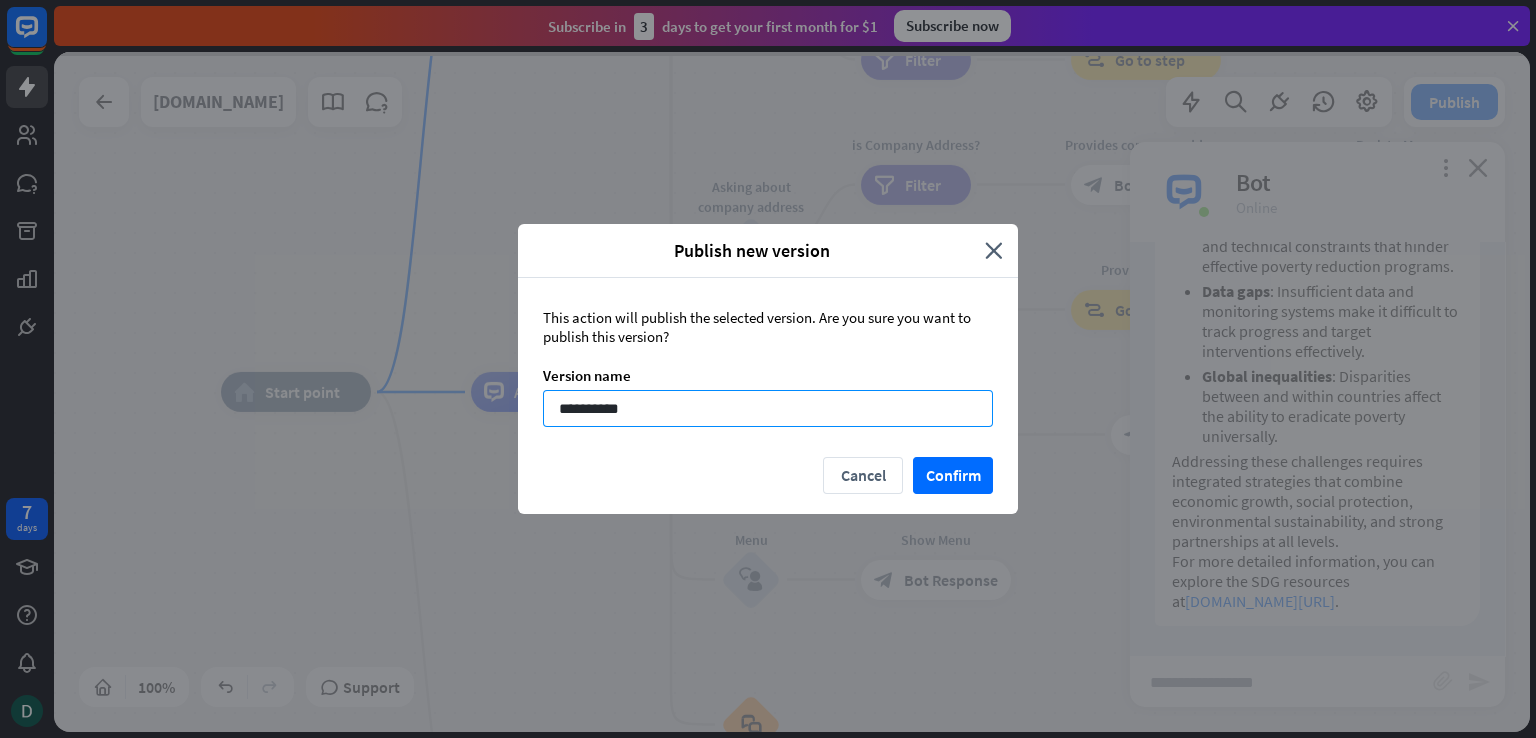 type on "**********" 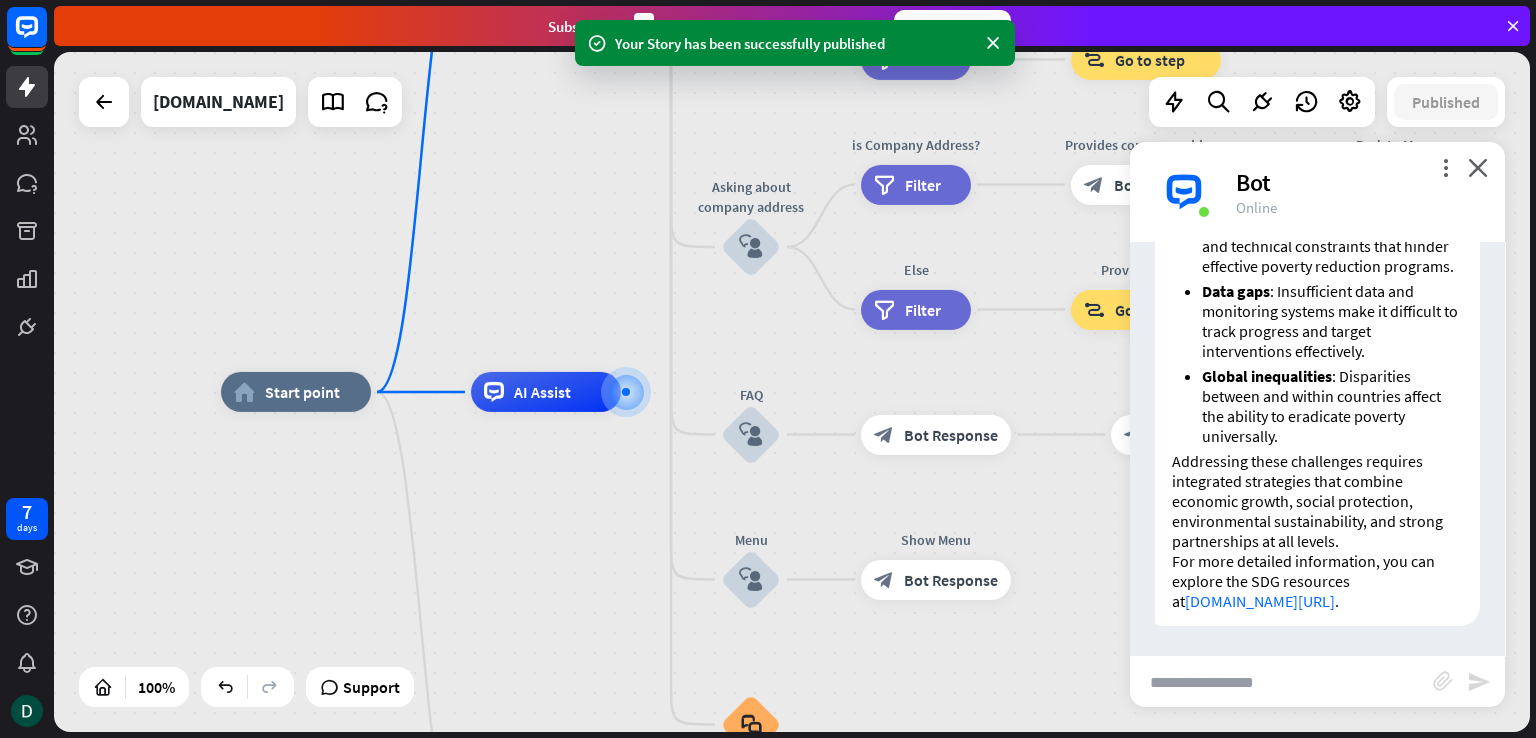 click on "Your Story has been successfully published" at bounding box center (795, 43) 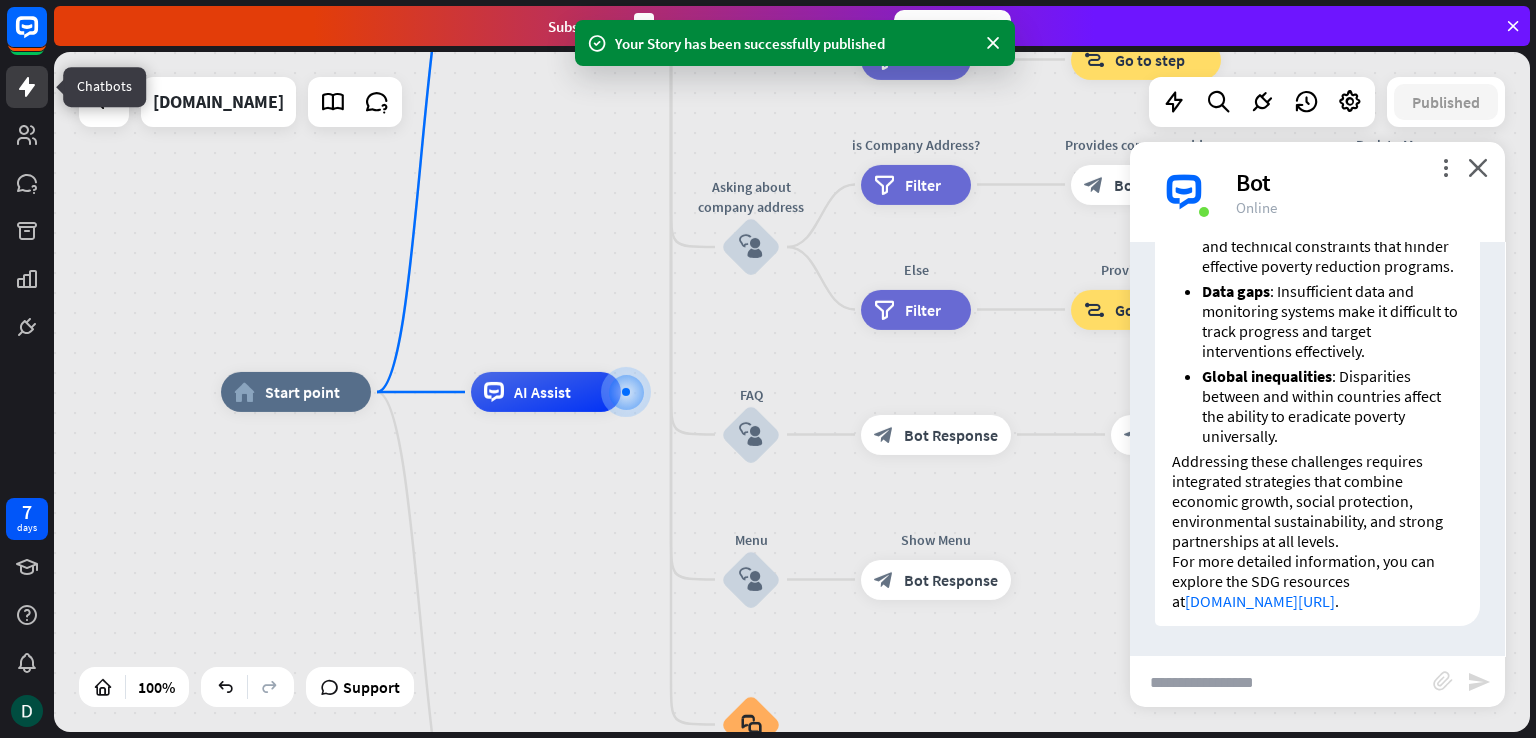 click at bounding box center (27, 87) 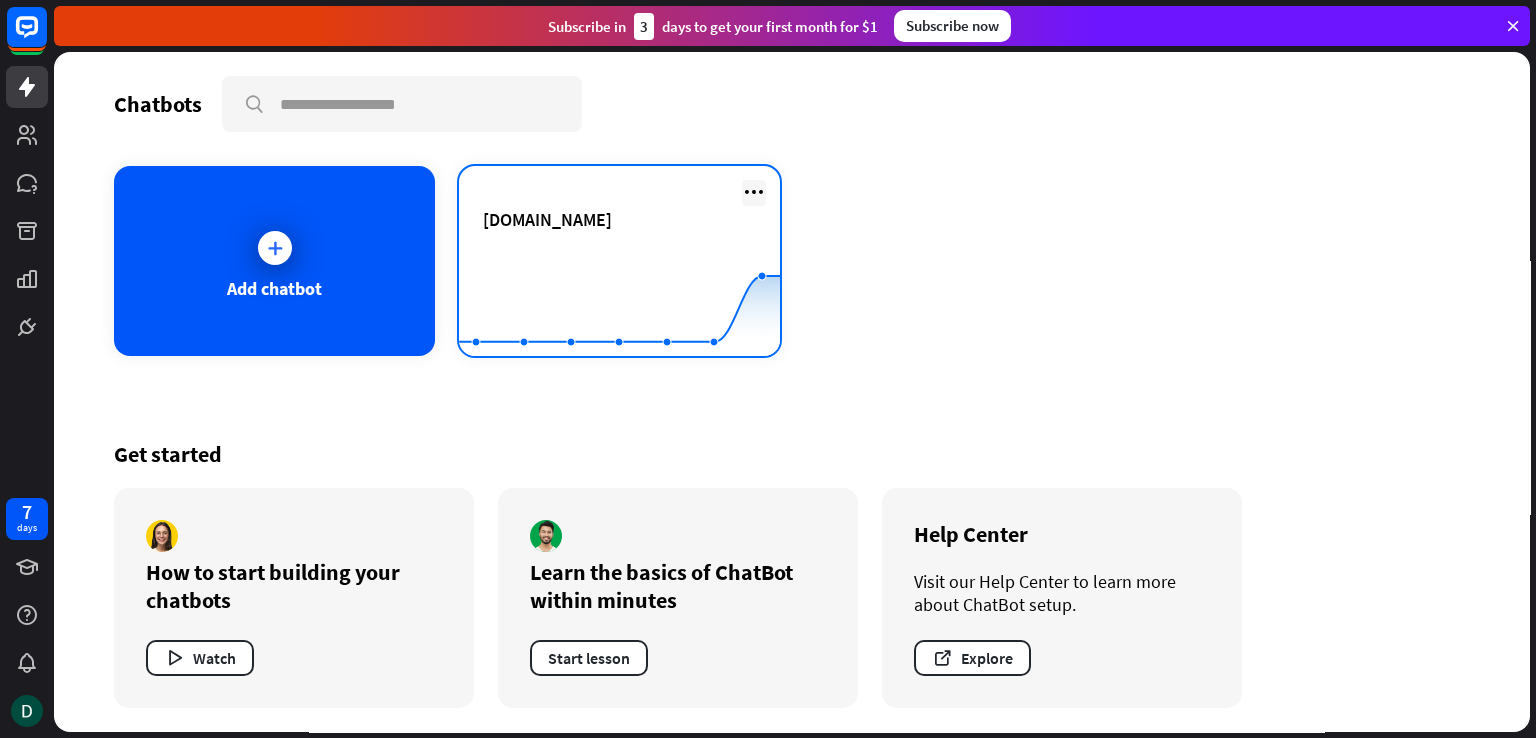 click at bounding box center (754, 192) 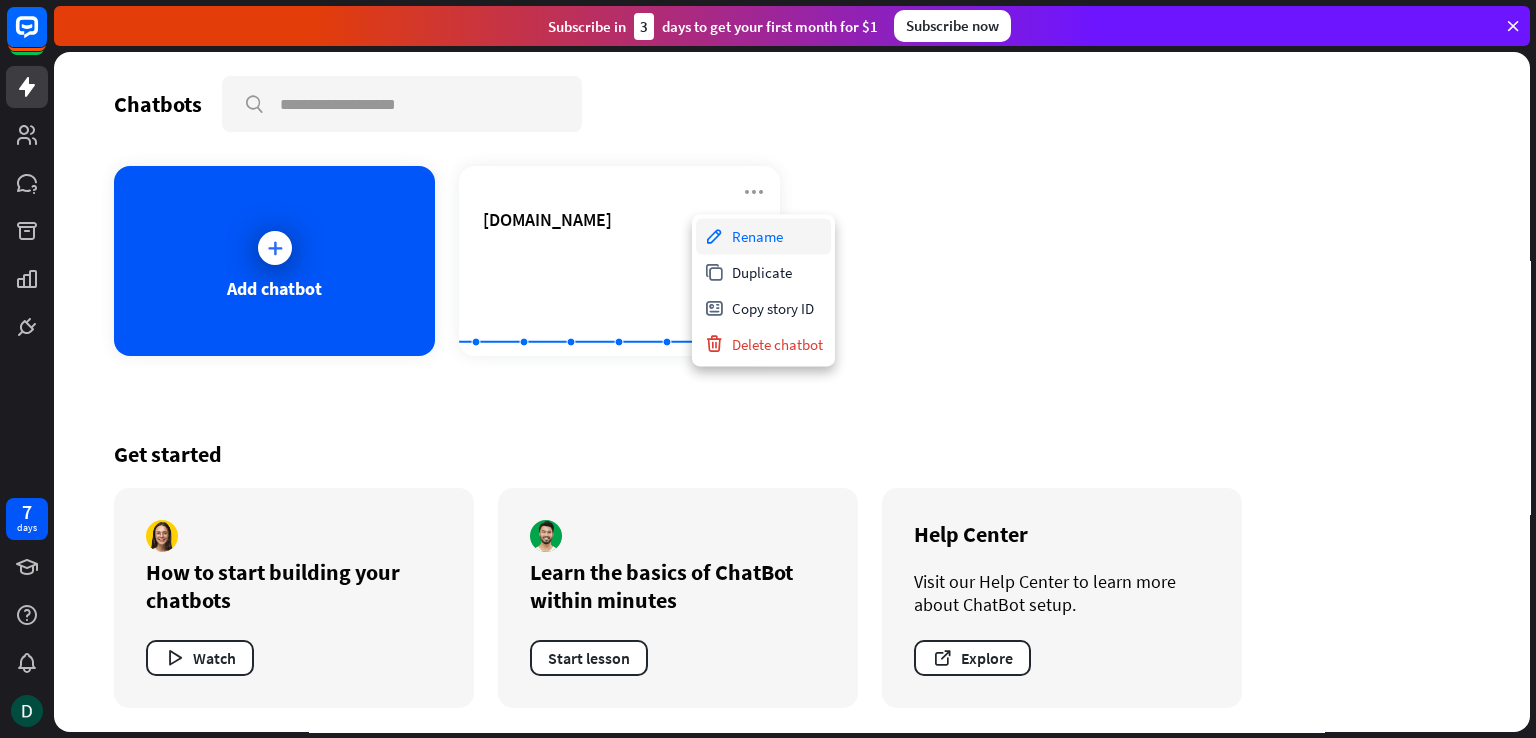 click on "Rename" at bounding box center [763, 236] 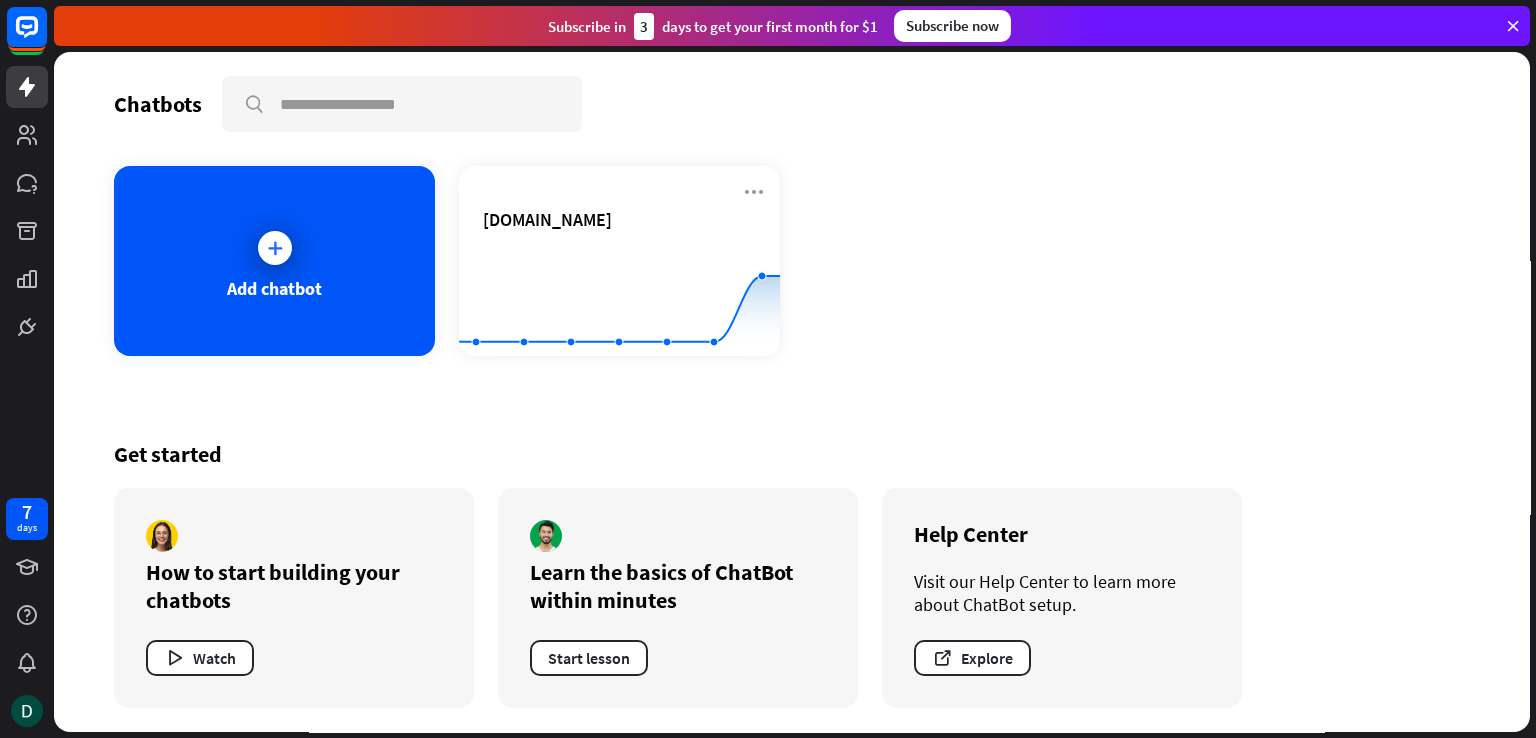 click on "Add chatbot
[DOMAIN_NAME]
Created with Highcharts 10.1.0 0 2 4" at bounding box center [792, 261] 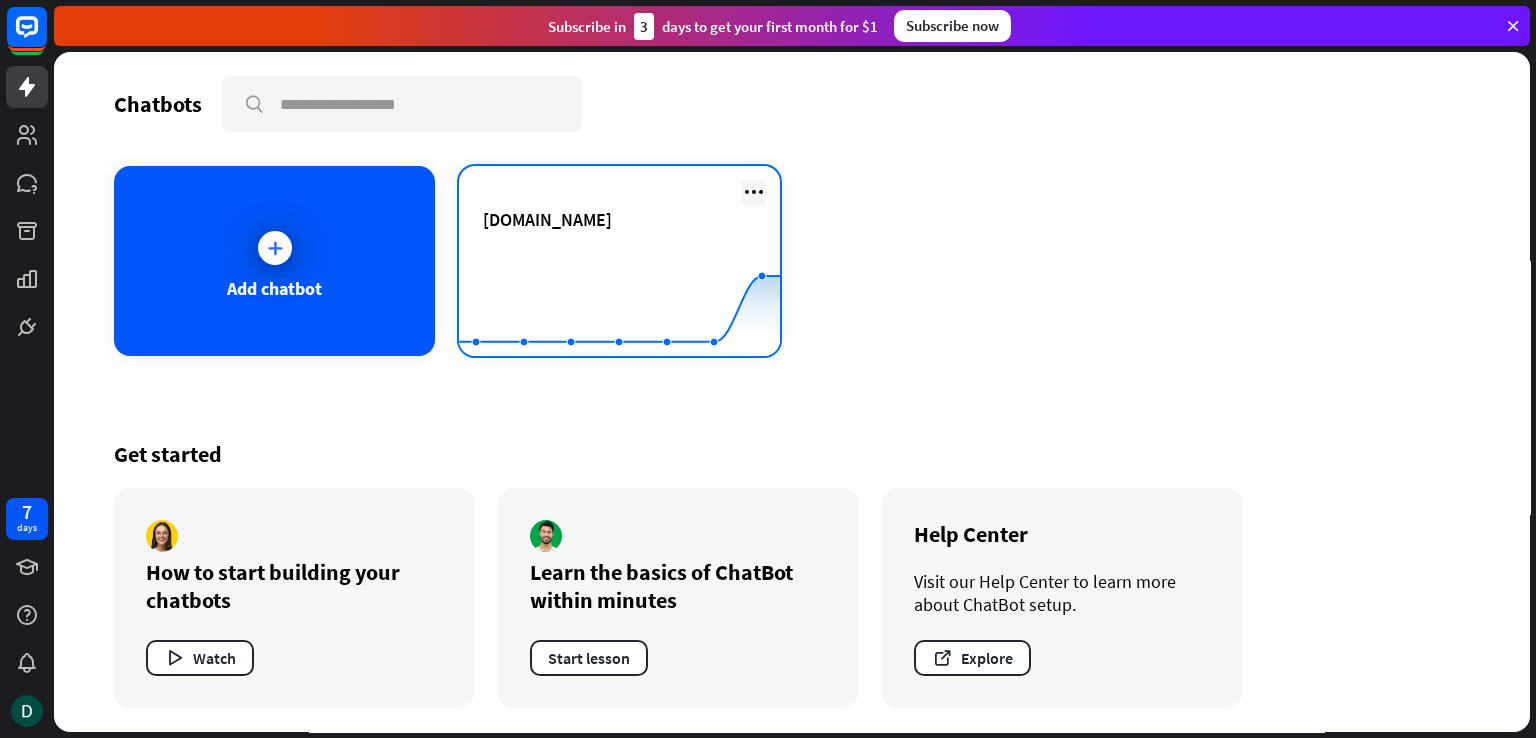click at bounding box center [754, 192] 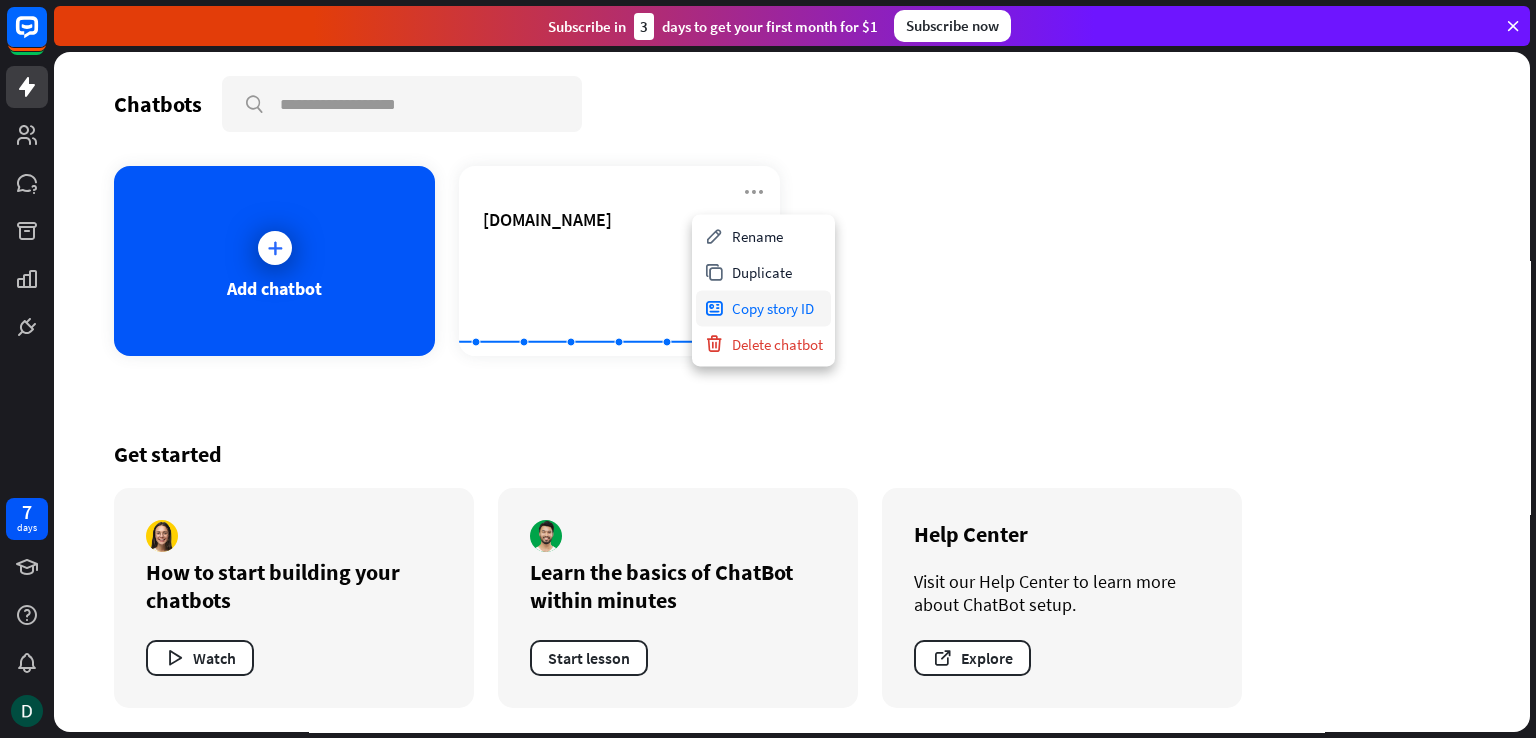 click on "Copy story ID" at bounding box center (763, 308) 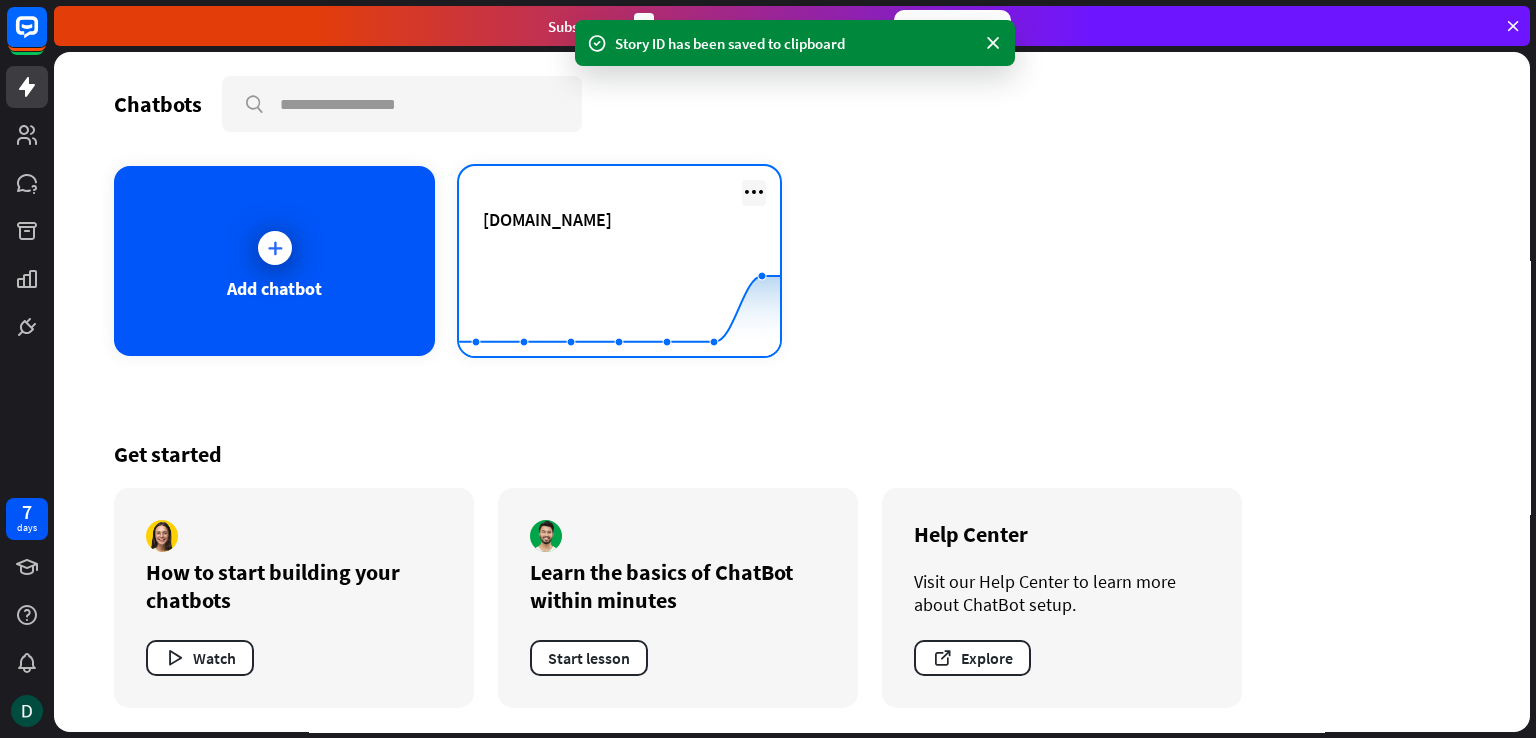 click at bounding box center (754, 192) 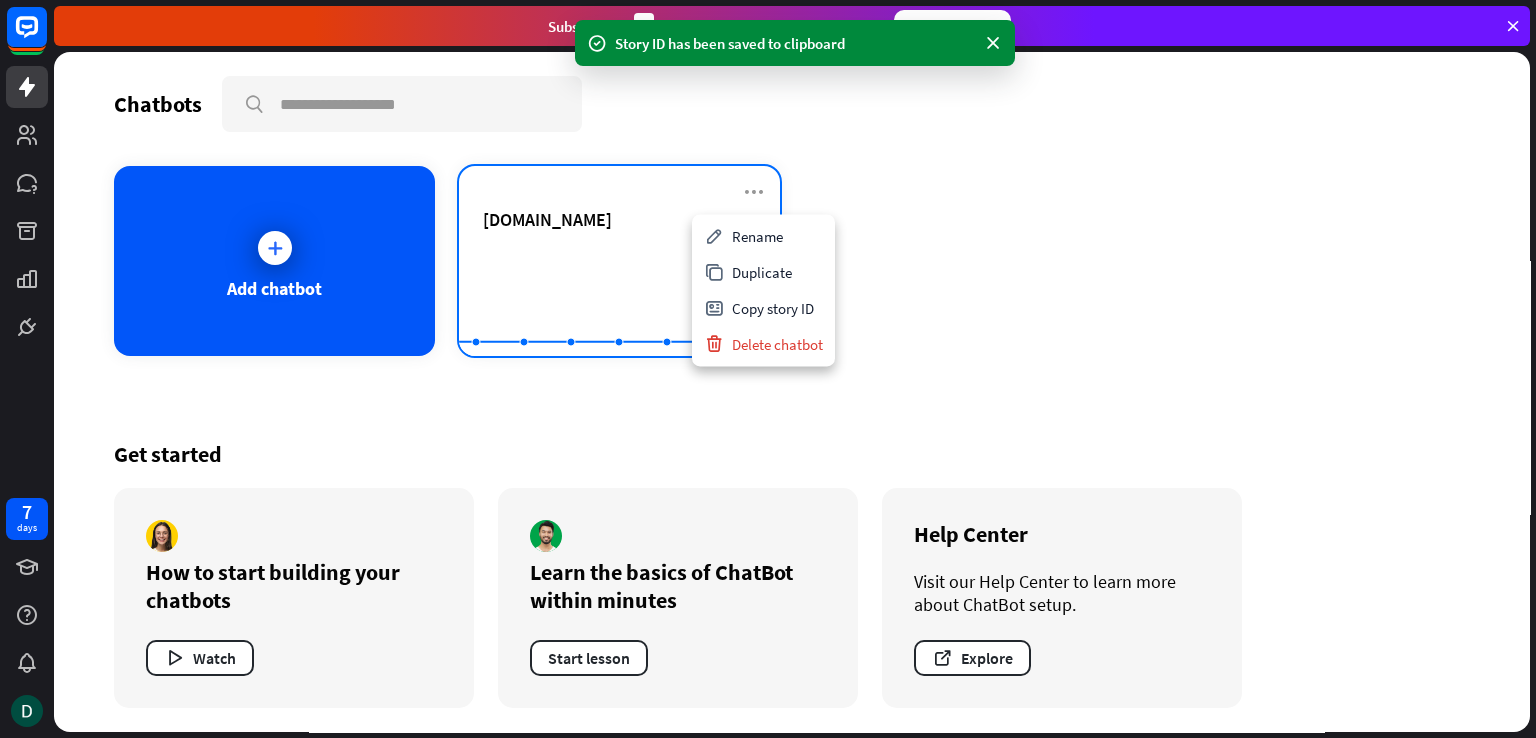 click on "[DOMAIN_NAME]" at bounding box center [619, 219] 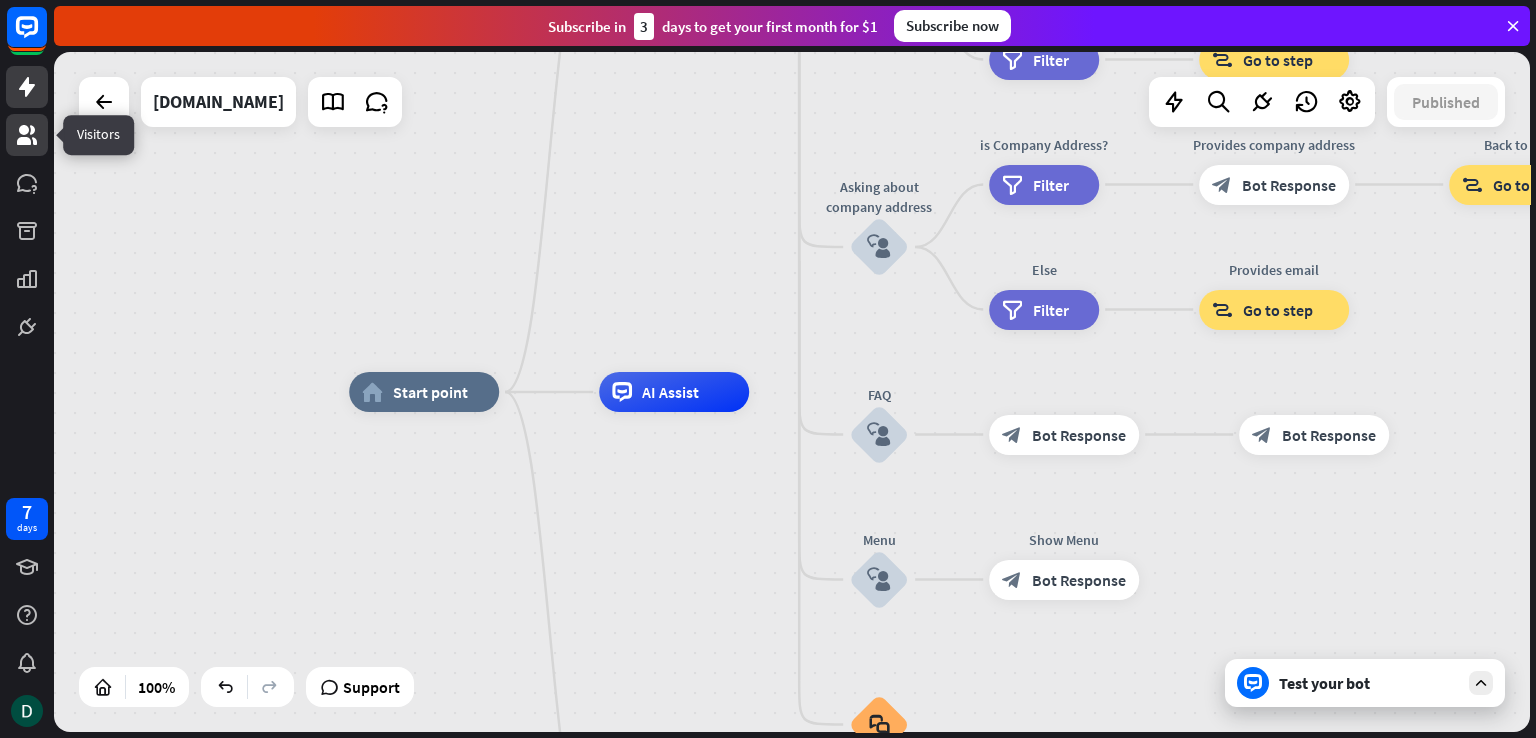 click at bounding box center [27, 135] 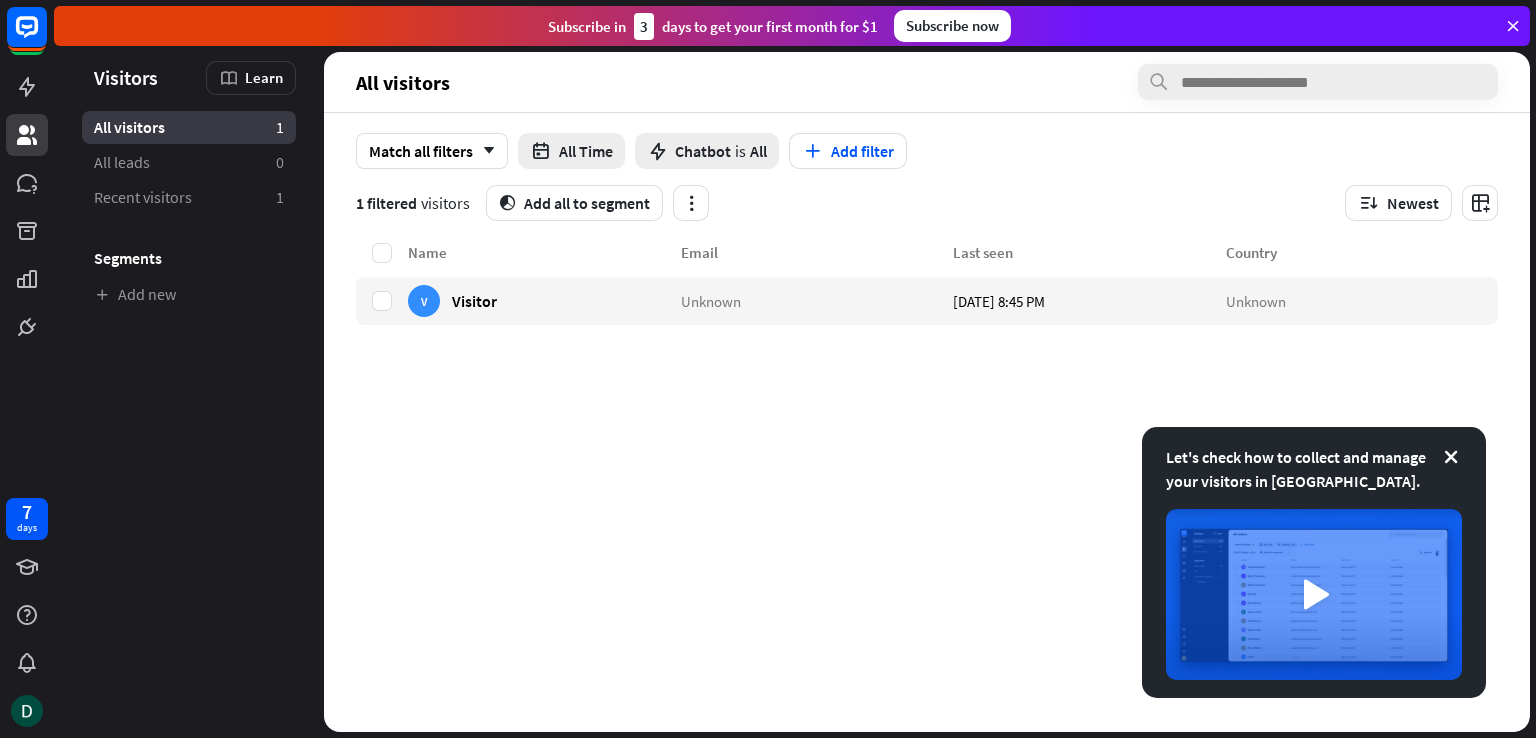 click on "Name
Email
Last seen
Country
V
Visitor
Unknown
[DATE] 8:45 PM
Unknown" at bounding box center [927, 486] 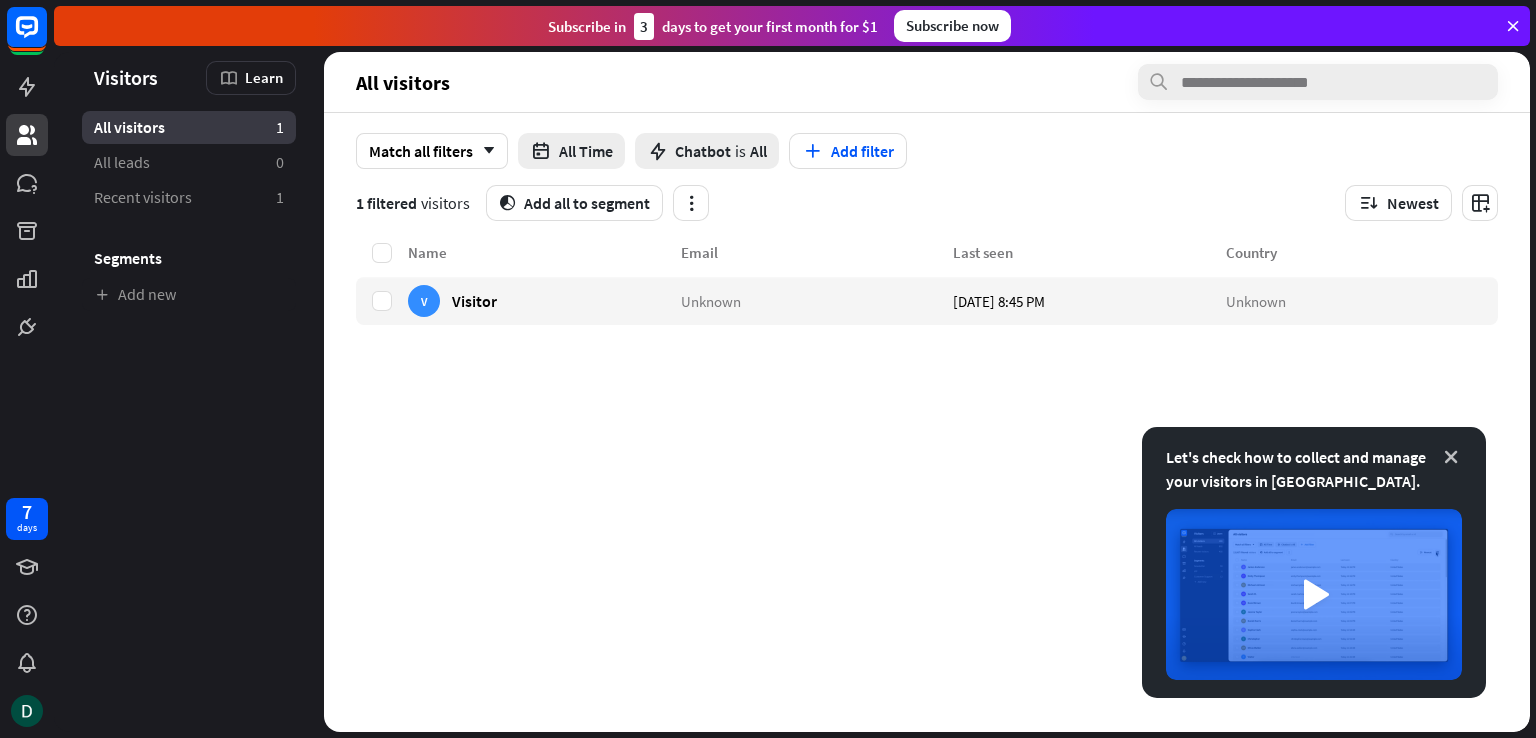 click at bounding box center (1451, 457) 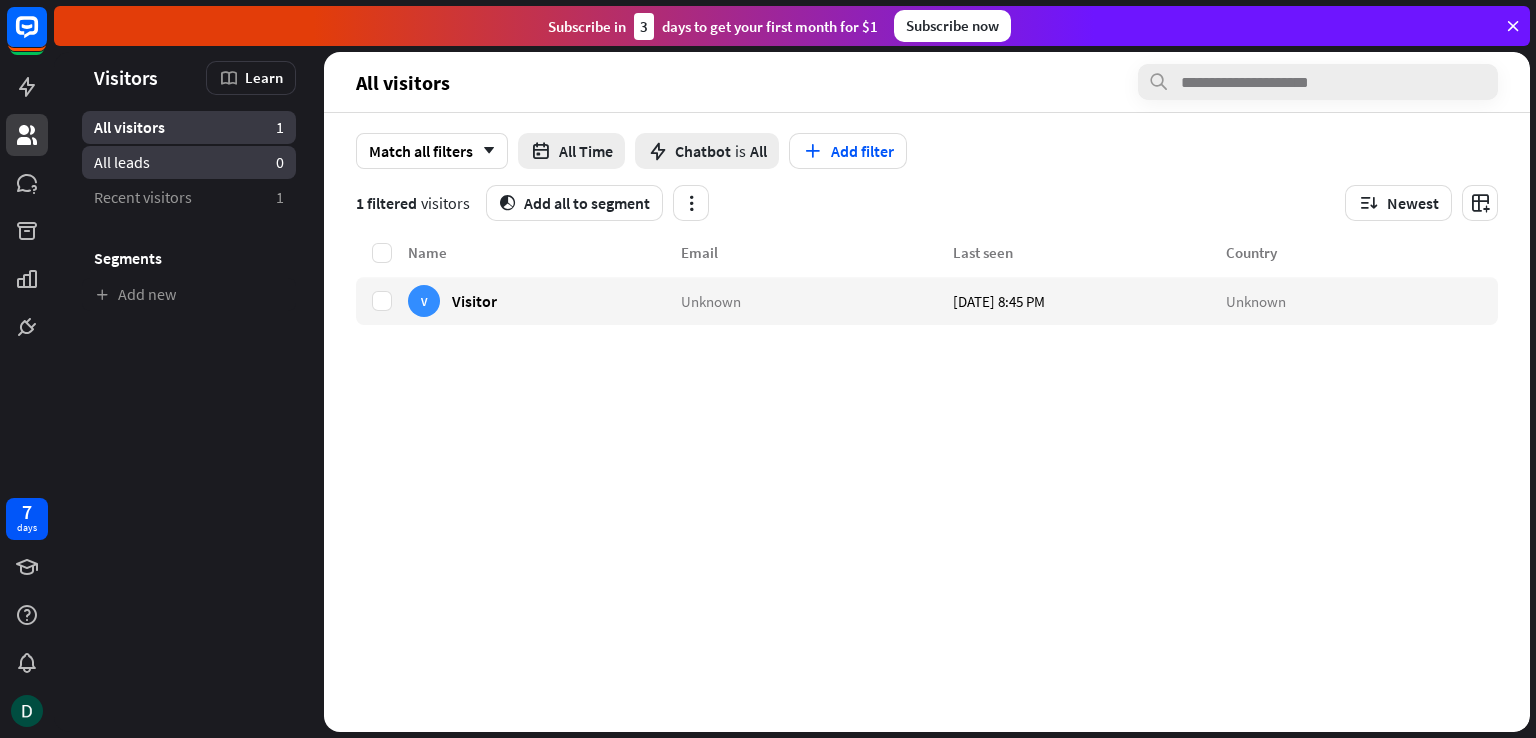 click on "All leads
0" at bounding box center (189, 162) 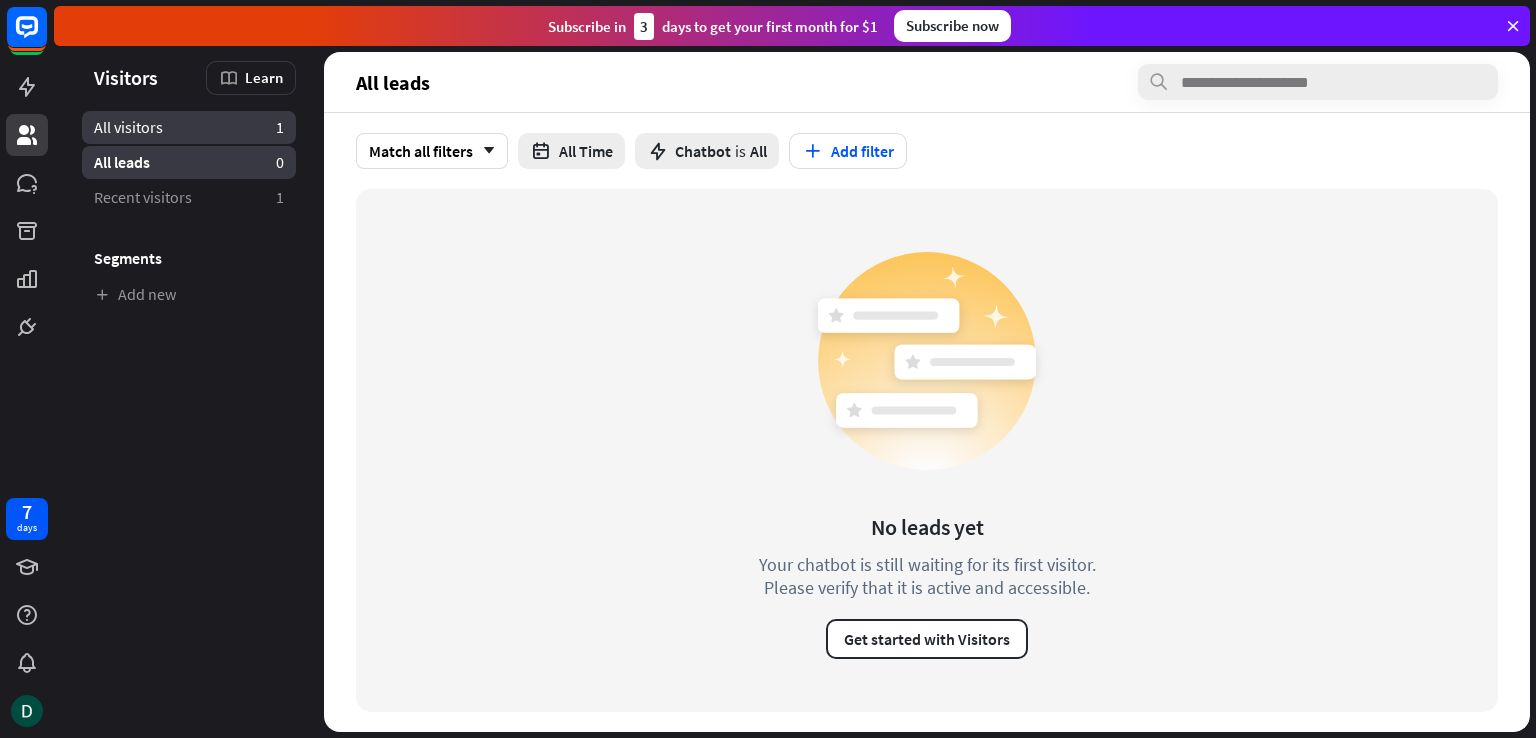 click on "All visitors
1" at bounding box center [189, 127] 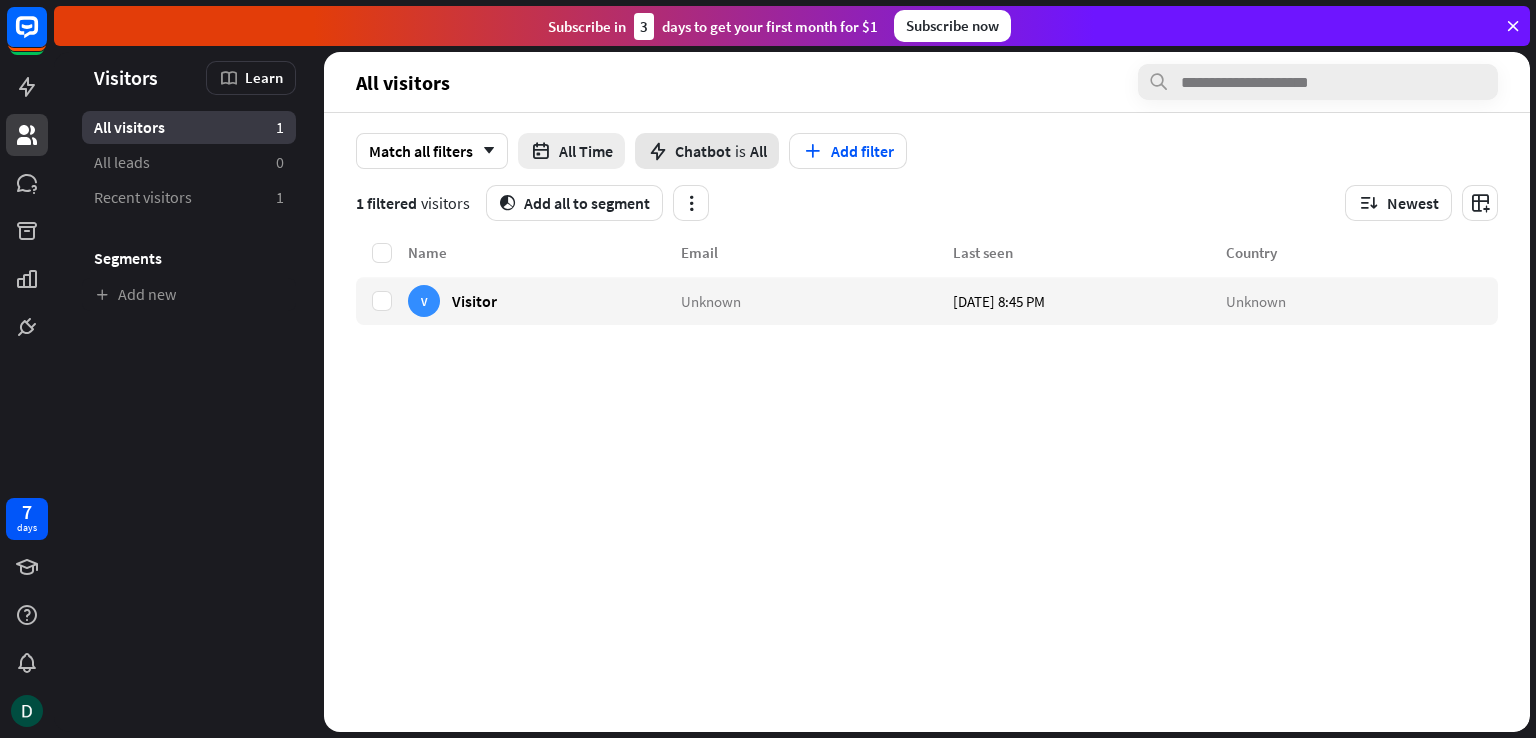 click on "Chatbot" at bounding box center [703, 151] 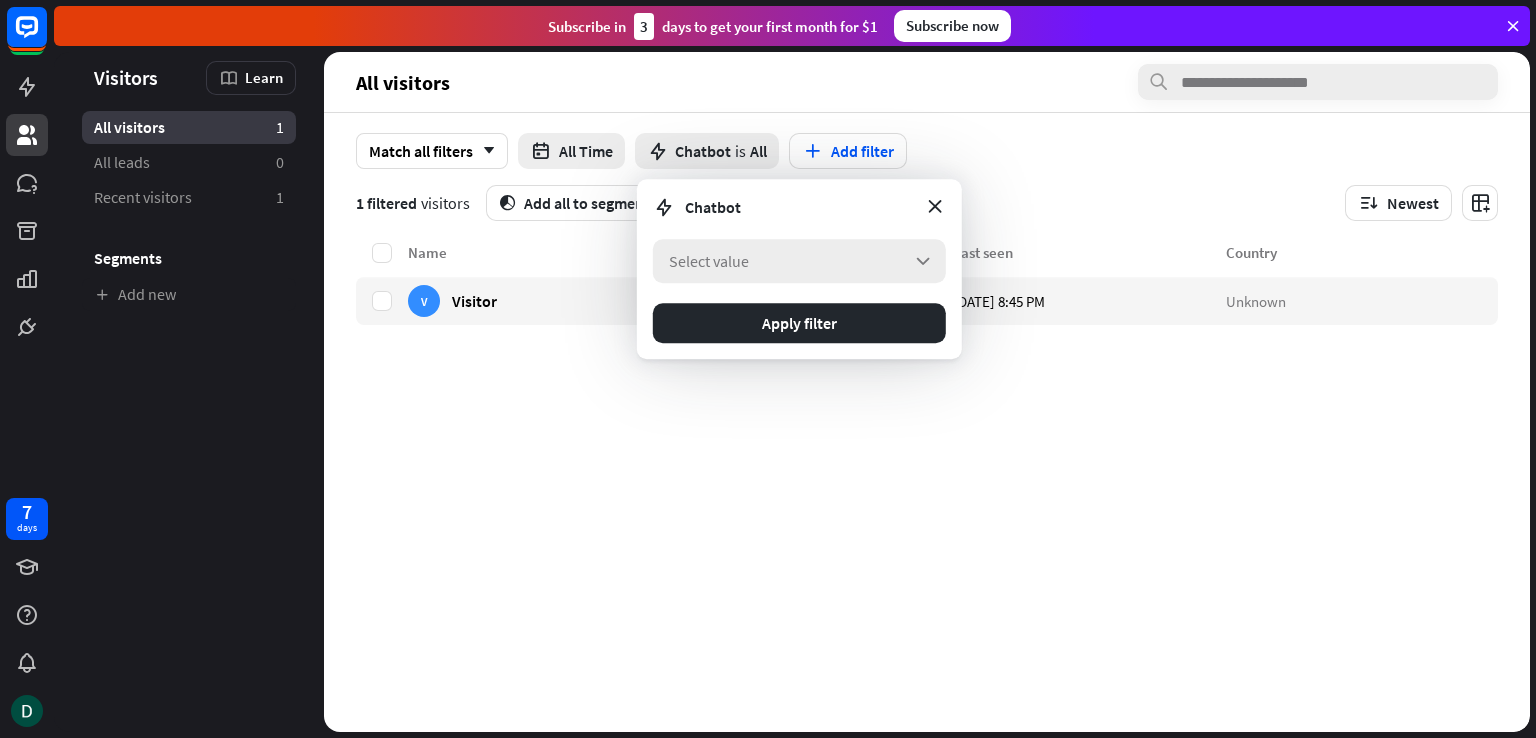 click on "Select value
arrow_down" at bounding box center [799, 261] 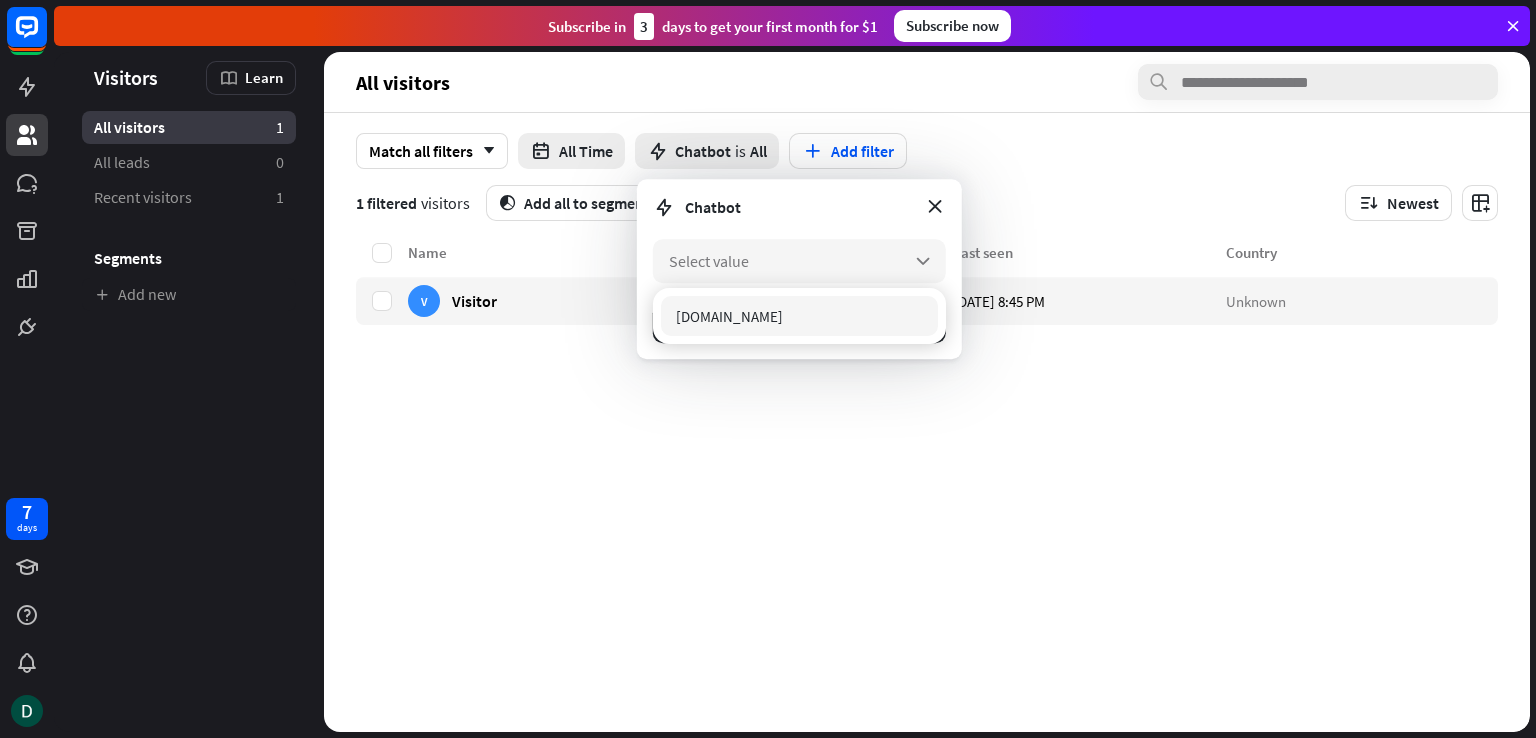 click on "[DOMAIN_NAME]" at bounding box center (799, 316) 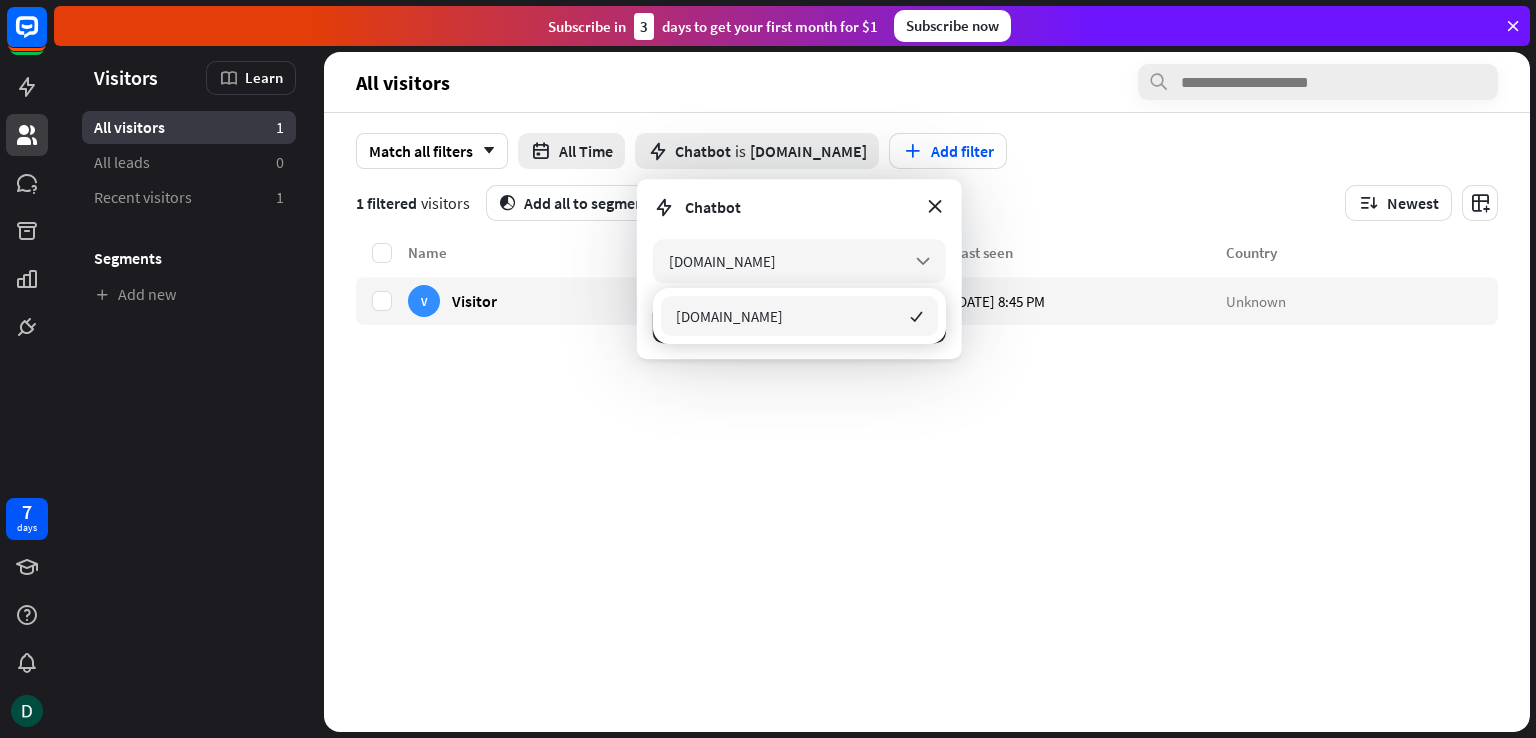 click on "[DOMAIN_NAME]
checked" at bounding box center (799, 316) 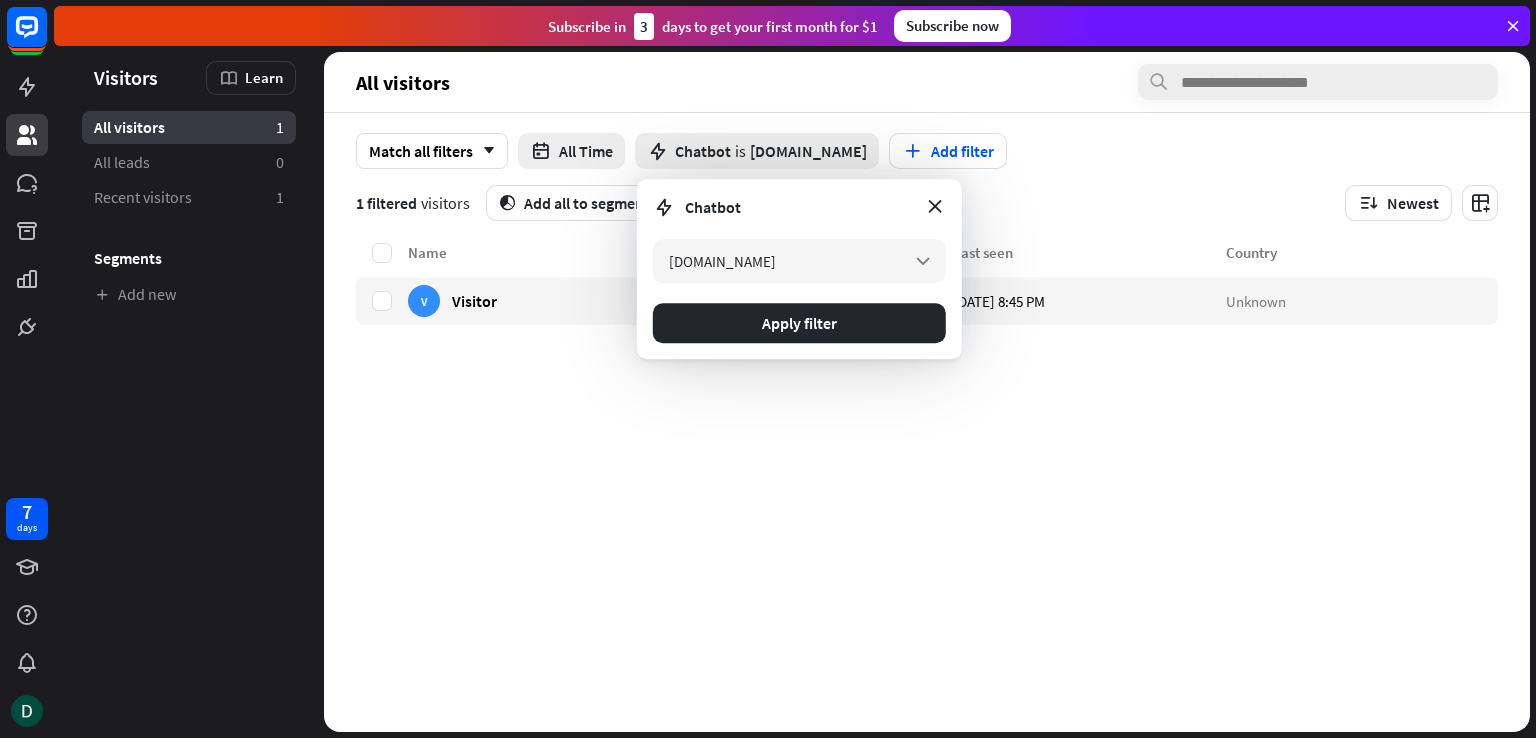 click on "Apply filter" at bounding box center (799, 323) 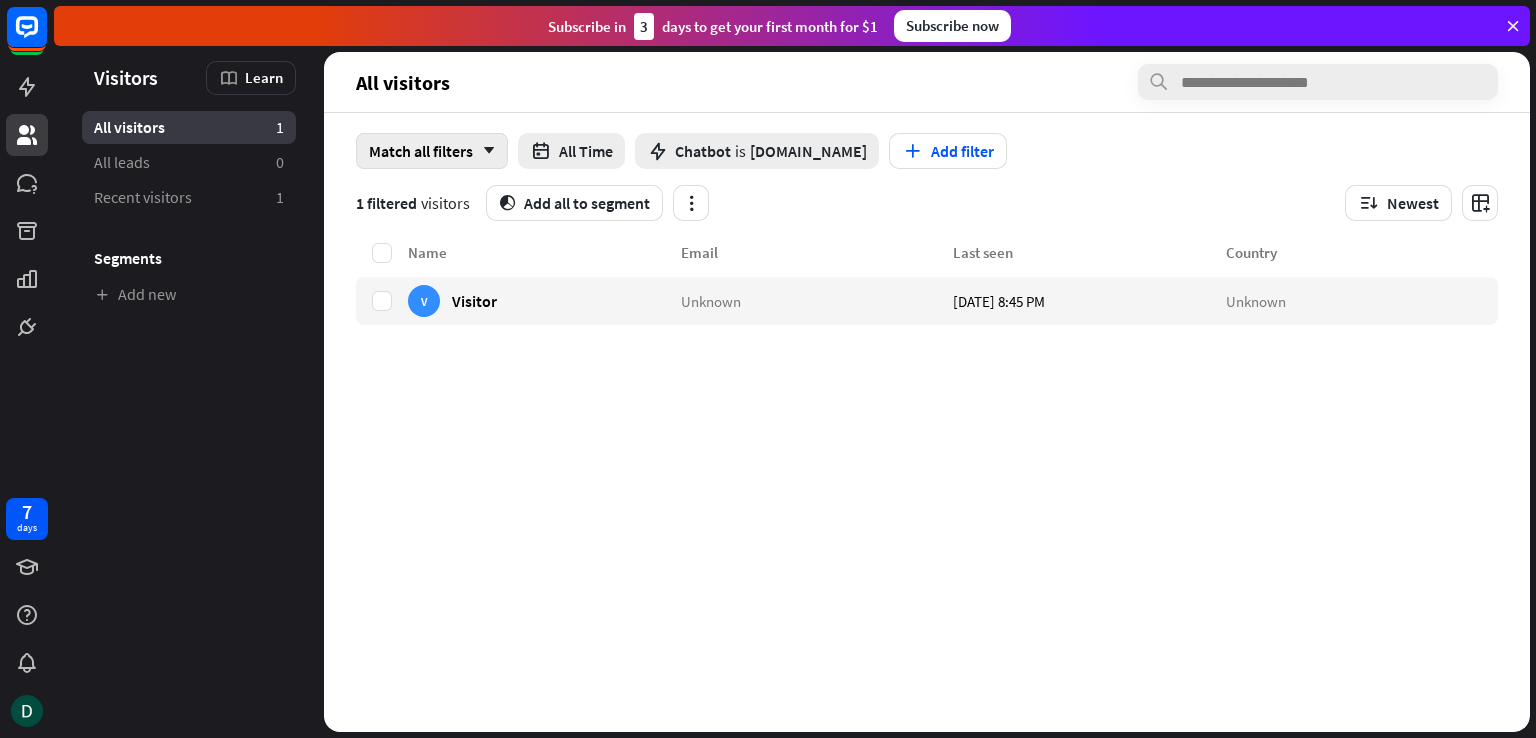 click on "Match all filters
arrow_down" at bounding box center [432, 151] 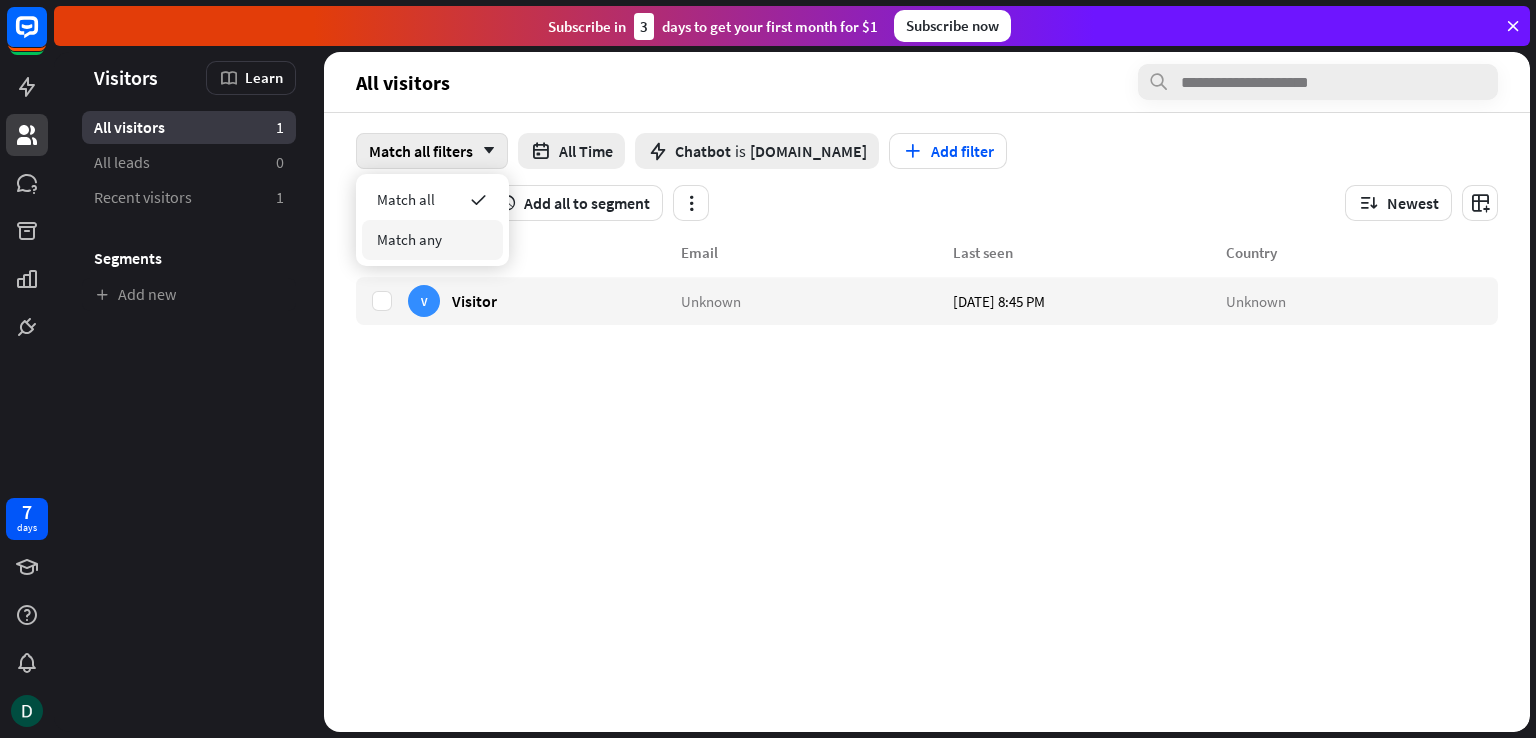 click on "Name
Email
Last seen
Country
V
Visitor
Unknown
[DATE] 8:45 PM
Unknown" at bounding box center (927, 486) 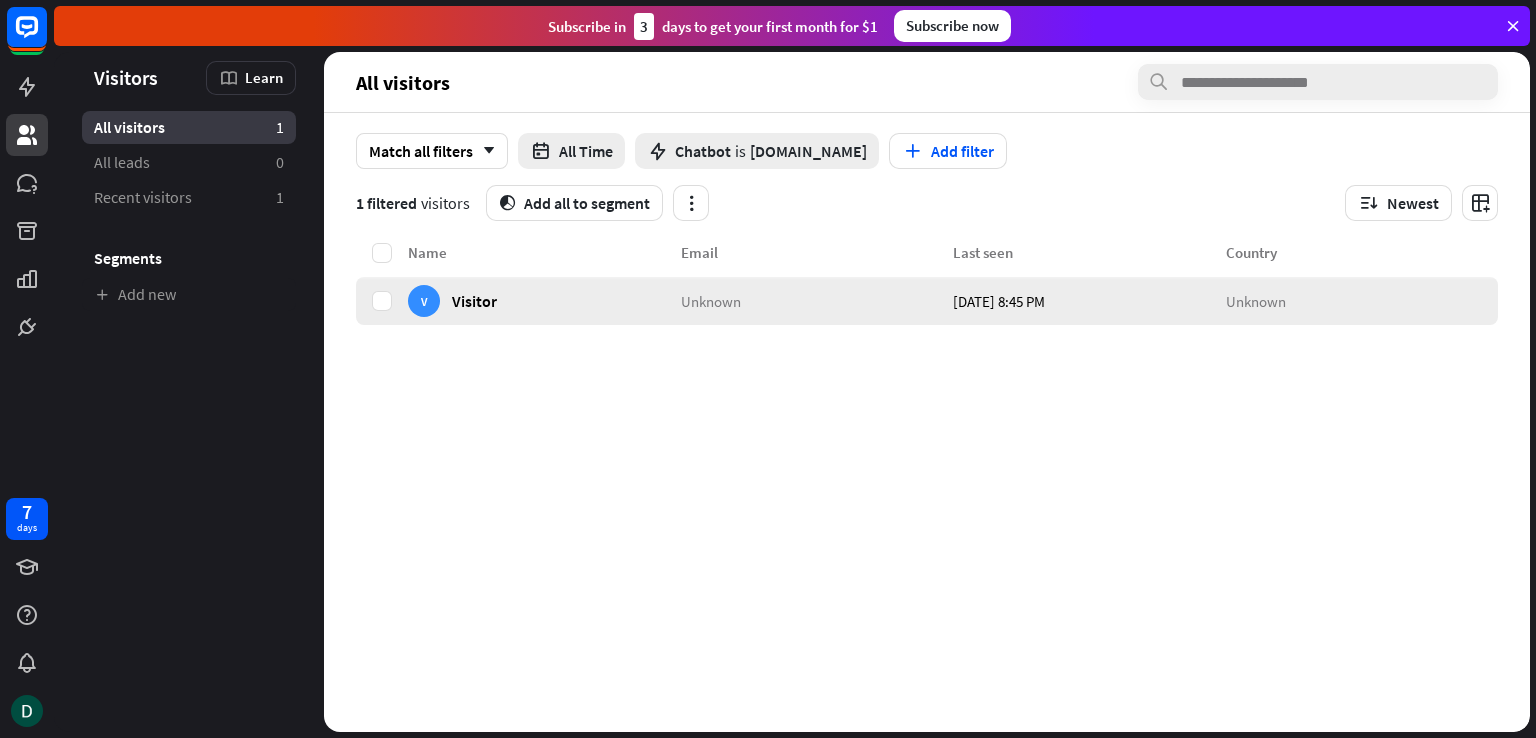 drag, startPoint x: 498, startPoint y: 327, endPoint x: 552, endPoint y: 306, distance: 57.939625 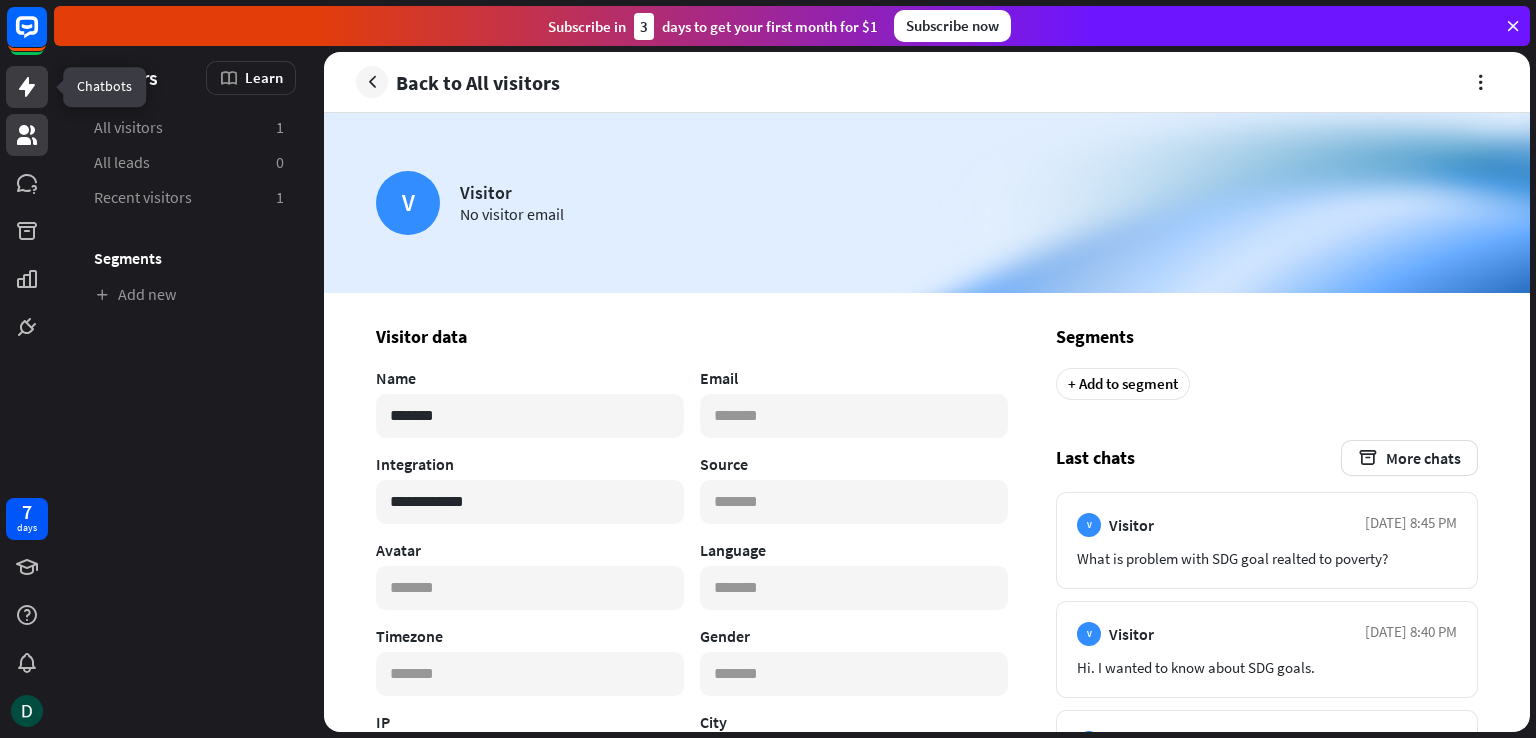 click at bounding box center [27, 87] 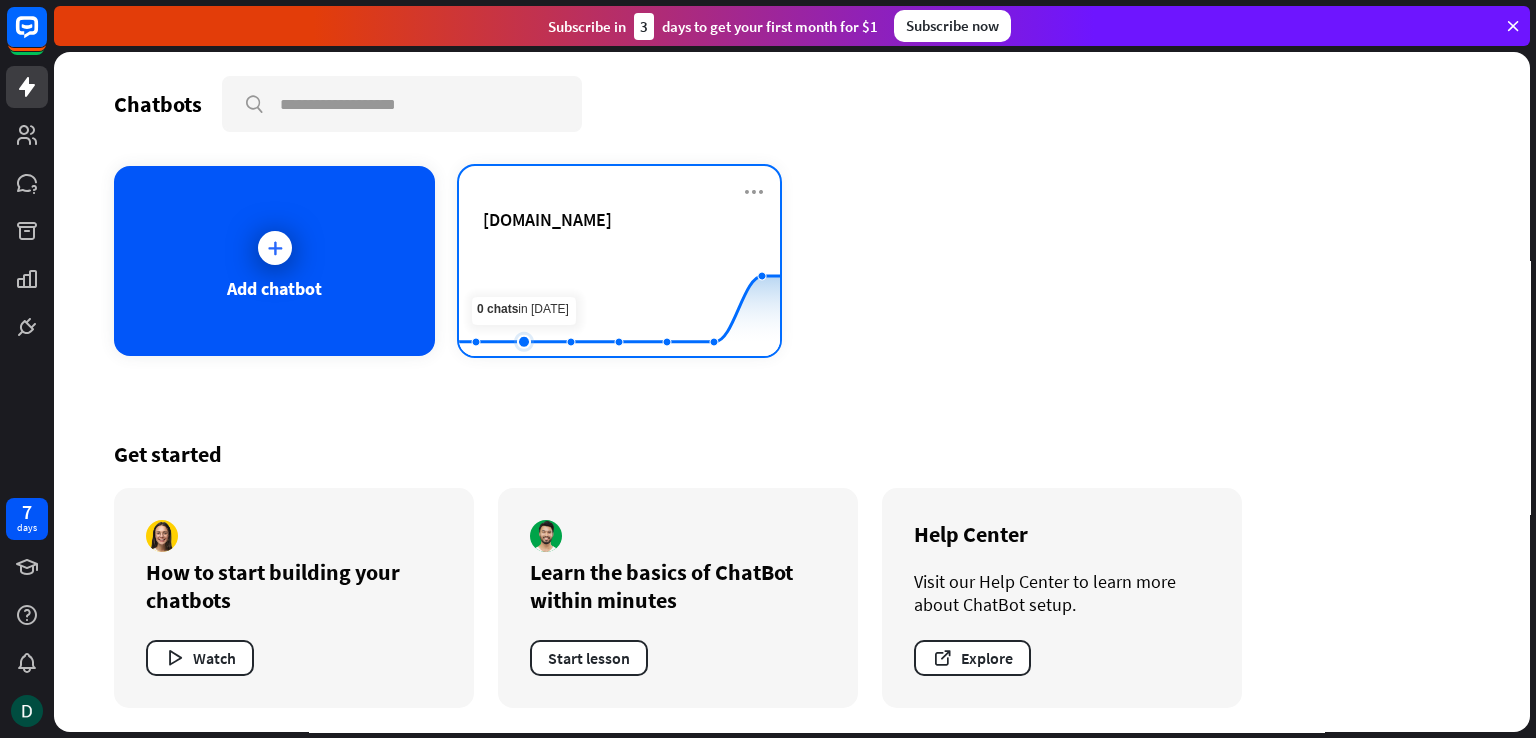 click 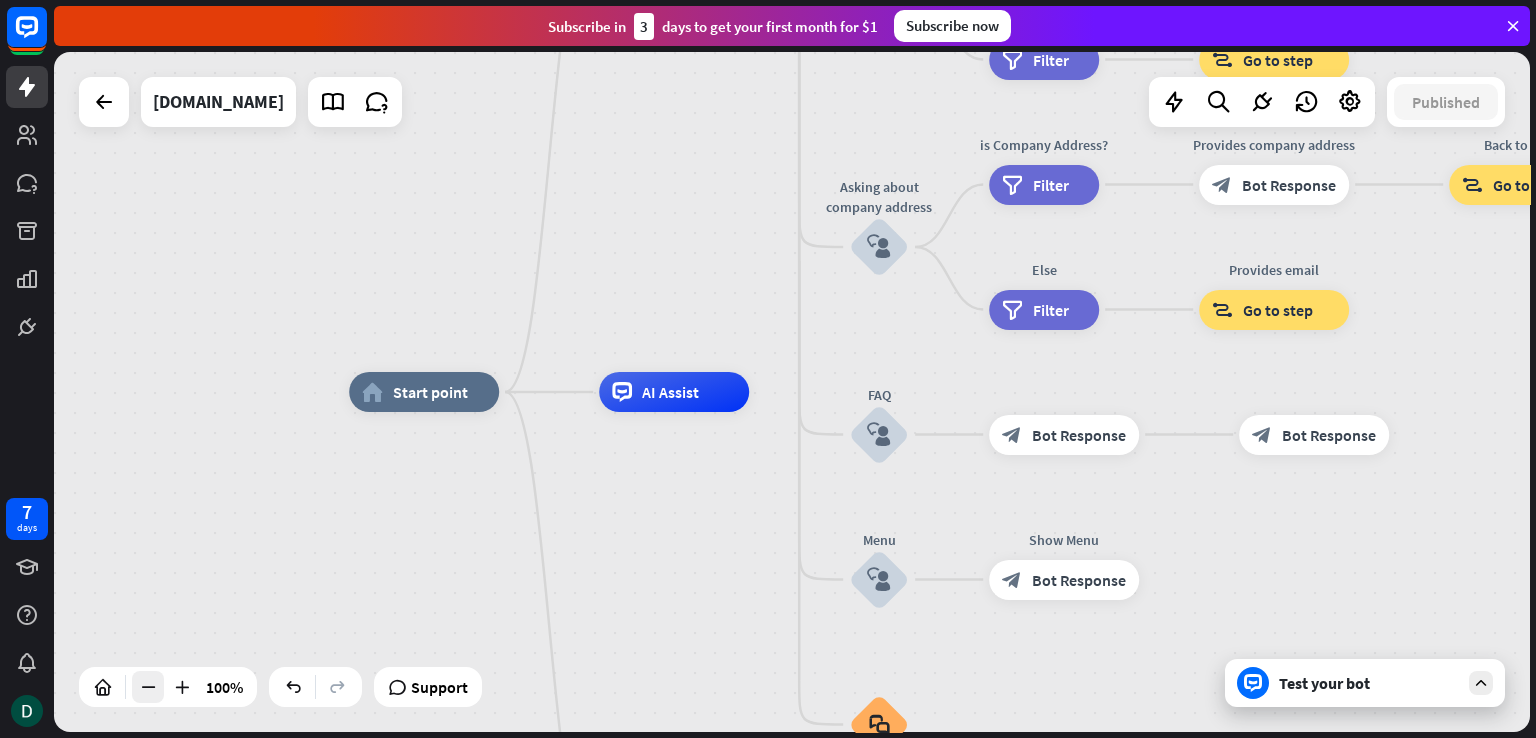 click at bounding box center [148, 687] 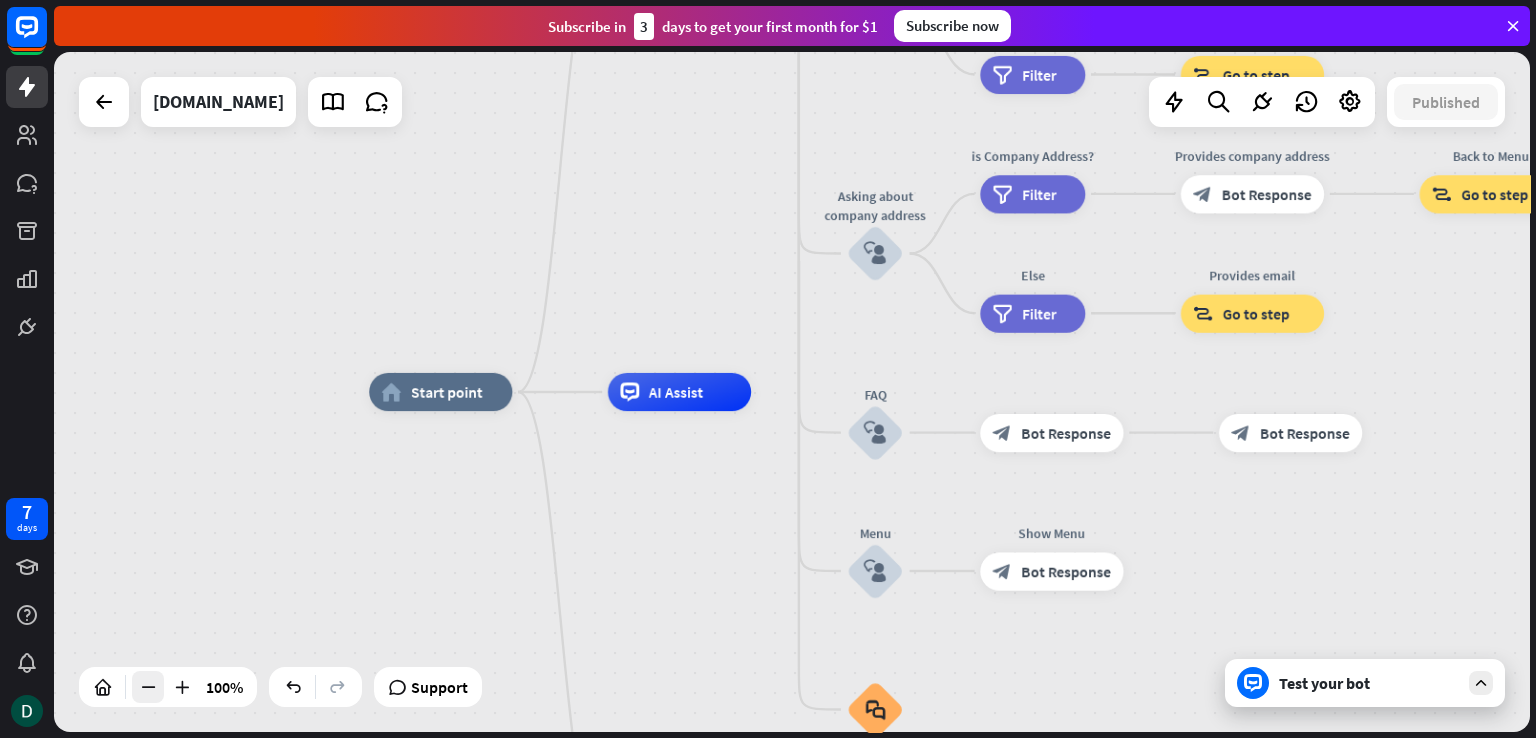 click at bounding box center [148, 687] 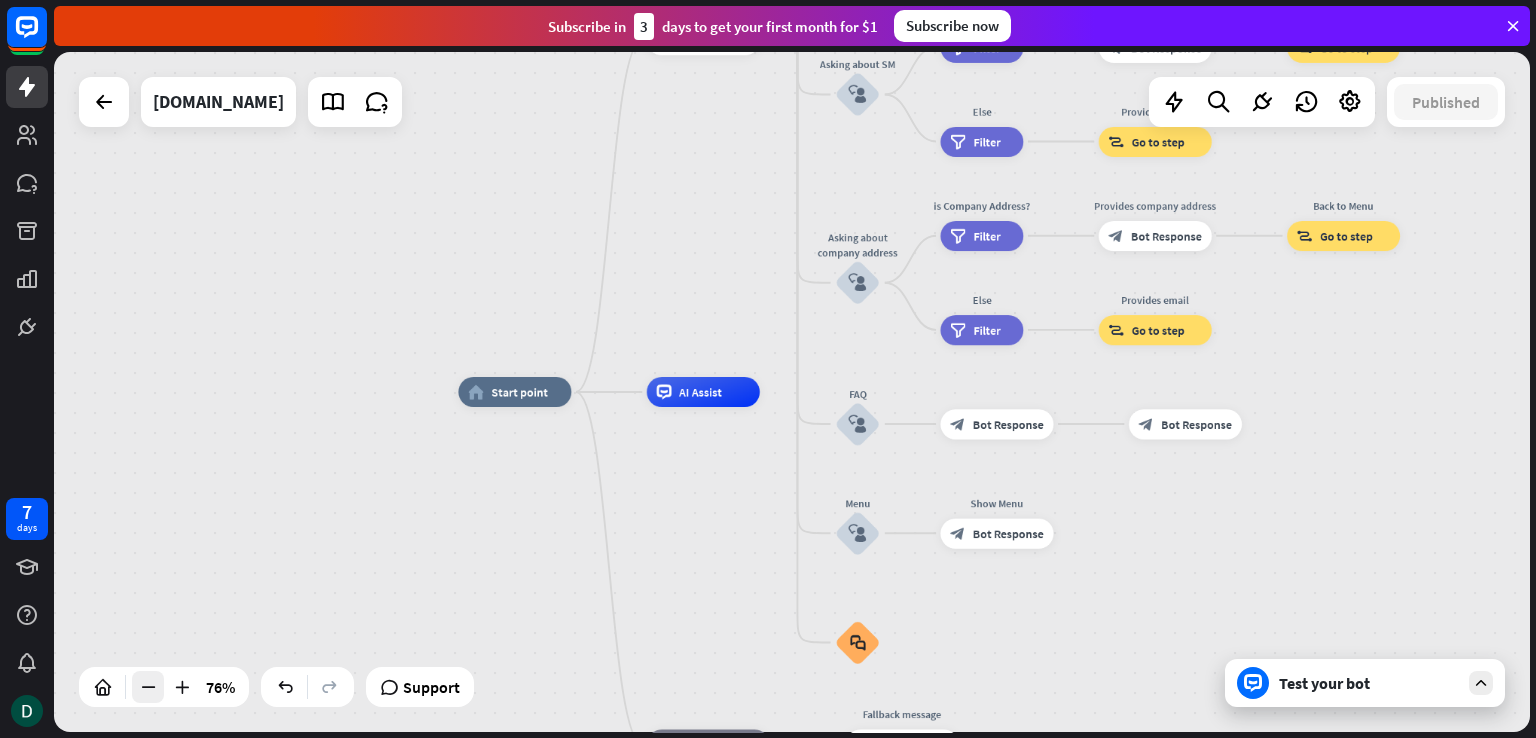 click at bounding box center (148, 687) 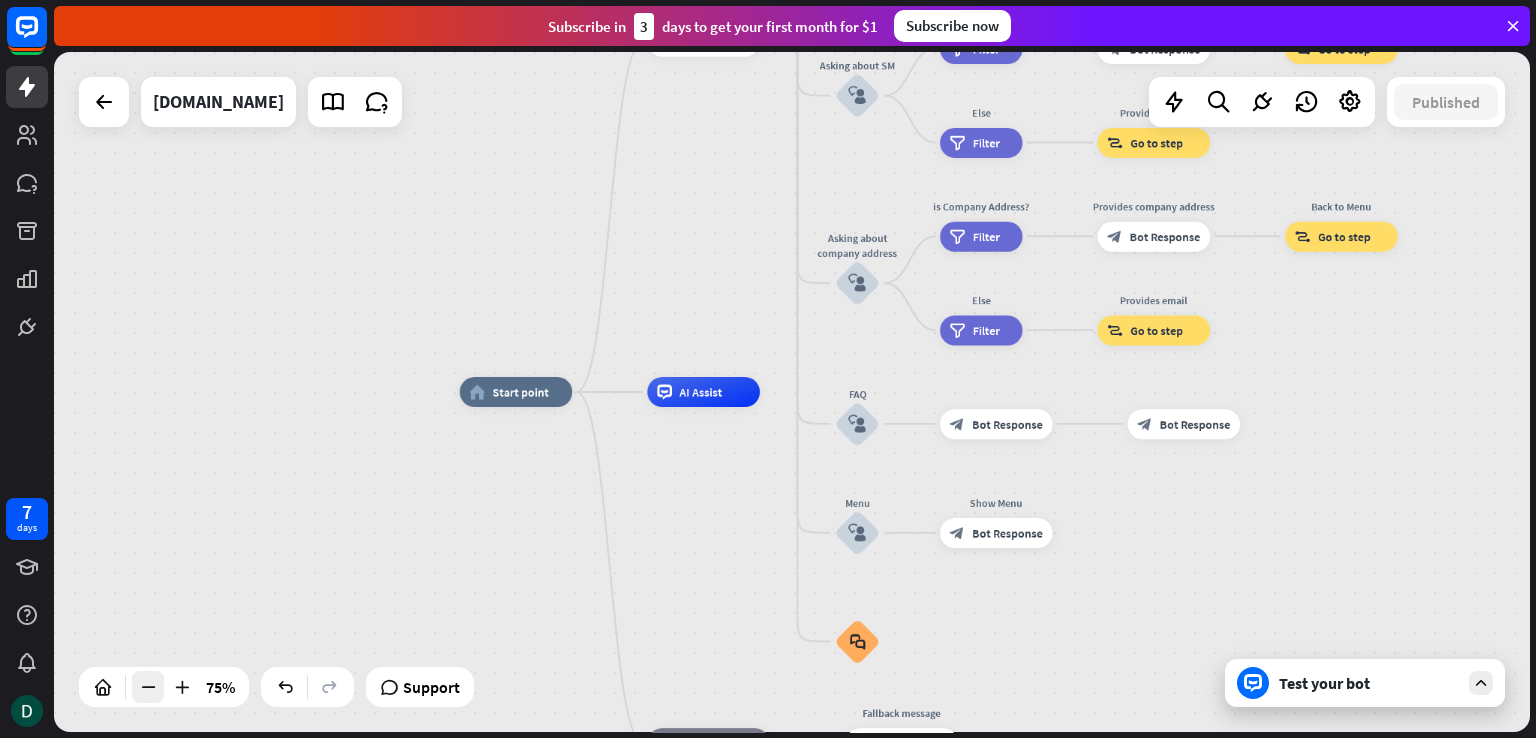 click at bounding box center [148, 687] 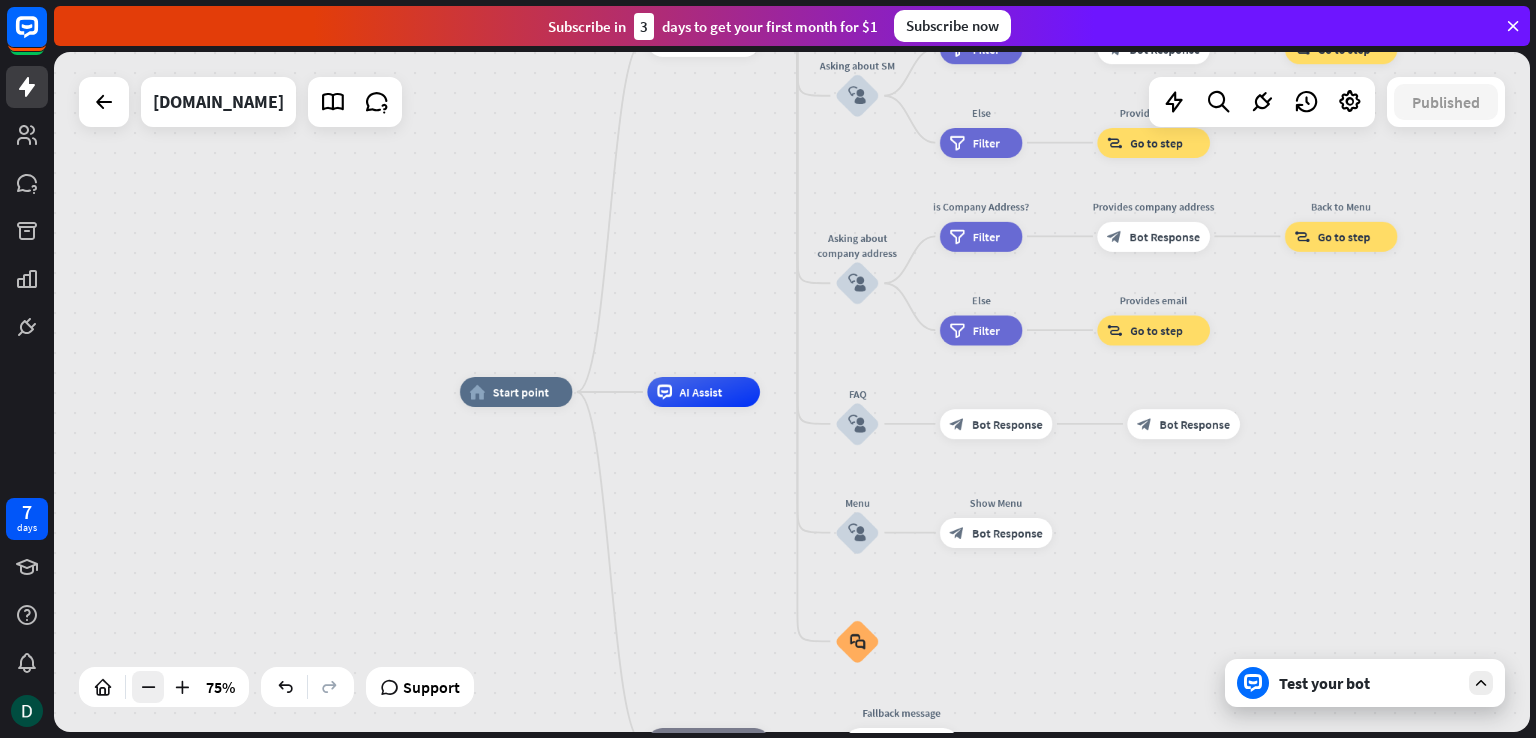 click at bounding box center [148, 687] 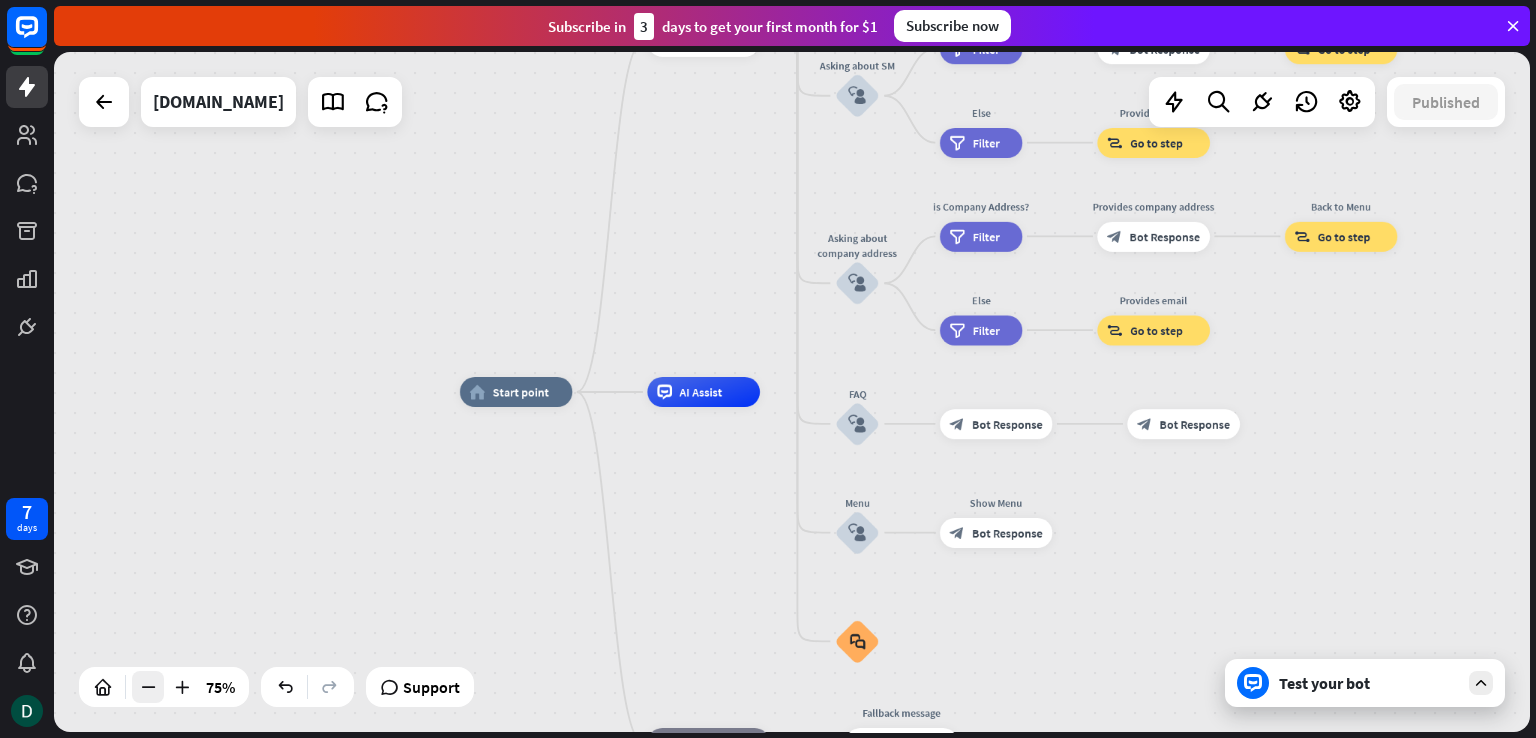 click at bounding box center (148, 687) 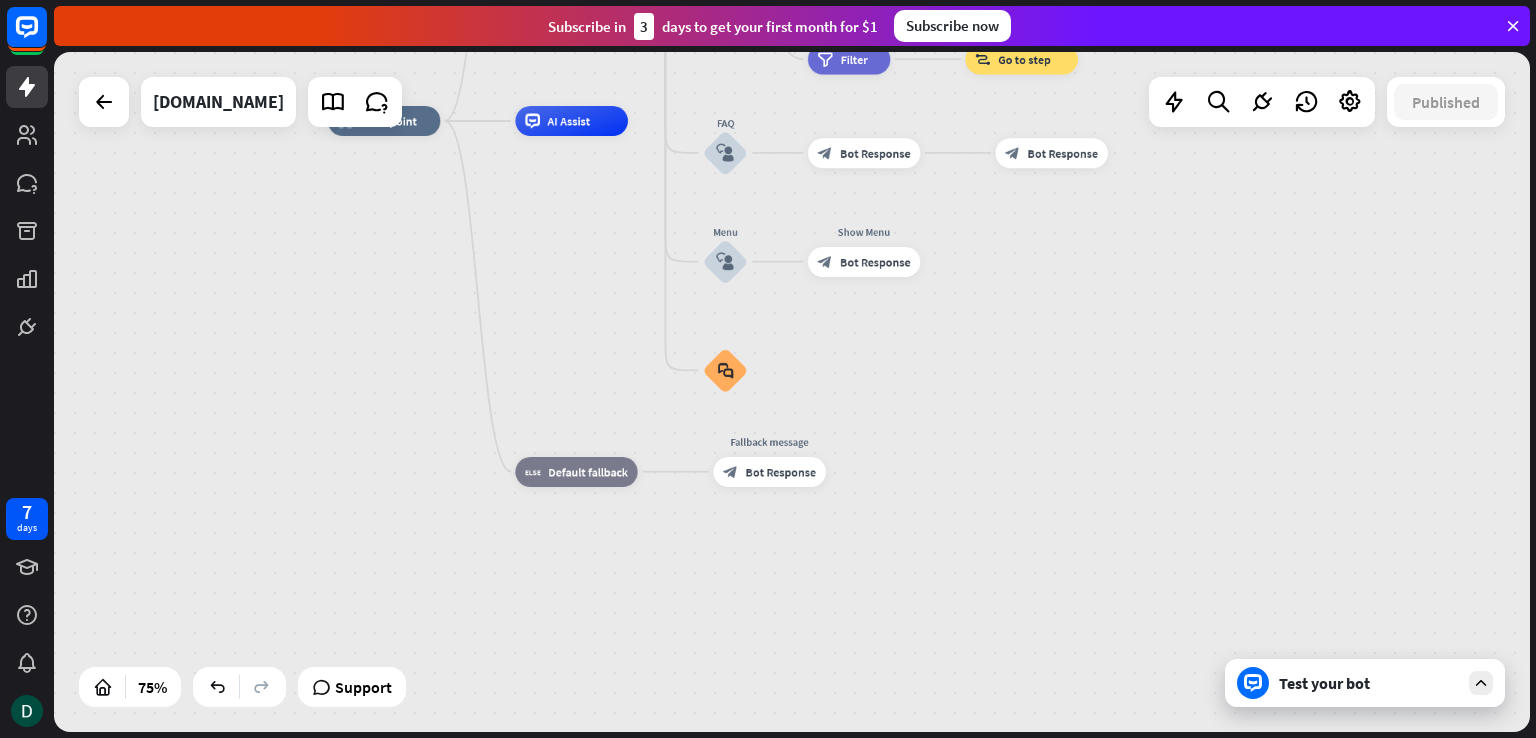 drag, startPoint x: 1036, startPoint y: 599, endPoint x: 904, endPoint y: 328, distance: 301.43823 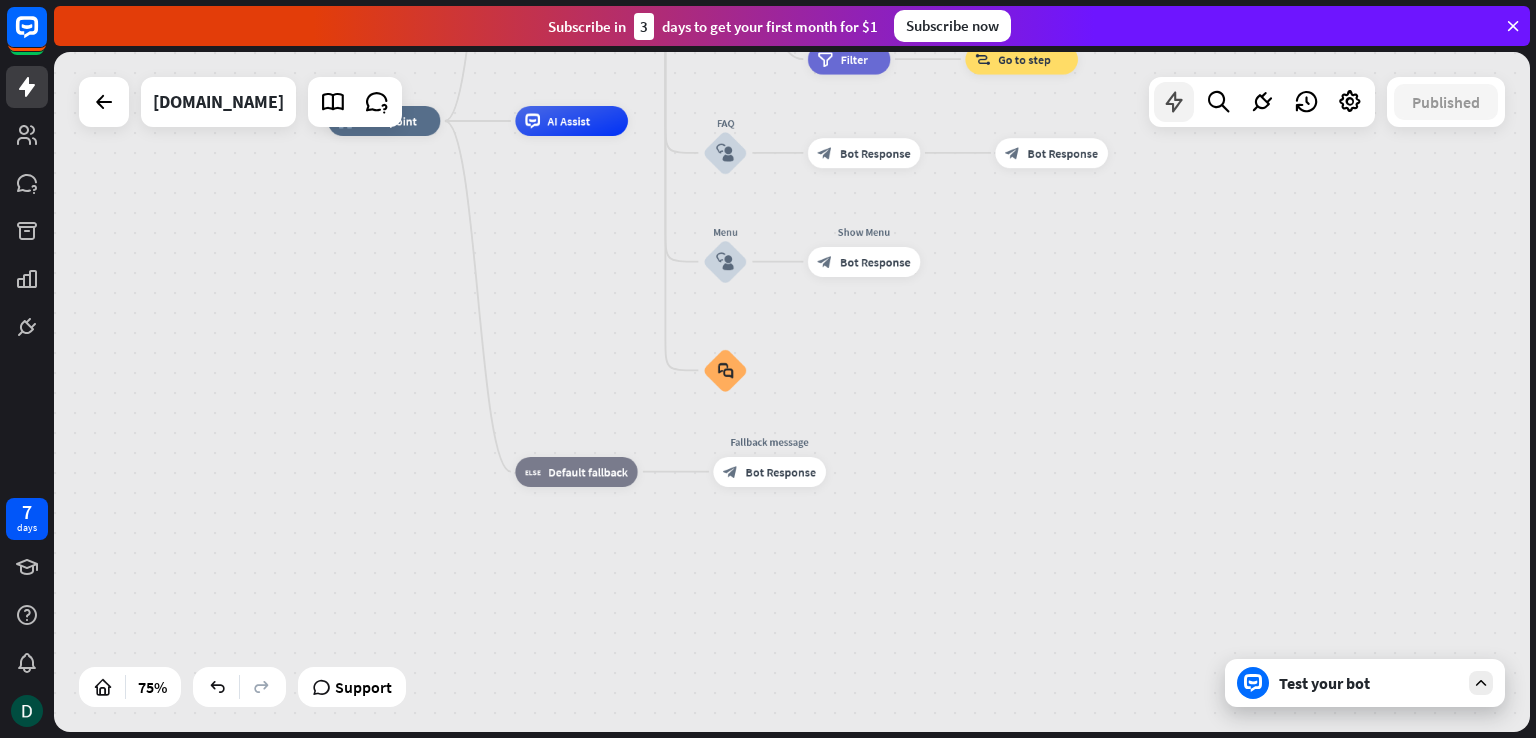 click at bounding box center (1174, 102) 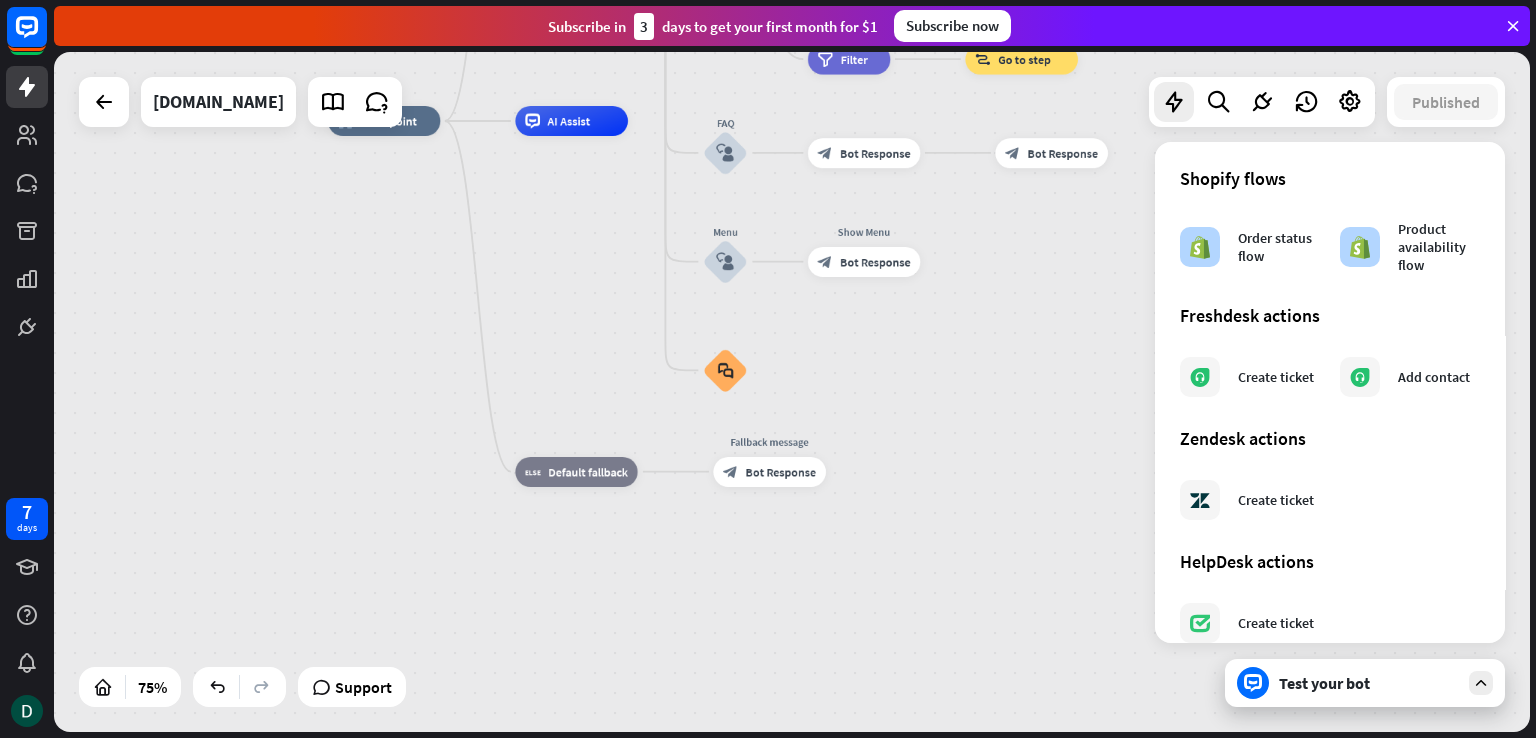 scroll, scrollTop: 1112, scrollLeft: 0, axis: vertical 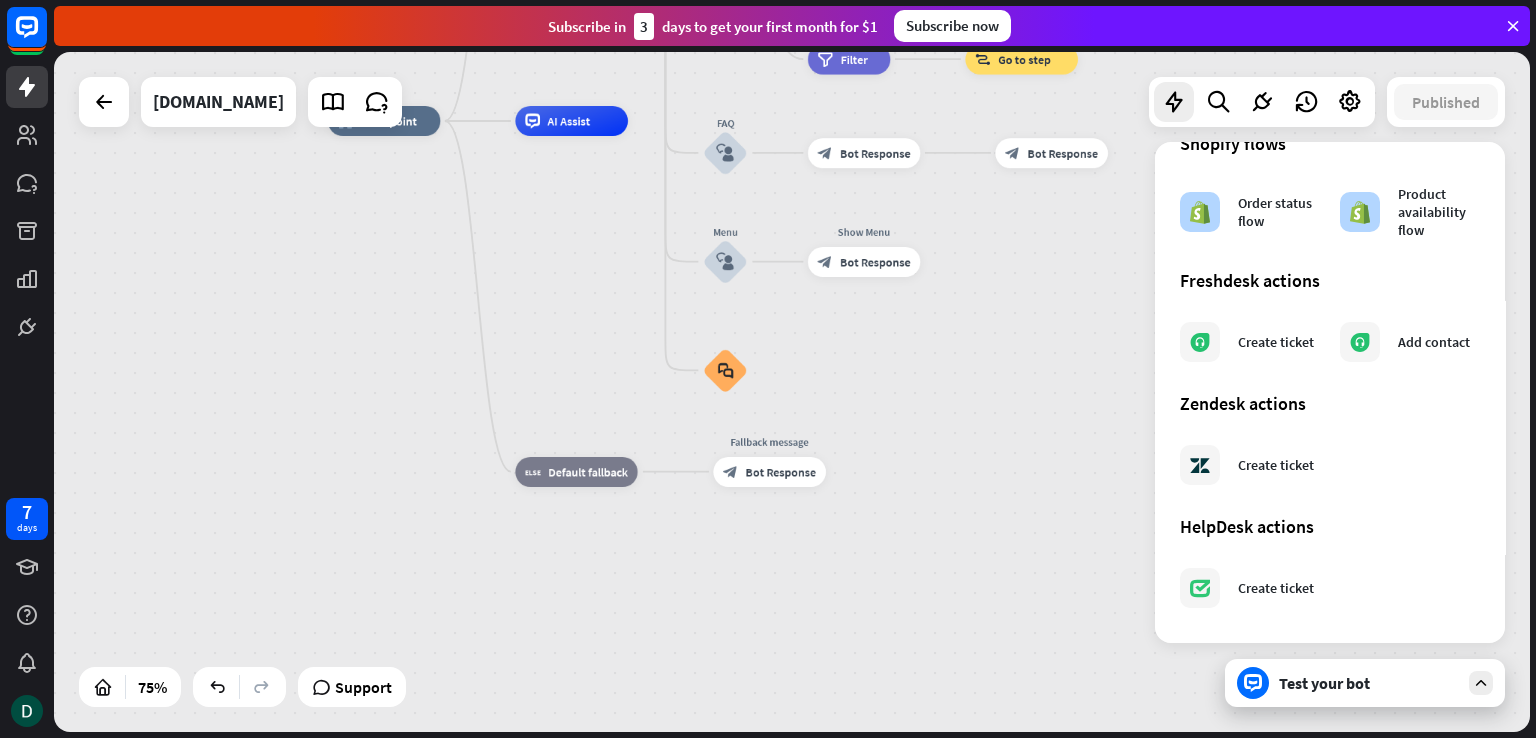 click on "home_2   Start point                 Welcome message   block_bot_response   Bot Response                 About us   block_user_input                 Provide company information   block_bot_response   Bot Response                 Back to Menu   block_user_input                 Was it helpful?   block_bot_response   Bot Response                 Yes   block_user_input                 Thank you!   block_bot_response   Bot Response                 No   block_user_input                 Back to Menu   block_goto   Go to step                 Contact us   block_user_input                 Contact flow   builder_tree   Flow                 Asking about email   block_user_input                   block_goto   Go to step                 Asking about phone number   block_user_input                 Is phone number?   filter   Filter                 Provides phone number   block_bot_response   Bot Response                 Back to Menu   block_goto   Go to step                 Else   filter   Filter" at bounding box center [881, 376] 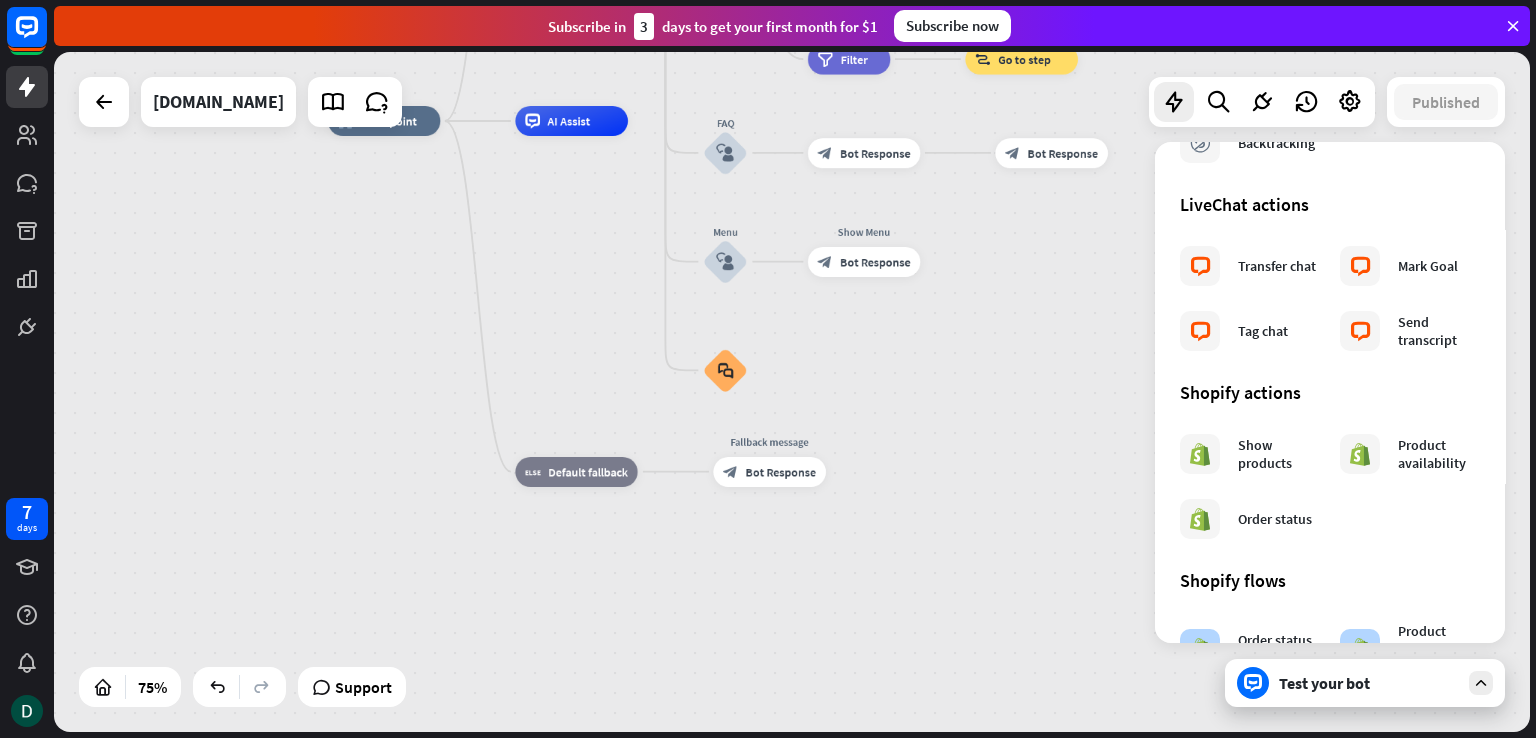 scroll, scrollTop: 238, scrollLeft: 0, axis: vertical 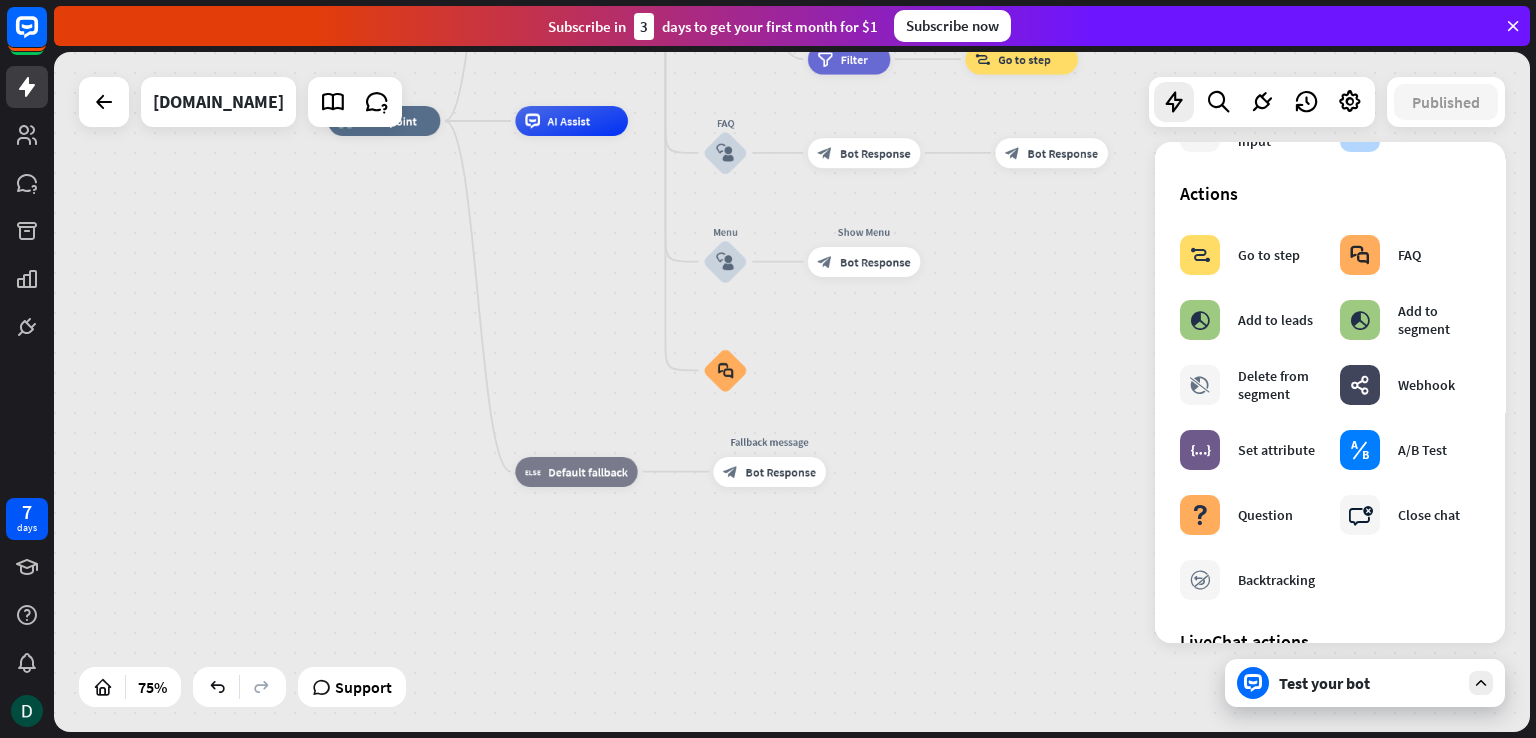 click on "home_2   Start point                 Welcome message   block_bot_response   Bot Response                 About us   block_user_input                 Provide company information   block_bot_response   Bot Response                 Back to Menu   block_user_input                 Was it helpful?   block_bot_response   Bot Response                 Yes   block_user_input                 Thank you!   block_bot_response   Bot Response                 No   block_user_input                 Back to Menu   block_goto   Go to step                 Contact us   block_user_input                 Contact flow   builder_tree   Flow                 Asking about email   block_user_input                   block_goto   Go to step                 Asking about phone number   block_user_input                 Is phone number?   filter   Filter                 Provides phone number   block_bot_response   Bot Response                 Back to Menu   block_goto   Go to step                 Else   filter   Filter" at bounding box center (881, 376) 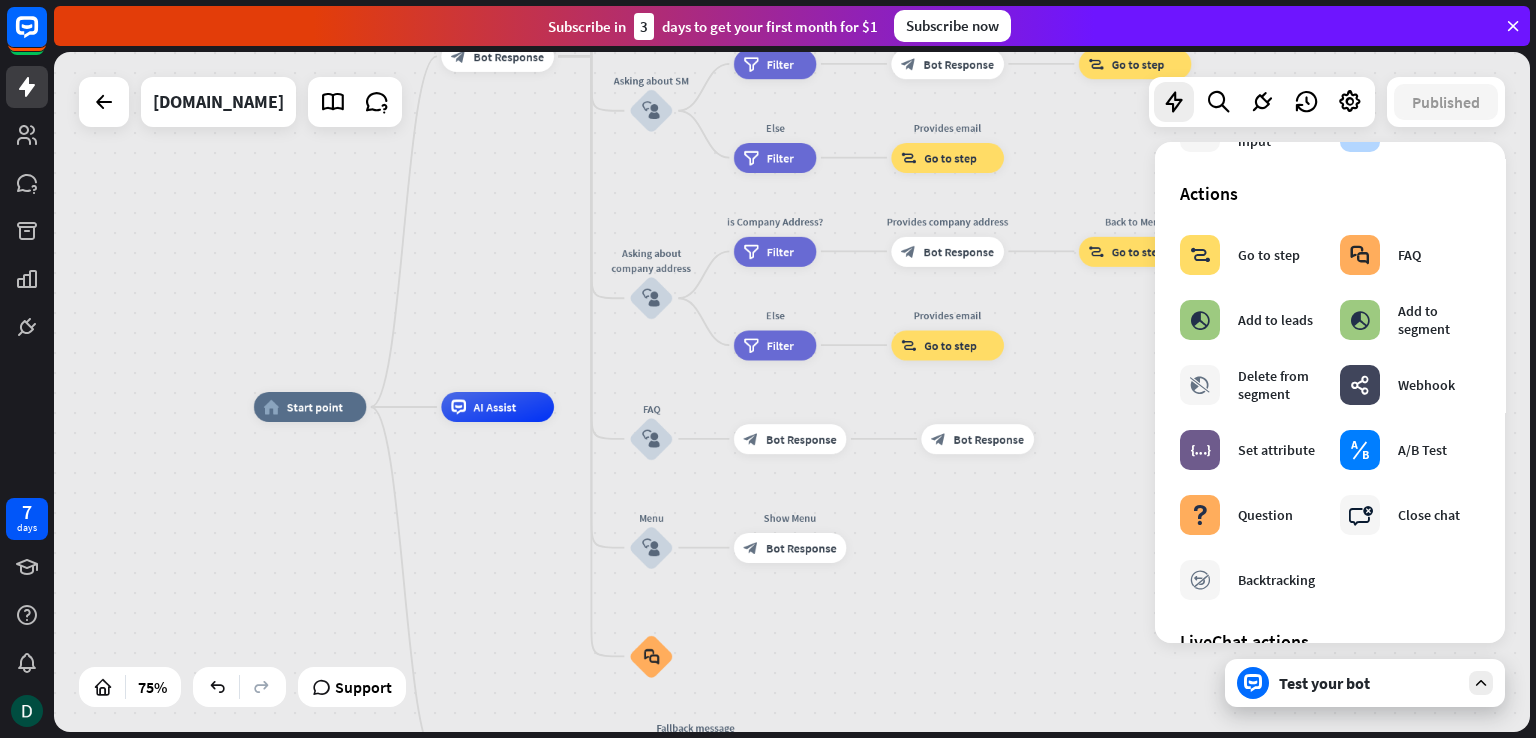 drag, startPoint x: 993, startPoint y: 400, endPoint x: 919, endPoint y: 686, distance: 295.41833 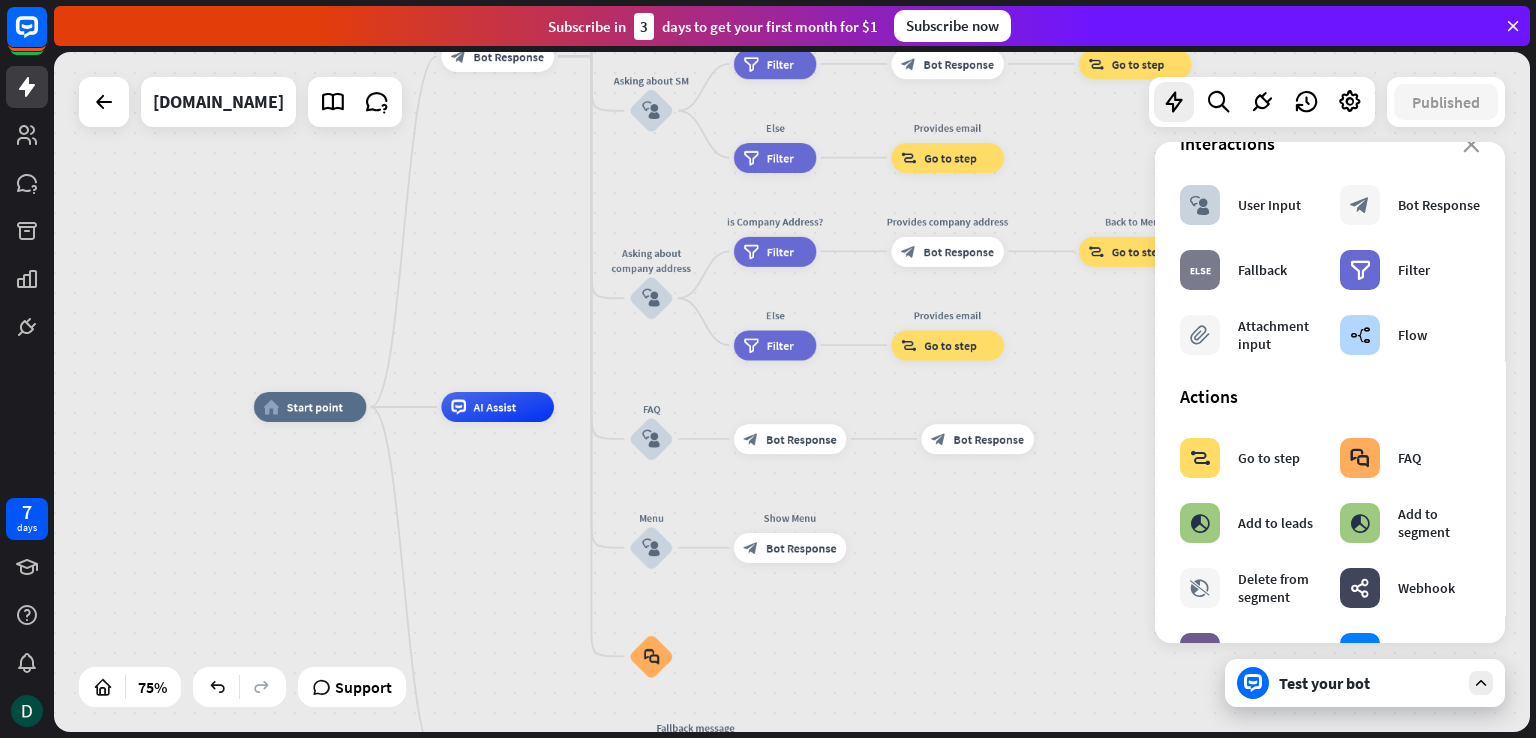 scroll, scrollTop: 0, scrollLeft: 0, axis: both 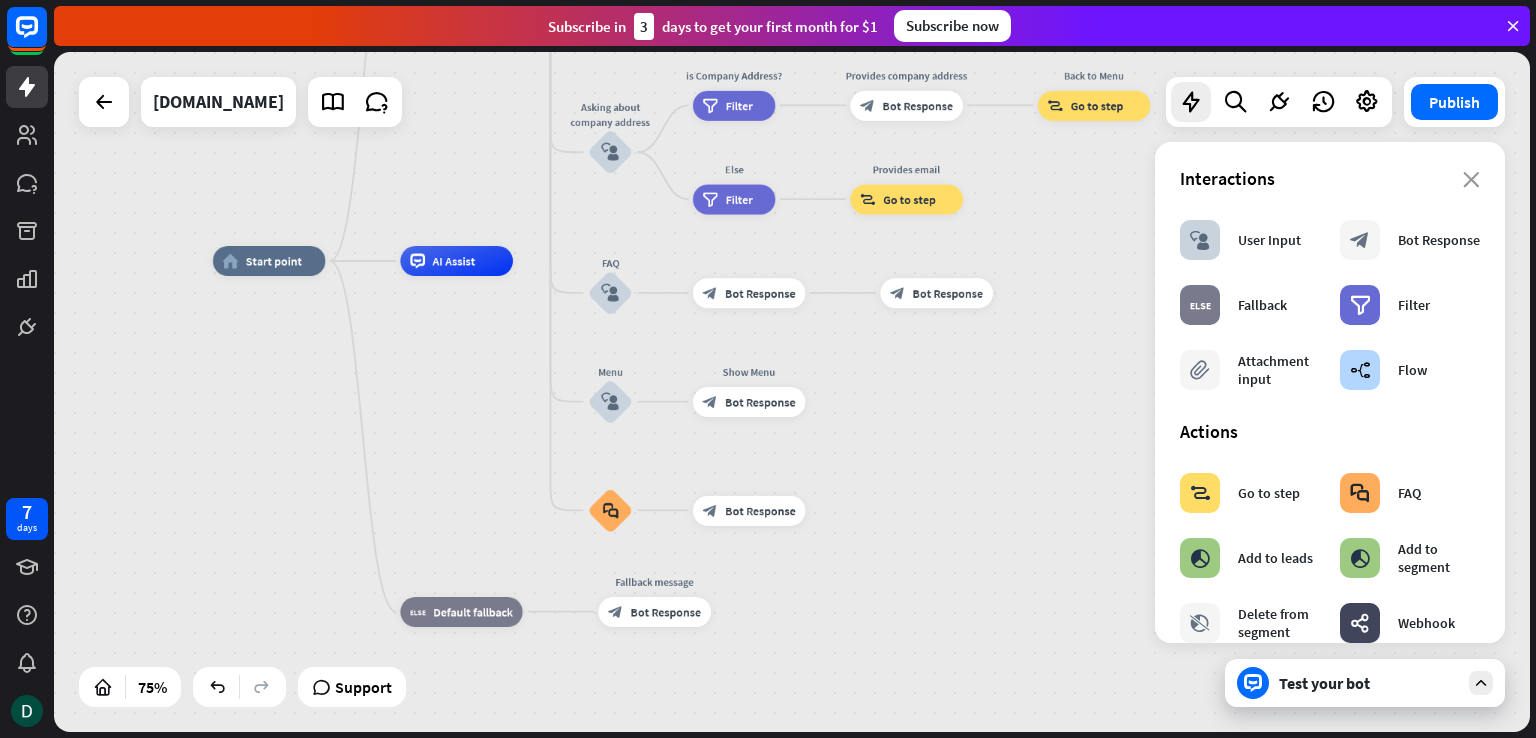 drag, startPoint x: 1041, startPoint y: 600, endPoint x: 1000, endPoint y: 454, distance: 151.64761 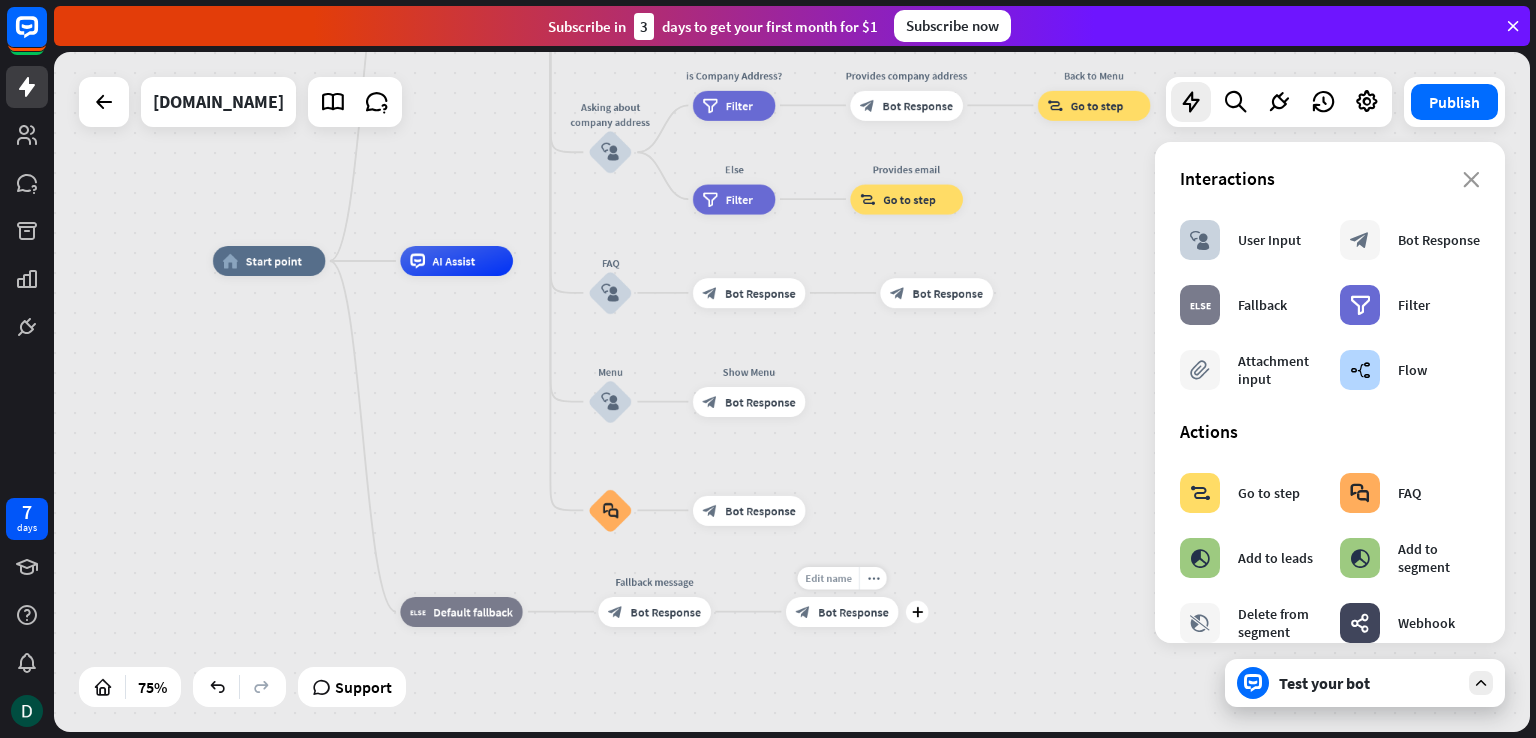 click on "Edit name" at bounding box center (828, 578) 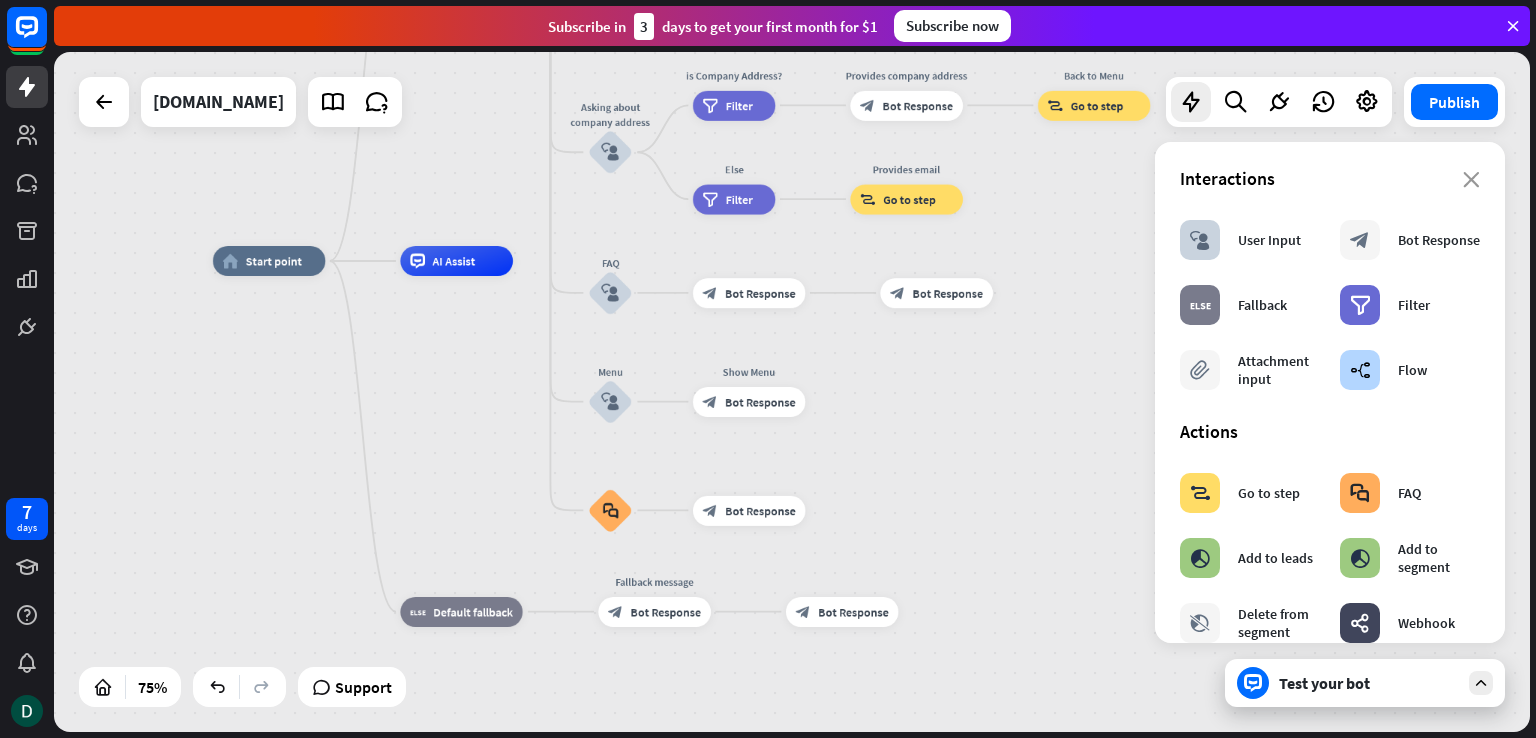 click on "home_2   Start point                 Welcome message   block_bot_response   Bot Response                 About us   block_user_input                 Provide company information   block_bot_response   Bot Response                 Back to Menu   block_user_input                 Was it helpful?   block_bot_response   Bot Response                 Yes   block_user_input                 Thank you!   block_bot_response   Bot Response                 No   block_user_input                 Back to Menu   block_goto   Go to step                 Contact us   block_user_input                 Contact flow   builder_tree   Flow                 Asking about email   block_user_input                   block_goto   Go to step                 Asking about phone number   block_user_input                 Is phone number?   filter   Filter                 Provides phone number   block_bot_response   Bot Response                 Back to Menu   block_goto   Go to step                 Else   filter   Filter" at bounding box center (766, 516) 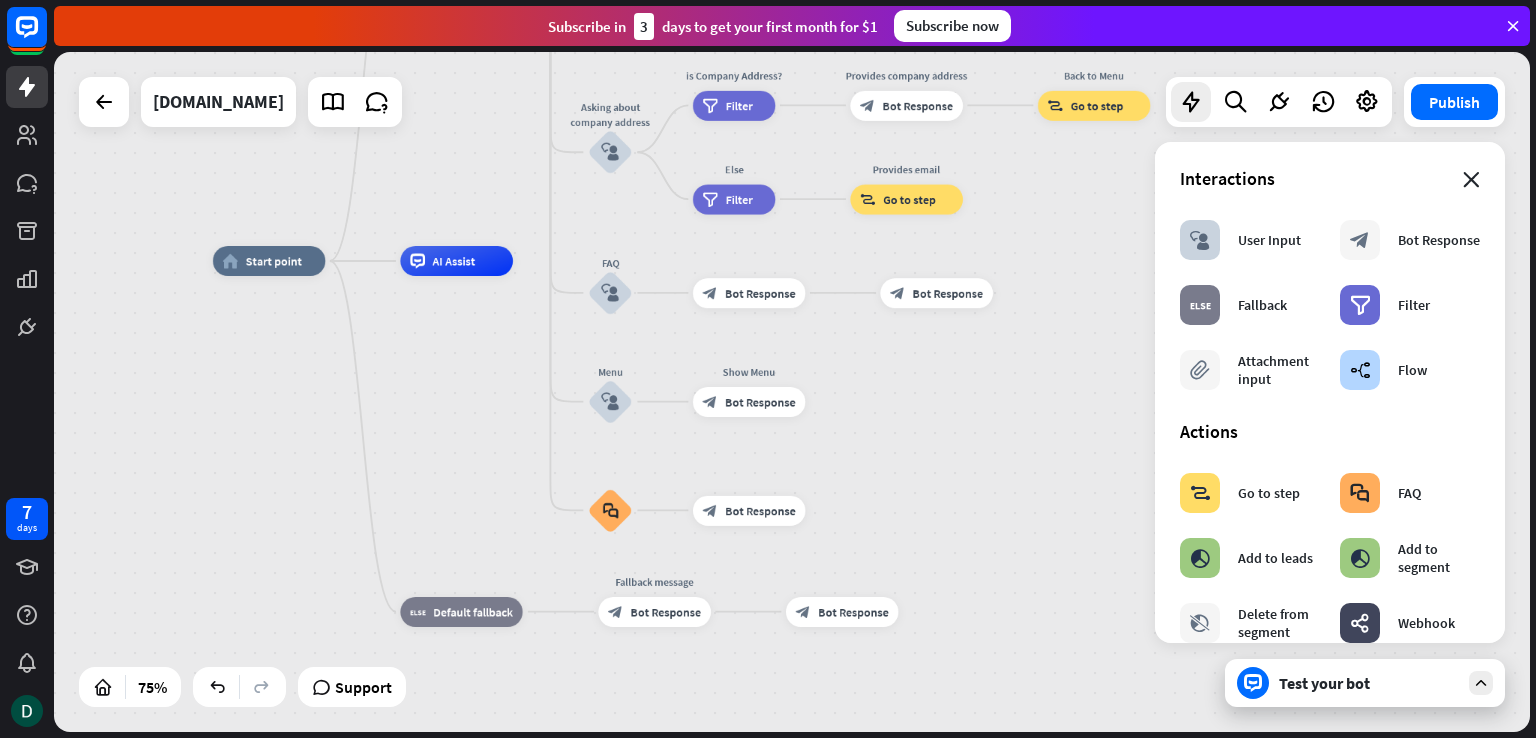 click on "close" at bounding box center [1471, 180] 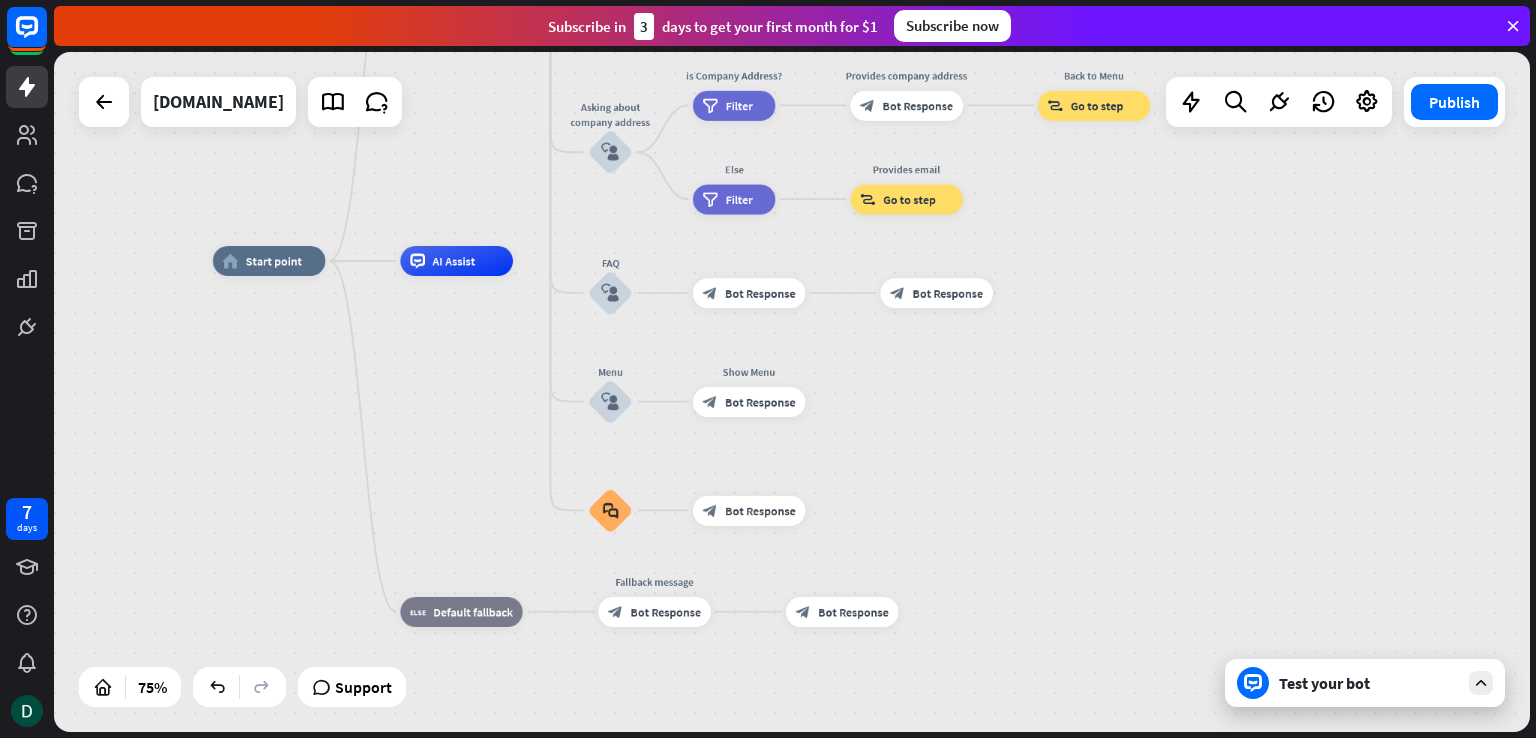 click at bounding box center (1513, 26) 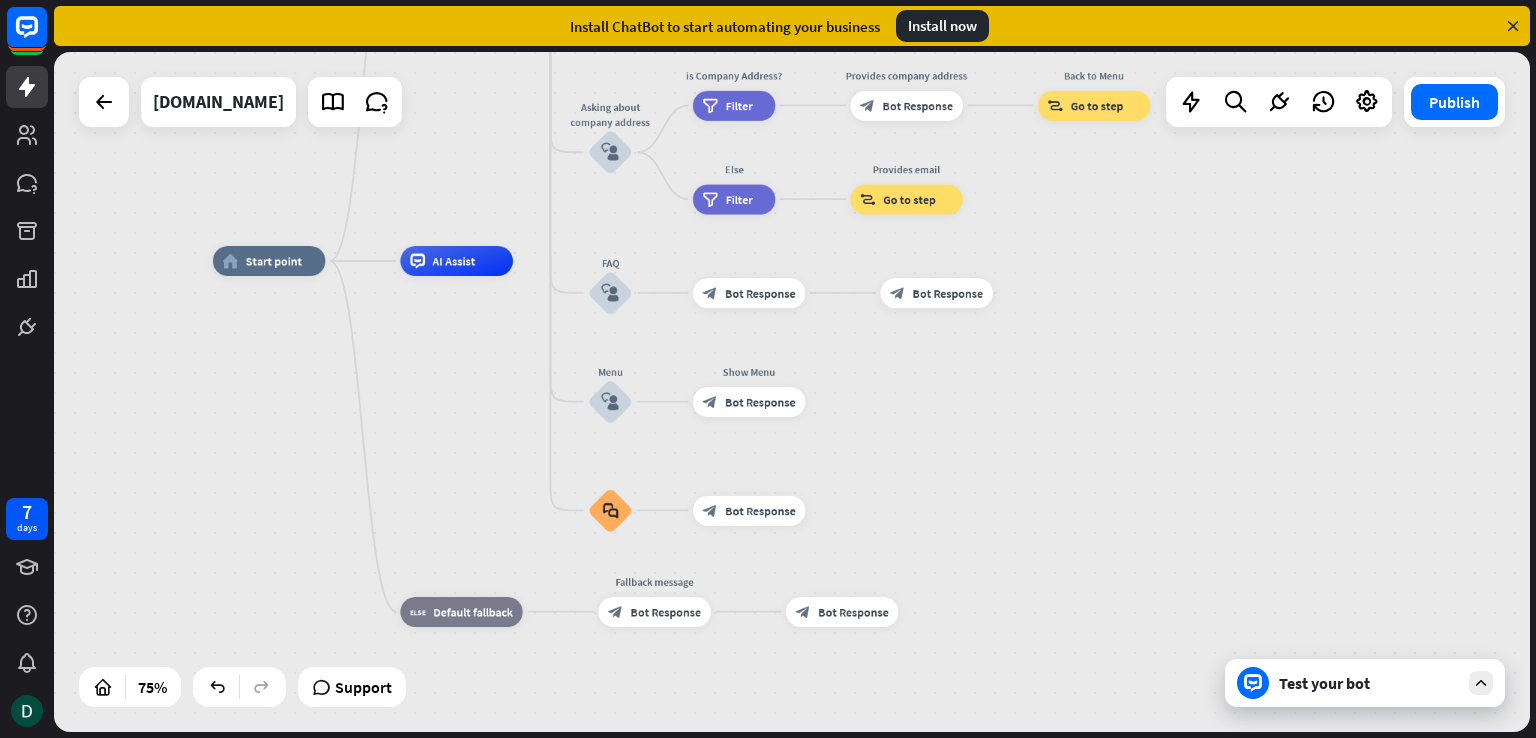 click at bounding box center [1513, 26] 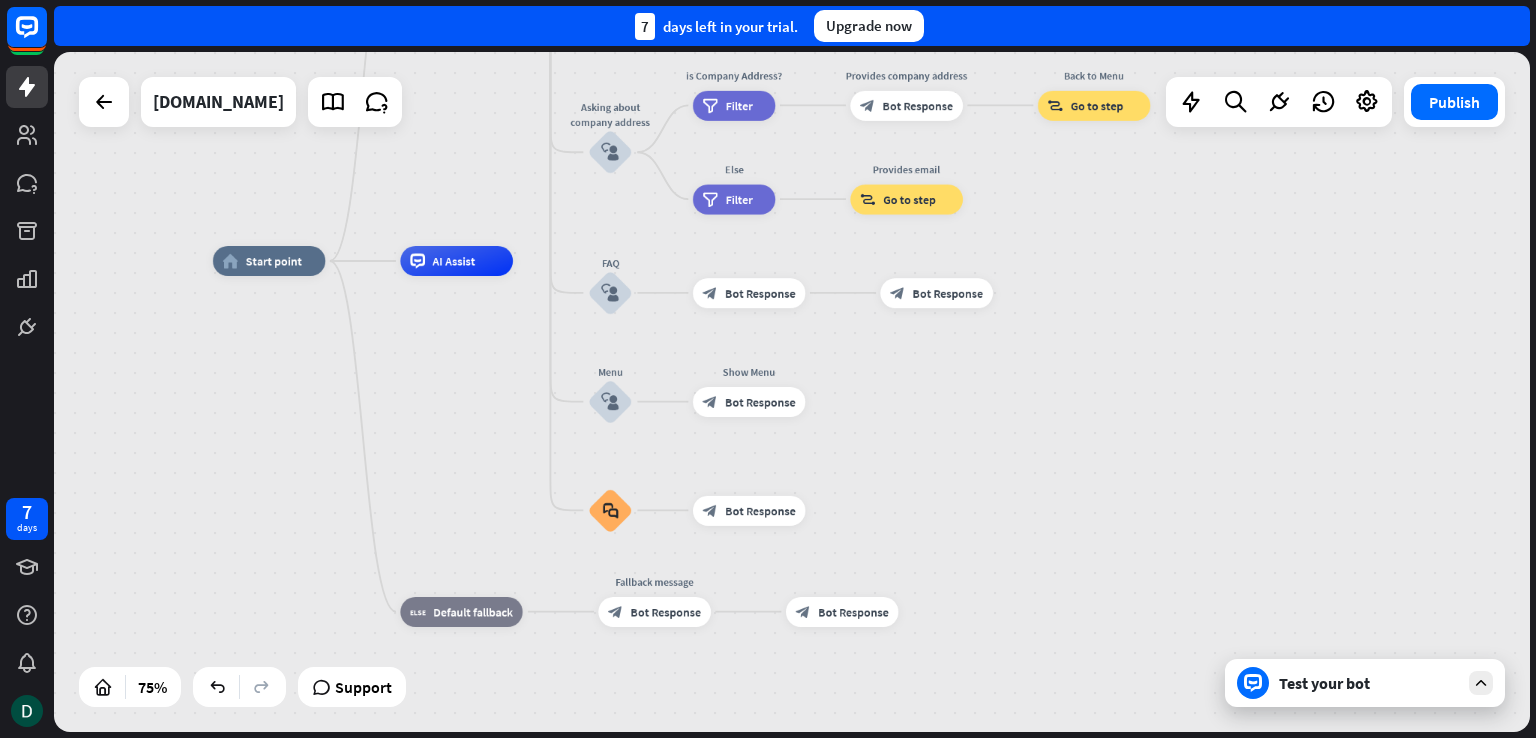 click on "7
days
left in your trial.
Upgrade now" at bounding box center (792, 26) 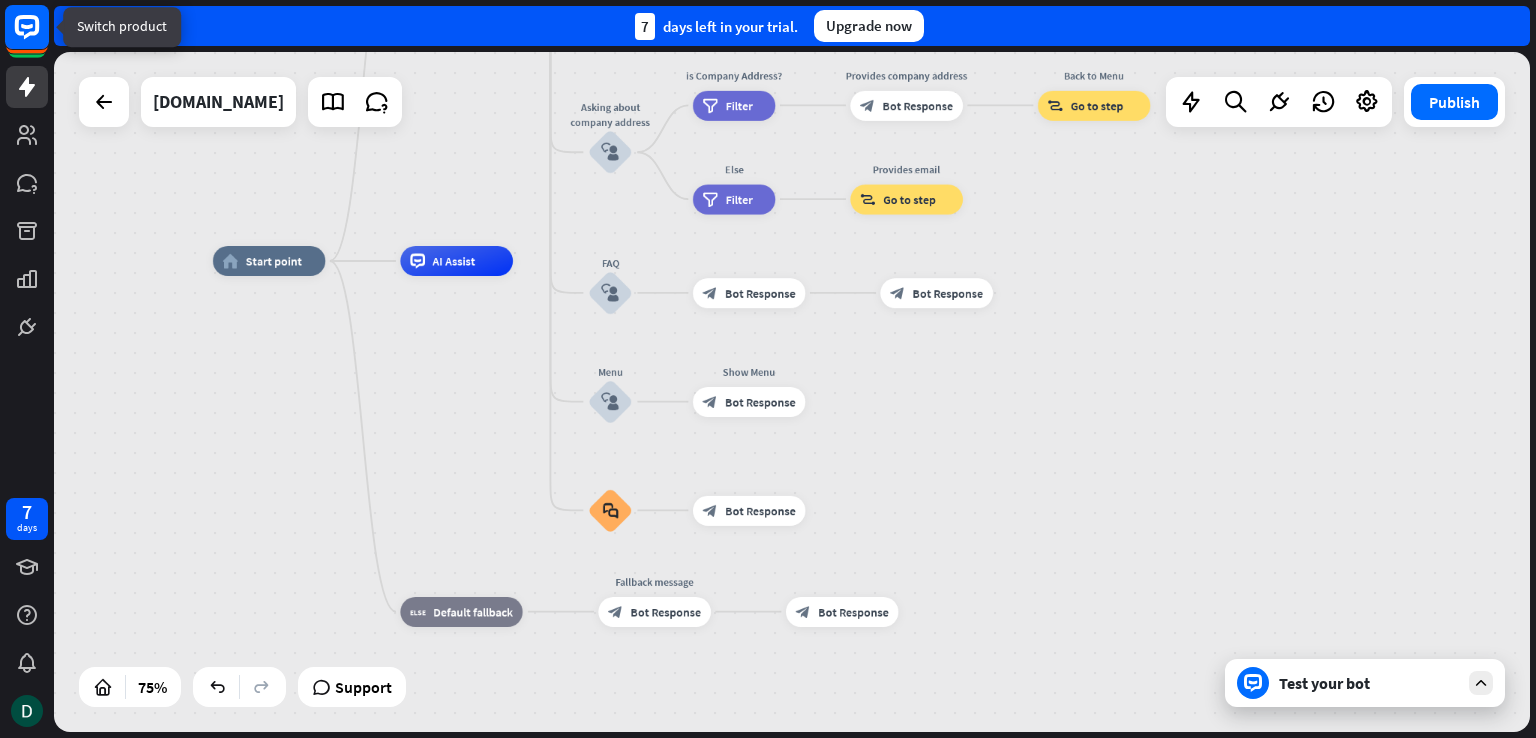 click 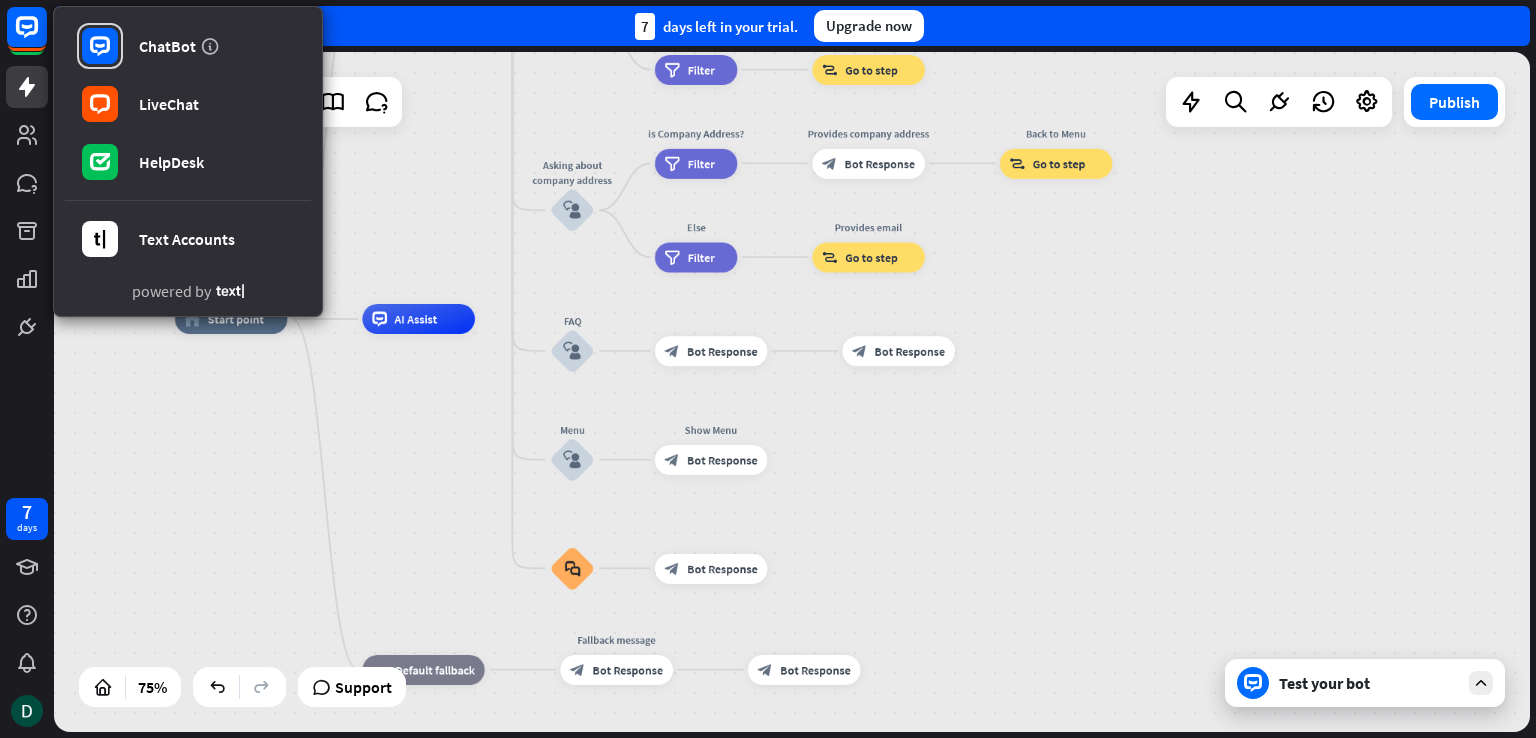 drag, startPoint x: 155, startPoint y: 376, endPoint x: 119, endPoint y: 432, distance: 66.573265 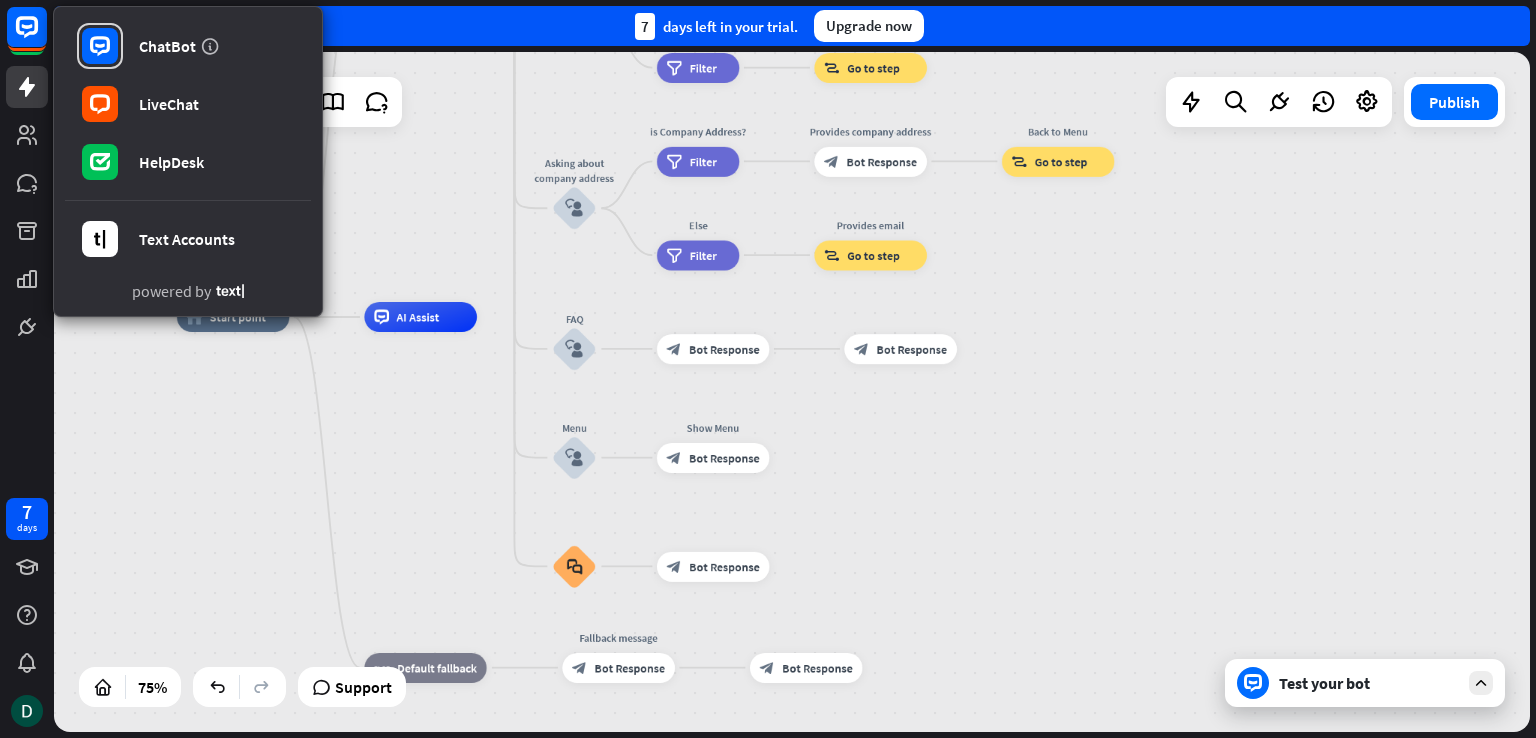 click on "home_2   Start point                 Welcome message   block_bot_response   Bot Response                 About us   block_user_input                 Provide company information   block_bot_response   Bot Response                 Back to Menu   block_user_input                 Was it helpful?   block_bot_response   Bot Response                 Yes   block_user_input                 Thank you!   block_bot_response   Bot Response                 No   block_user_input                 Back to Menu   block_goto   Go to step                 Contact us   block_user_input                 Contact flow   builder_tree   Flow                 Asking about email   block_user_input                   block_goto   Go to step                 Asking about phone number   block_user_input                 Is phone number?   filter   Filter                 Provides phone number   block_bot_response   Bot Response                 Back to Menu   block_goto   Go to step                 Else   filter   Filter" at bounding box center [792, 392] 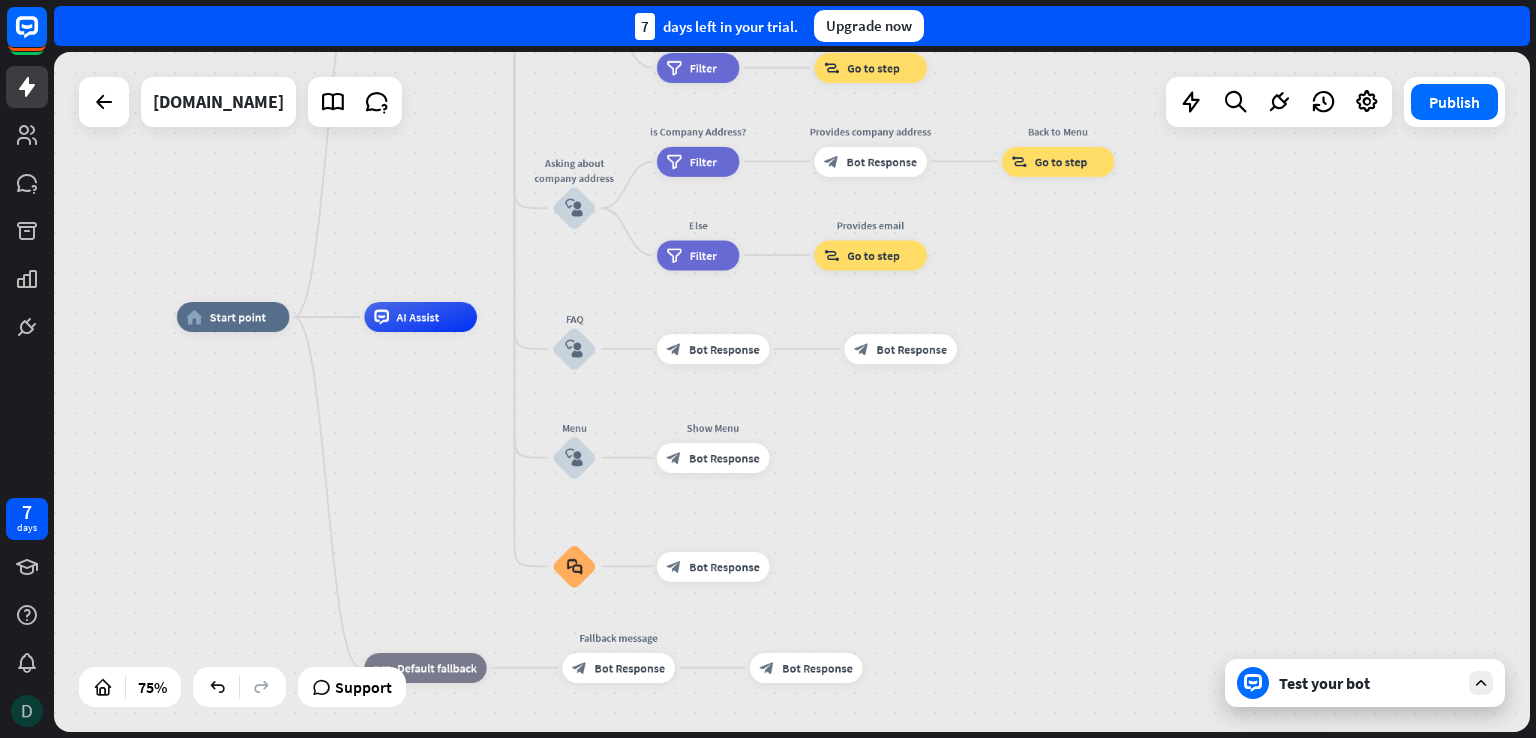 click at bounding box center (27, 711) 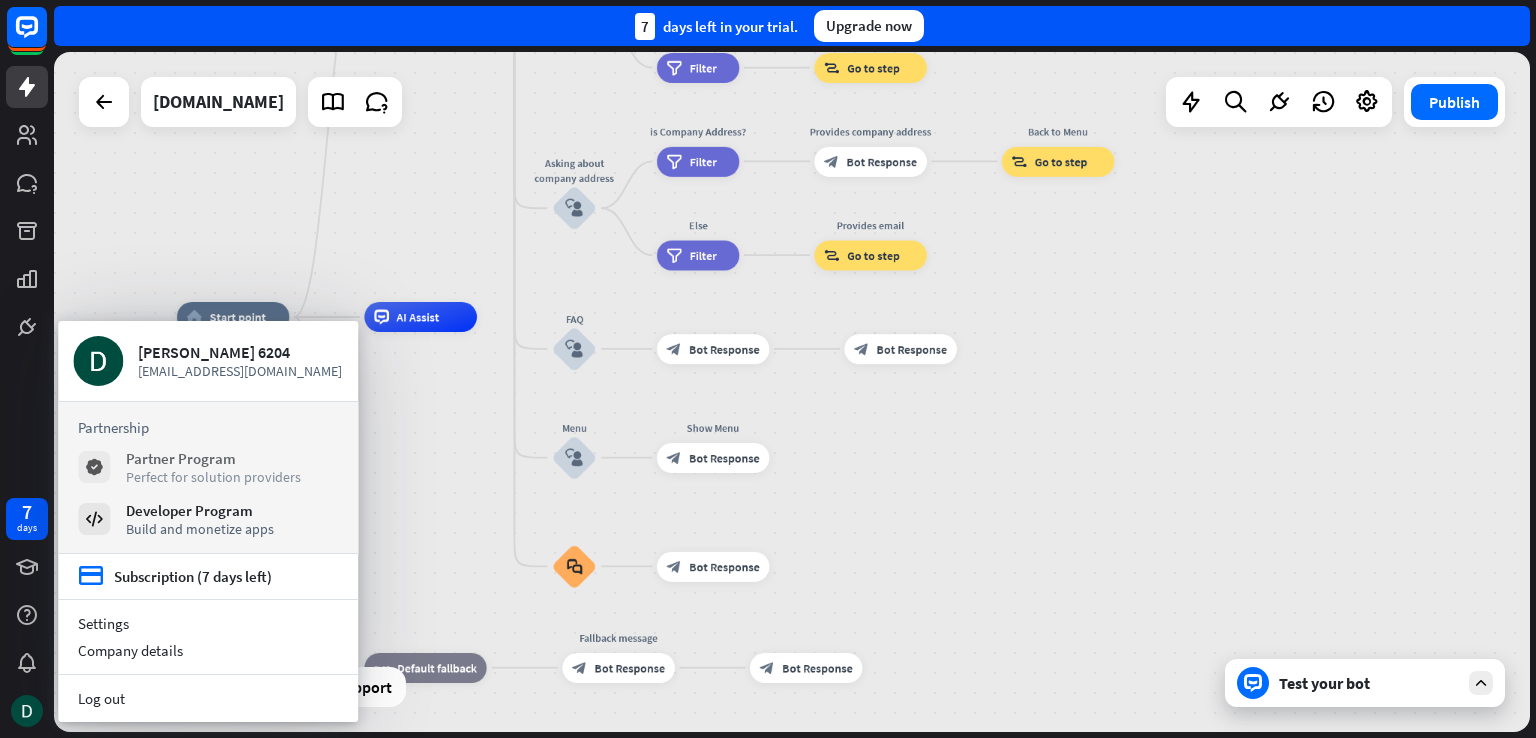 click on "Partner Program" at bounding box center [213, 458] 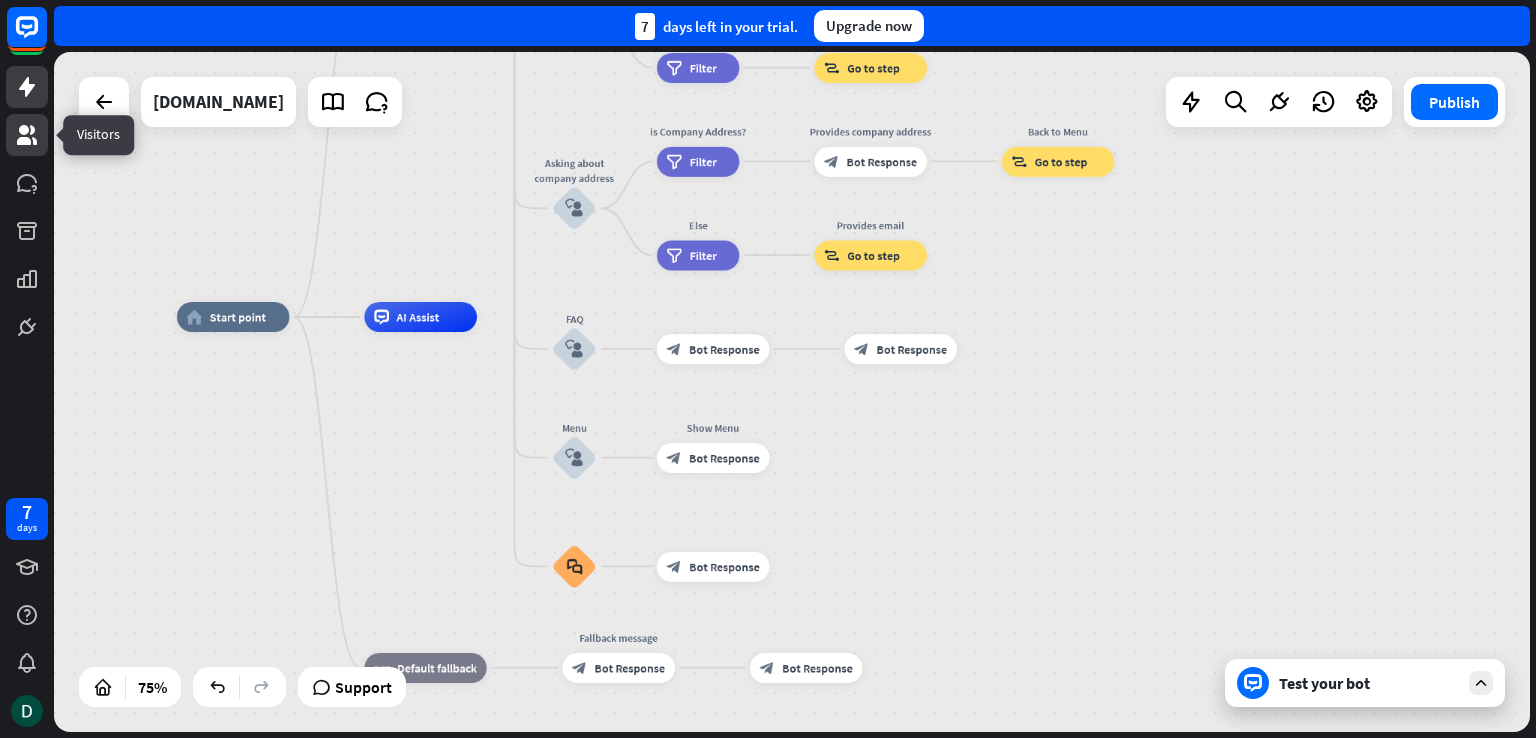 click 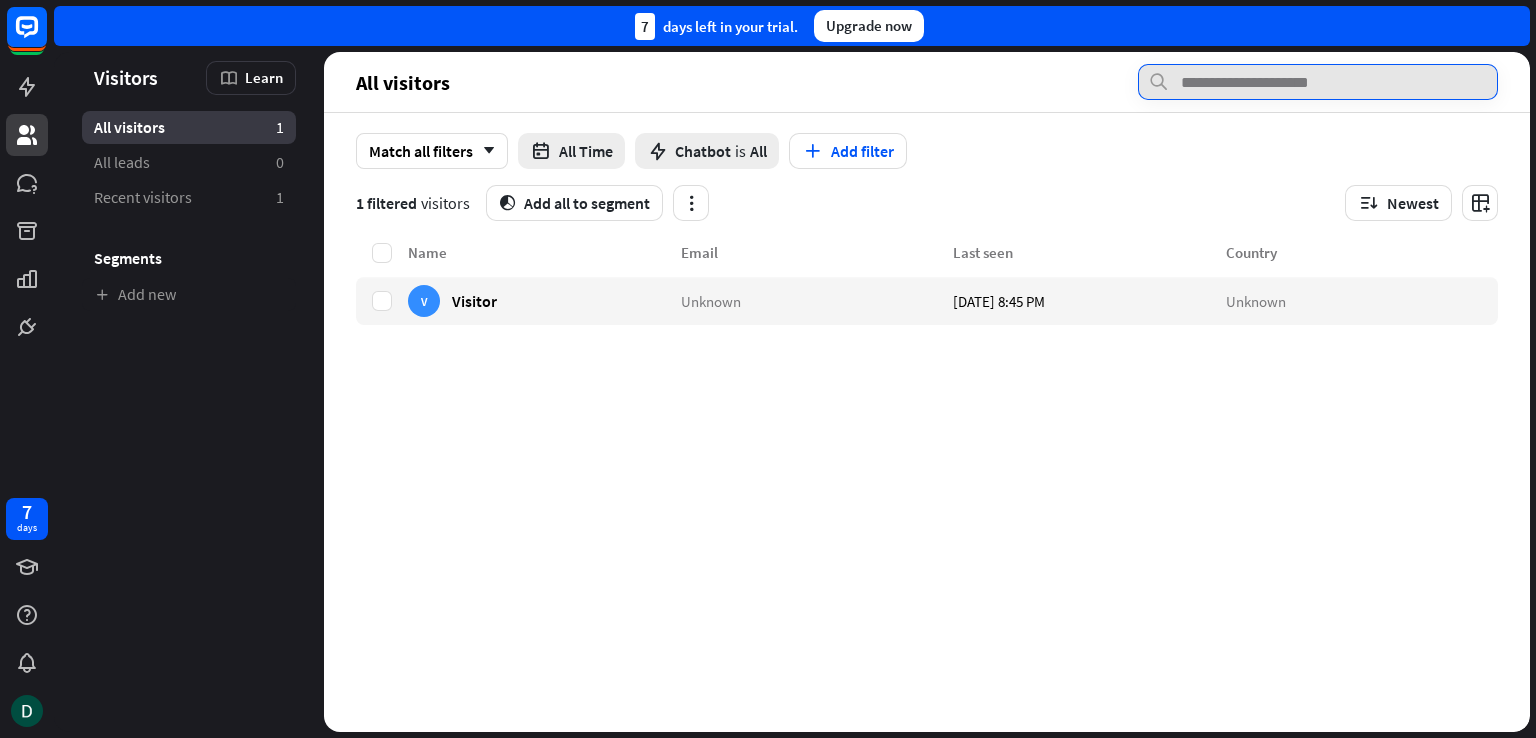 click at bounding box center (1318, 82) 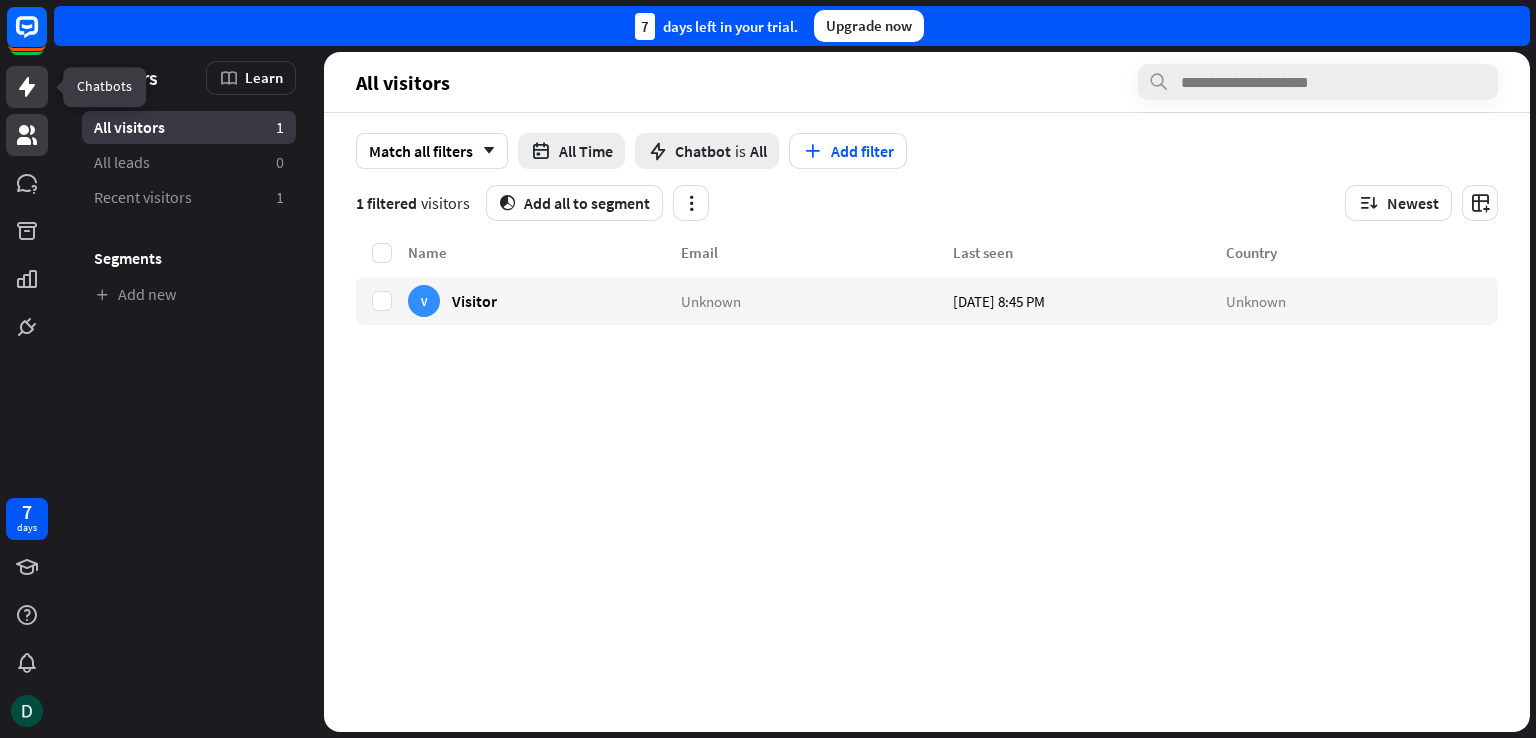 click 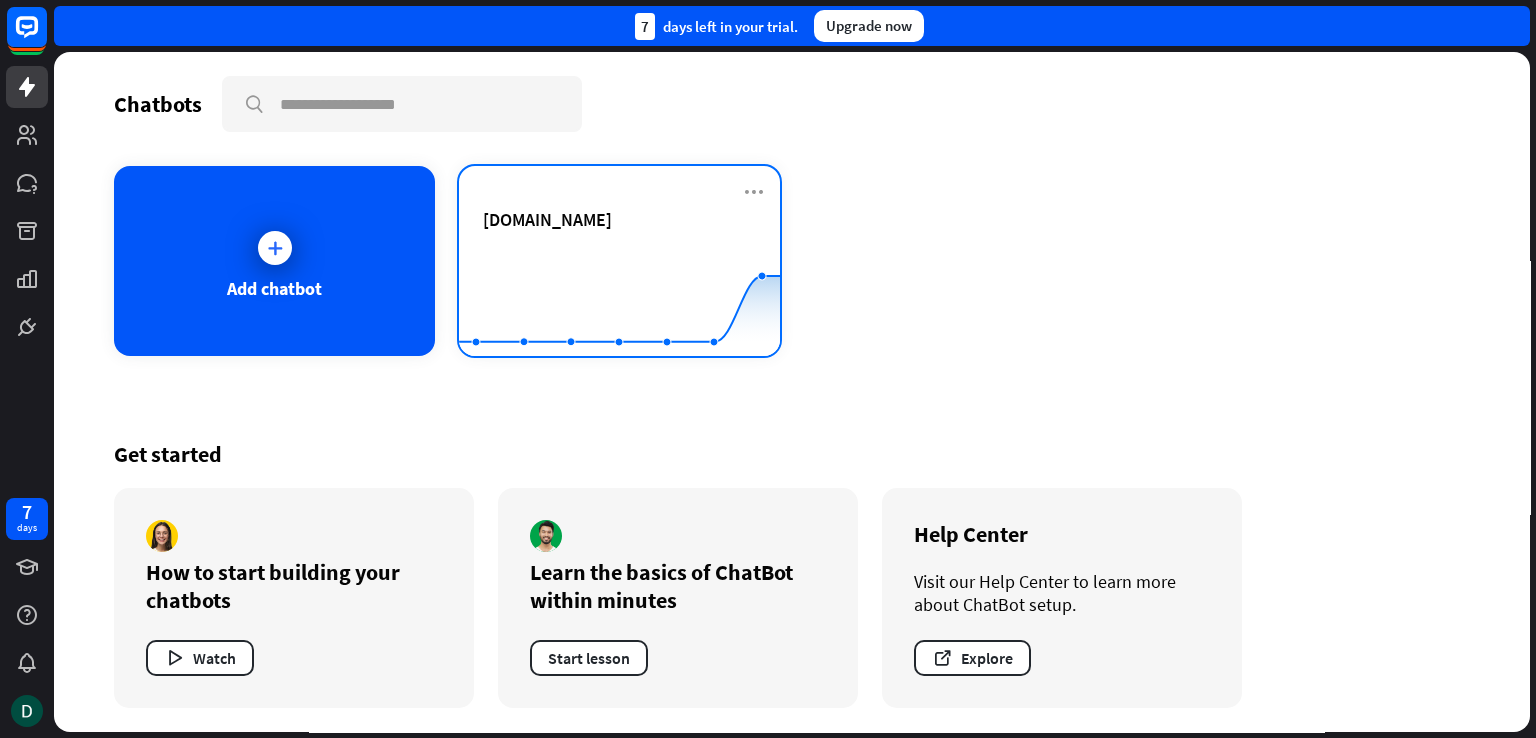 click on "[DOMAIN_NAME]
Created with Highcharts 10.1.0 0 2 4" at bounding box center (619, 261) 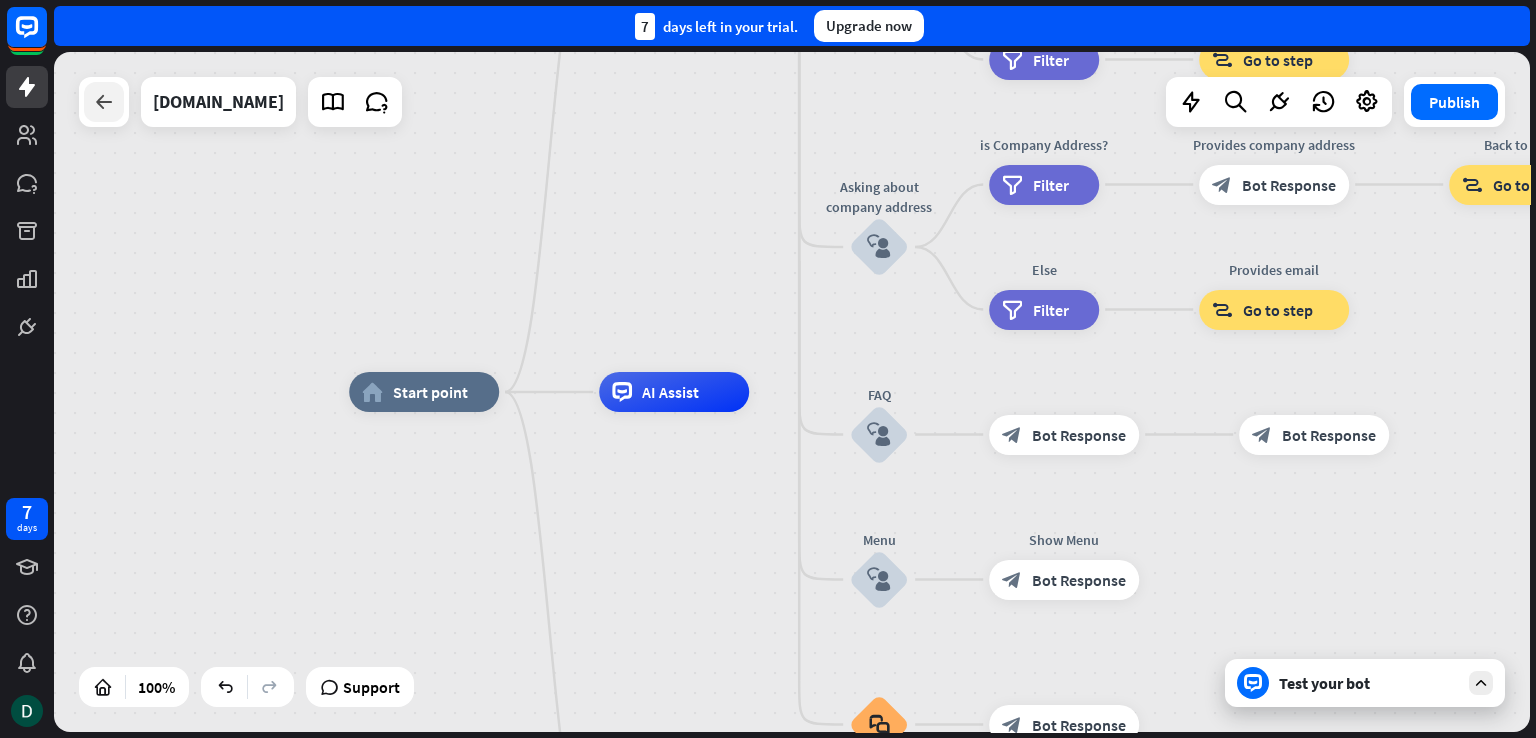 click at bounding box center (104, 102) 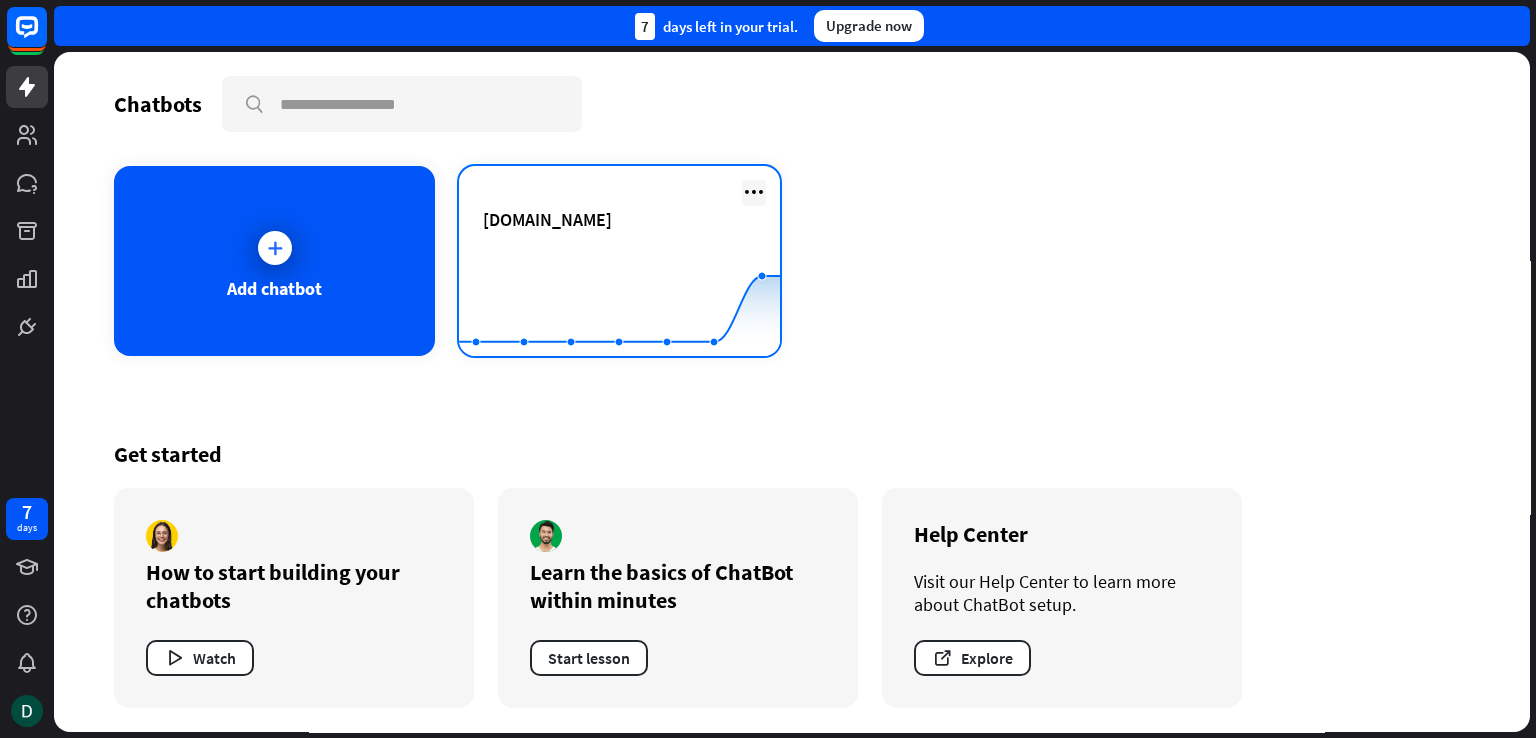 click at bounding box center (754, 192) 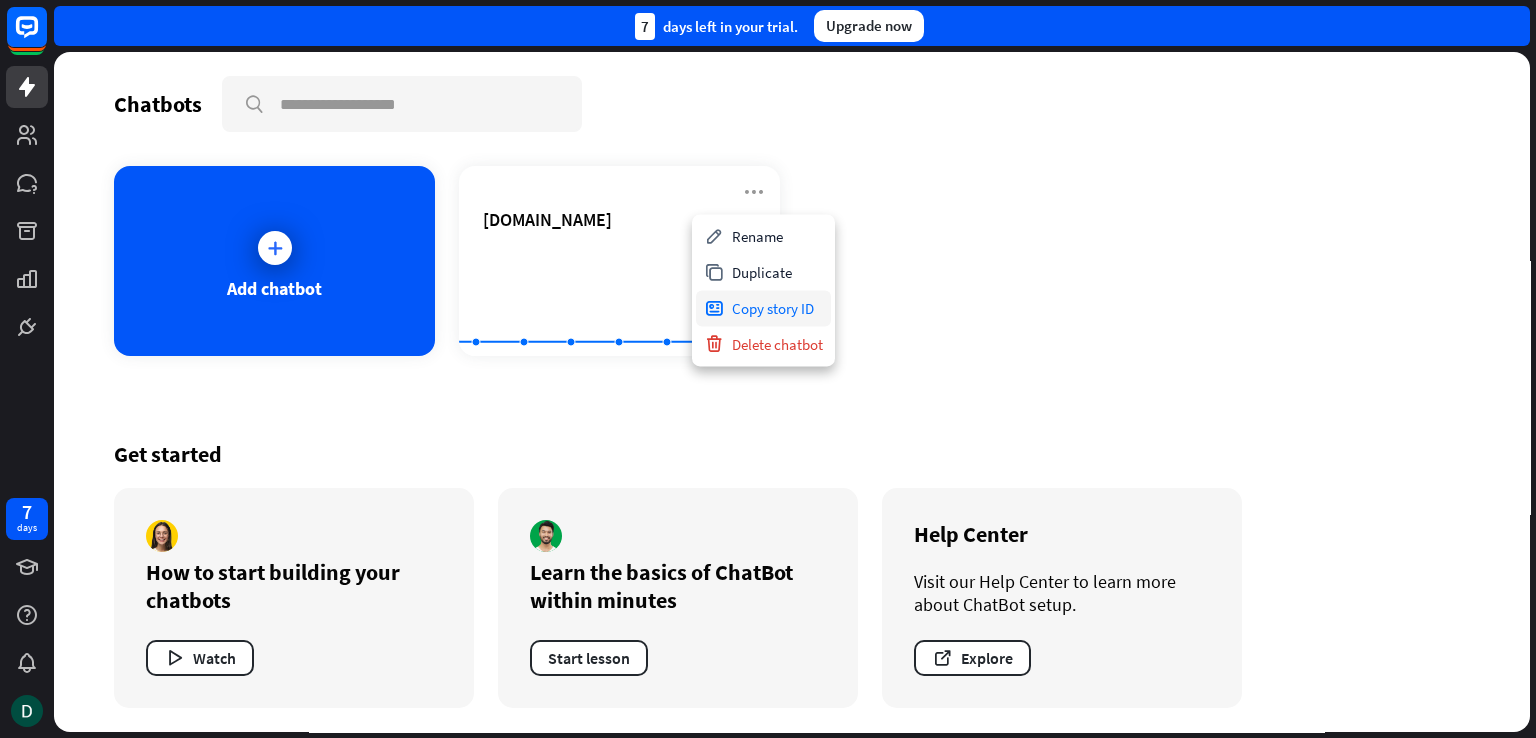 click on "Copy story ID" at bounding box center [763, 308] 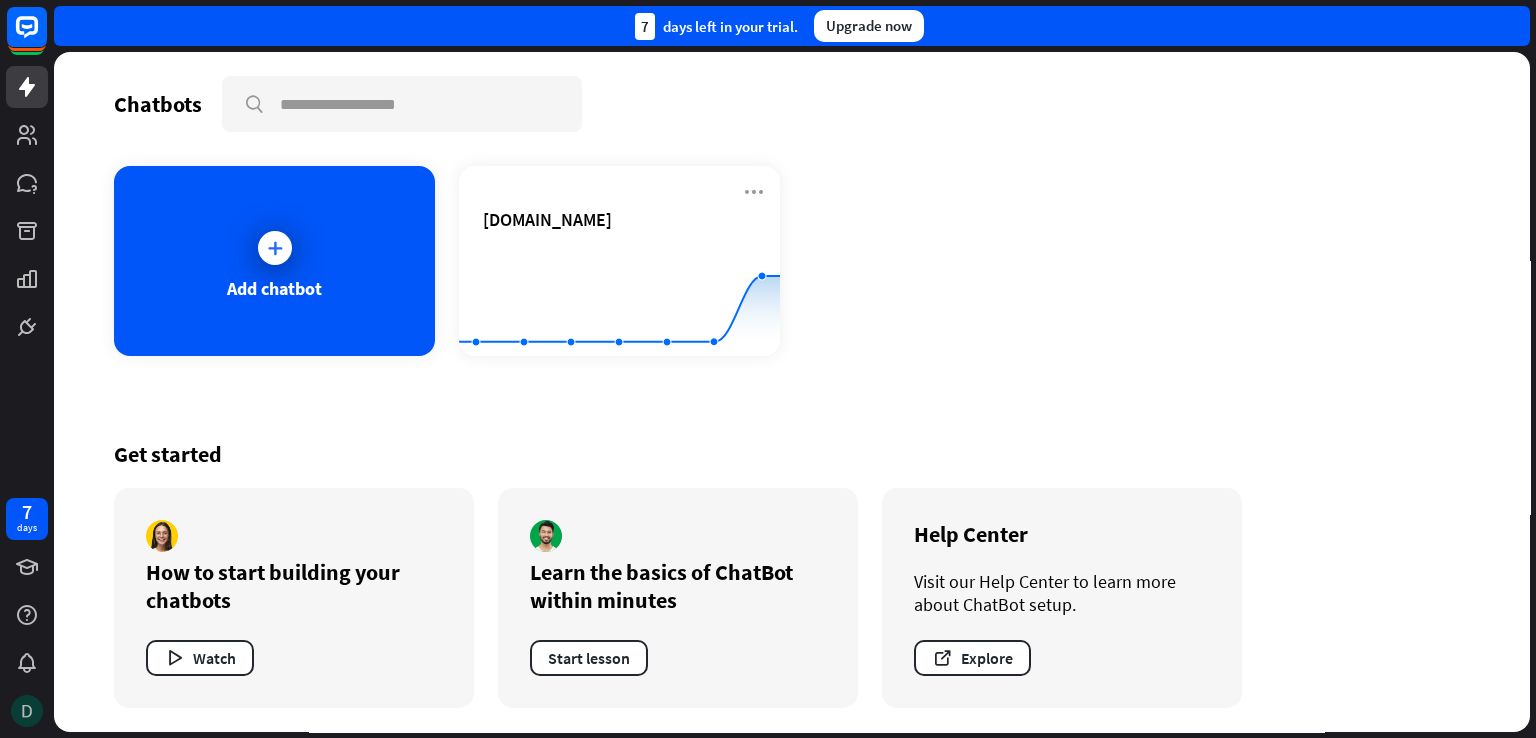 click at bounding box center (27, 711) 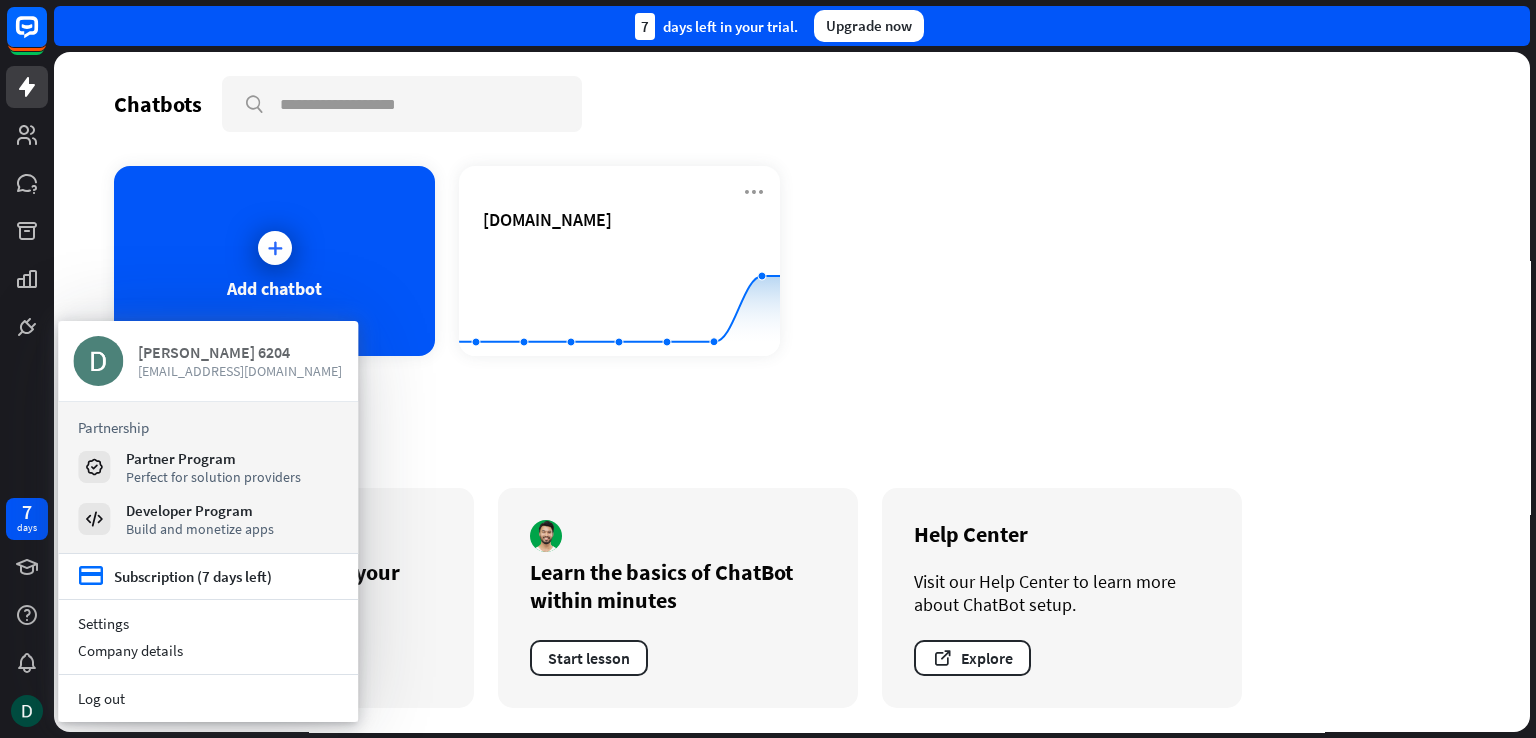 click on "[EMAIL_ADDRESS][DOMAIN_NAME]" at bounding box center (240, 371) 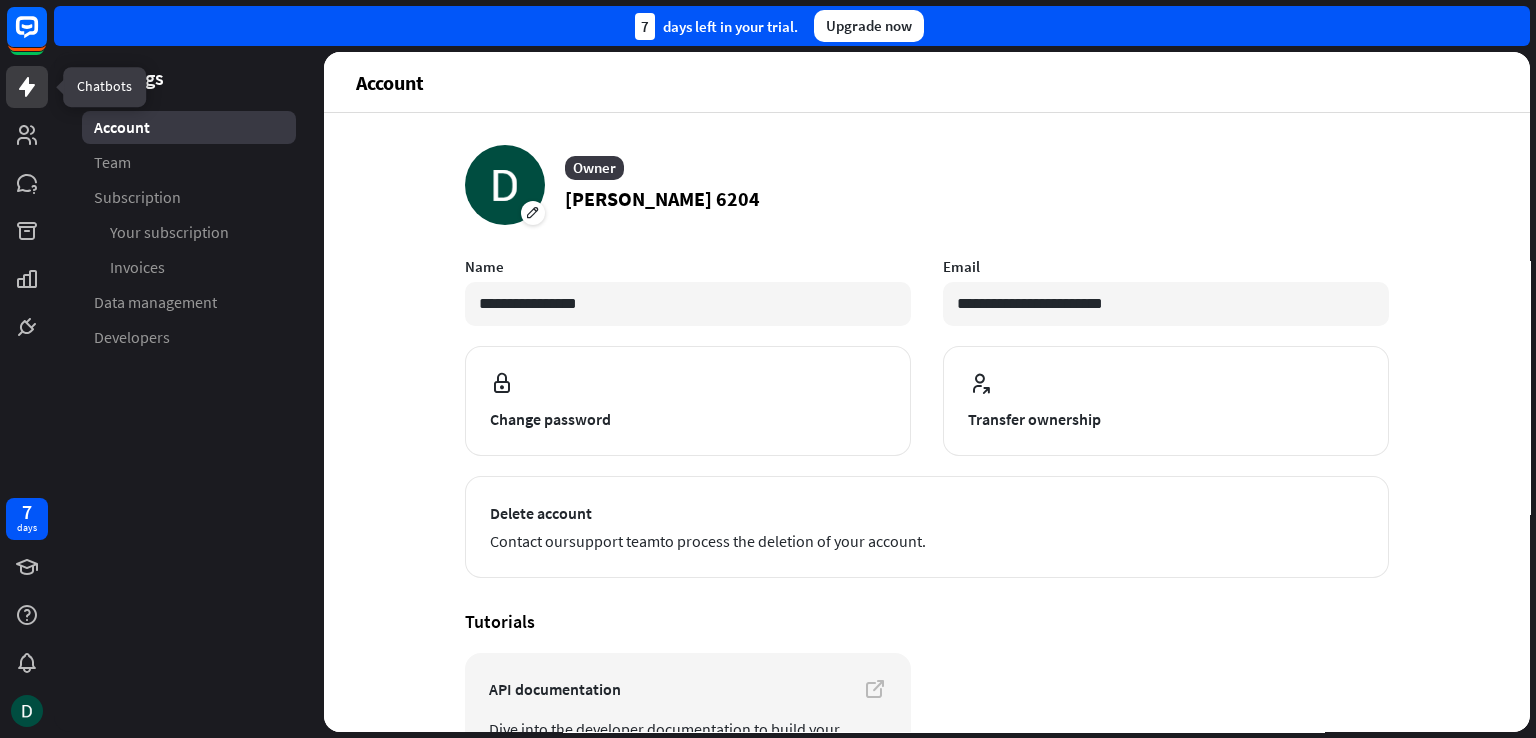 click 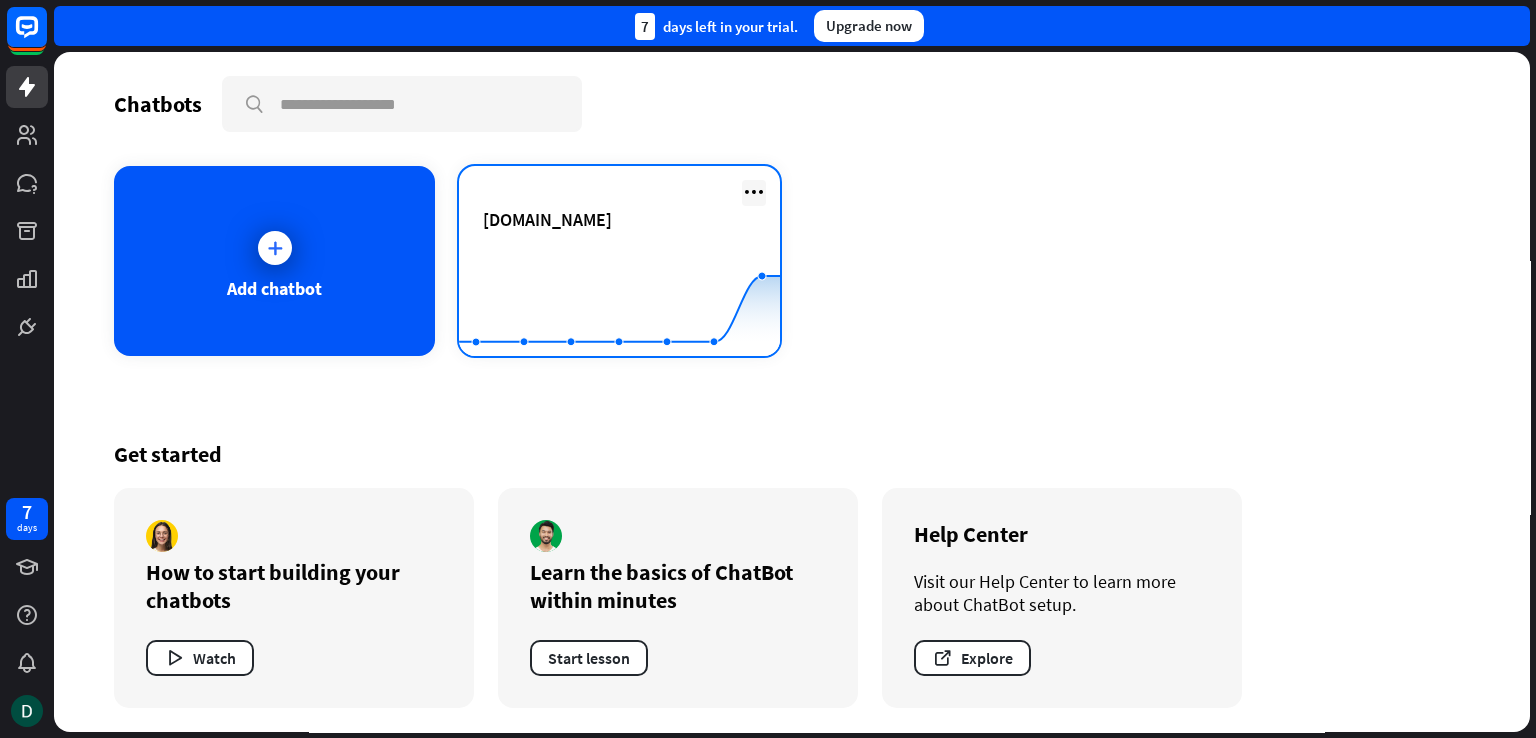 click at bounding box center [754, 192] 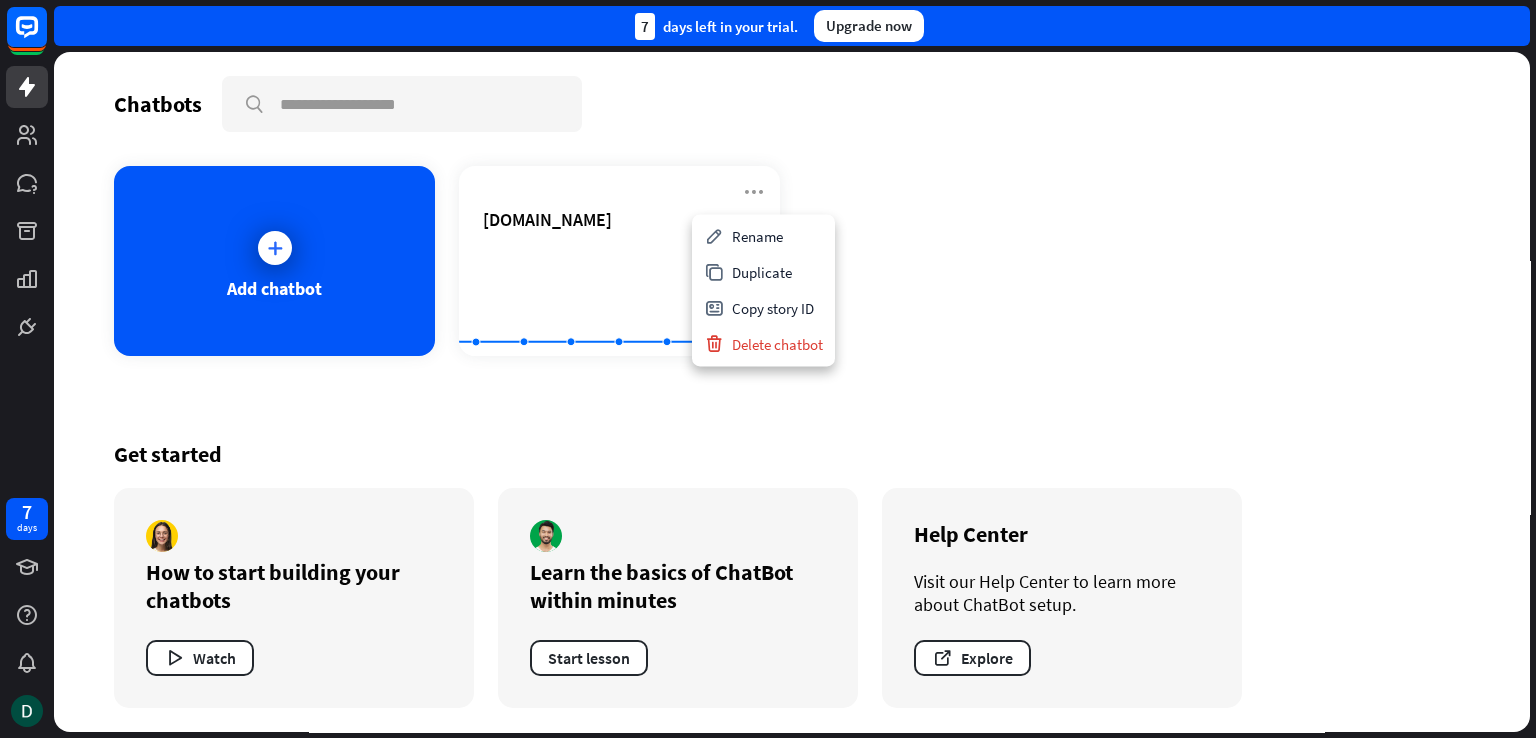 click on "Add chatbot
[DOMAIN_NAME]
Created with Highcharts 10.1.0 0 2 4" at bounding box center [792, 261] 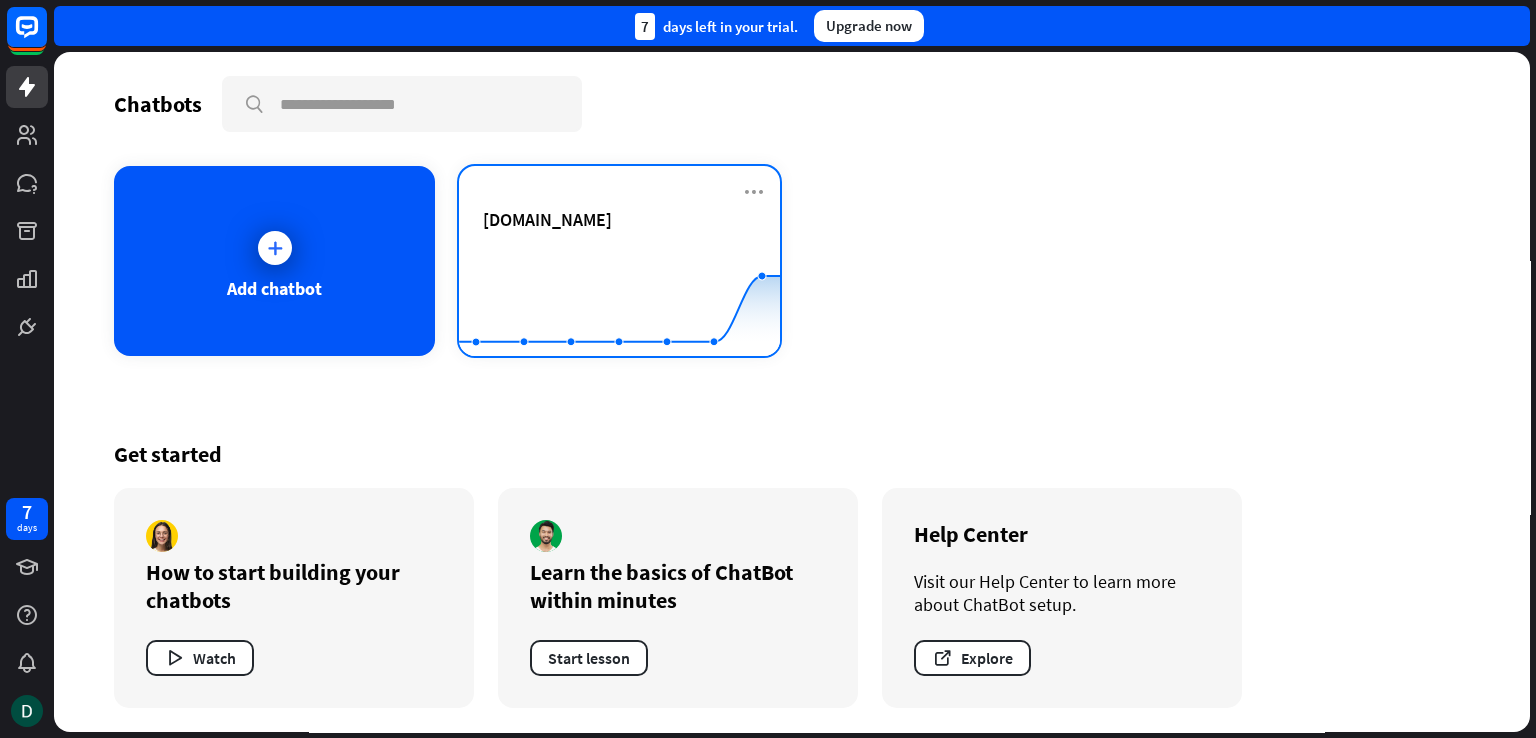 click on "[DOMAIN_NAME]" at bounding box center [619, 243] 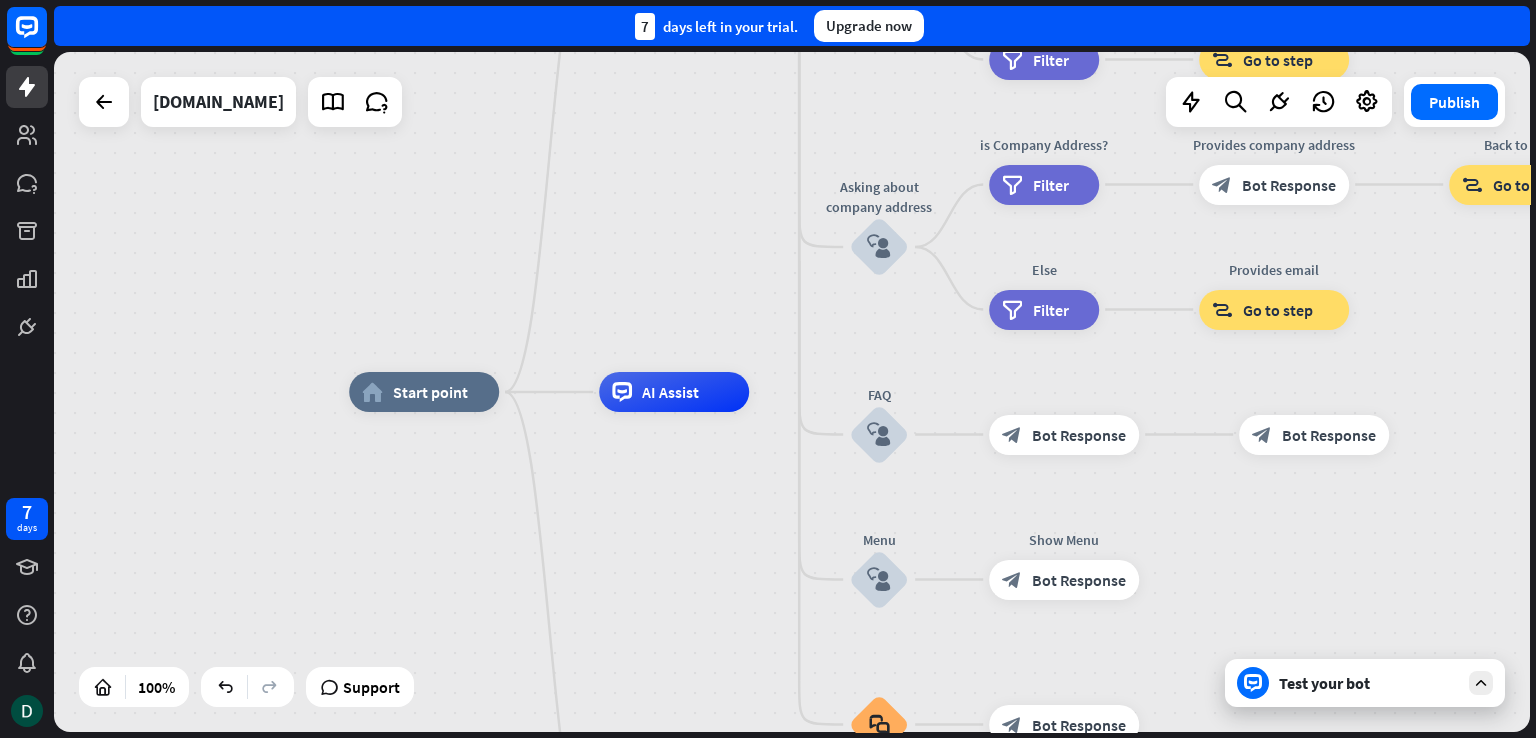 click on "Test your bot" at bounding box center [1365, 683] 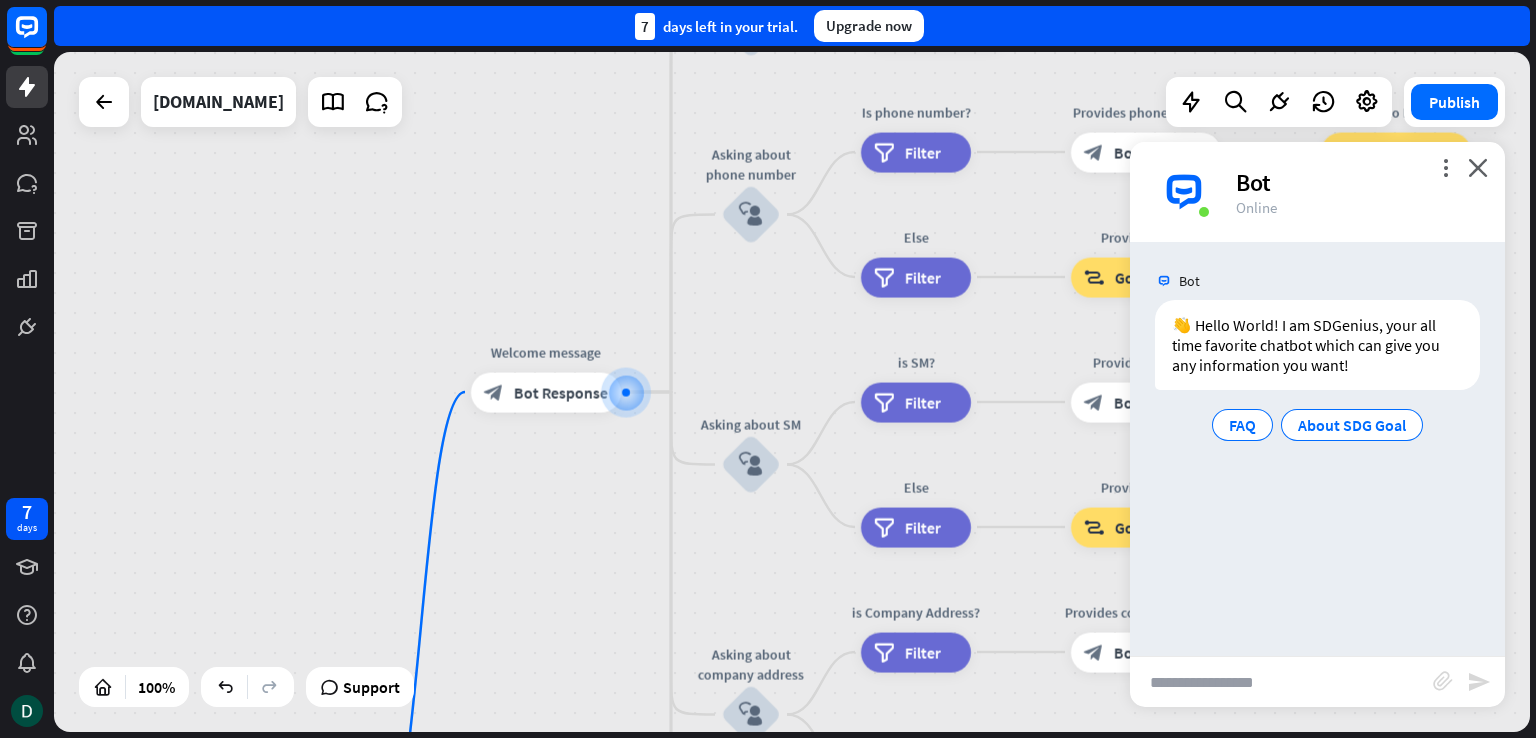 click at bounding box center (1281, 682) 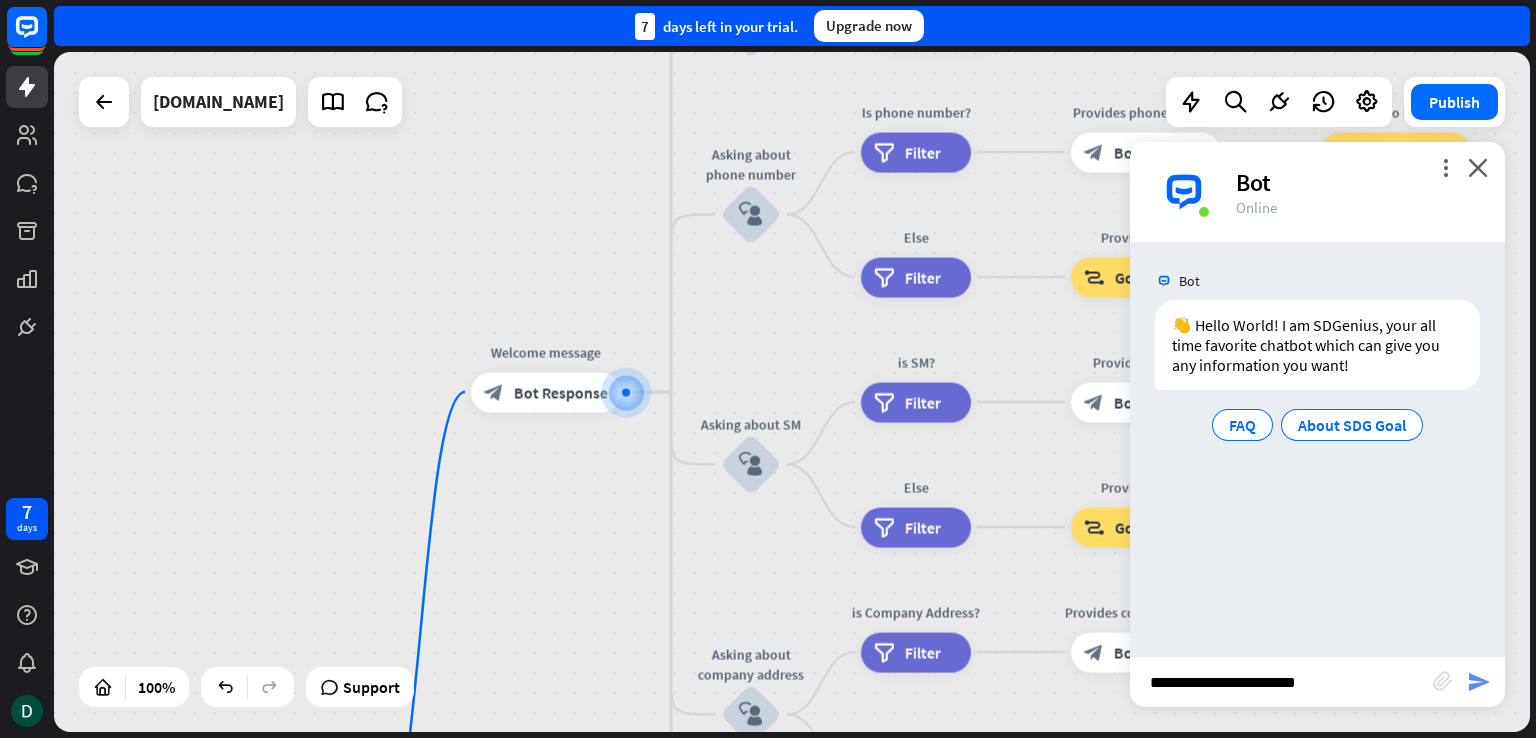 type on "**********" 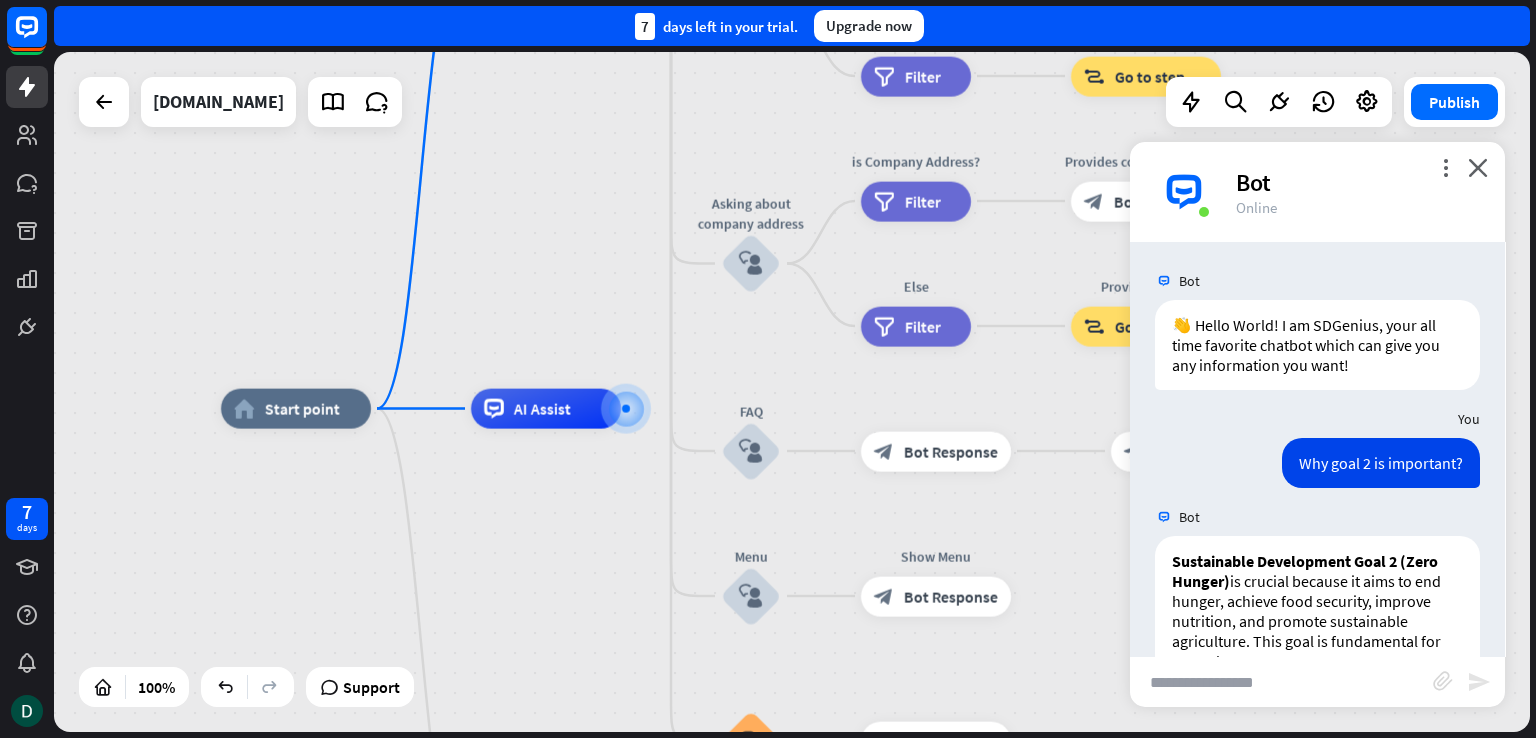 scroll, scrollTop: 750, scrollLeft: 0, axis: vertical 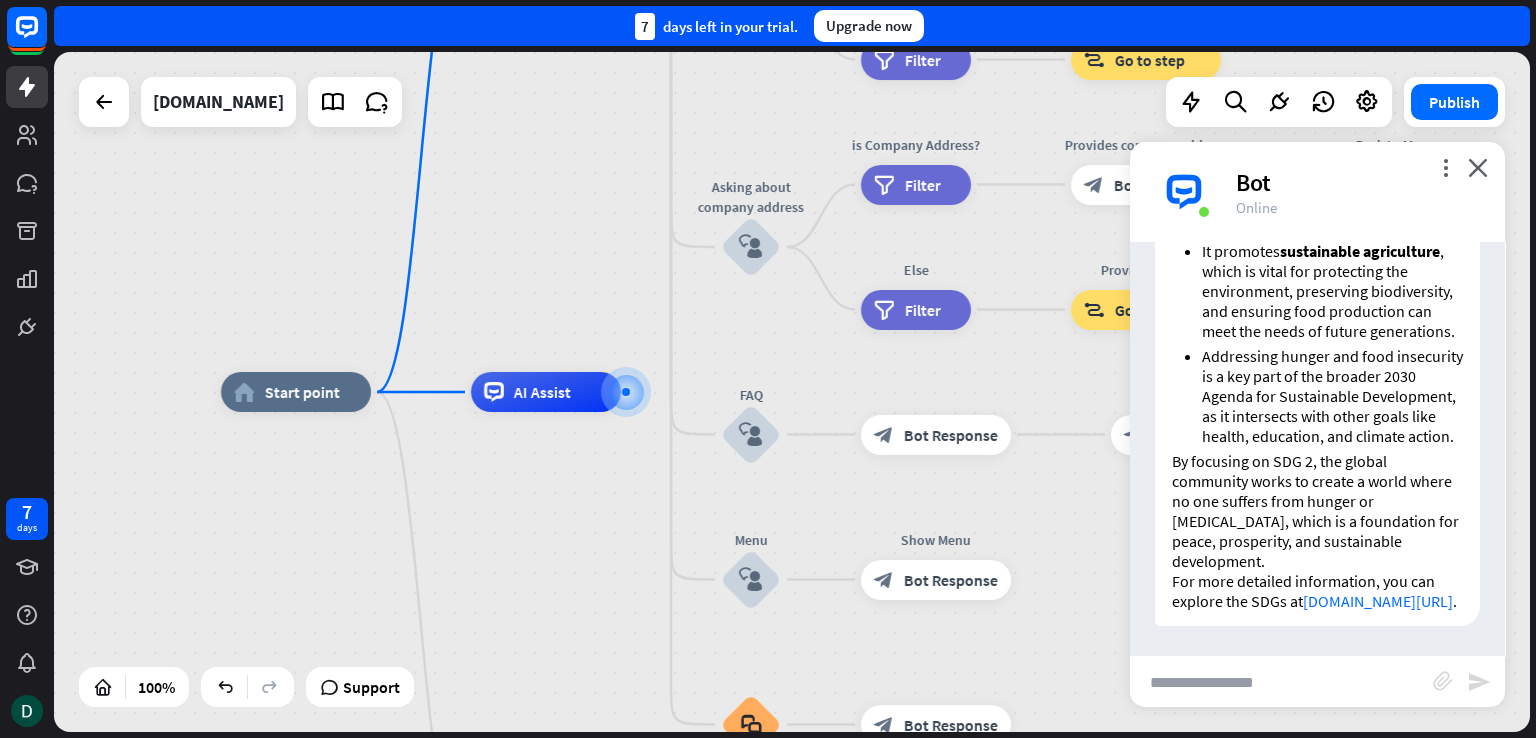 click at bounding box center (1281, 682) 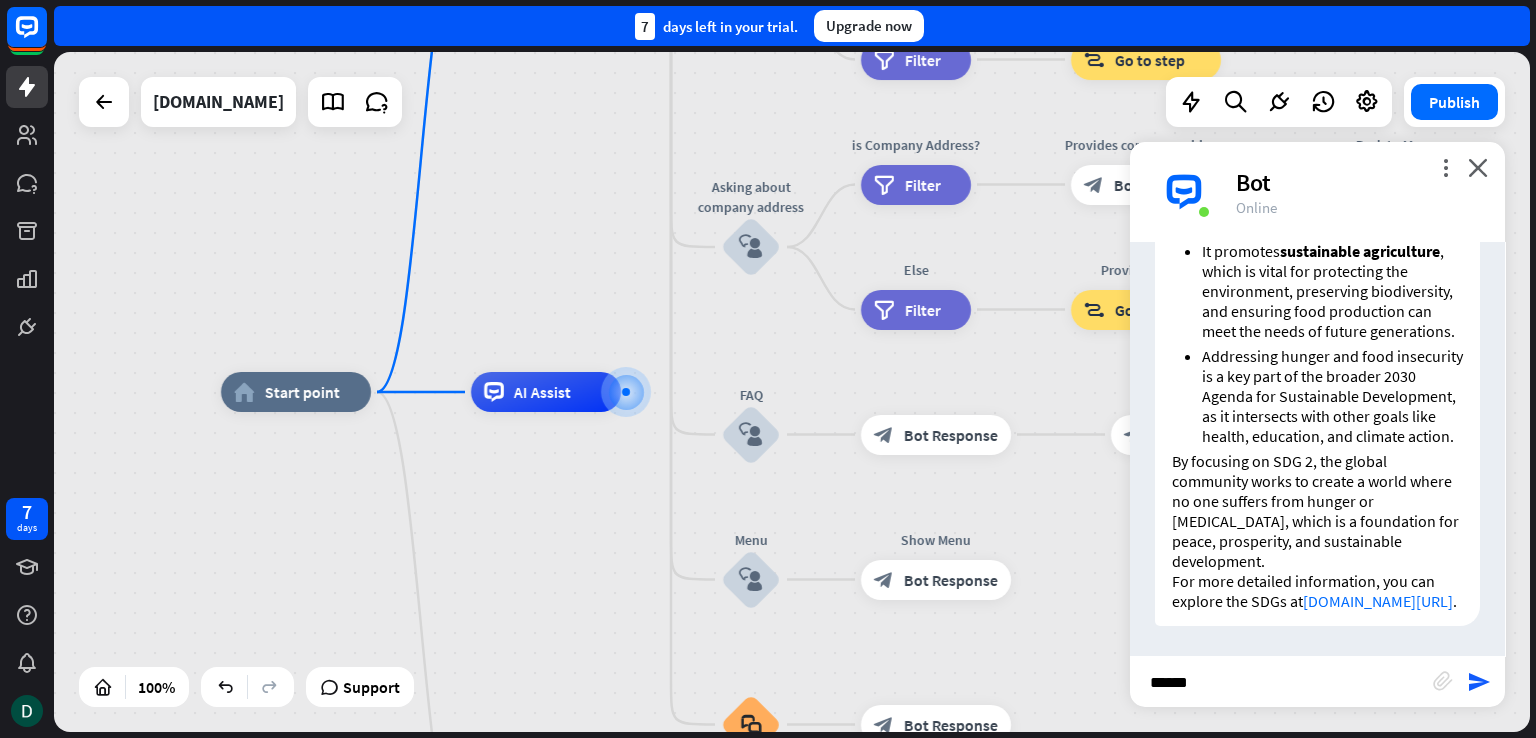 type on "*******" 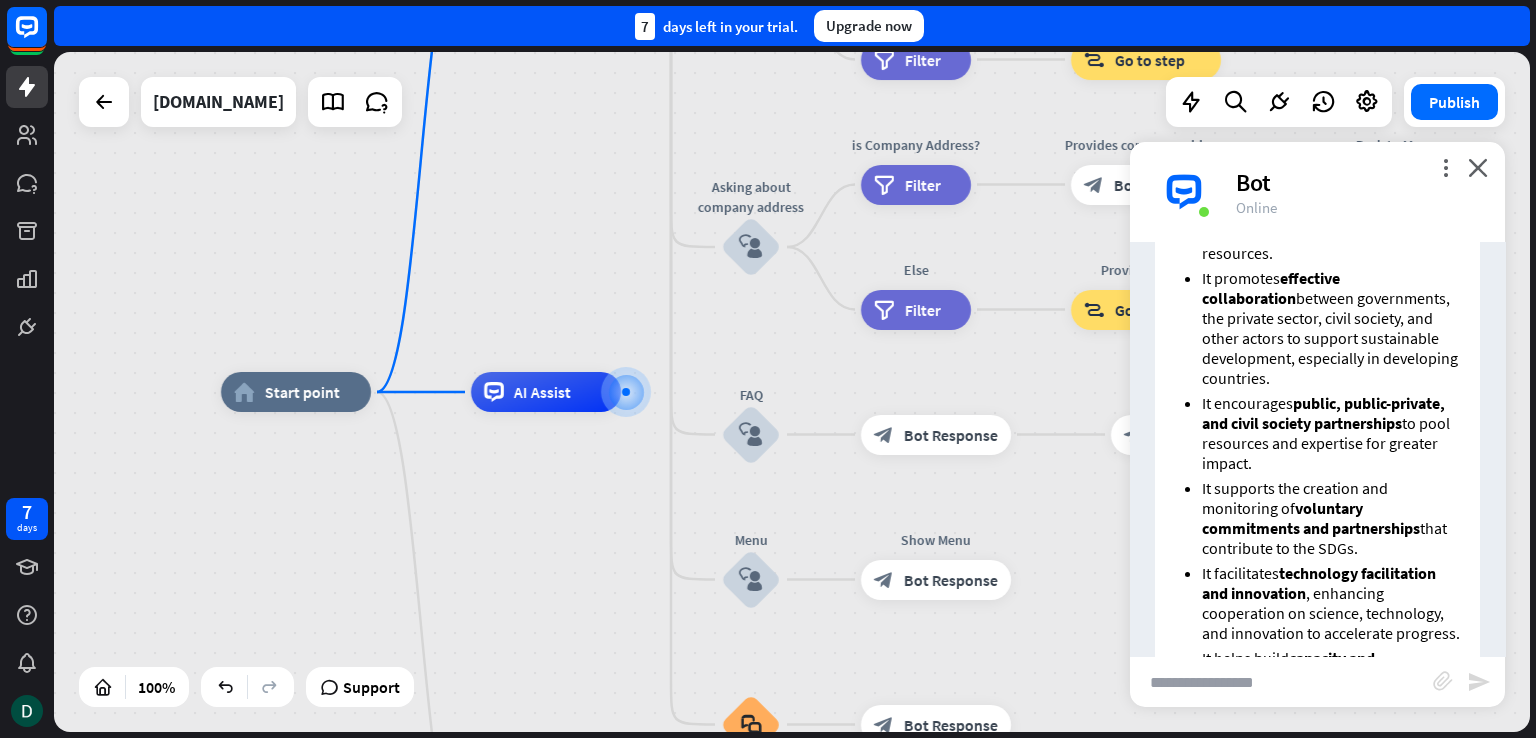 scroll, scrollTop: 1840, scrollLeft: 0, axis: vertical 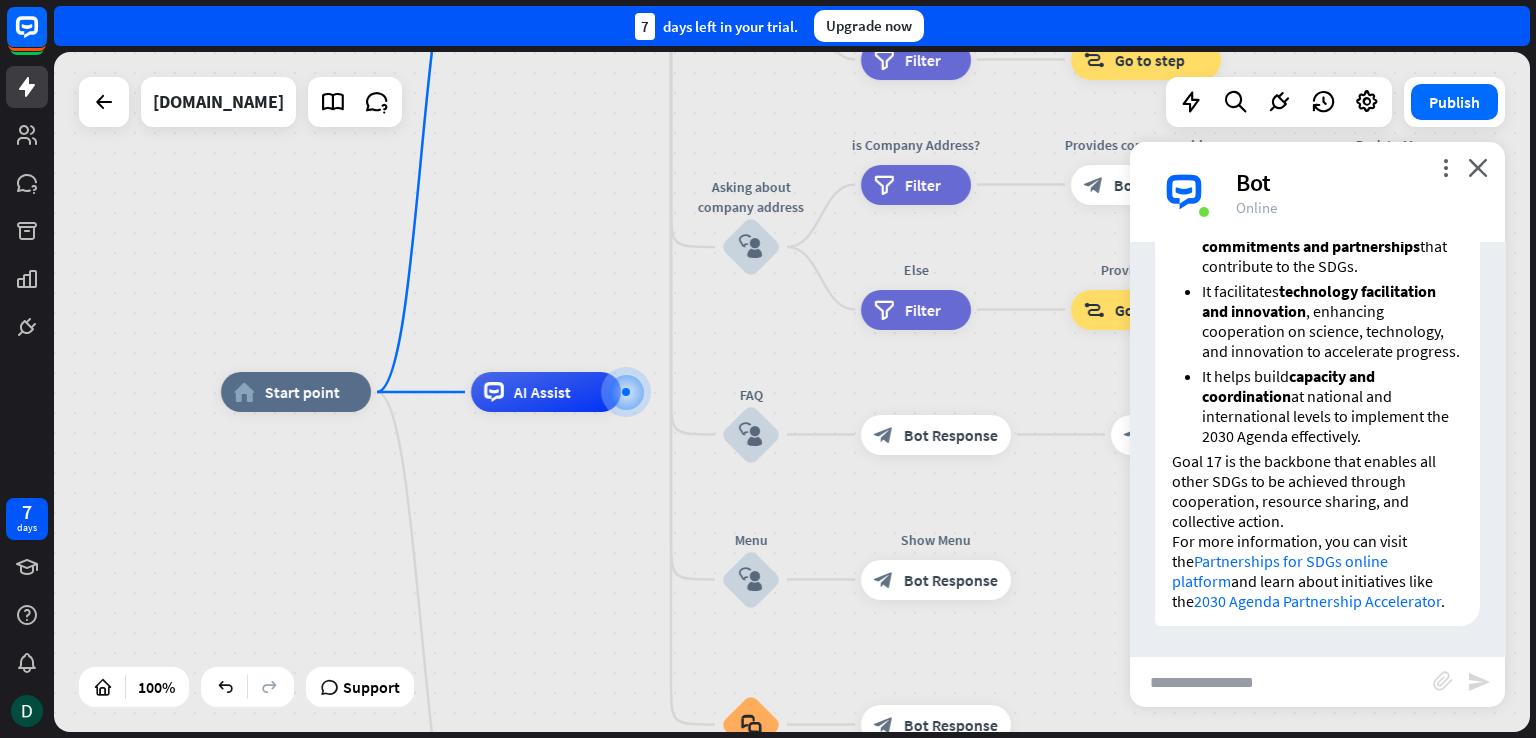 click at bounding box center (1281, 682) 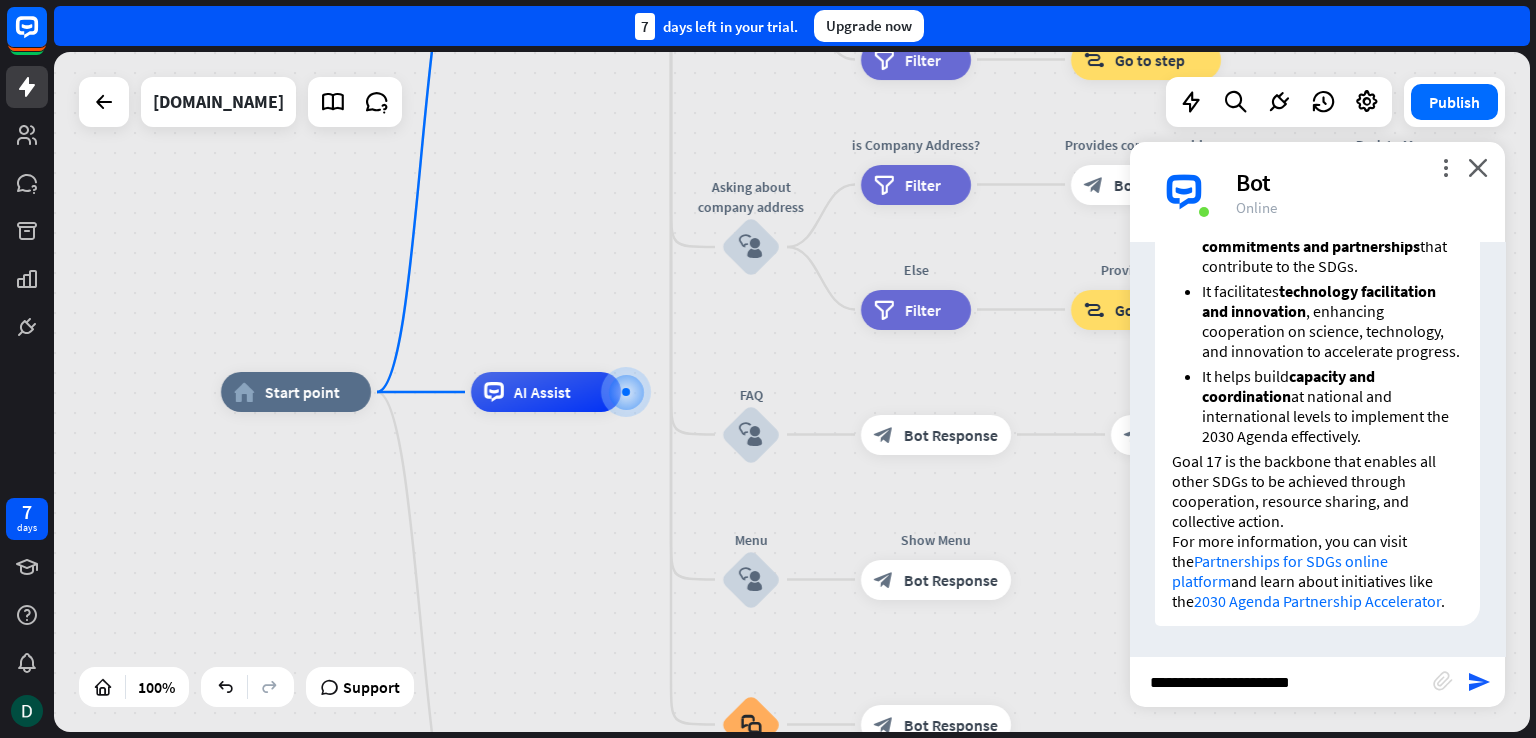 type on "**********" 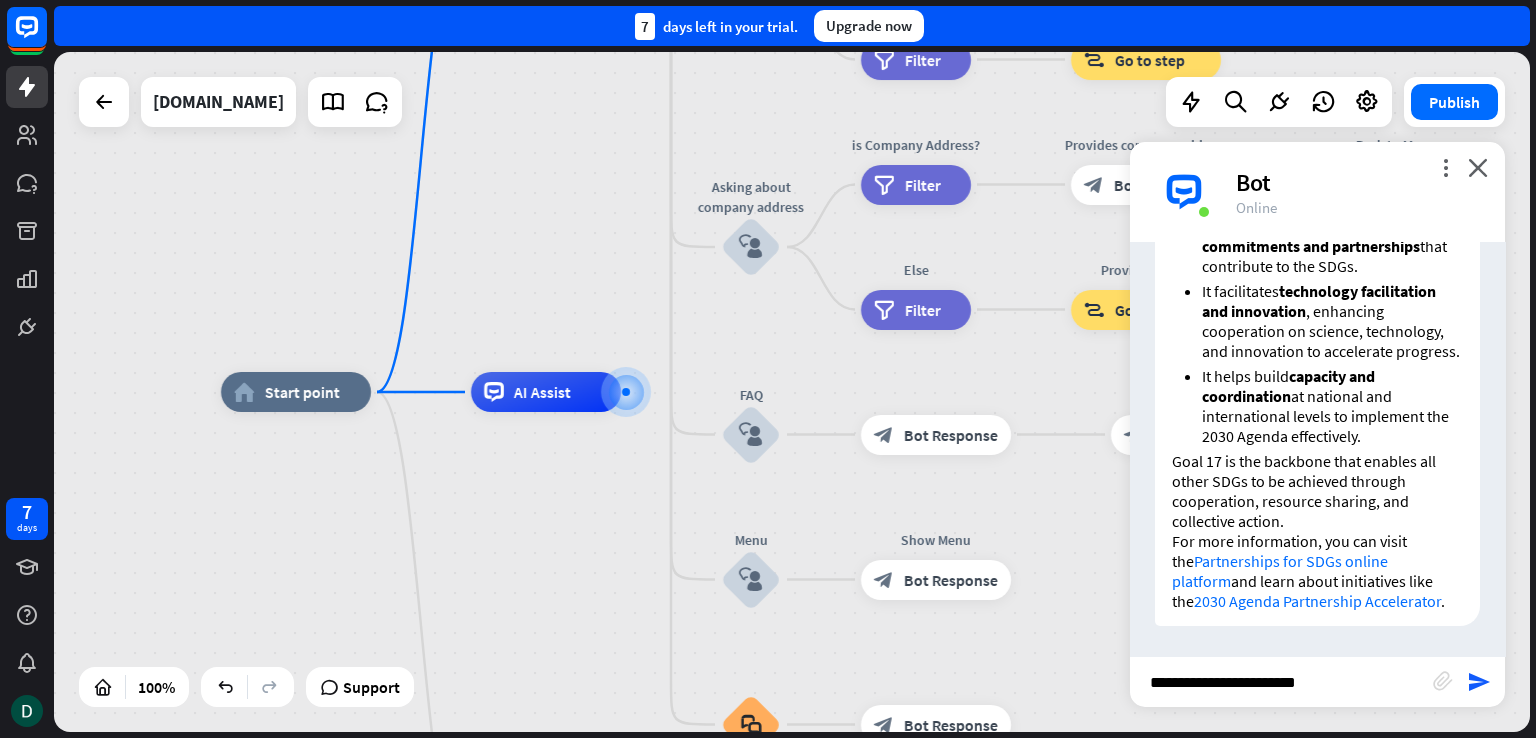 type 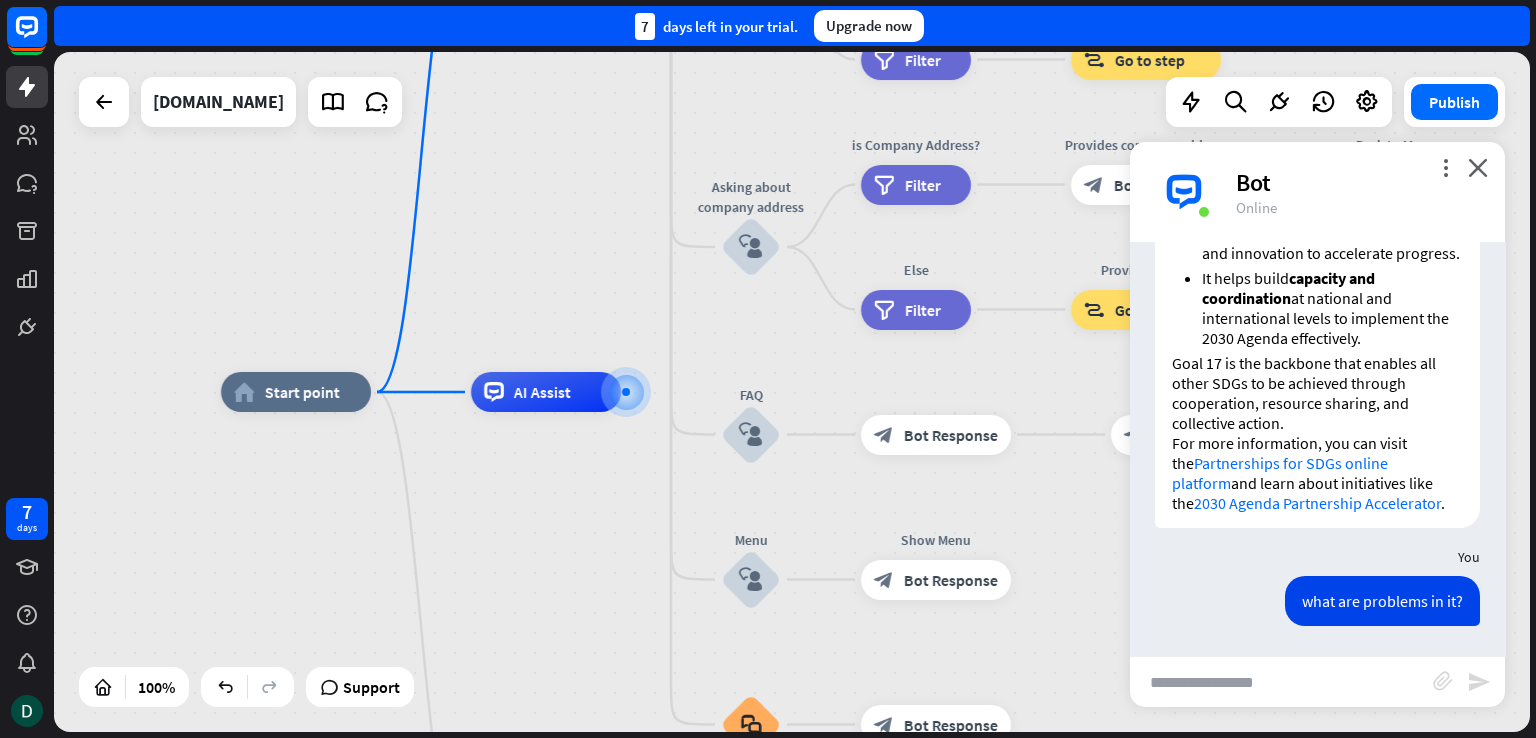 scroll, scrollTop: 3376, scrollLeft: 0, axis: vertical 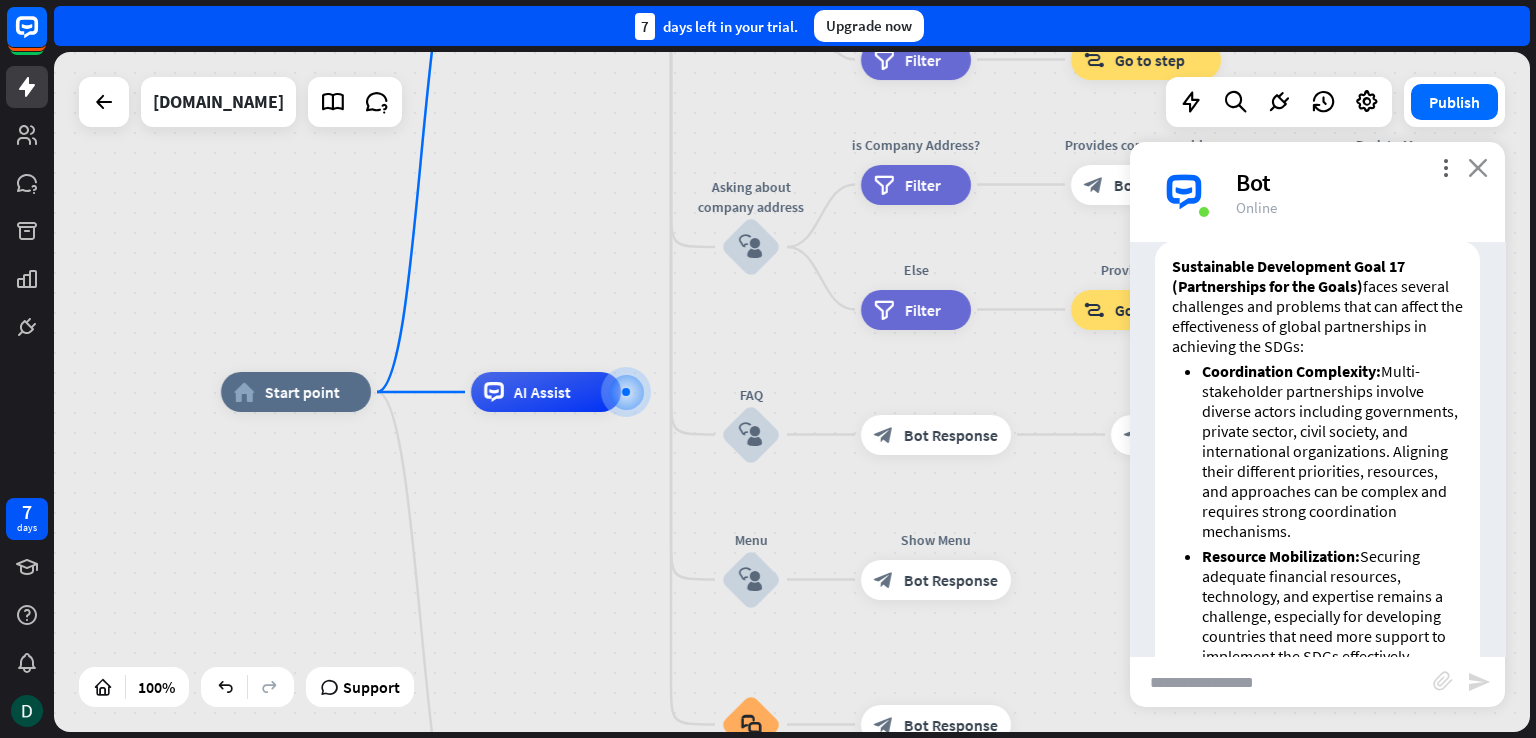 click on "close" at bounding box center [1478, 167] 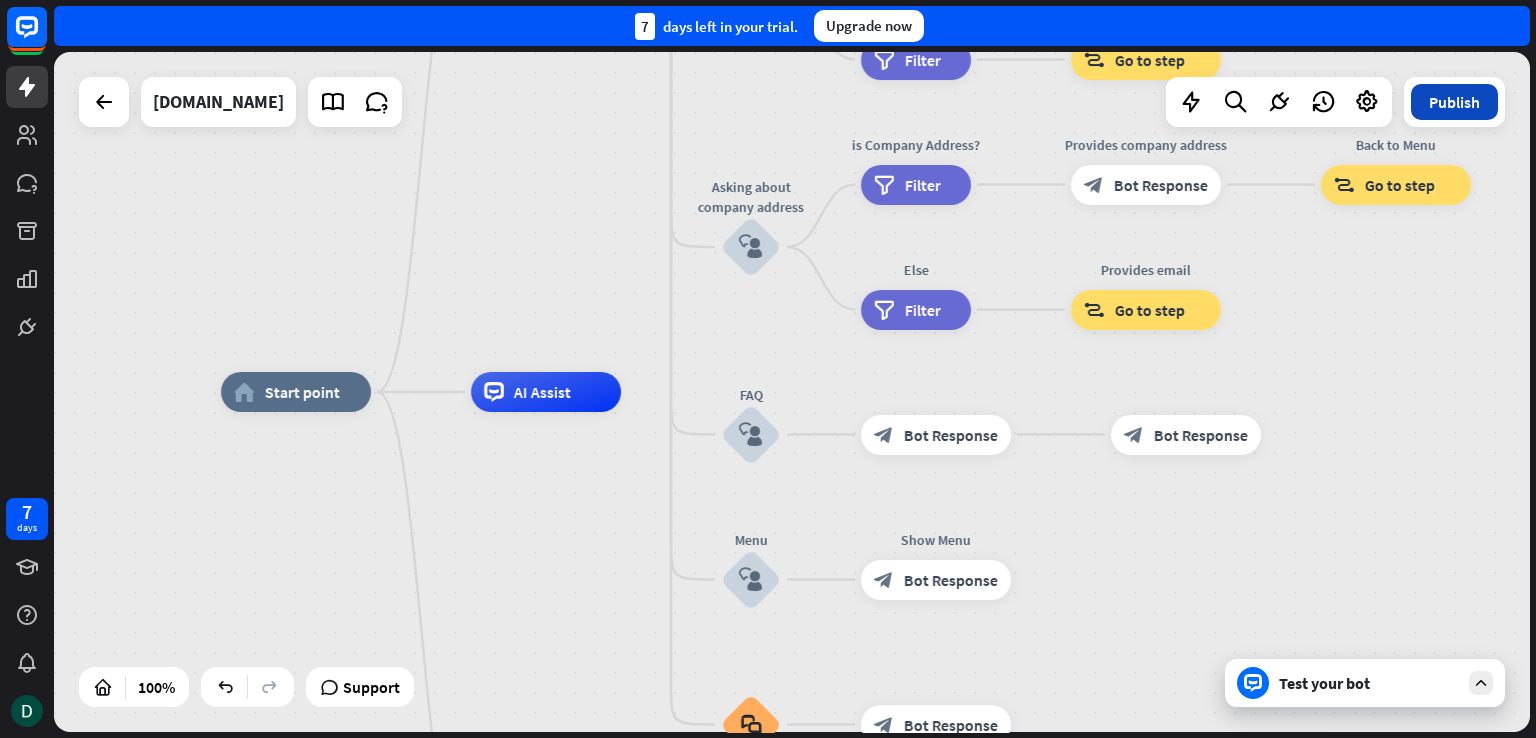 click on "Publish" at bounding box center (1454, 102) 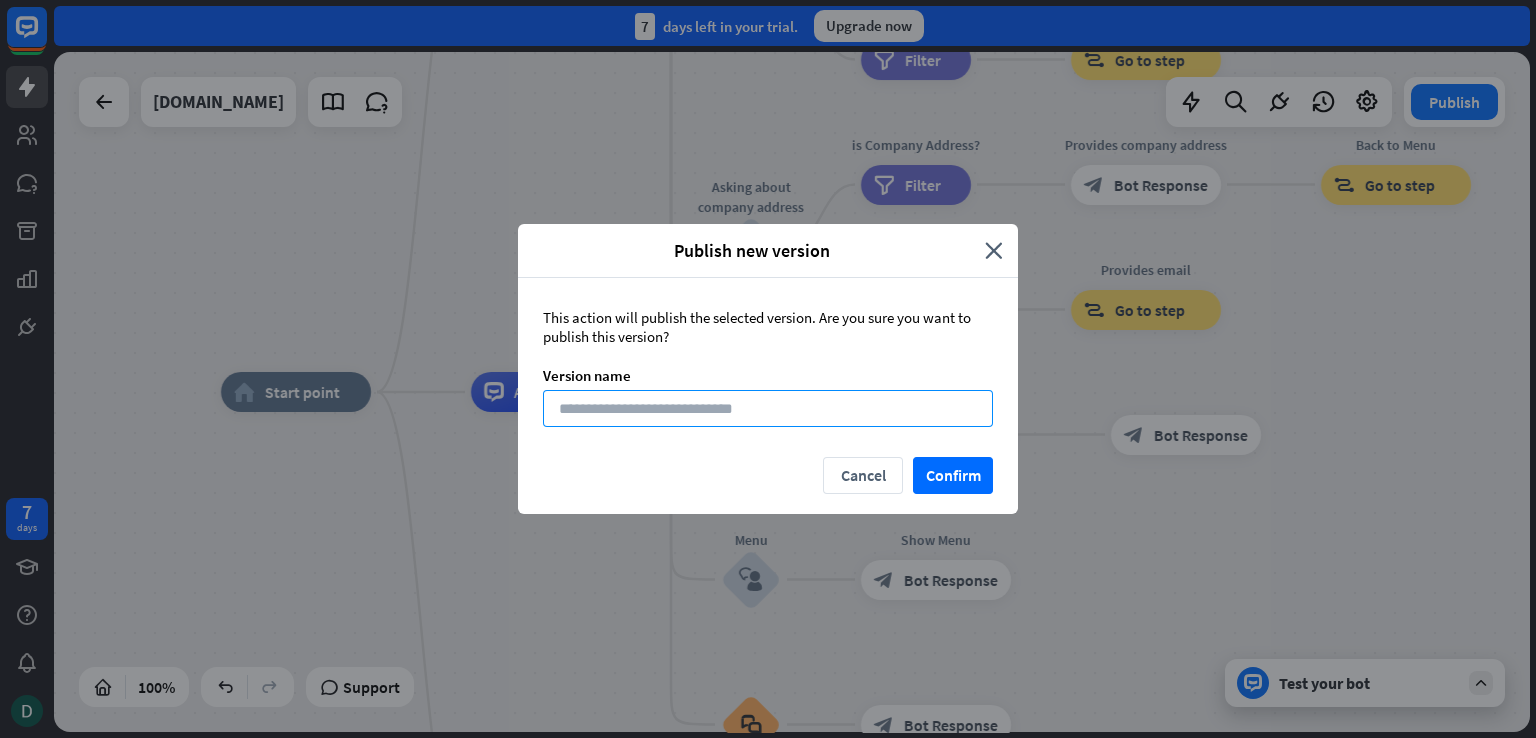 click at bounding box center (768, 408) 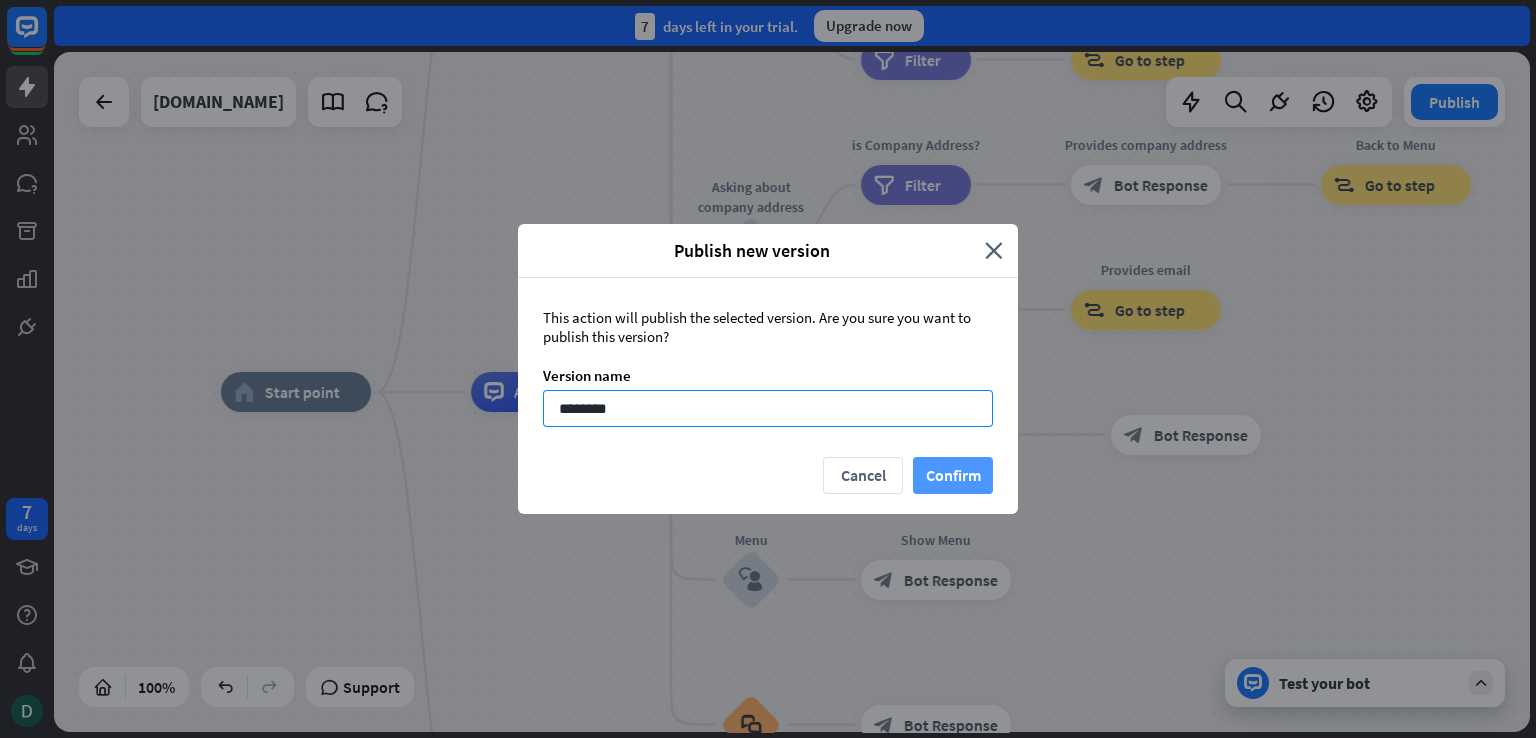 type on "********" 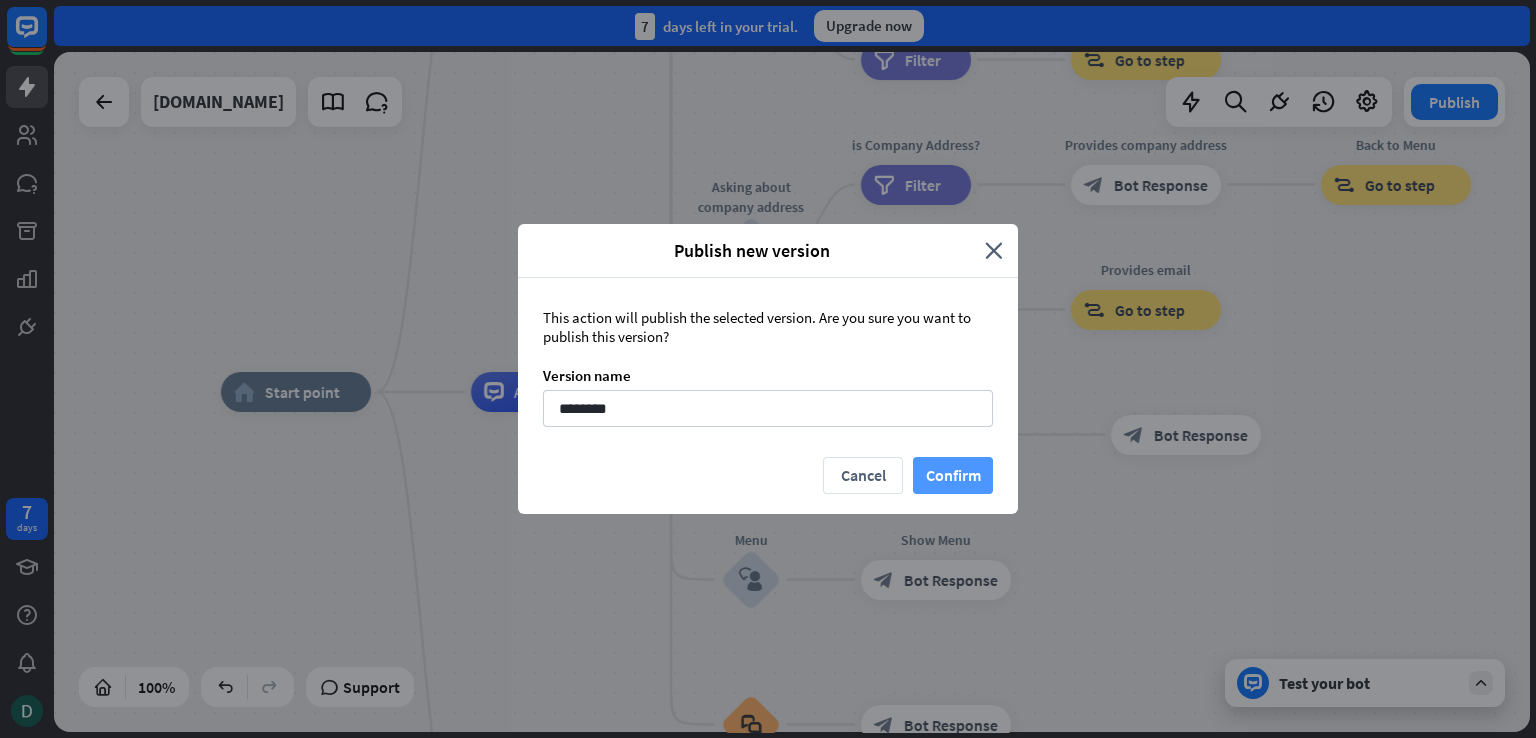 click on "Confirm" at bounding box center (953, 475) 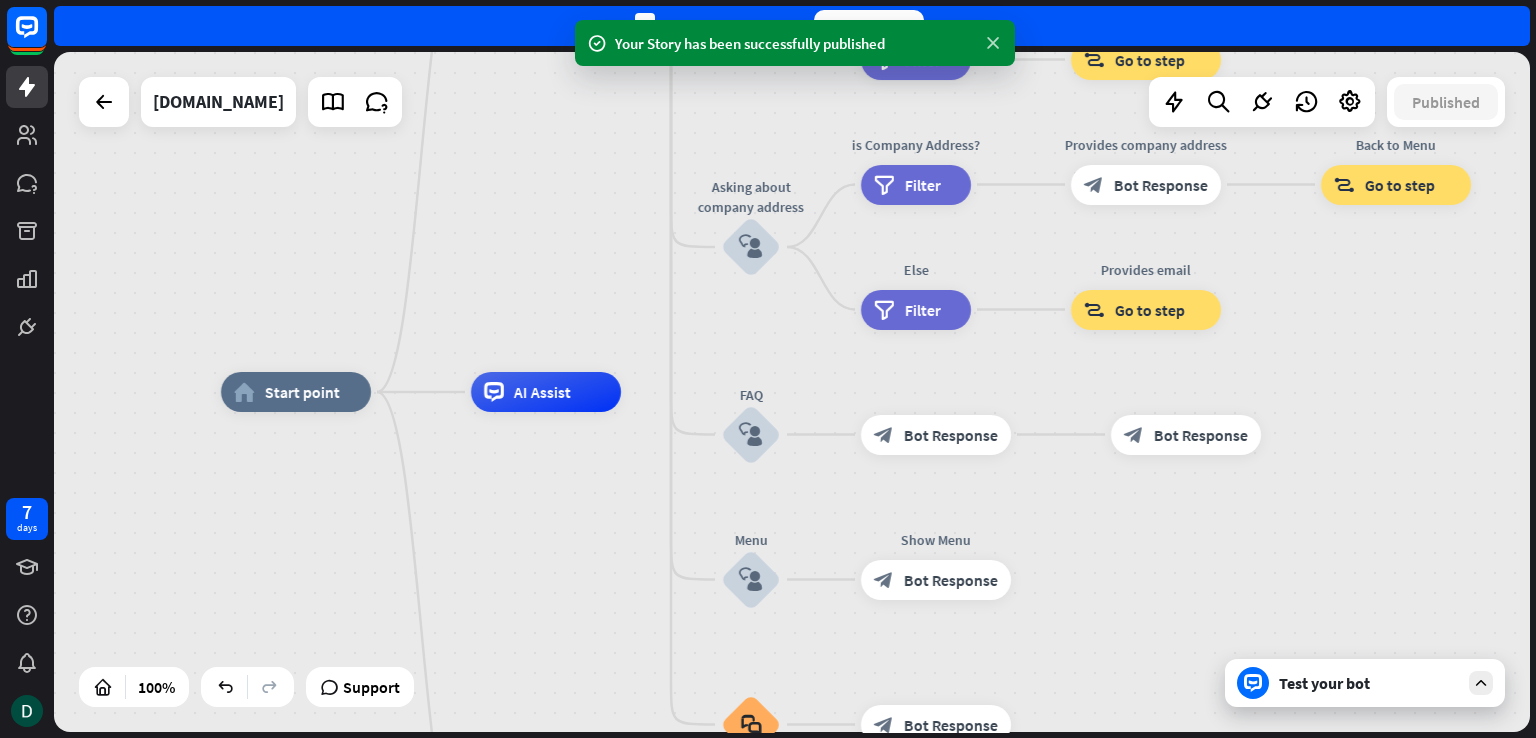 click at bounding box center [993, 43] 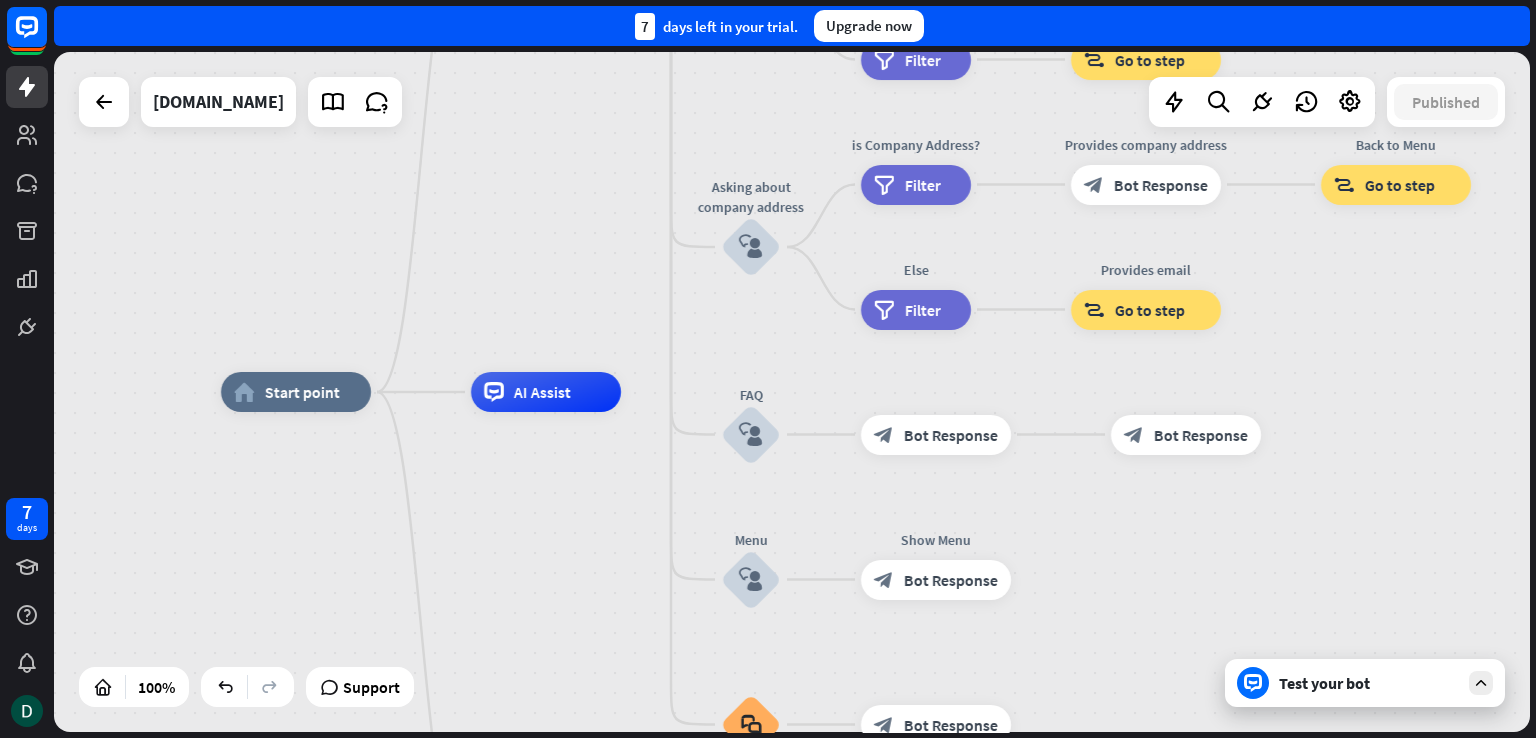click on "home_2   Start point                 Welcome message   block_bot_response   Bot Response                 About us   block_user_input                 Provide company information   block_bot_response   Bot Response                 Back to Menu   block_user_input                 Was it helpful?   block_bot_response   Bot Response                 Yes   block_user_input                 Thank you!   block_bot_response   Bot Response                 No   block_user_input                 Back to Menu   block_goto   Go to step                 Contact us   block_user_input                 Contact flow   builder_tree   Flow                 Asking about email   block_user_input                   block_goto   Go to step                 Asking about phone number   block_user_input                 Is phone number?   filter   Filter                 Provides phone number   block_bot_response   Bot Response                 Back to Menu   block_goto   Go to step                 Else   filter   Filter" at bounding box center (959, 732) 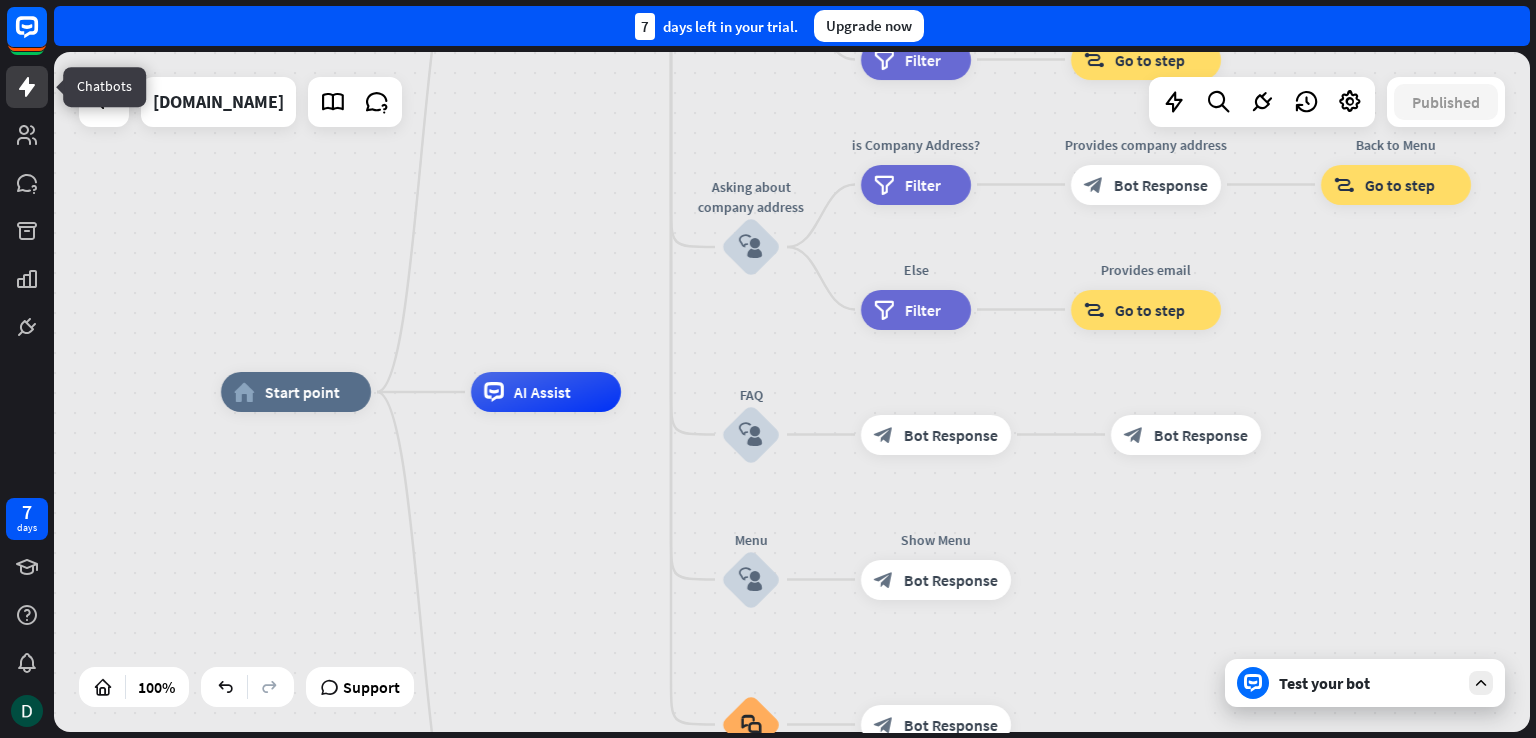 click at bounding box center (27, 87) 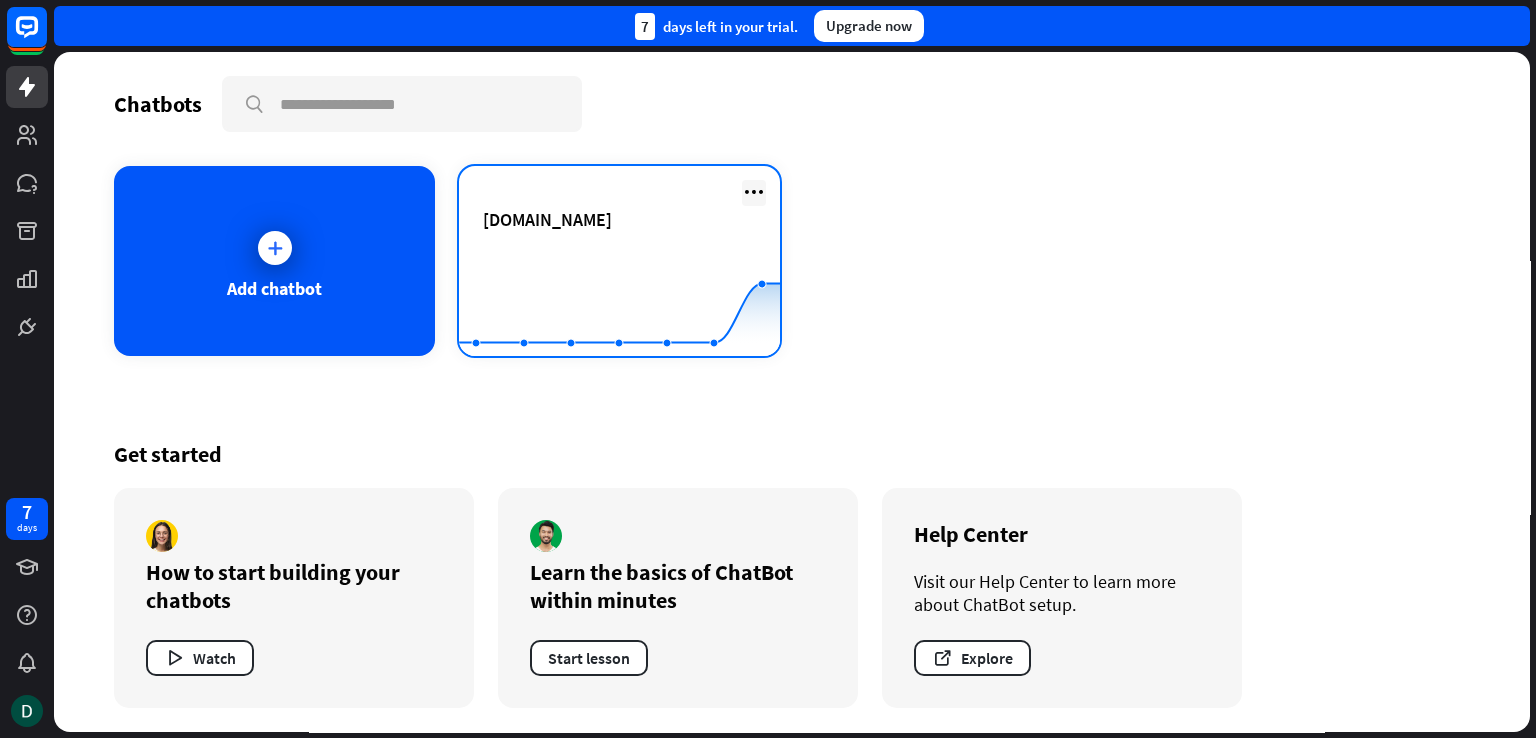 click at bounding box center [754, 192] 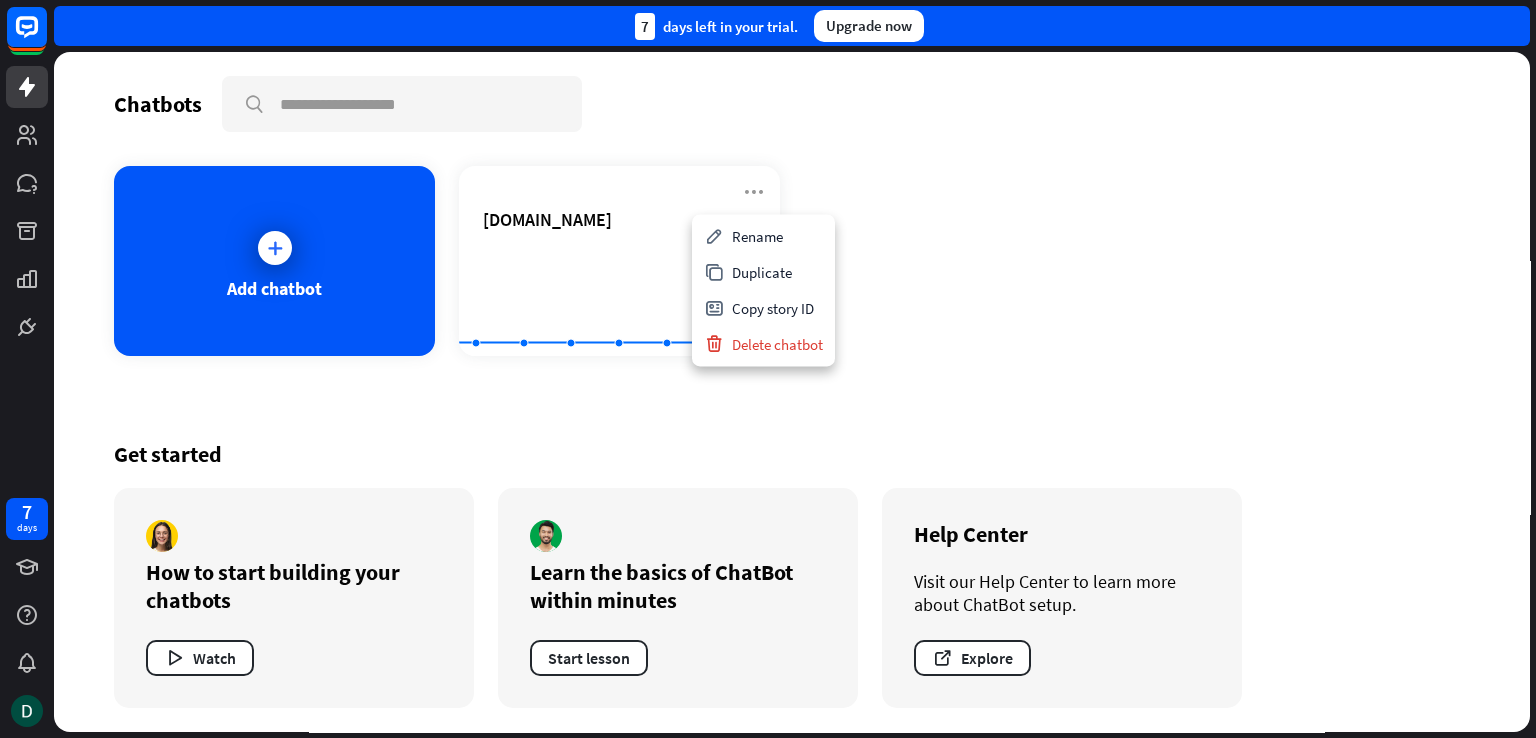 click on "Add chatbot
[DOMAIN_NAME]
Created with Highcharts 10.1.0 0 2 4 6" at bounding box center [792, 261] 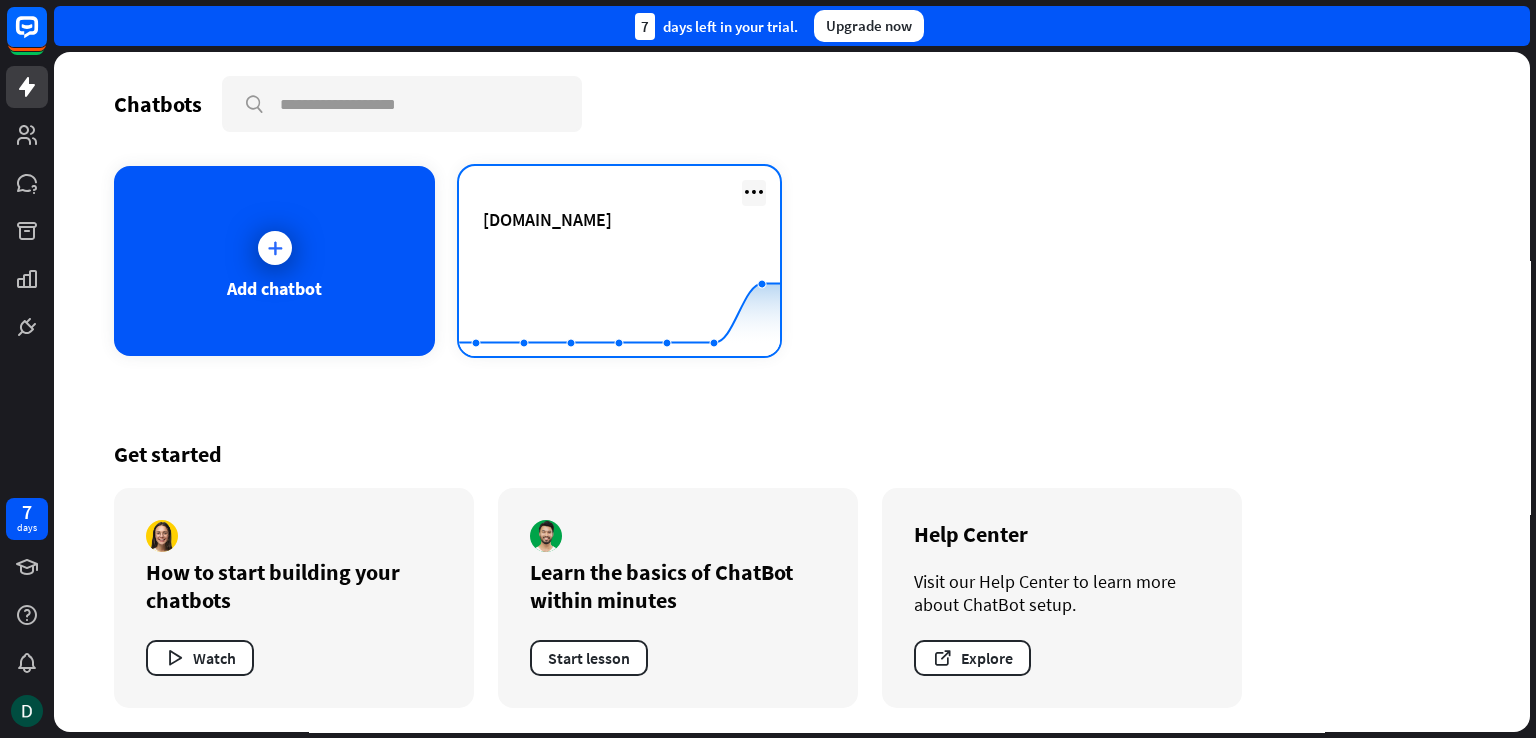 click at bounding box center [754, 192] 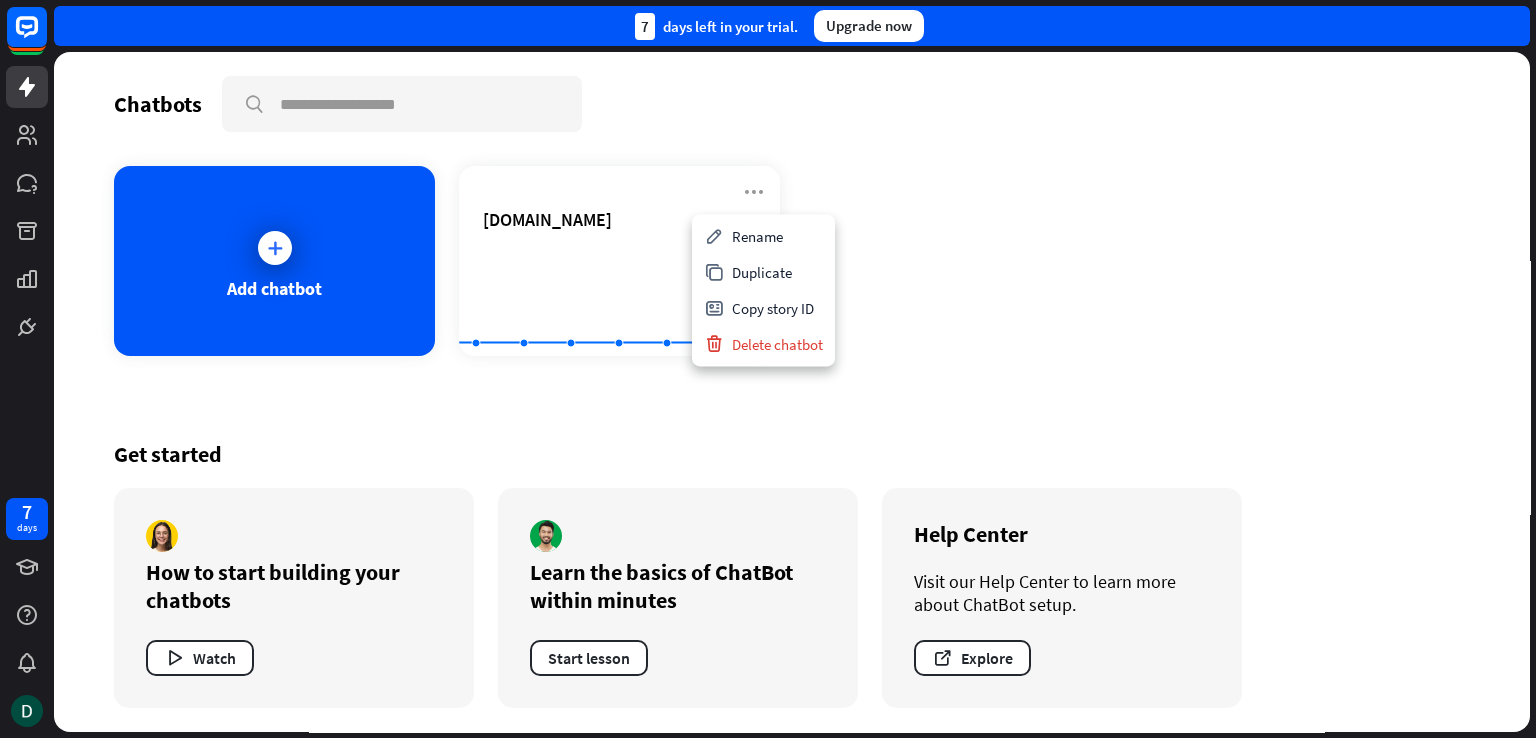 click on "Add chatbot
[DOMAIN_NAME]
Created with Highcharts 10.1.0 0 2 4 6" at bounding box center [792, 261] 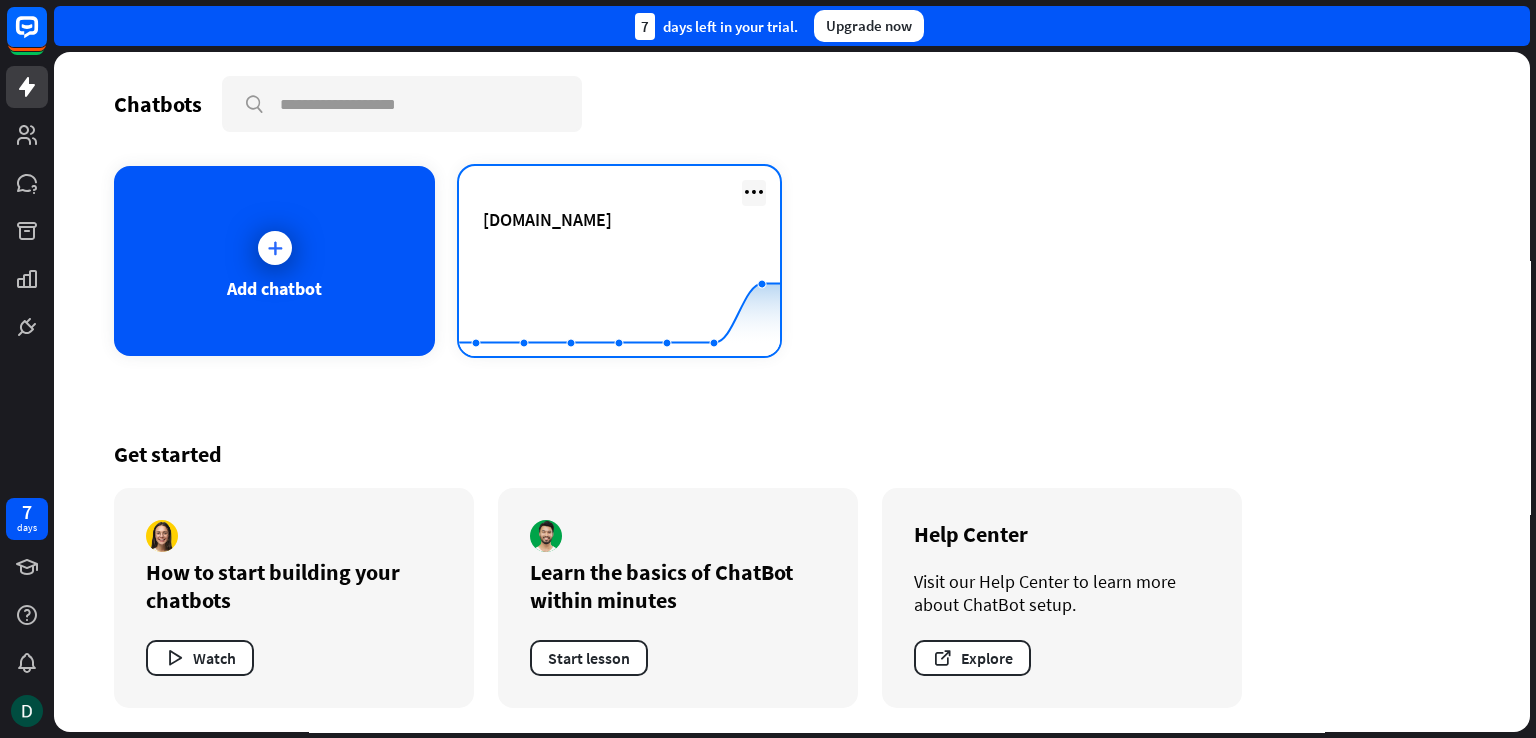 click at bounding box center (754, 192) 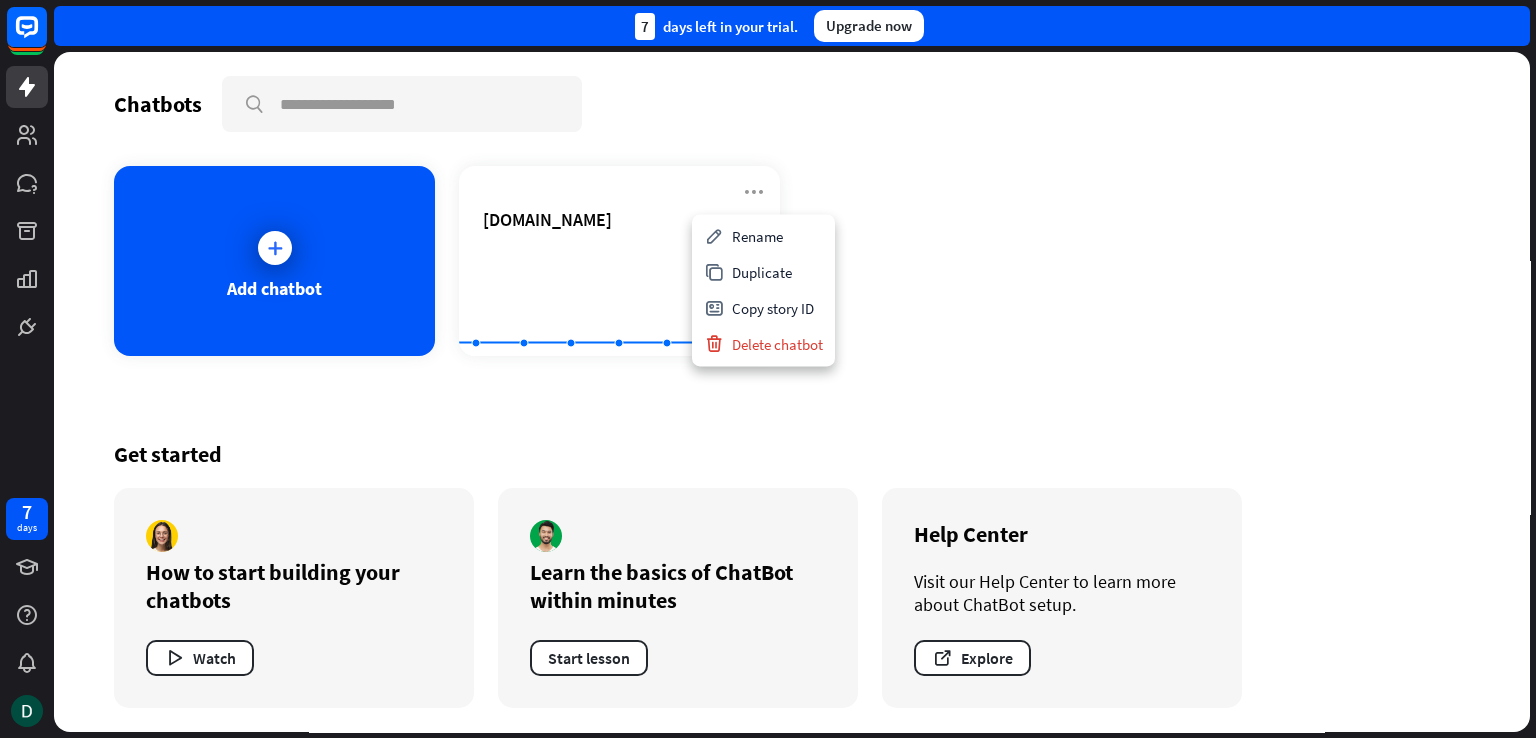 click on "Add chatbot
[DOMAIN_NAME]
Created with Highcharts 10.1.0 0 2 4 6" at bounding box center [792, 261] 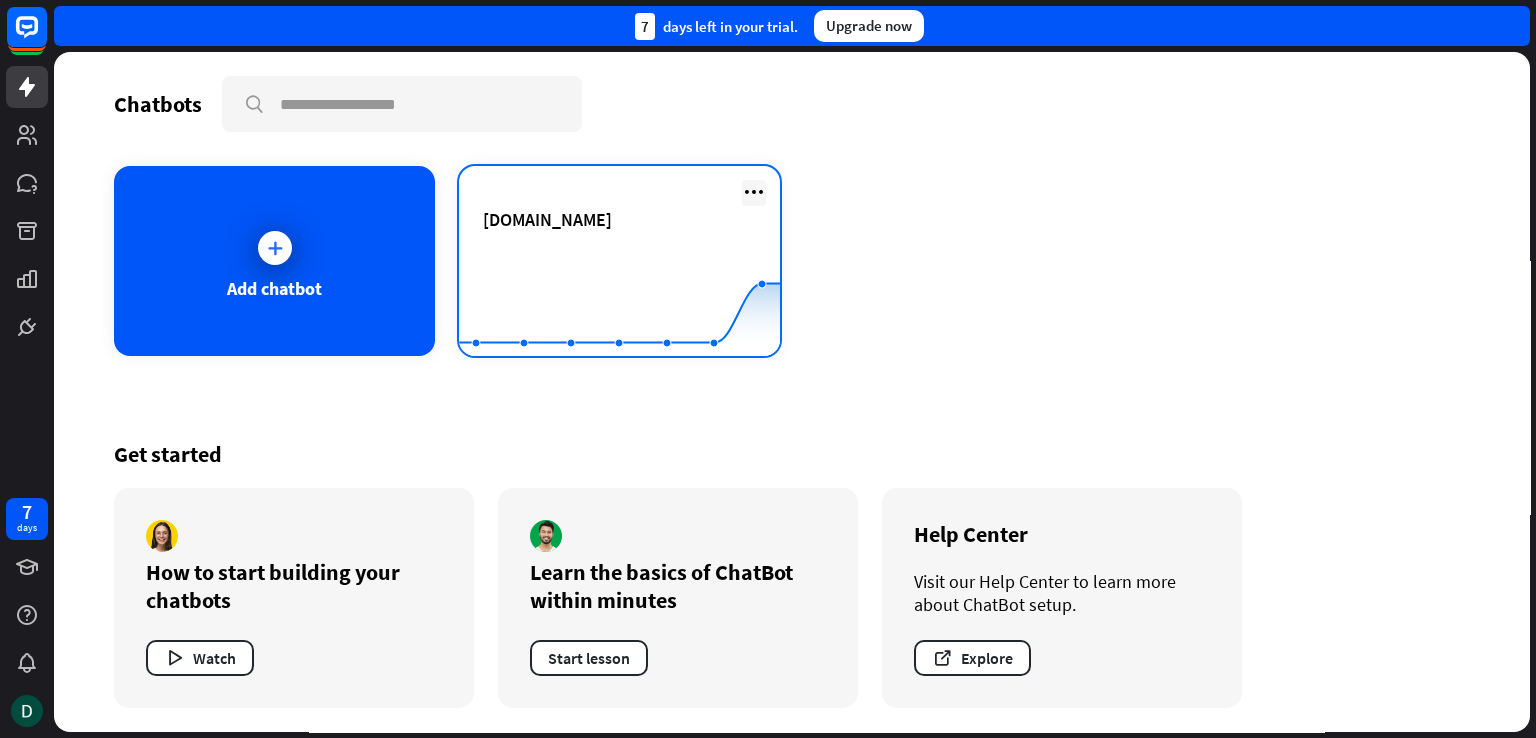 click at bounding box center [754, 192] 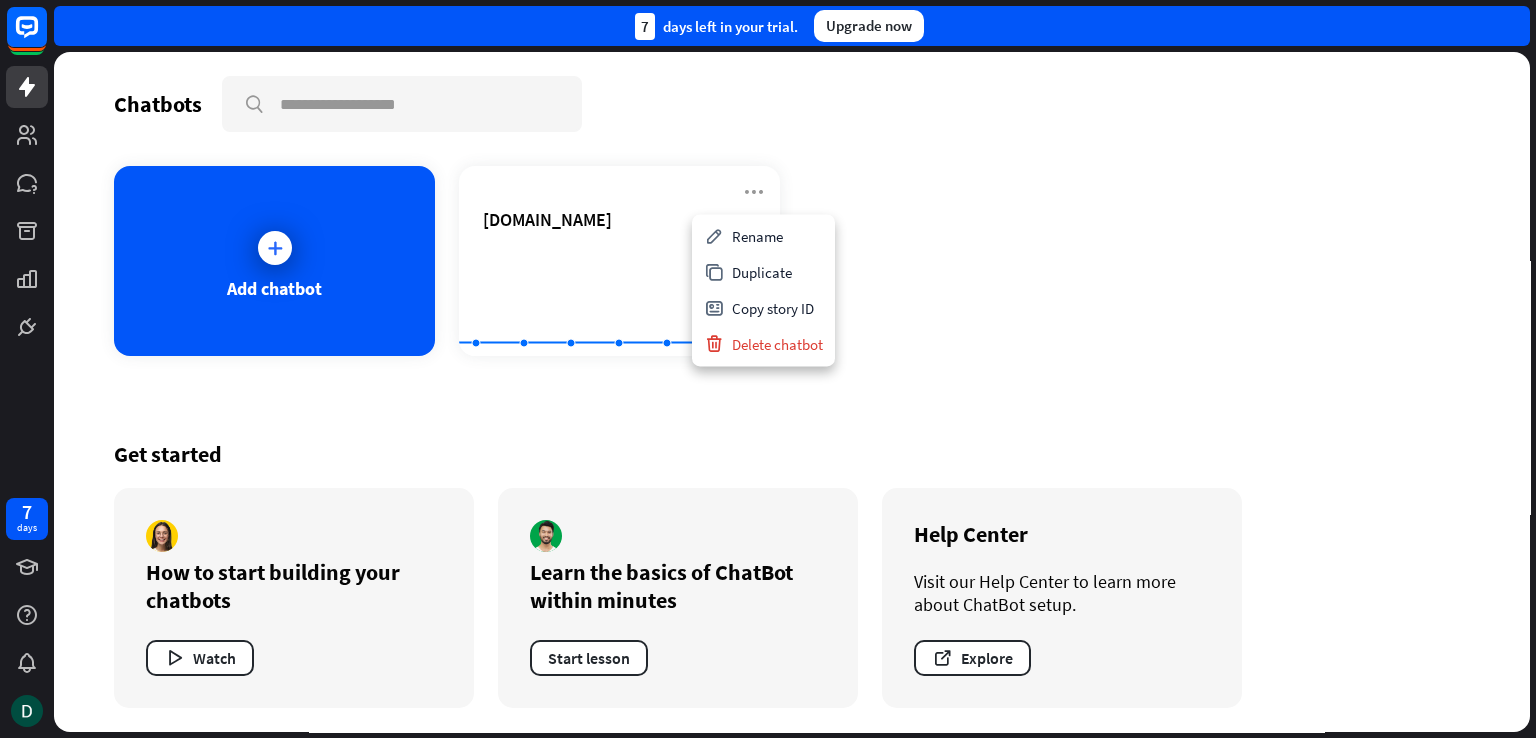 click on "Add chatbot
[DOMAIN_NAME]
Created with Highcharts 10.1.0 0 2 4 6" at bounding box center (792, 261) 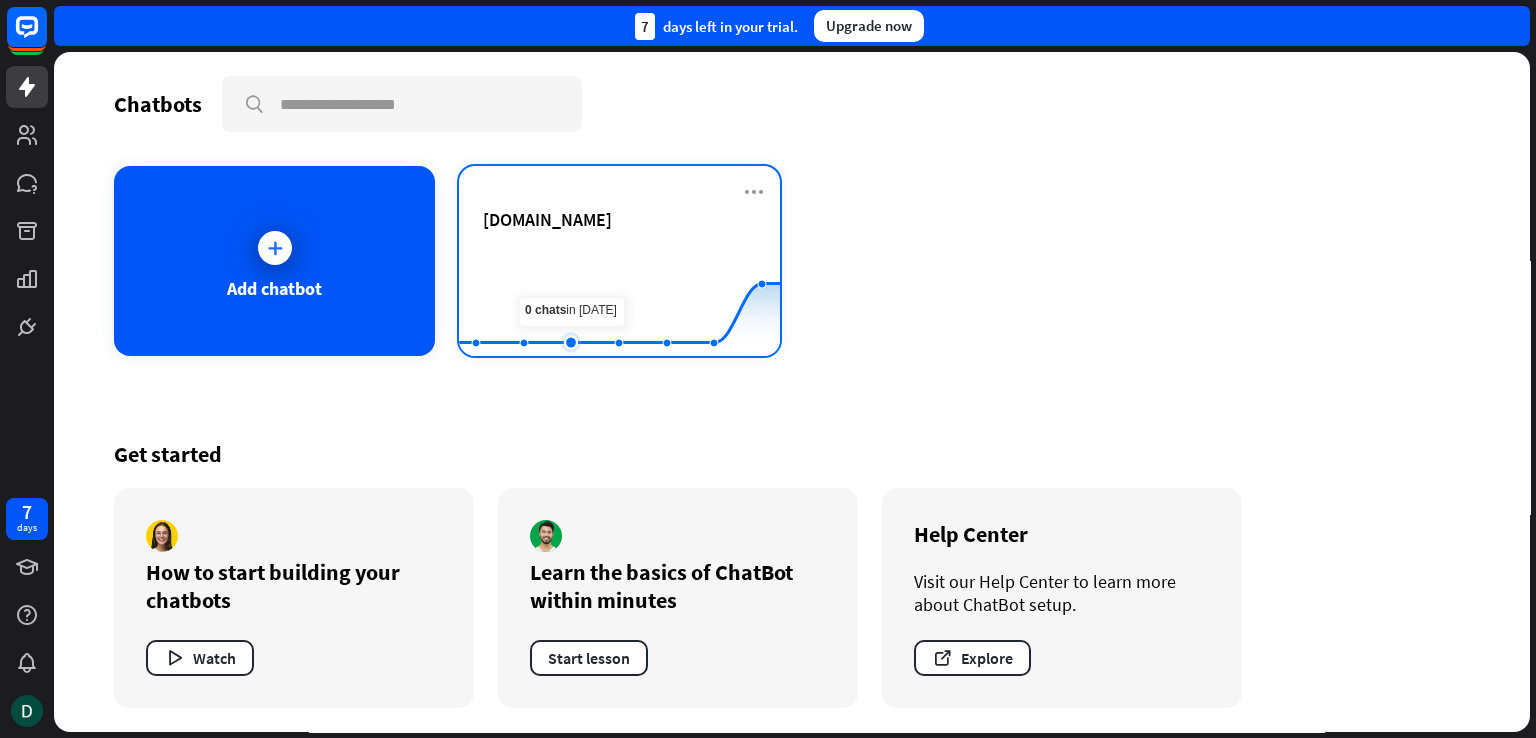 click 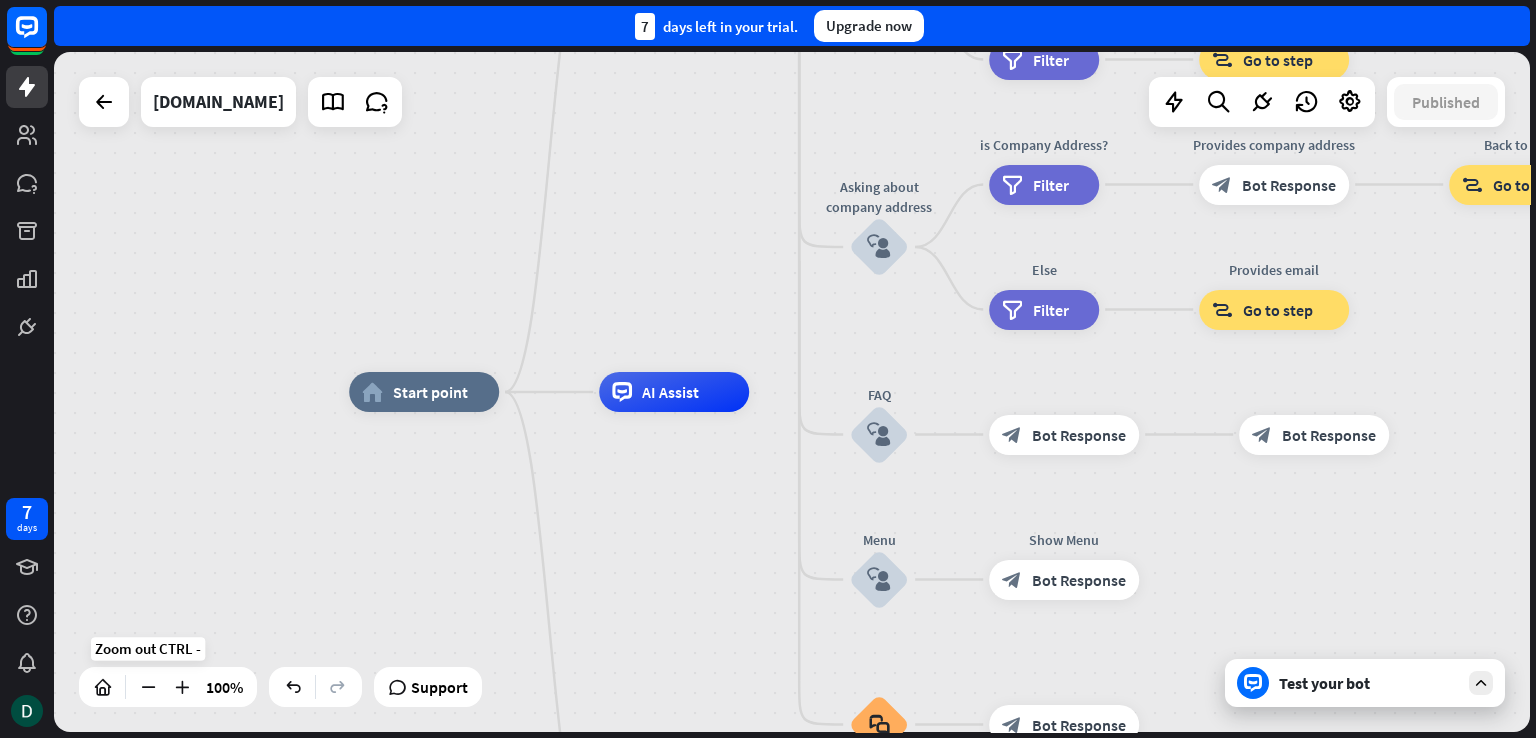 click at bounding box center (148, 687) 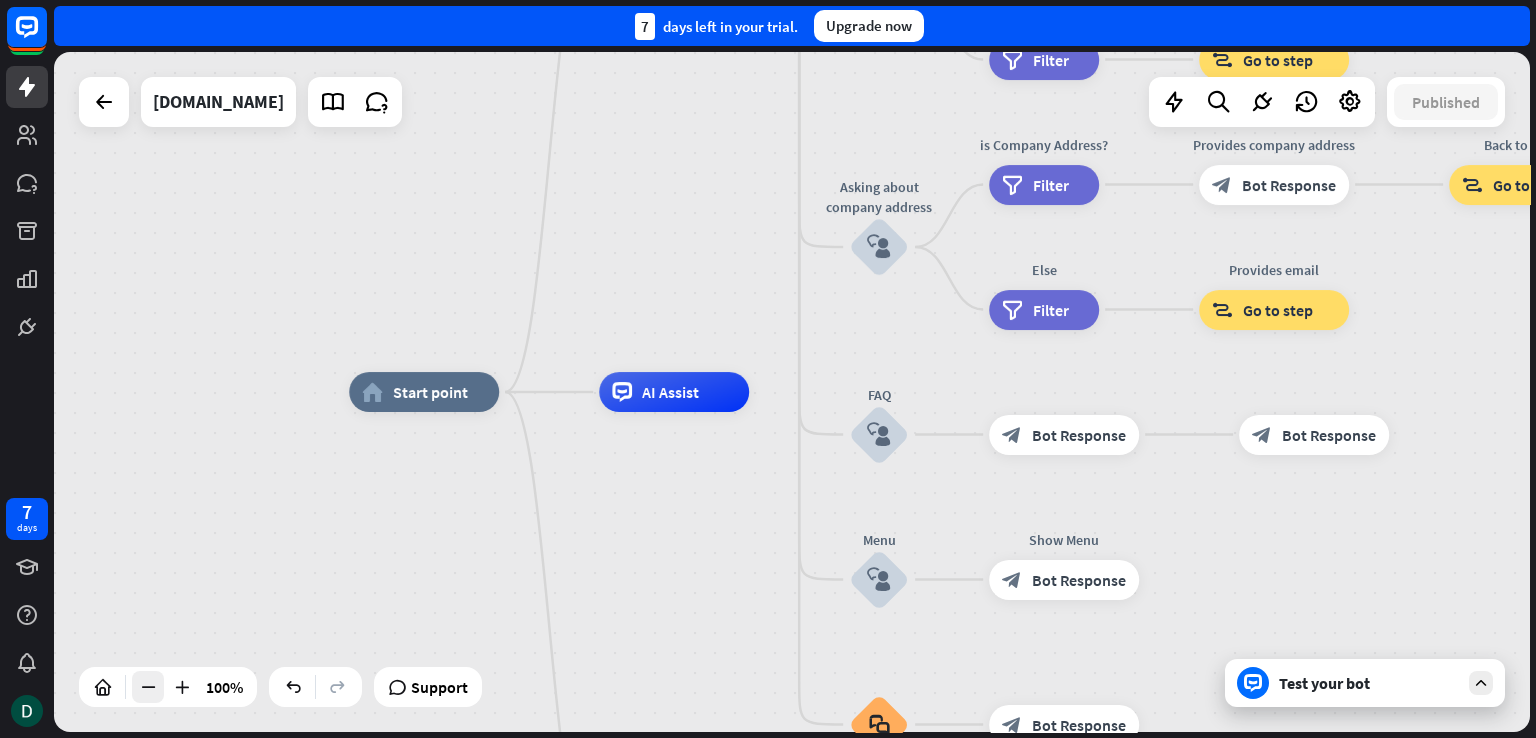 drag, startPoint x: 131, startPoint y: 685, endPoint x: 144, endPoint y: 681, distance: 13.601471 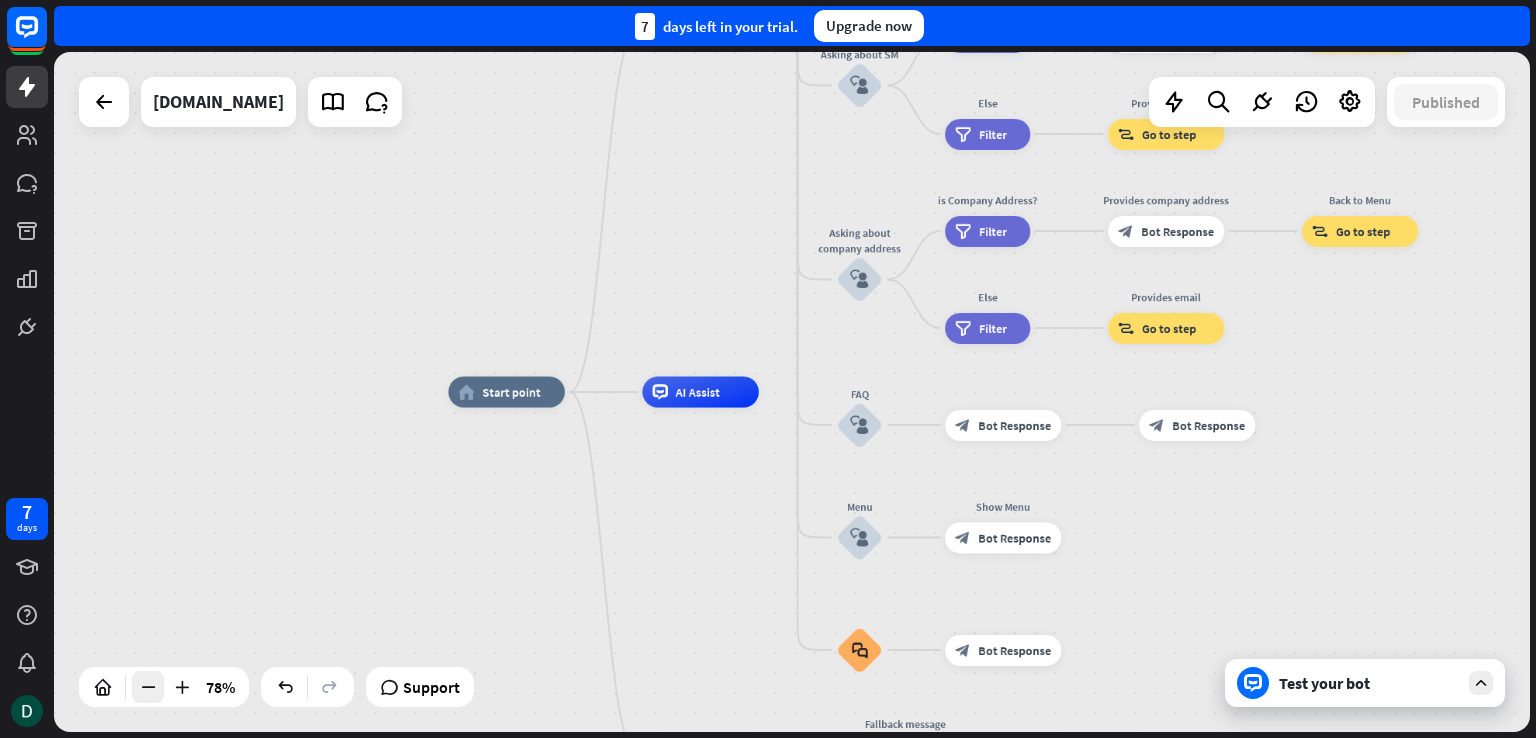 click at bounding box center [148, 687] 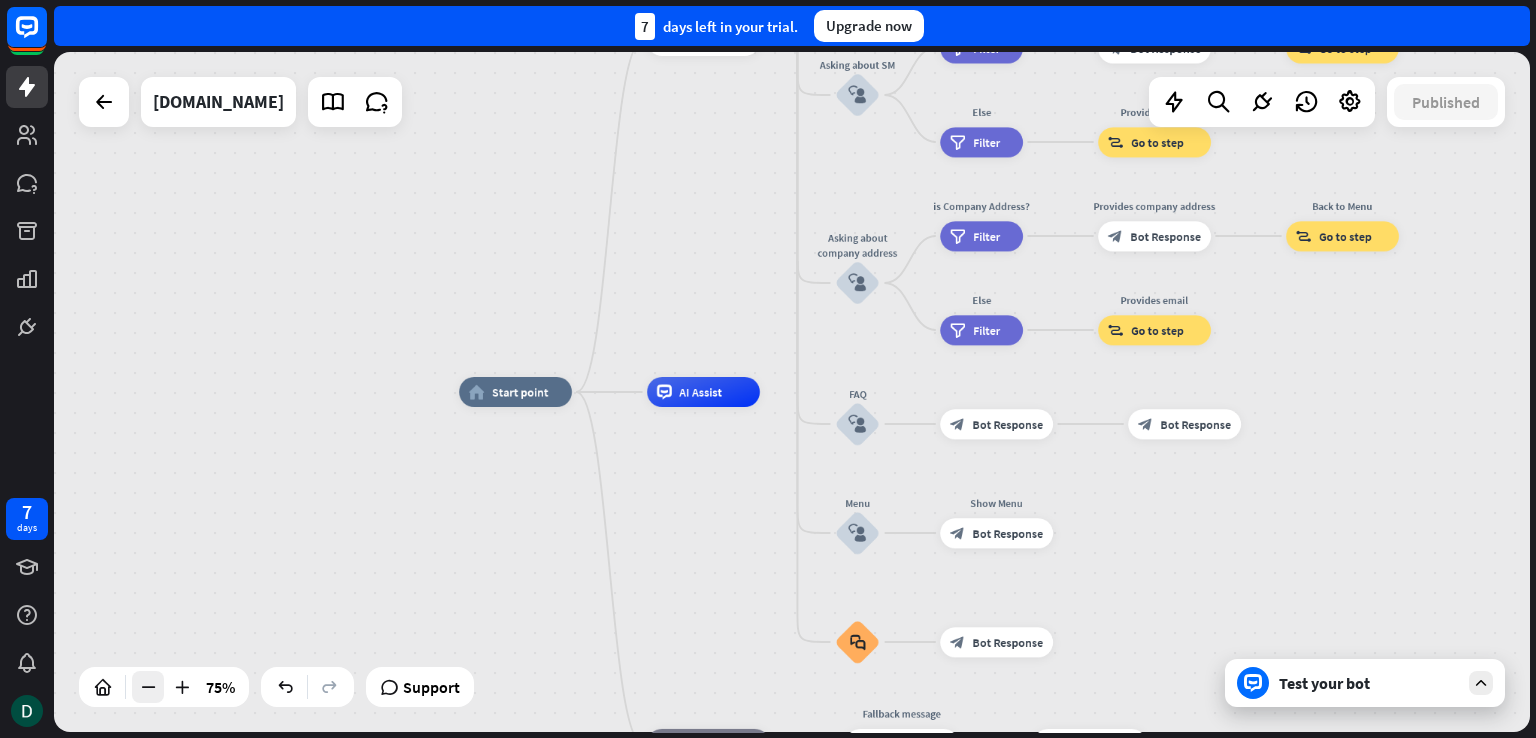 click at bounding box center (148, 687) 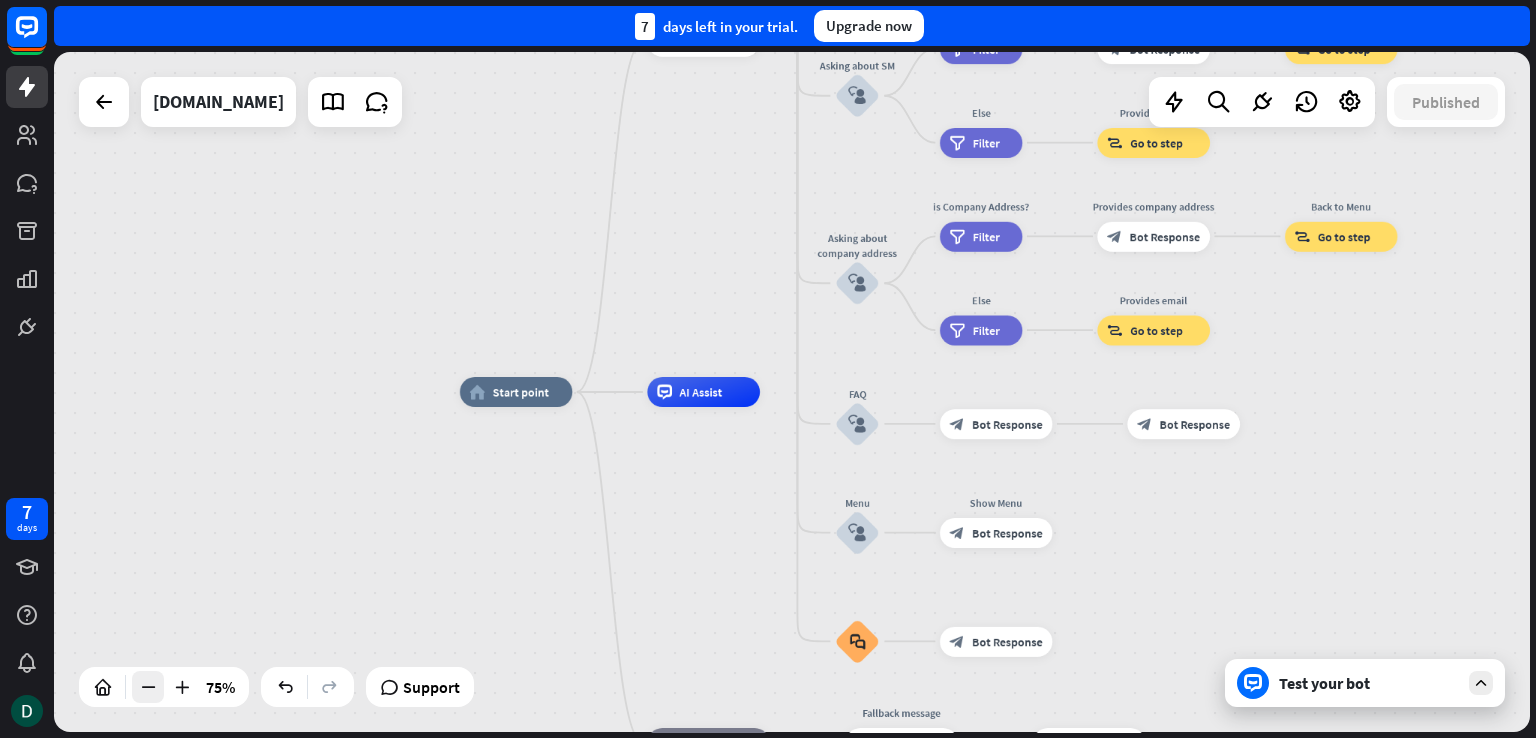 click at bounding box center (148, 687) 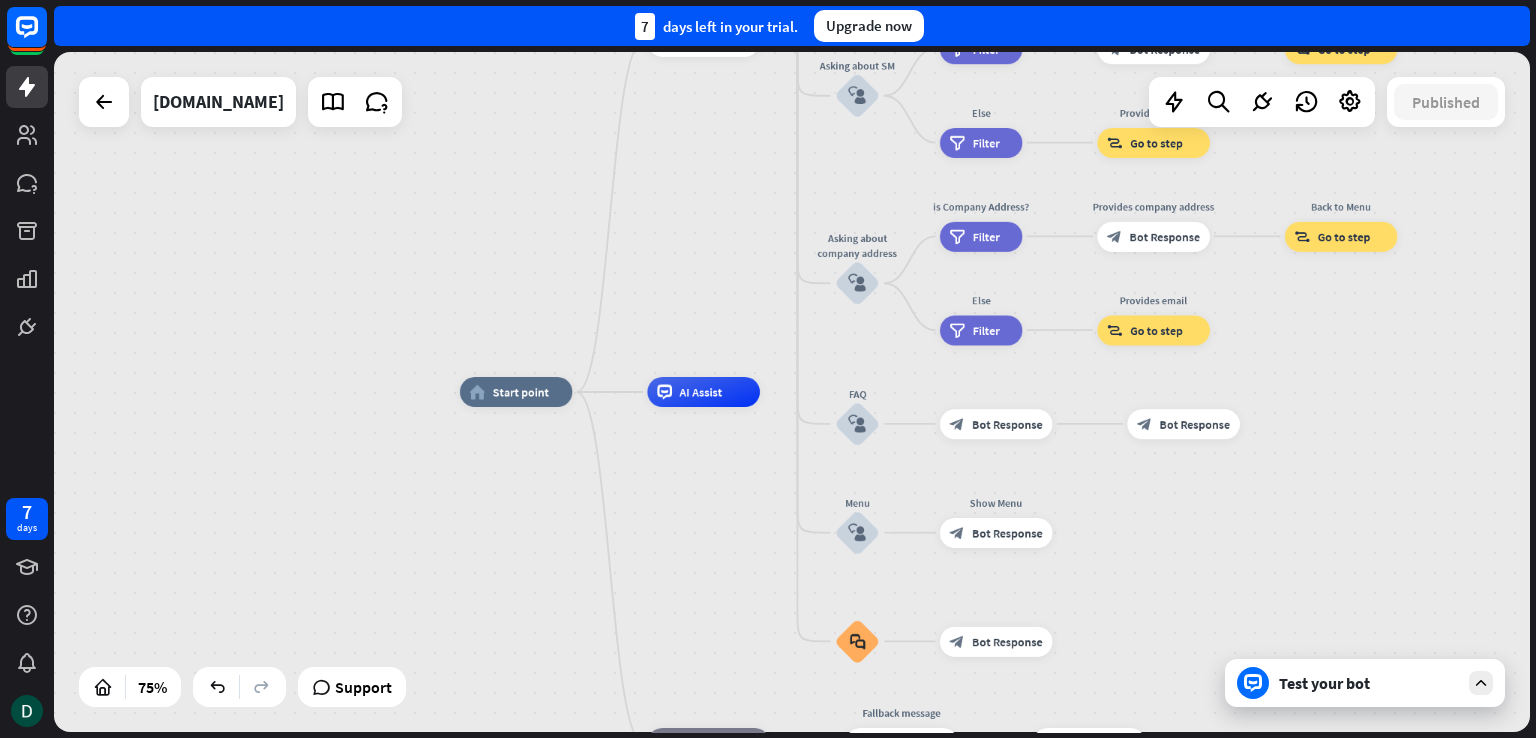 click on "Test your bot" at bounding box center [1369, 683] 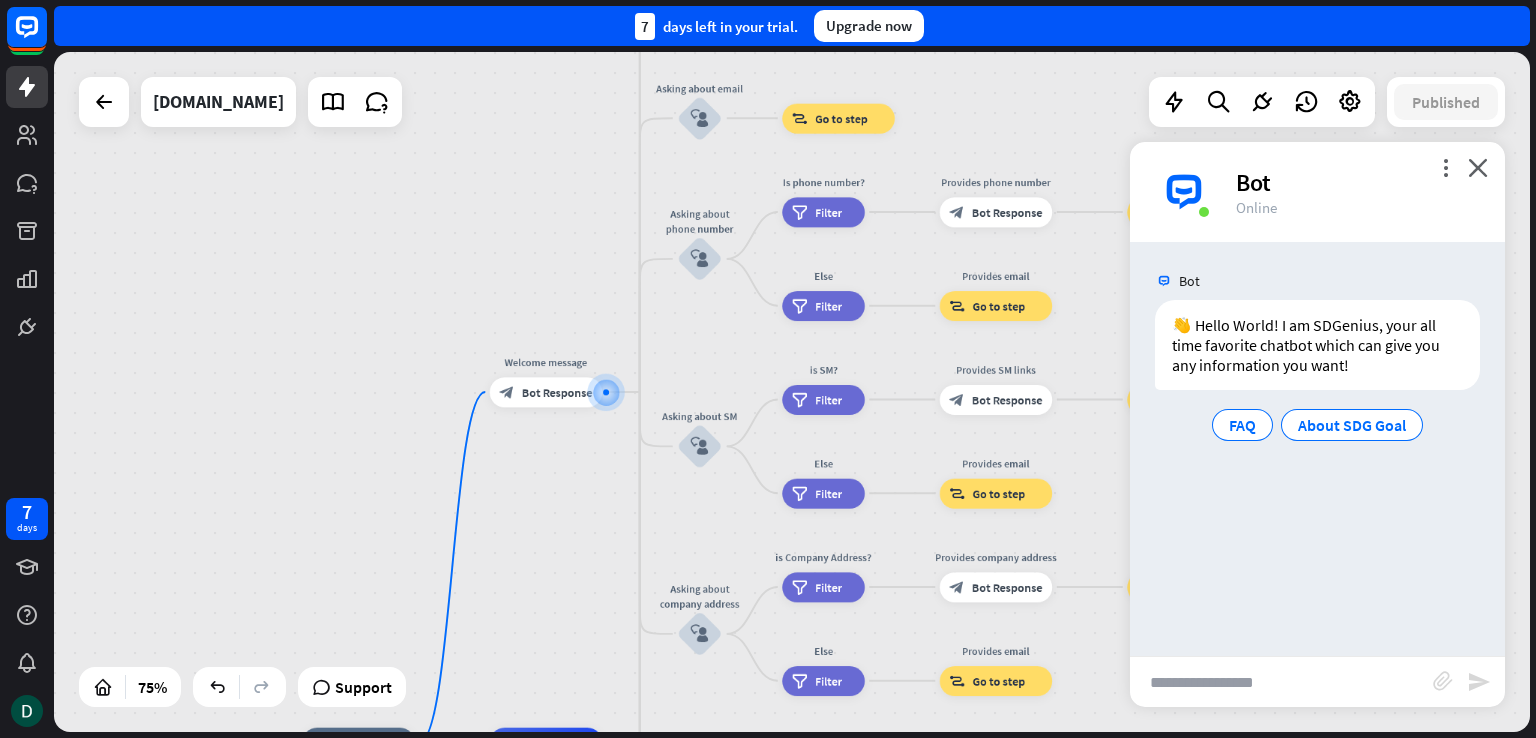 click on "more_vert
close
Bot
Online" at bounding box center [1317, 192] 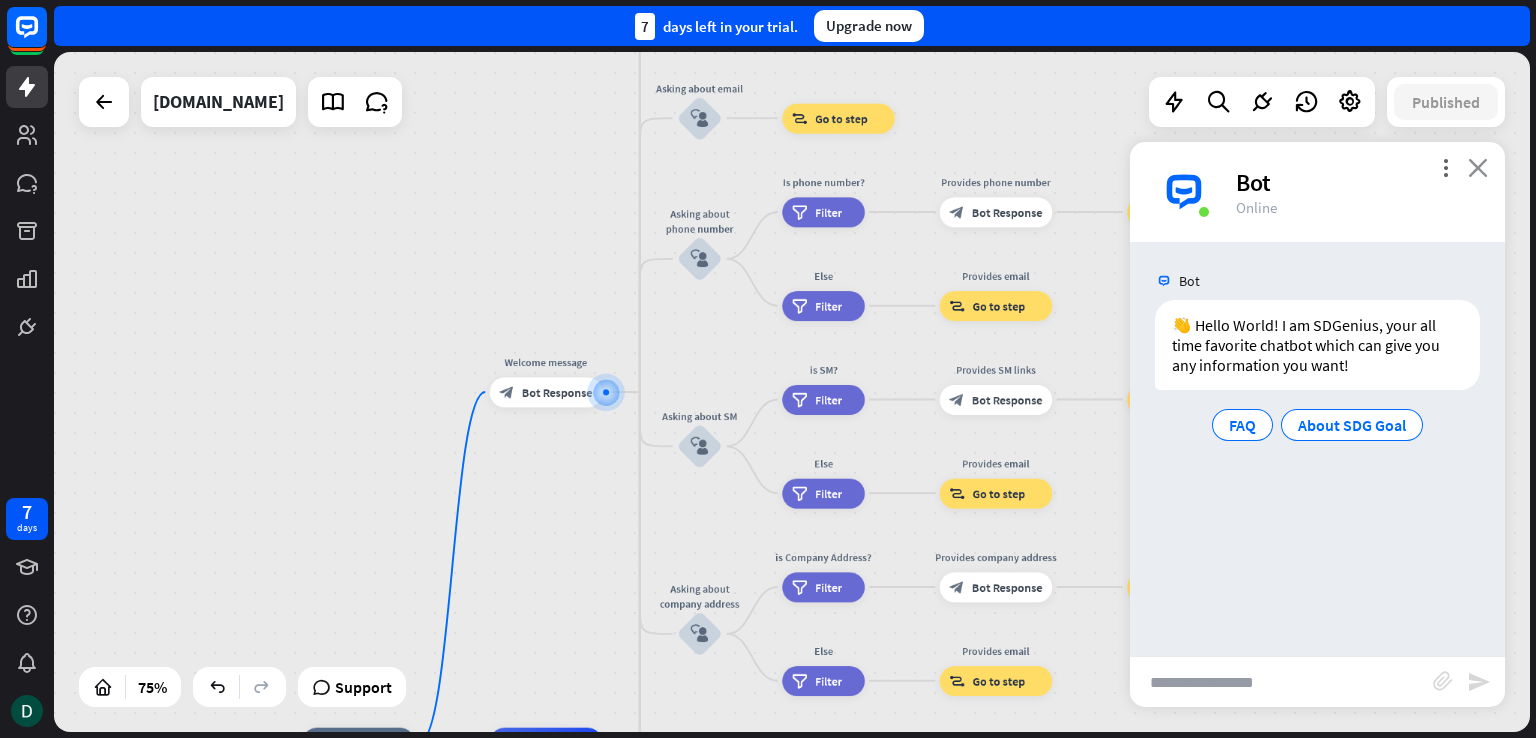 click on "close" at bounding box center [1478, 167] 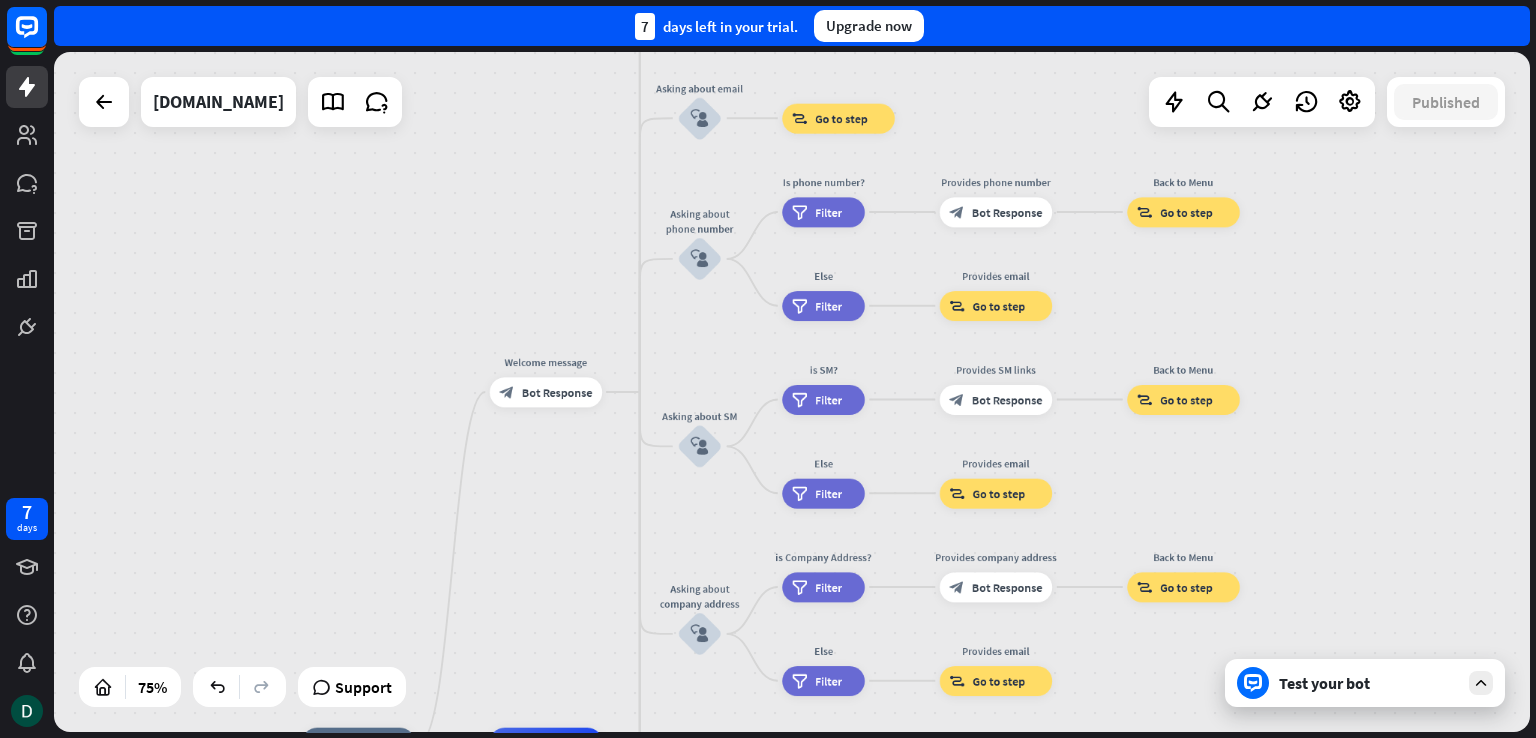 click on "Test your bot" at bounding box center [1365, 683] 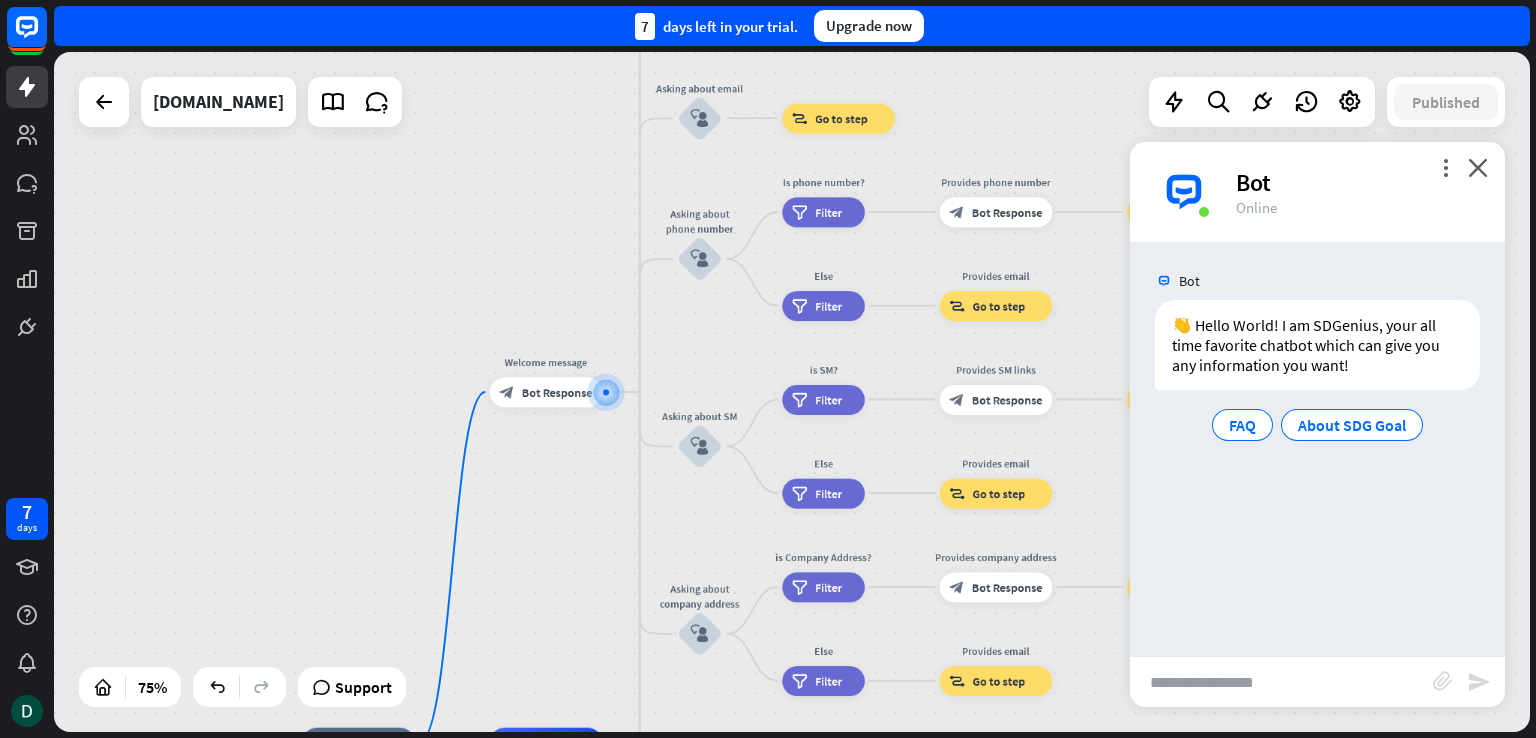click at bounding box center (1281, 682) 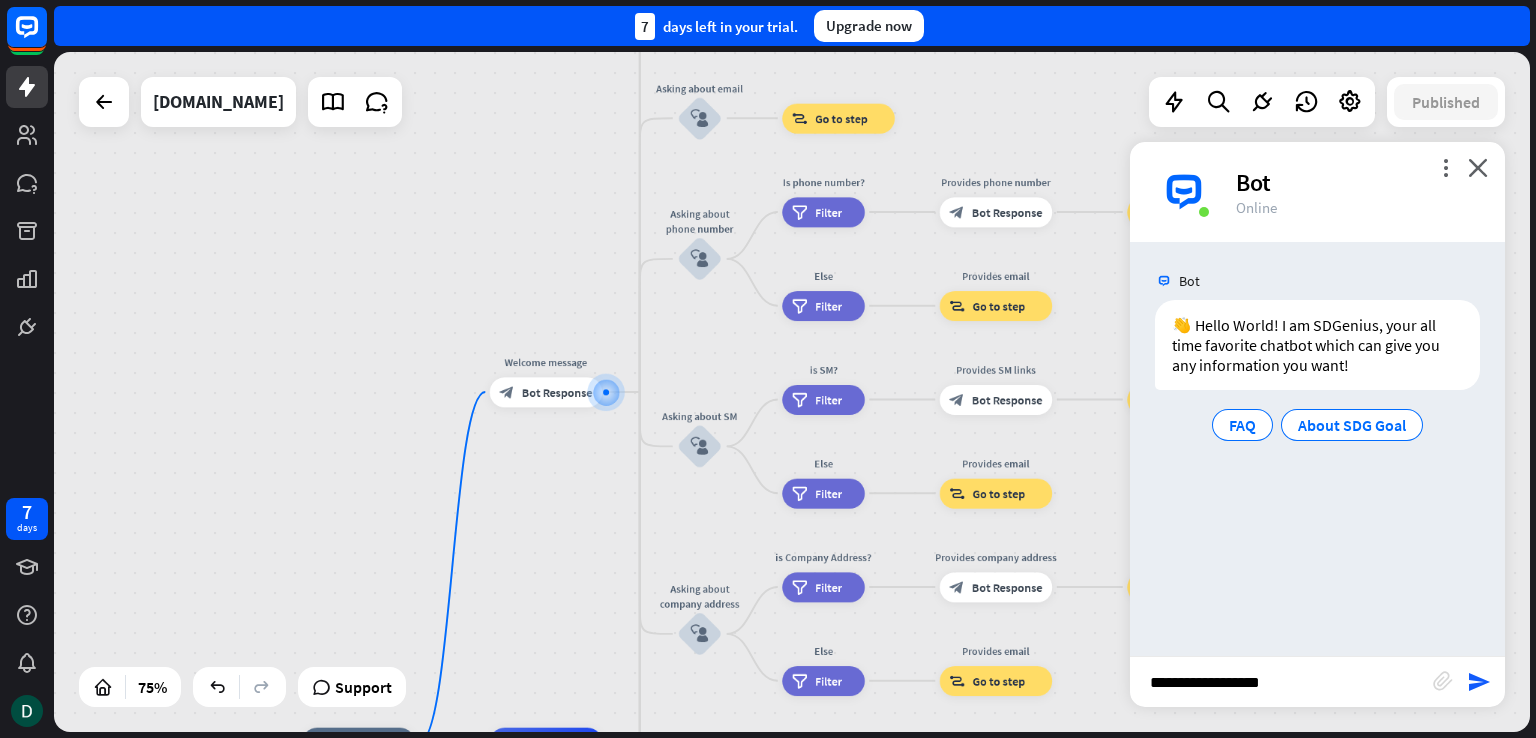 type on "**********" 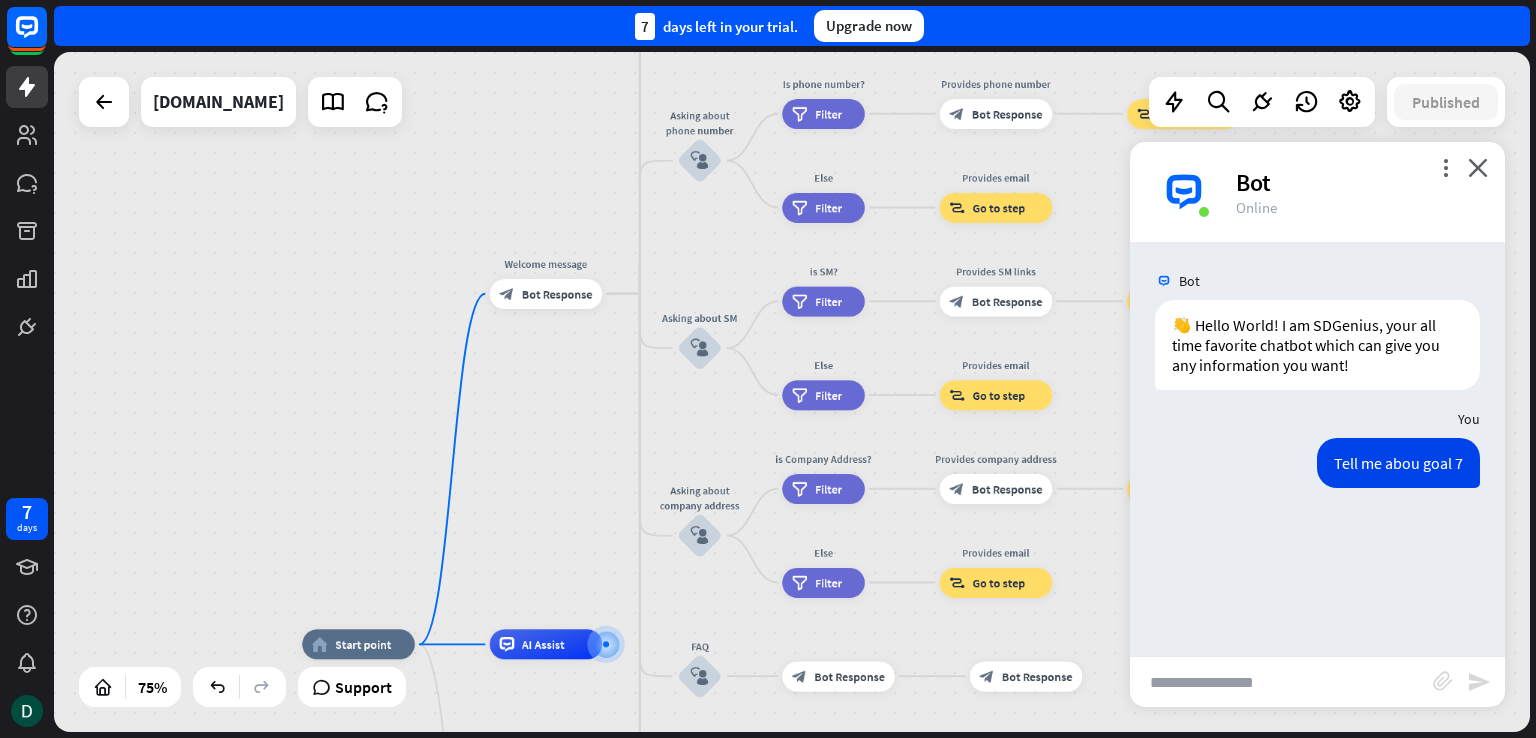 scroll, scrollTop: 770, scrollLeft: 0, axis: vertical 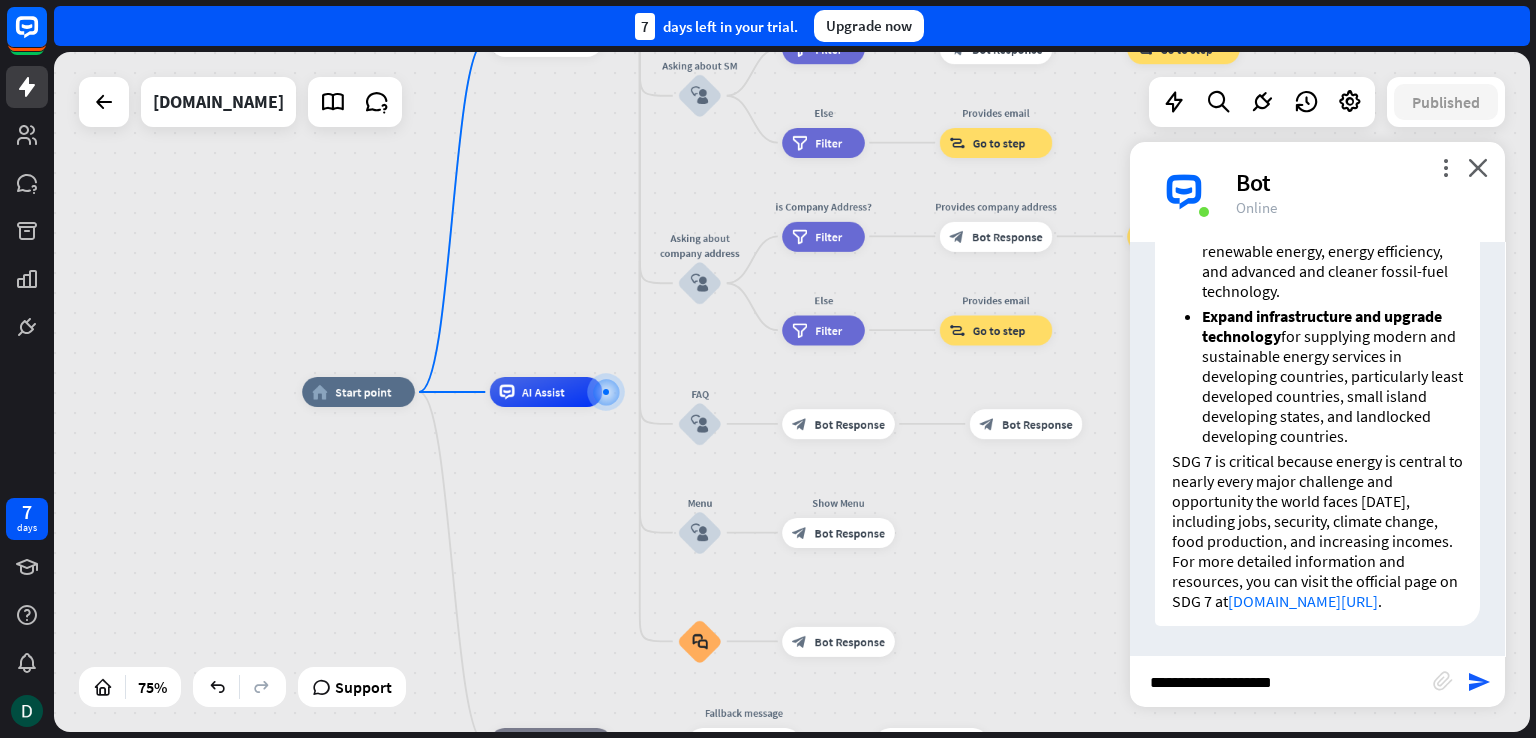 type on "**********" 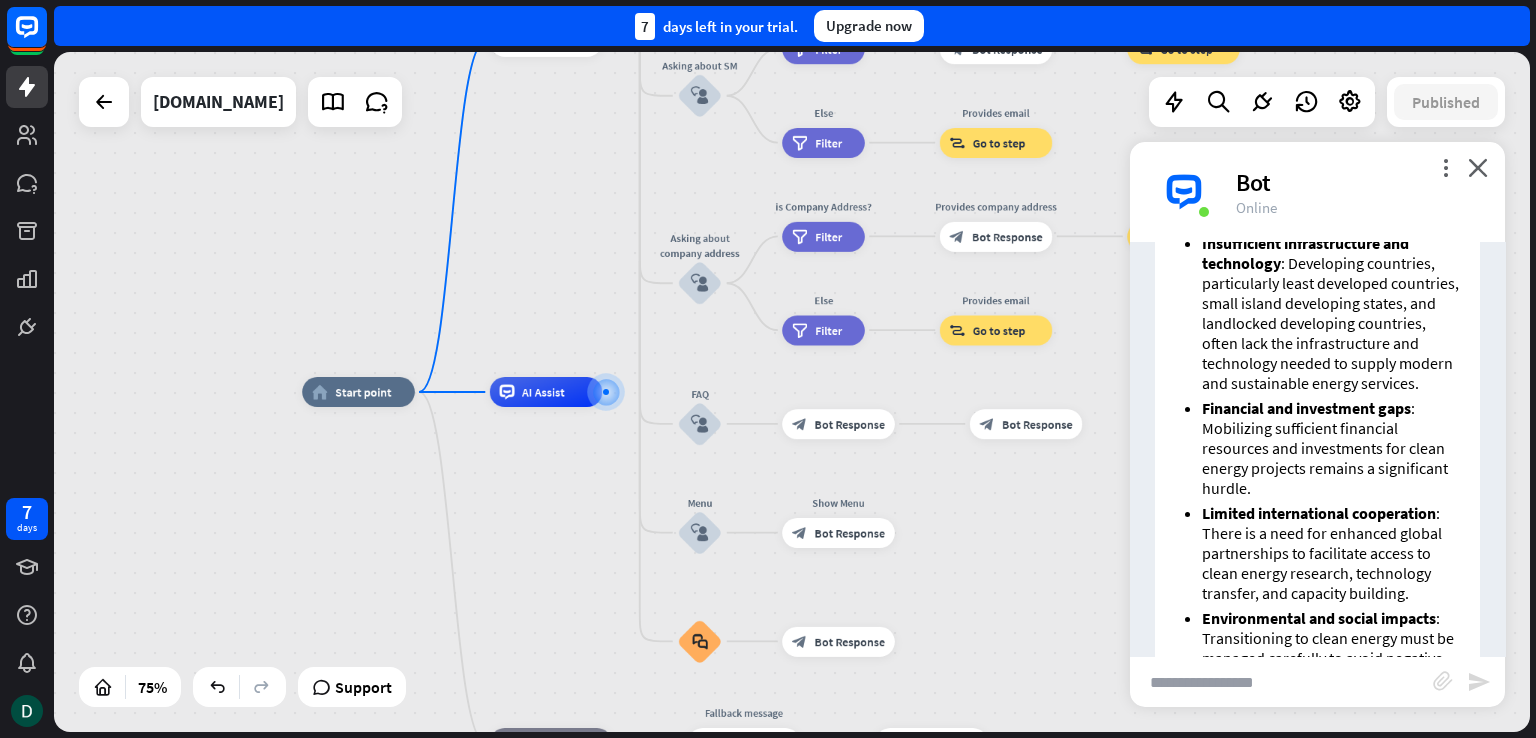 scroll, scrollTop: 1283, scrollLeft: 0, axis: vertical 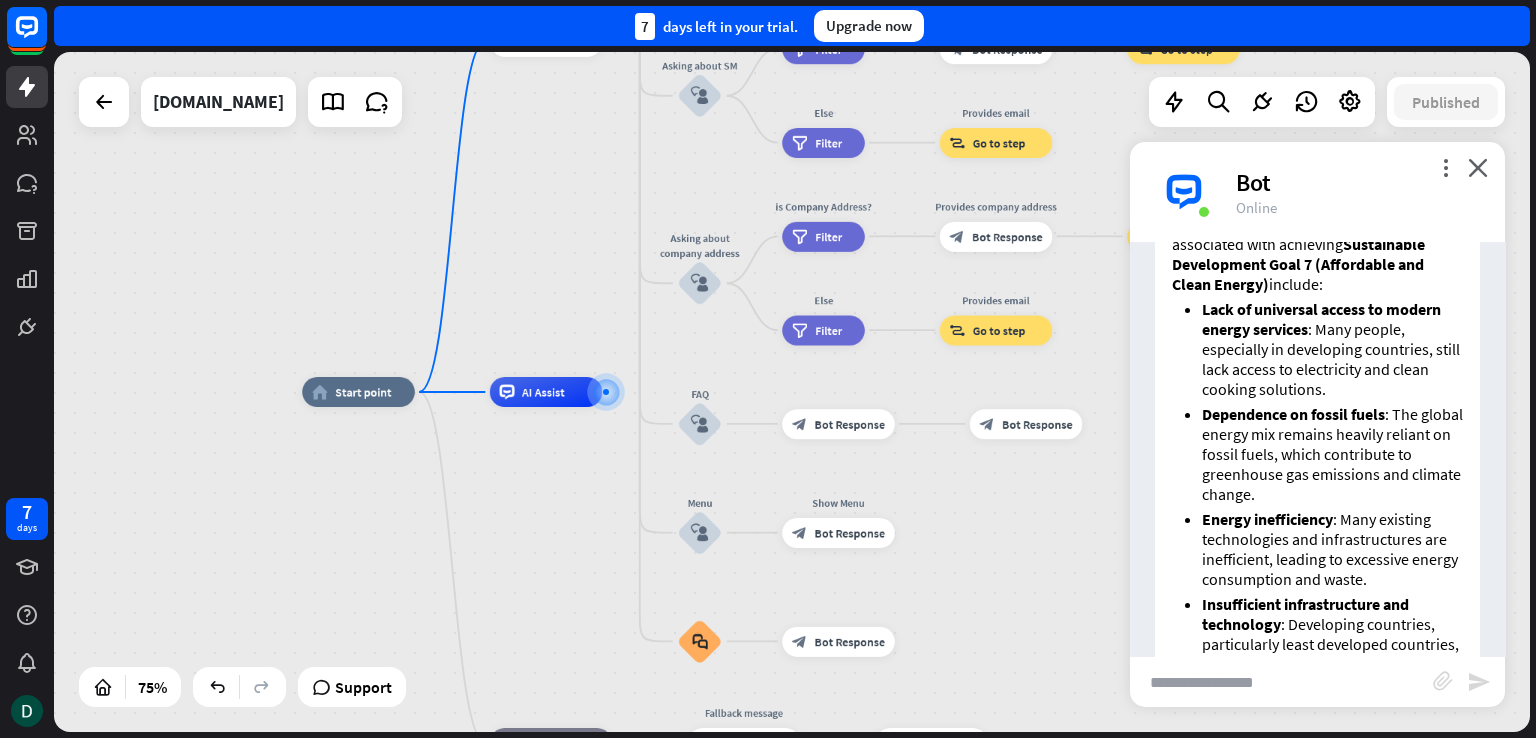 click on "The main challenges and problems associated with achieving  Sustainable Development Goal 7 (Affordable and Clean Energy)  include:
Lack of universal access to modern energy services : Many people, especially in developing countries, still lack access to electricity and clean cooking solutions.
Dependence on fossil fuels : The global energy mix remains heavily reliant on fossil fuels, which contribute to greenhouse gas emissions and climate change.
Energy inefficiency : Many existing technologies and infrastructures are inefficient, leading to excessive energy consumption and waste.
Insufficient infrastructure and technology : Developing countries, particularly least developed countries, small island developing states, and landlocked developing countries, often lack the infrastructure and technology needed to supply modern and sustainable energy services.
Financial and investment gaps : Mobilizing sufficient financial resources and investments for clean energy projects remains a significant hurdle." at bounding box center [1317, 739] 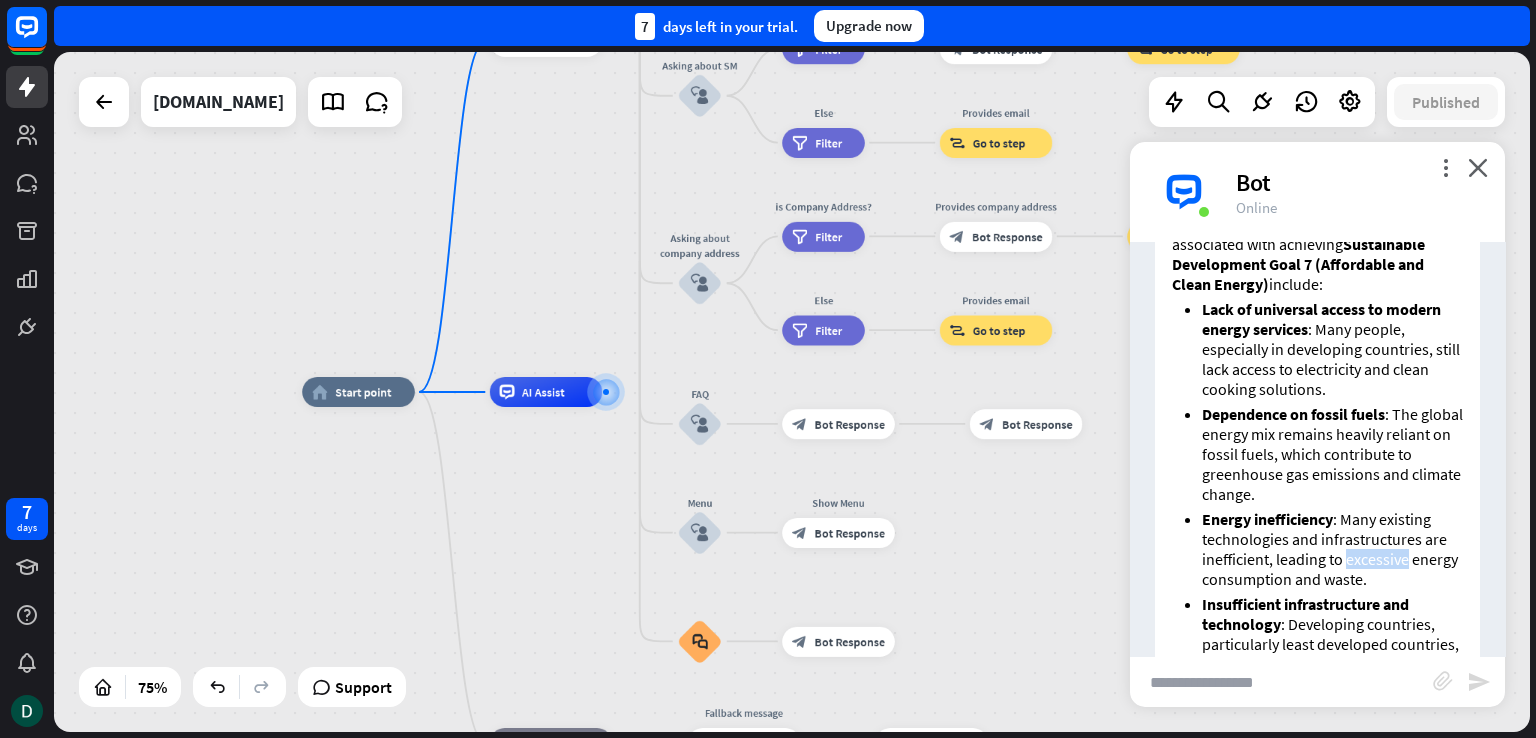 drag, startPoint x: 1486, startPoint y: 616, endPoint x: 1495, endPoint y: 624, distance: 12.0415945 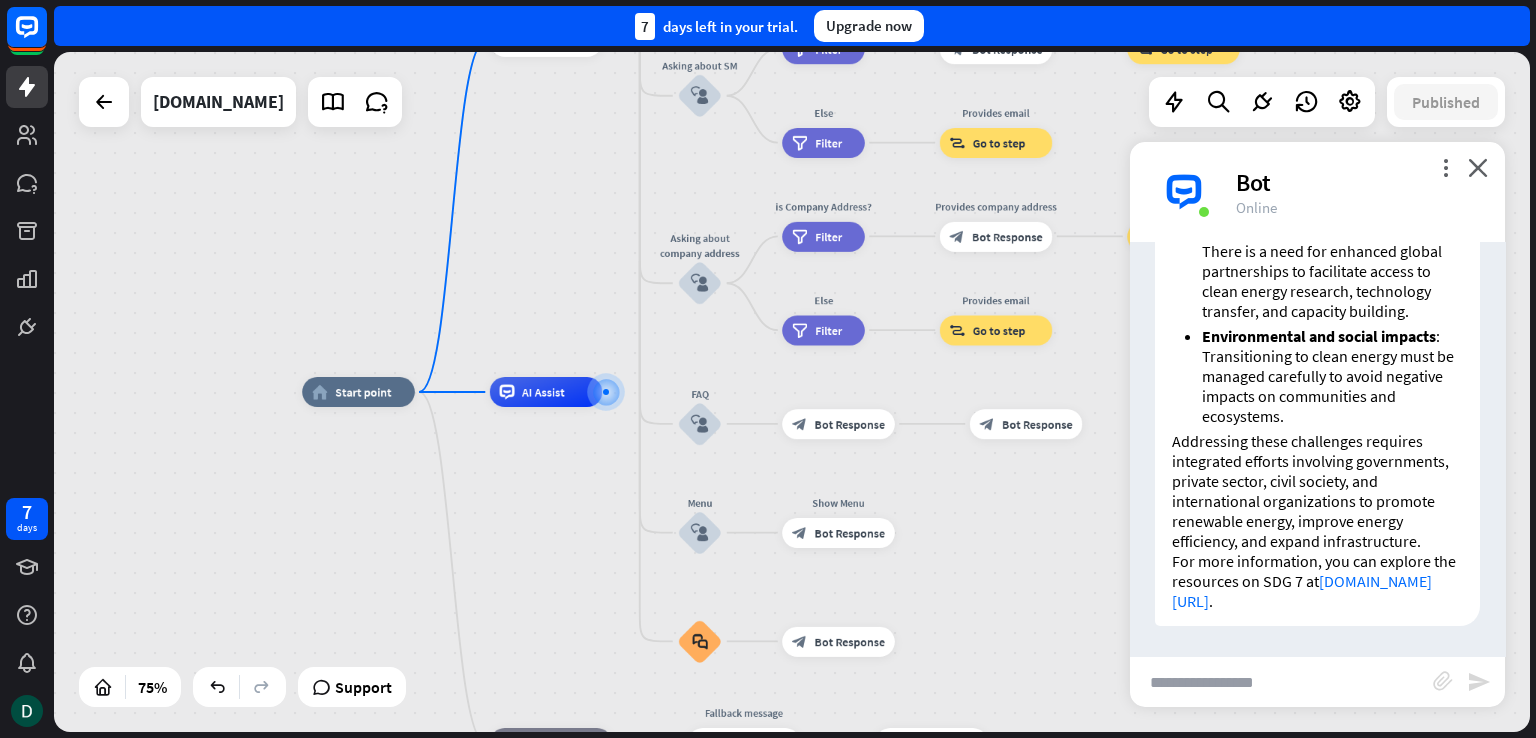 scroll, scrollTop: 2004, scrollLeft: 0, axis: vertical 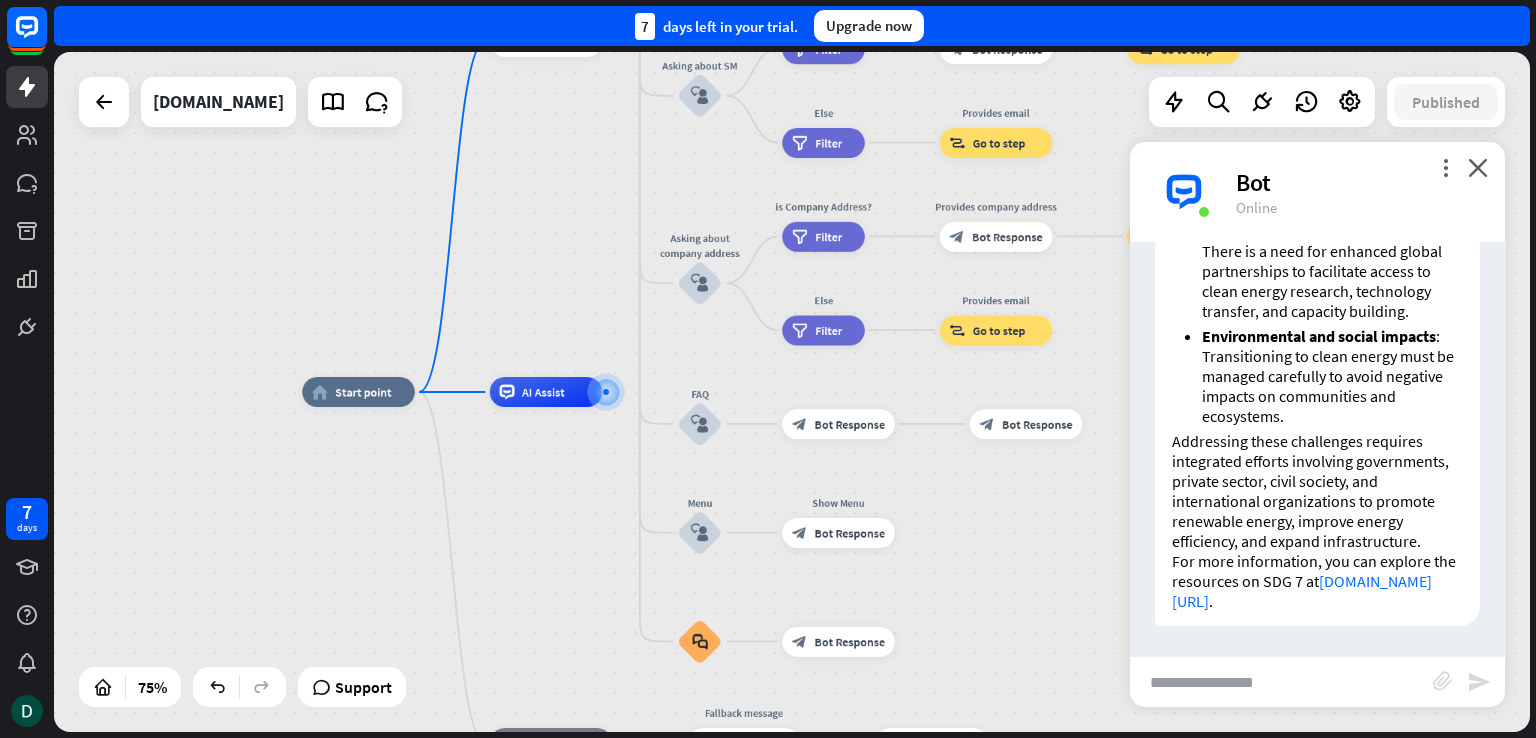 click at bounding box center [1281, 682] 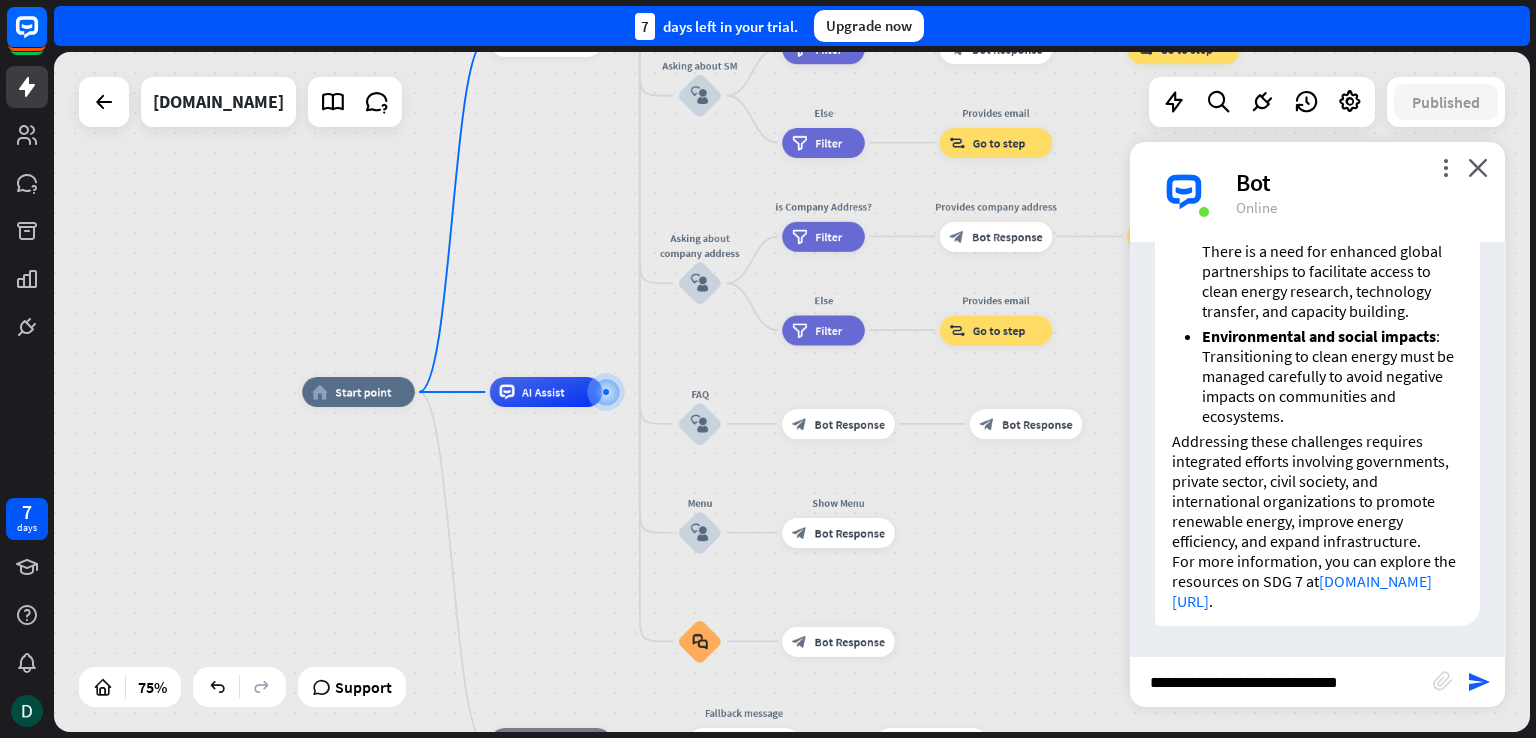 type on "**********" 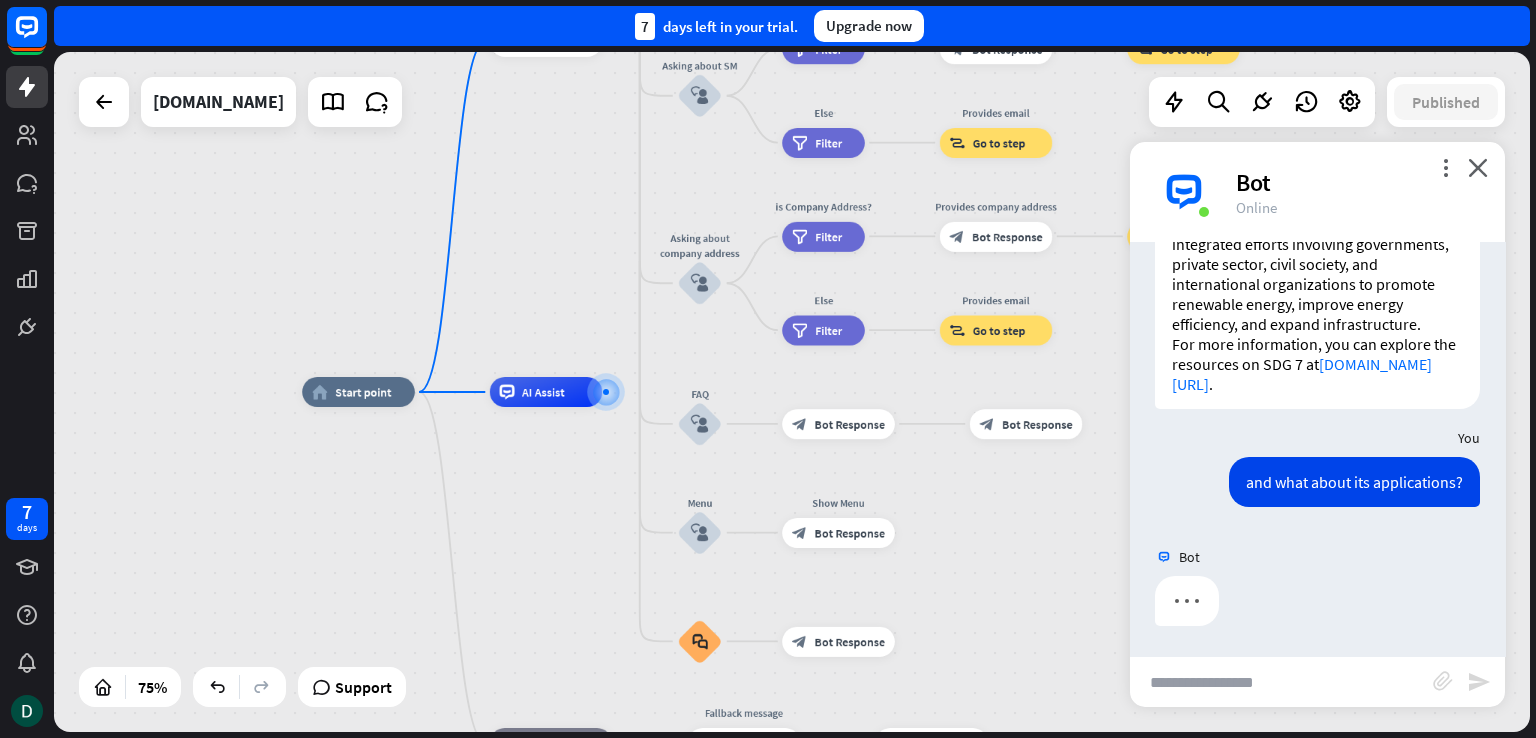 scroll, scrollTop: 2223, scrollLeft: 0, axis: vertical 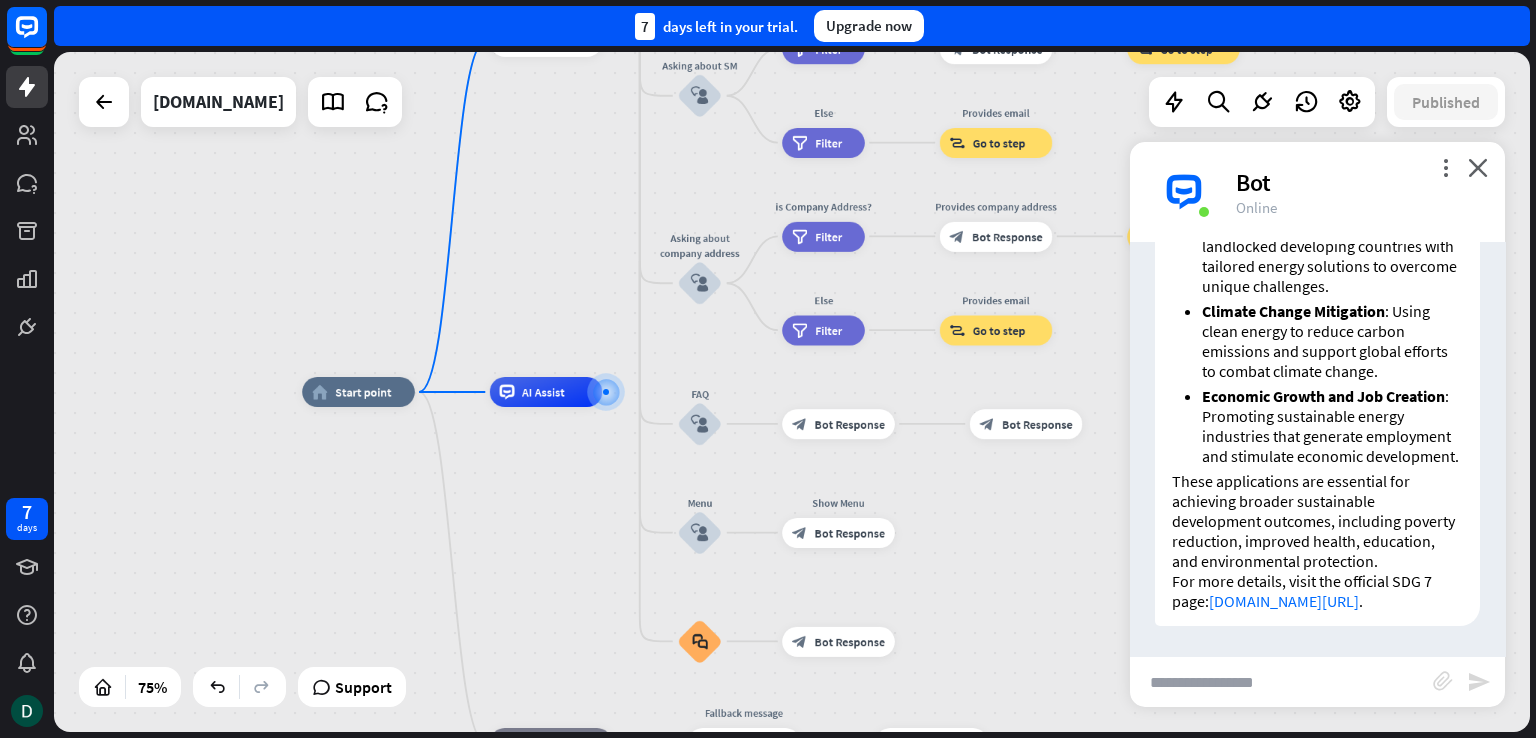 click on "Bot
👋 Hello World! I am SDGenius, your all time favorite chatbot which can give you any information you want!
[DATE] 9:01 PM
Show JSON
You
Tell me abou goal 7
[DATE] 9:02 PM
Show JSON
Bot
Sustainable Development Goal 7 (SDG 7) - Affordable and Clean Energy  aims to ensure access to affordable, reliable, sustainable, and modern energy for all.
Key aspects of SDG 7 include:
Universal access to modern energy services : Ensuring that everyone has access to electricity and clean cooking solutions.
Increase the share of renewable energy  in the global energy mix to reduce dependence on fossil fuels and lower greenhouse gas emissions.
Improve energy efficiency : Promoting technologies and practices that use less energy to perform the same tasks.
." at bounding box center [1317, 449] 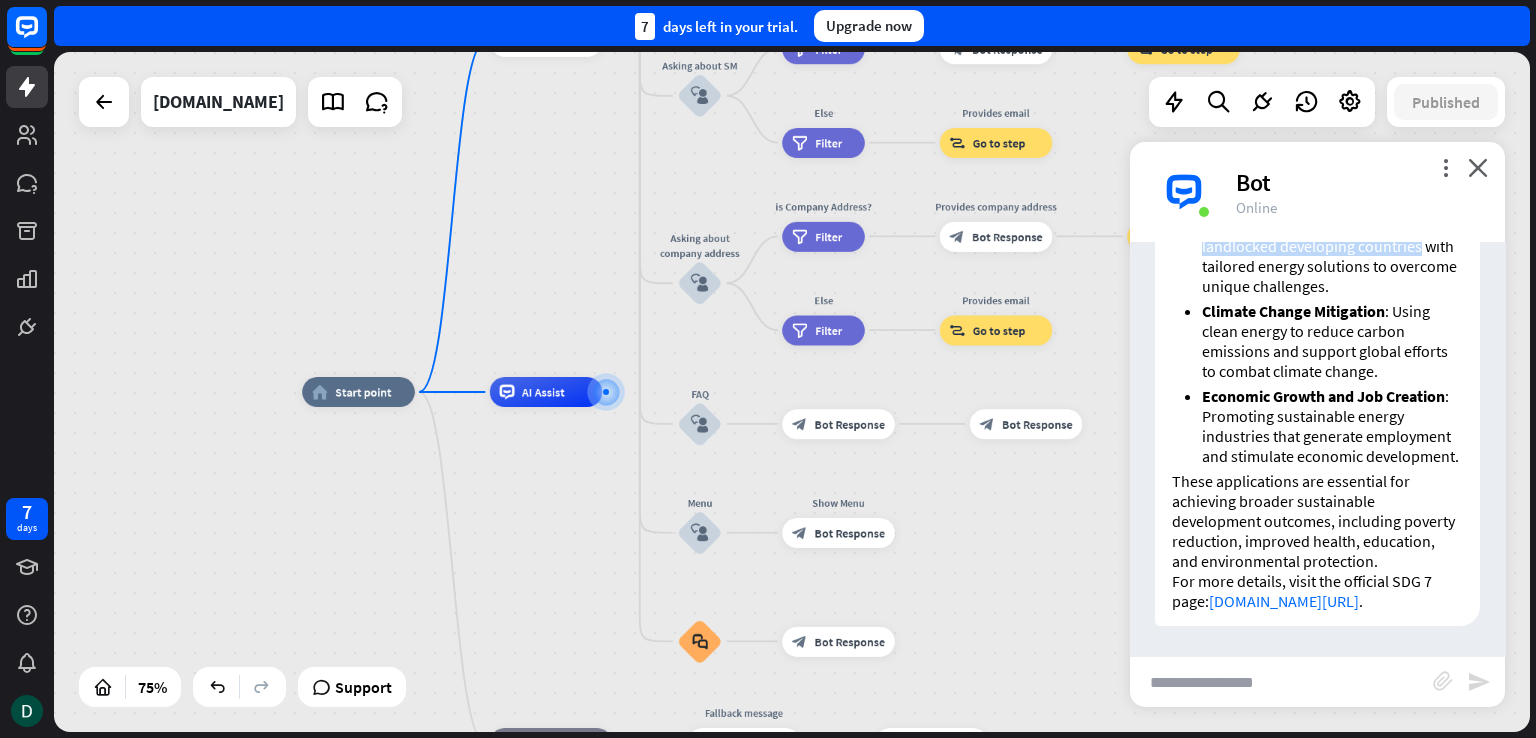click on "Bot
👋 Hello World! I am SDGenius, your all time favorite chatbot which can give you any information you want!
[DATE] 9:01 PM
Show JSON
You
Tell me abou goal 7
[DATE] 9:02 PM
Show JSON
Bot
Sustainable Development Goal 7 (SDG 7) - Affordable and Clean Energy  aims to ensure access to affordable, reliable, sustainable, and modern energy for all.
Key aspects of SDG 7 include:
Universal access to modern energy services : Ensuring that everyone has access to electricity and clean cooking solutions.
Increase the share of renewable energy  in the global energy mix to reduce dependence on fossil fuels and lower greenhouse gas emissions.
Improve energy efficiency : Promoting technologies and practices that use less energy to perform the same tasks.
." at bounding box center (1317, 449) 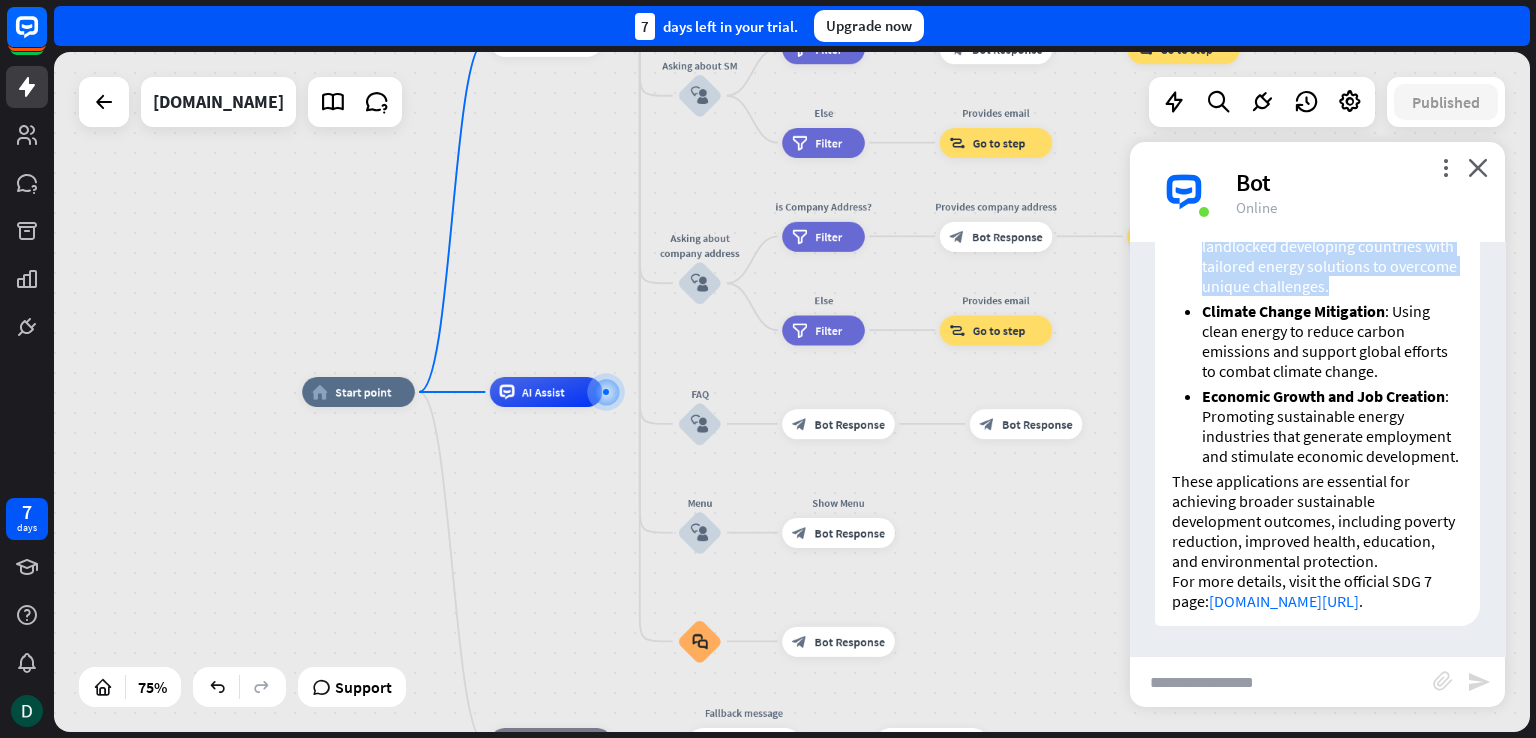 click on "Bot
👋 Hello World! I am SDGenius, your all time favorite chatbot which can give you any information you want!
[DATE] 9:01 PM
Show JSON
You
Tell me abou goal 7
[DATE] 9:02 PM
Show JSON
Bot
Sustainable Development Goal 7 (SDG 7) - Affordable and Clean Energy  aims to ensure access to affordable, reliable, sustainable, and modern energy for all.
Key aspects of SDG 7 include:
Universal access to modern energy services : Ensuring that everyone has access to electricity and clean cooking solutions.
Increase the share of renewable energy  in the global energy mix to reduce dependence on fossil fuels and lower greenhouse gas emissions.
Improve energy efficiency : Promoting technologies and practices that use less energy to perform the same tasks.
." at bounding box center [1317, 449] 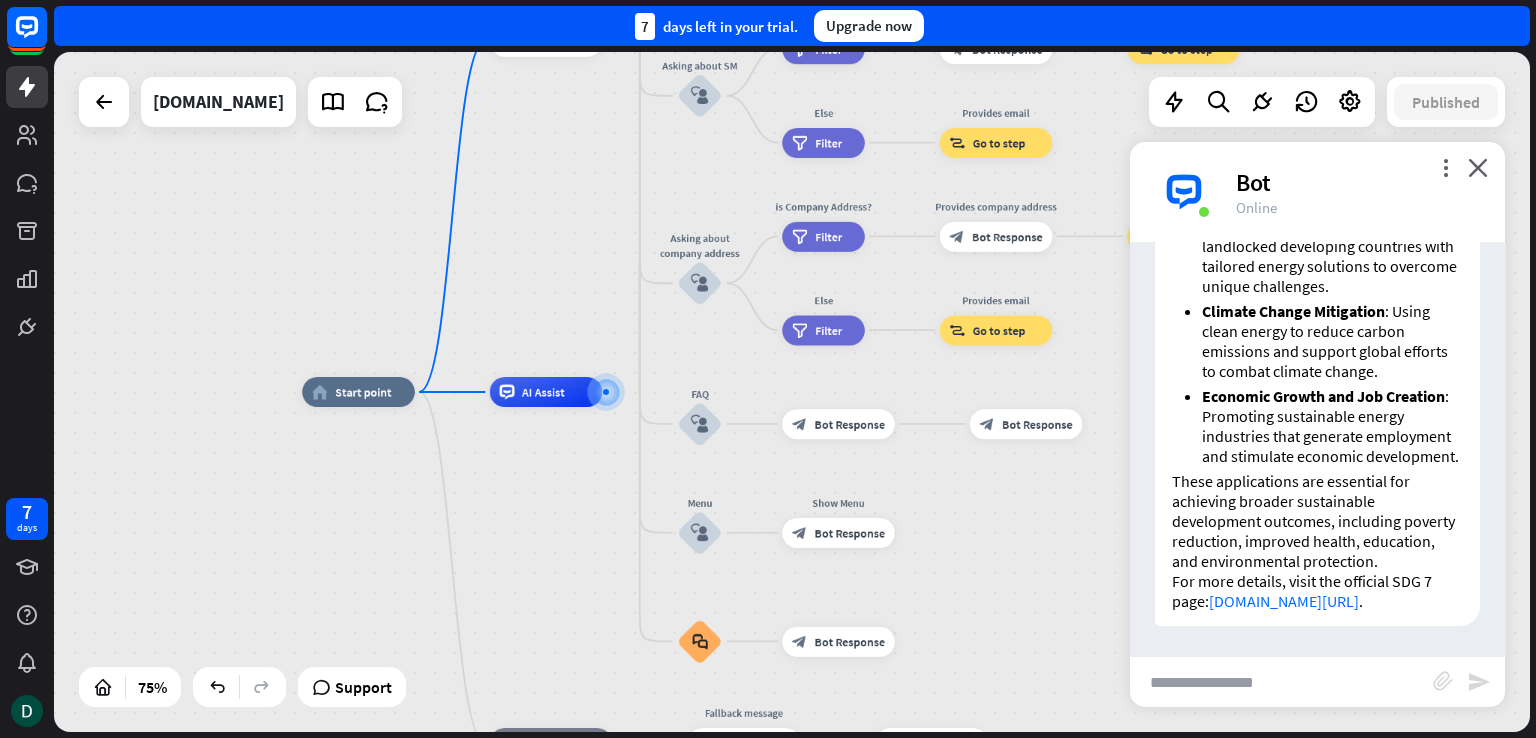 click on "Bot
👋 Hello World! I am SDGenius, your all time favorite chatbot which can give you any information you want!
[DATE] 9:01 PM
Show JSON
You
Tell me abou goal 7
[DATE] 9:02 PM
Show JSON
Bot
Sustainable Development Goal 7 (SDG 7) - Affordable and Clean Energy  aims to ensure access to affordable, reliable, sustainable, and modern energy for all.
Key aspects of SDG 7 include:
Universal access to modern energy services : Ensuring that everyone has access to electricity and clean cooking solutions.
Increase the share of renewable energy  in the global energy mix to reduce dependence on fossil fuels and lower greenhouse gas emissions.
Improve energy efficiency : Promoting technologies and practices that use less energy to perform the same tasks.
." at bounding box center [1317, 449] 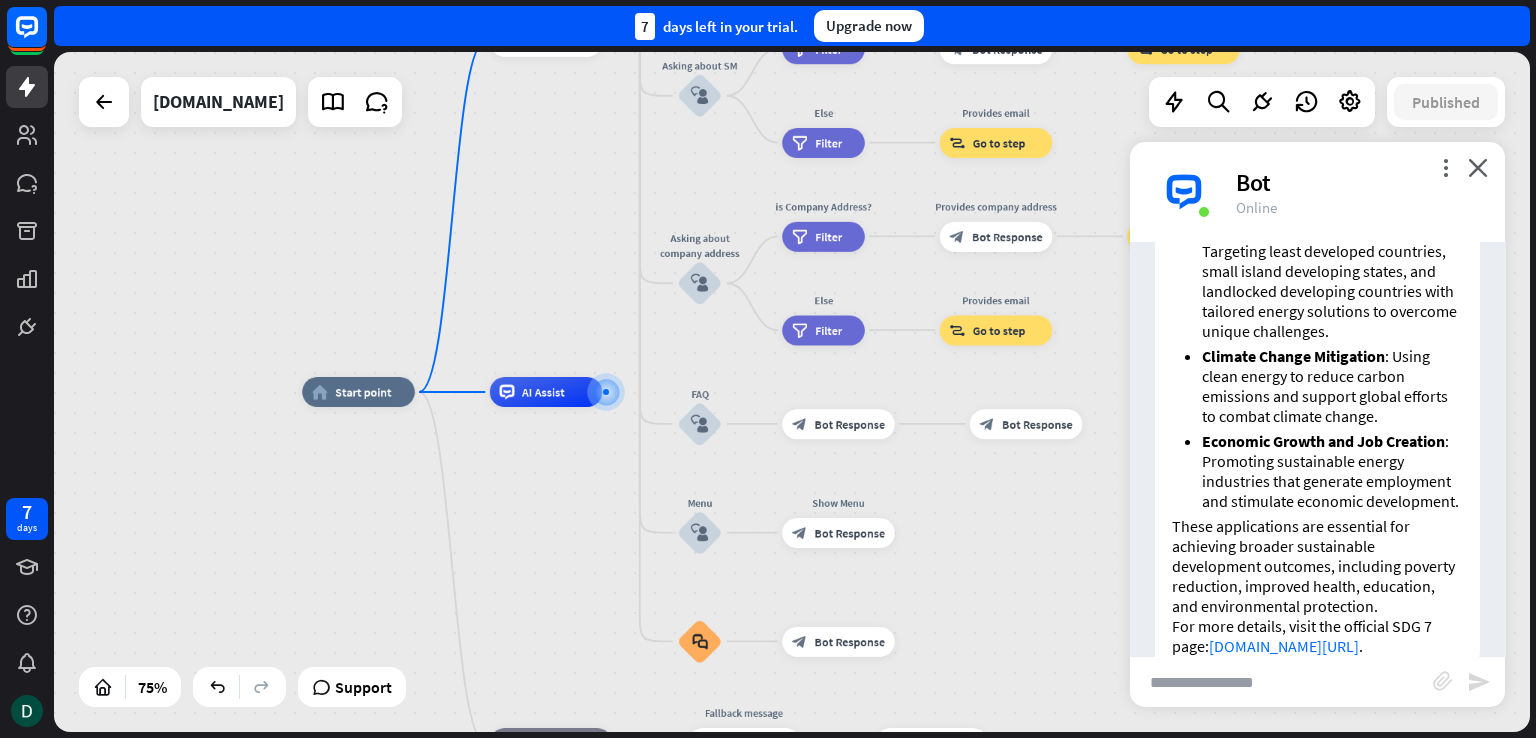 click on "Bot
👋 Hello World! I am SDGenius, your all time favorite chatbot which can give you any information you want!
[DATE] 9:01 PM
Show JSON
You
Tell me abou goal 7
[DATE] 9:02 PM
Show JSON
Bot
Sustainable Development Goal 7 (SDG 7) - Affordable and Clean Energy  aims to ensure access to affordable, reliable, sustainable, and modern energy for all.
Key aspects of SDG 7 include:
Universal access to modern energy services : Ensuring that everyone has access to electricity and clean cooking solutions.
Increase the share of renewable energy  in the global energy mix to reduce dependence on fossil fuels and lower greenhouse gas emissions.
Improve energy efficiency : Promoting technologies and practices that use less energy to perform the same tasks.
." at bounding box center (1317, 449) 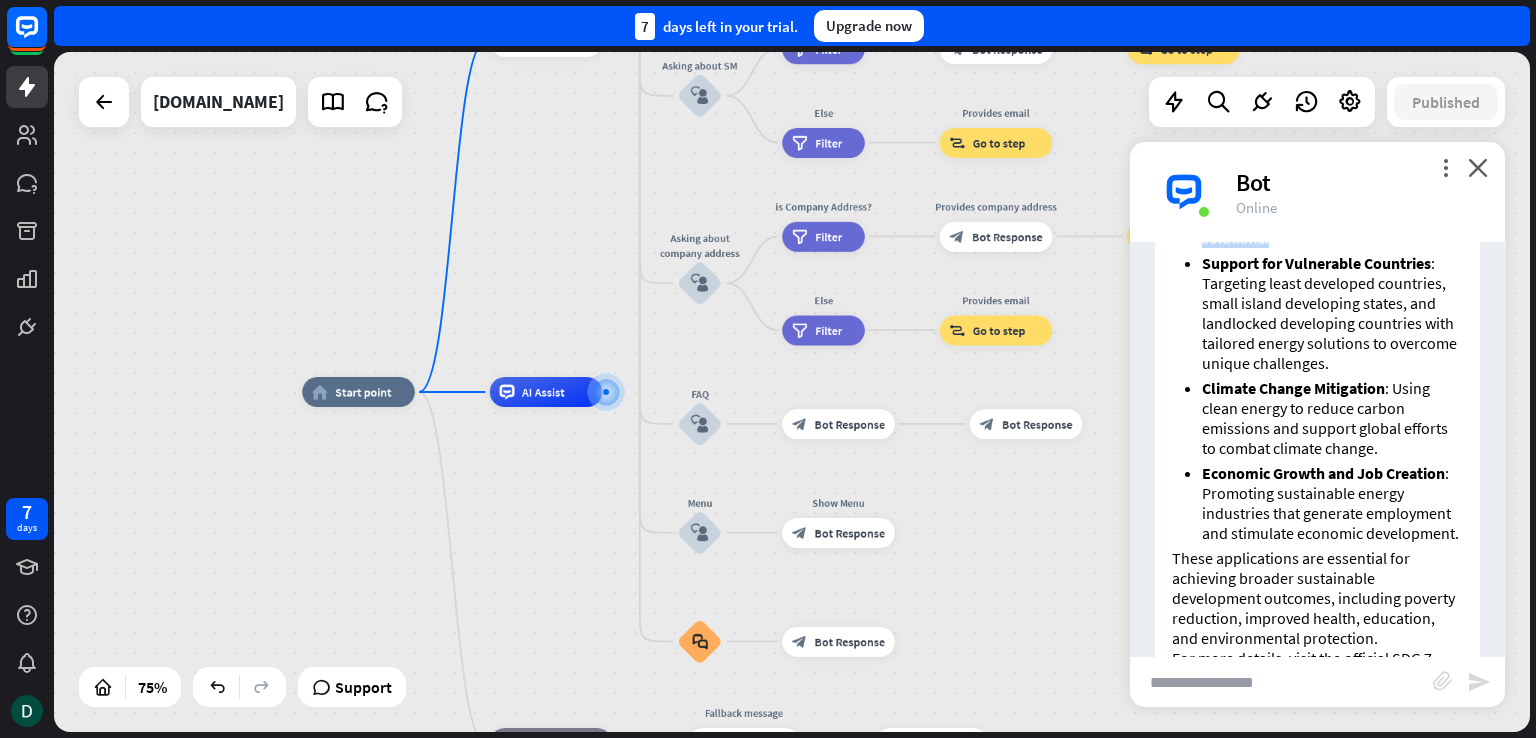 click on "Bot
👋 Hello World! I am SDGenius, your all time favorite chatbot which can give you any information you want!
[DATE] 9:01 PM
Show JSON
You
Tell me abou goal 7
[DATE] 9:02 PM
Show JSON
Bot
Sustainable Development Goal 7 (SDG 7) - Affordable and Clean Energy  aims to ensure access to affordable, reliable, sustainable, and modern energy for all.
Key aspects of SDG 7 include:
Universal access to modern energy services : Ensuring that everyone has access to electricity and clean cooking solutions.
Increase the share of renewable energy  in the global energy mix to reduce dependence on fossil fuels and lower greenhouse gas emissions.
Improve energy efficiency : Promoting technologies and practices that use less energy to perform the same tasks.
." at bounding box center (1317, 449) 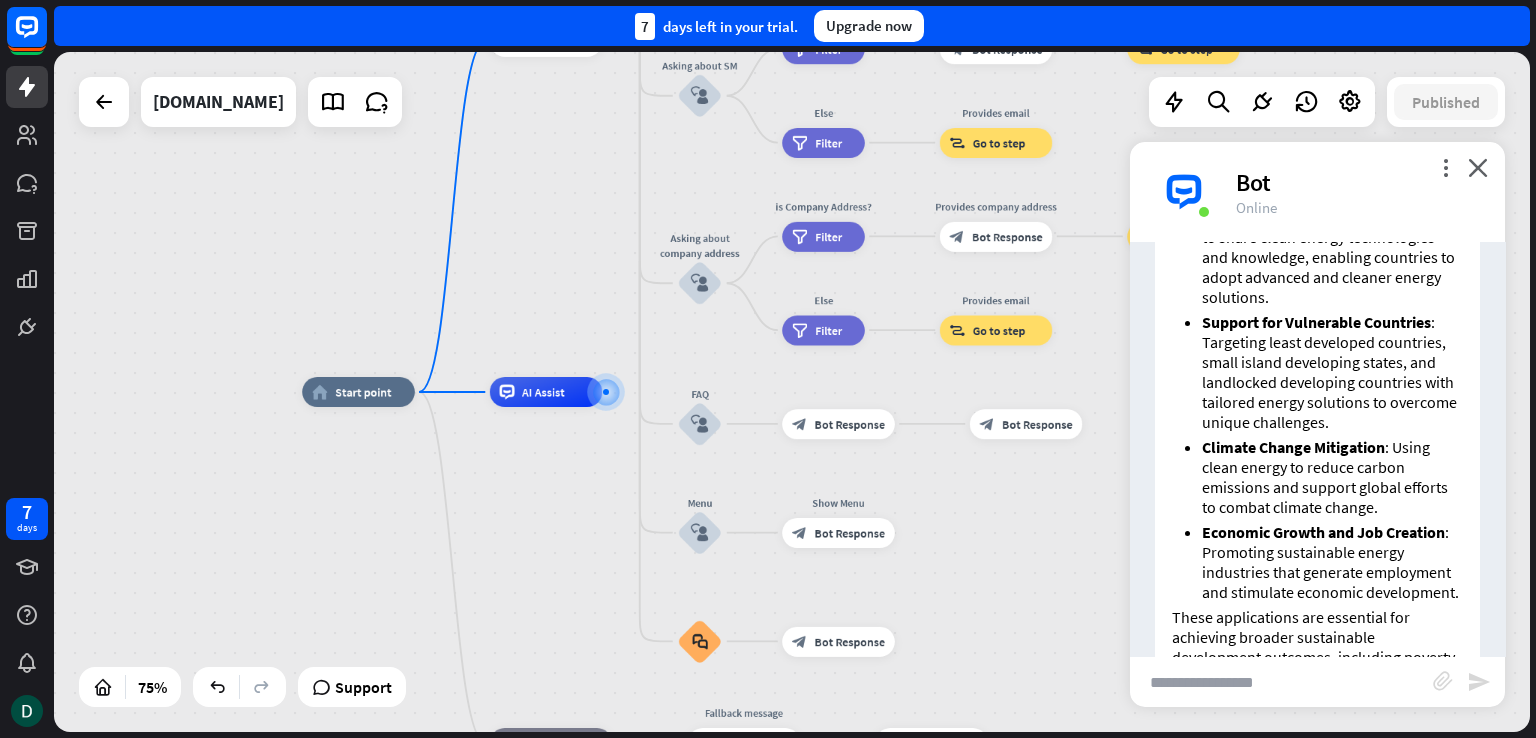 click on "Bot
👋 Hello World! I am SDGenius, your all time favorite chatbot which can give you any information you want!
[DATE] 9:01 PM
Show JSON
You
Tell me abou goal 7
[DATE] 9:02 PM
Show JSON
Bot
Sustainable Development Goal 7 (SDG 7) - Affordable and Clean Energy  aims to ensure access to affordable, reliable, sustainable, and modern energy for all.
Key aspects of SDG 7 include:
Universal access to modern energy services : Ensuring that everyone has access to electricity and clean cooking solutions.
Increase the share of renewable energy  in the global energy mix to reduce dependence on fossil fuels and lower greenhouse gas emissions.
Improve energy efficiency : Promoting technologies and practices that use less energy to perform the same tasks.
." at bounding box center [1317, 449] 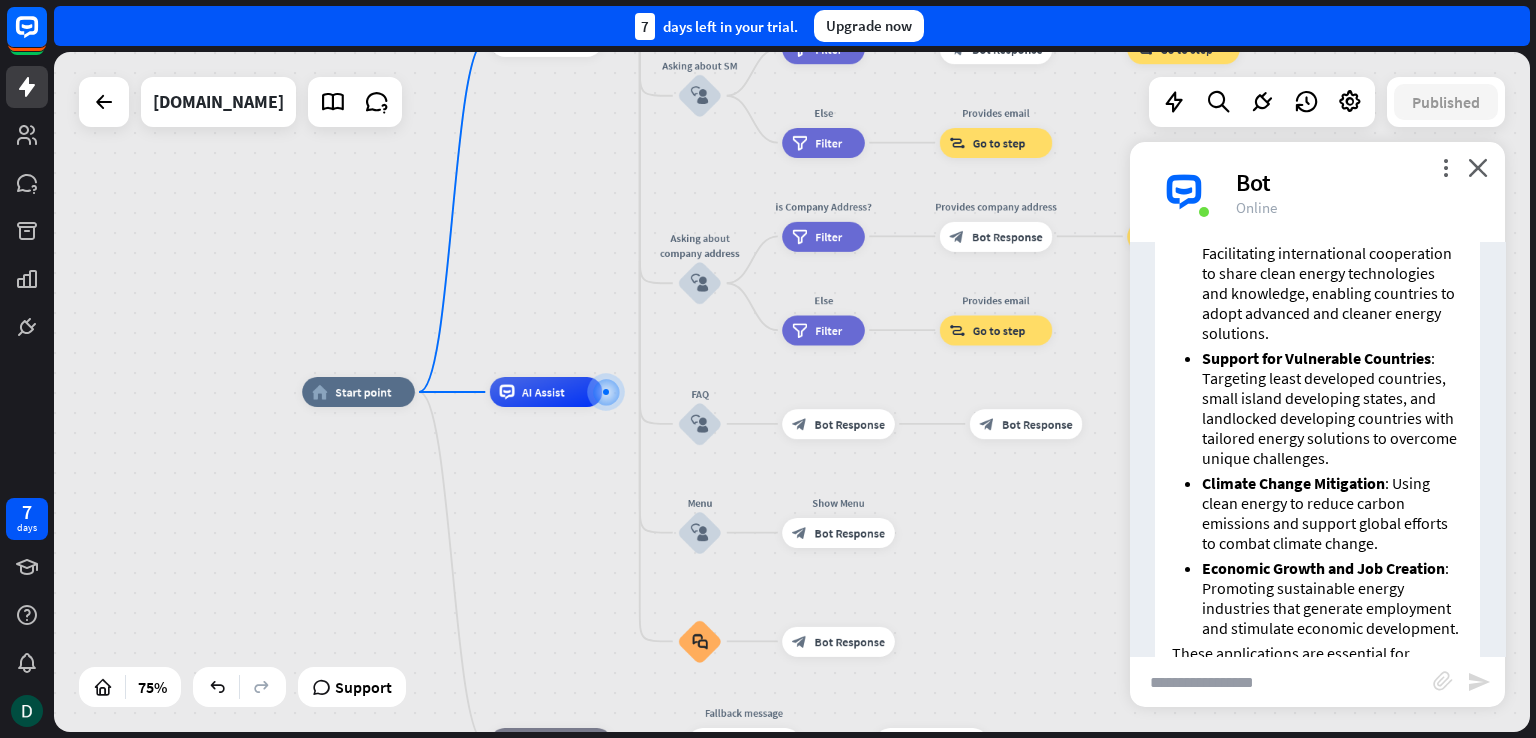 click on "Bot
👋 Hello World! I am SDGenius, your all time favorite chatbot which can give you any information you want!
[DATE] 9:01 PM
Show JSON
You
Tell me abou goal 7
[DATE] 9:02 PM
Show JSON
Bot
Sustainable Development Goal 7 (SDG 7) - Affordable and Clean Energy  aims to ensure access to affordable, reliable, sustainable, and modern energy for all.
Key aspects of SDG 7 include:
Universal access to modern energy services : Ensuring that everyone has access to electricity and clean cooking solutions.
Increase the share of renewable energy  in the global energy mix to reduce dependence on fossil fuels and lower greenhouse gas emissions.
Improve energy efficiency : Promoting technologies and practices that use less energy to perform the same tasks.
." at bounding box center [1317, 449] 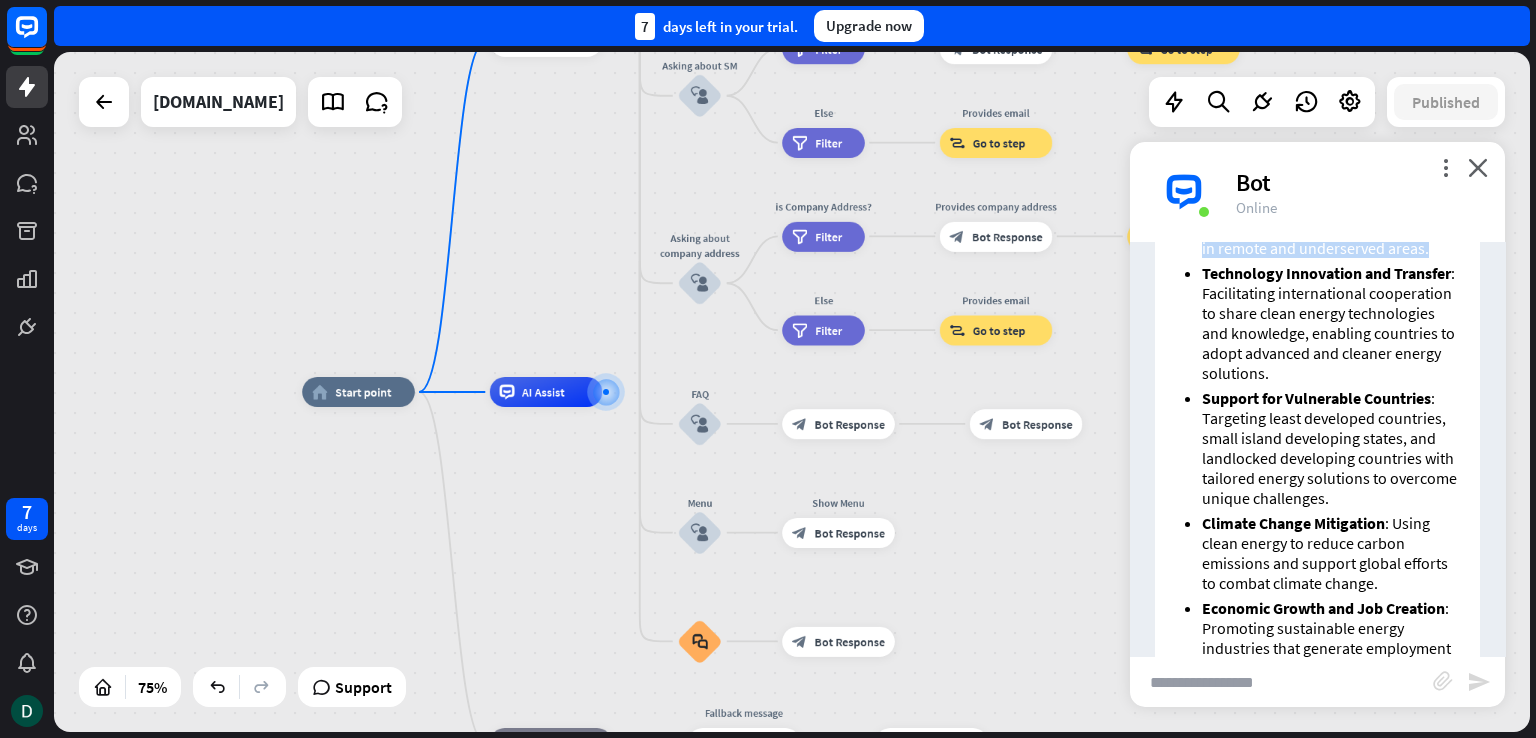click on "Bot
👋 Hello World! I am SDGenius, your all time favorite chatbot which can give you any information you want!
[DATE] 9:01 PM
Show JSON
You
Tell me abou goal 7
[DATE] 9:02 PM
Show JSON
Bot
Sustainable Development Goal 7 (SDG 7) - Affordable and Clean Energy  aims to ensure access to affordable, reliable, sustainable, and modern energy for all.
Key aspects of SDG 7 include:
Universal access to modern energy services : Ensuring that everyone has access to electricity and clean cooking solutions.
Increase the share of renewable energy  in the global energy mix to reduce dependence on fossil fuels and lower greenhouse gas emissions.
Improve energy efficiency : Promoting technologies and practices that use less energy to perform the same tasks.
." at bounding box center [1317, 449] 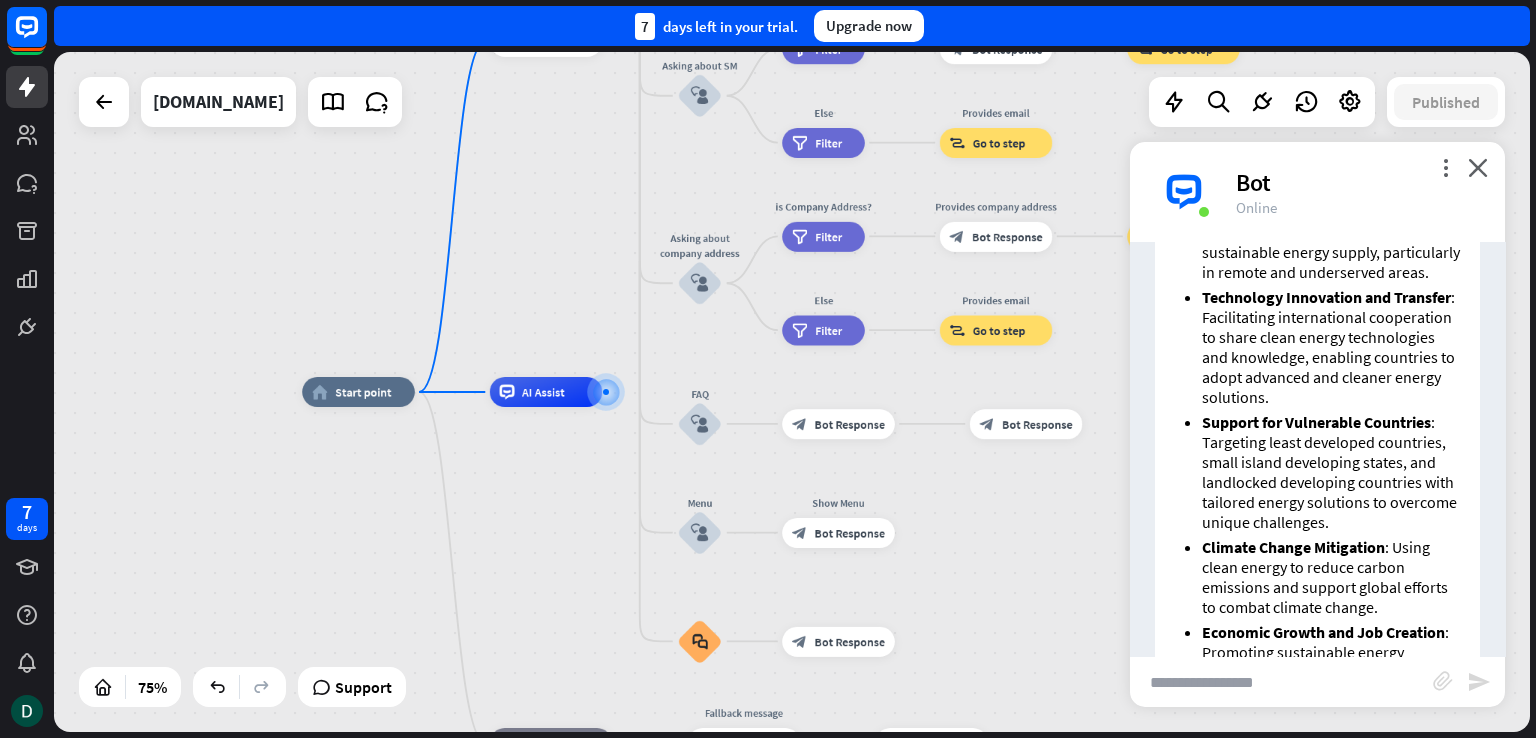 click on "Bot
👋 Hello World! I am SDGenius, your all time favorite chatbot which can give you any information you want!
[DATE] 9:01 PM
Show JSON
You
Tell me abou goal 7
[DATE] 9:02 PM
Show JSON
Bot
Sustainable Development Goal 7 (SDG 7) - Affordable and Clean Energy  aims to ensure access to affordable, reliable, sustainable, and modern energy for all.
Key aspects of SDG 7 include:
Universal access to modern energy services : Ensuring that everyone has access to electricity and clean cooking solutions.
Increase the share of renewable energy  in the global energy mix to reduce dependence on fossil fuels and lower greenhouse gas emissions.
Improve energy efficiency : Promoting technologies and practices that use less energy to perform the same tasks.
." at bounding box center (1317, 449) 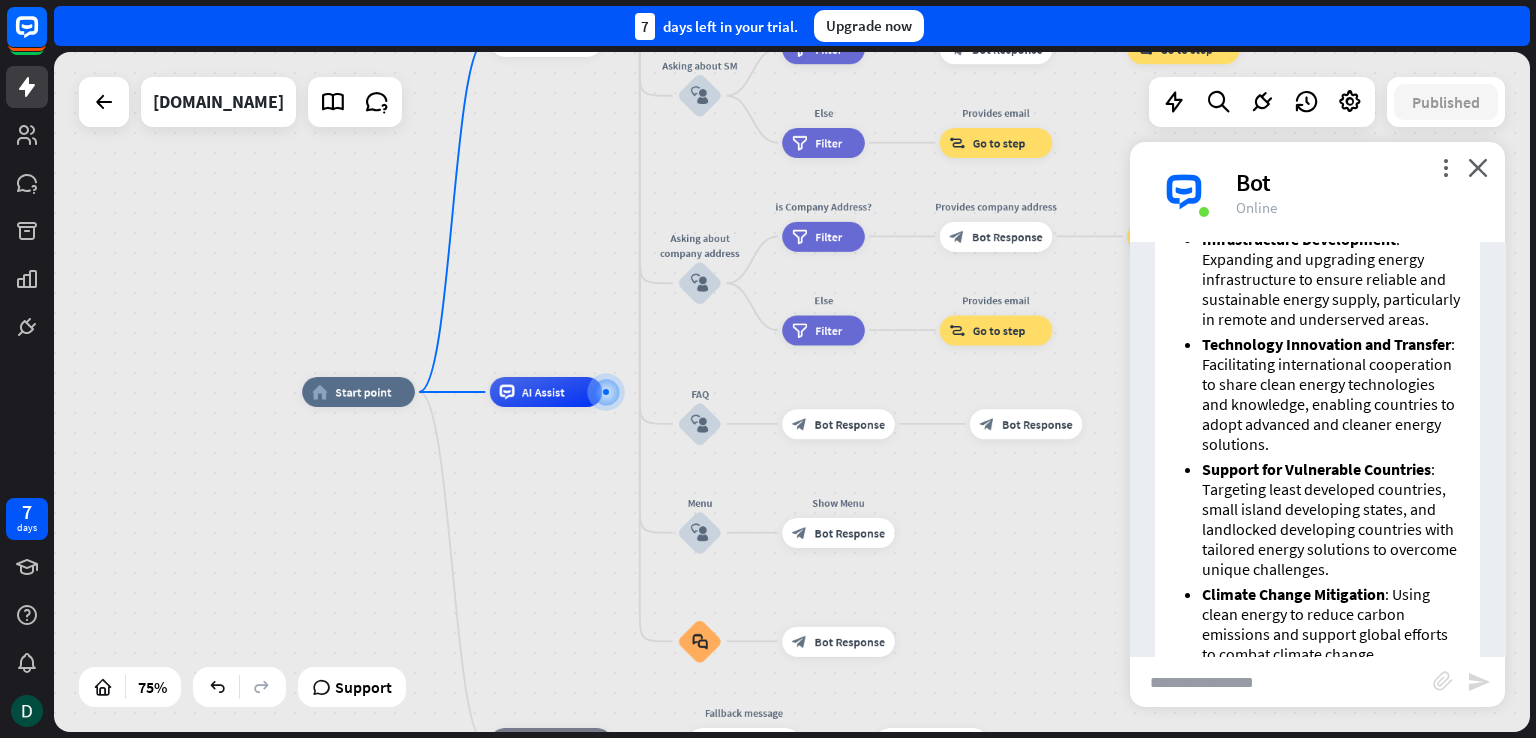 click on "Bot
👋 Hello World! I am SDGenius, your all time favorite chatbot which can give you any information you want!
[DATE] 9:01 PM
Show JSON
You
Tell me abou goal 7
[DATE] 9:02 PM
Show JSON
Bot
Sustainable Development Goal 7 (SDG 7) - Affordable and Clean Energy  aims to ensure access to affordable, reliable, sustainable, and modern energy for all.
Key aspects of SDG 7 include:
Universal access to modern energy services : Ensuring that everyone has access to electricity and clean cooking solutions.
Increase the share of renewable energy  in the global energy mix to reduce dependence on fossil fuels and lower greenhouse gas emissions.
Improve energy efficiency : Promoting technologies and practices that use less energy to perform the same tasks.
." at bounding box center [1317, 449] 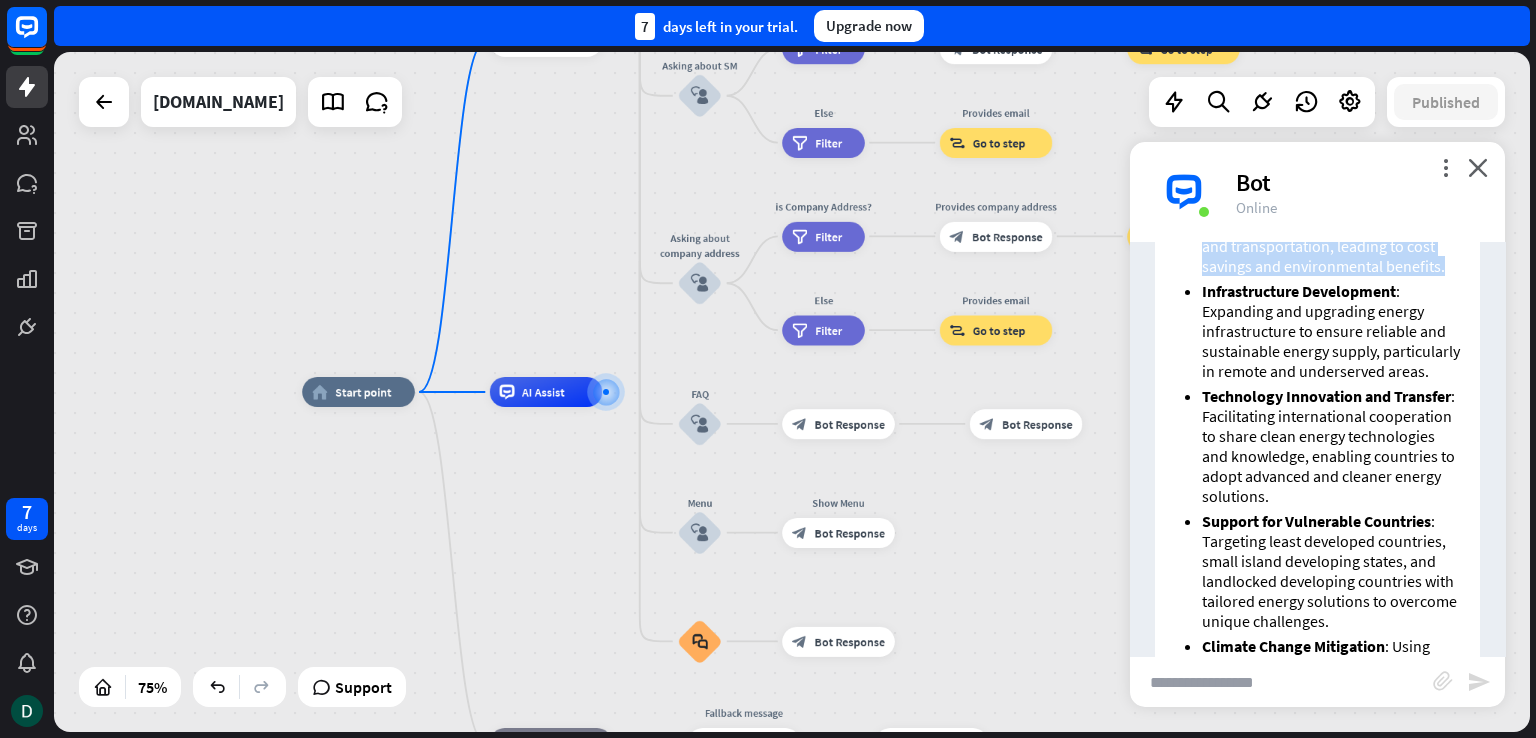 click on "Bot
👋 Hello World! I am SDGenius, your all time favorite chatbot which can give you any information you want!
[DATE] 9:01 PM
Show JSON
You
Tell me abou goal 7
[DATE] 9:02 PM
Show JSON
Bot
Sustainable Development Goal 7 (SDG 7) - Affordable and Clean Energy  aims to ensure access to affordable, reliable, sustainable, and modern energy for all.
Key aspects of SDG 7 include:
Universal access to modern energy services : Ensuring that everyone has access to electricity and clean cooking solutions.
Increase the share of renewable energy  in the global energy mix to reduce dependence on fossil fuels and lower greenhouse gas emissions.
Improve energy efficiency : Promoting technologies and practices that use less energy to perform the same tasks.
." at bounding box center [1317, 449] 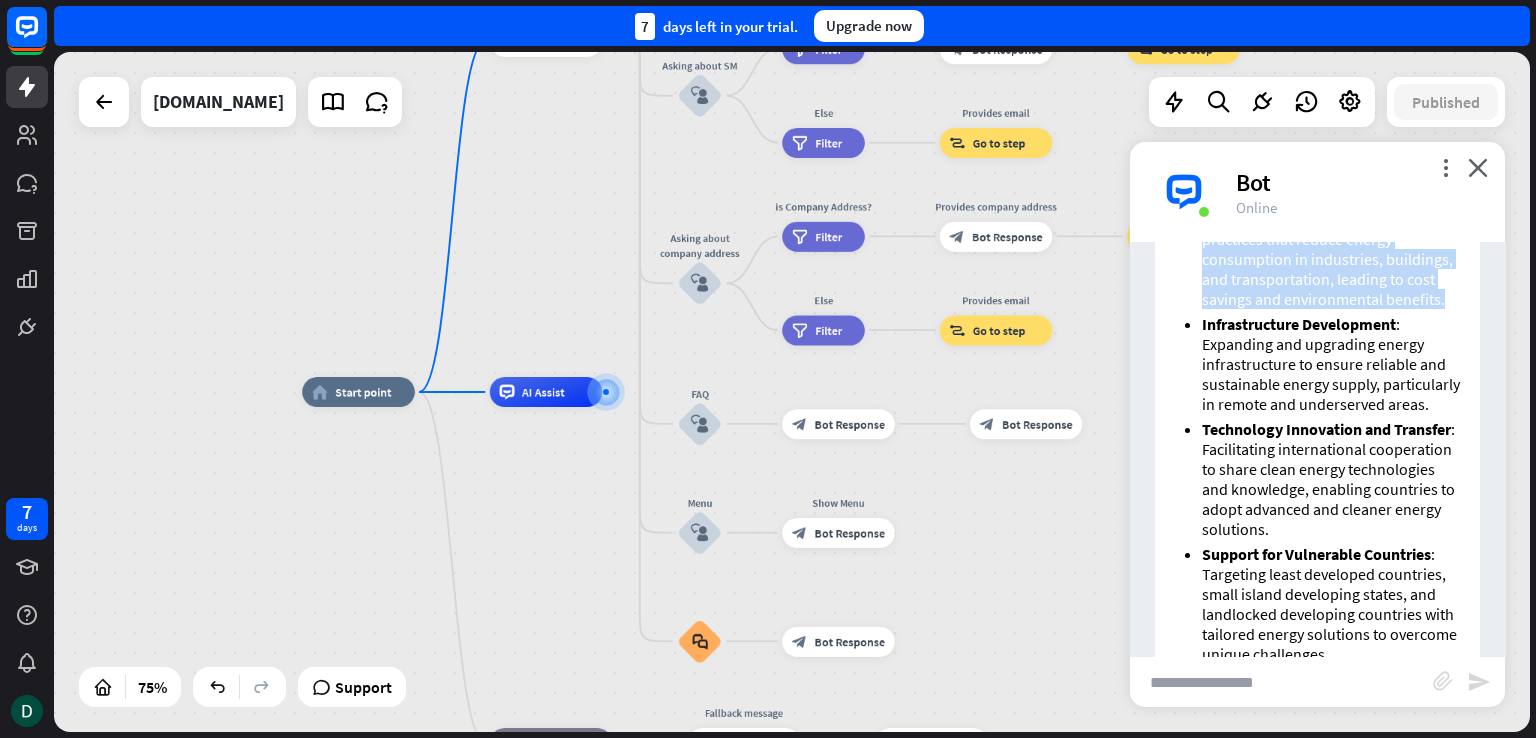 click on "Bot
👋 Hello World! I am SDGenius, your all time favorite chatbot which can give you any information you want!
[DATE] 9:01 PM
Show JSON
You
Tell me abou goal 7
[DATE] 9:02 PM
Show JSON
Bot
Sustainable Development Goal 7 (SDG 7) - Affordable and Clean Energy  aims to ensure access to affordable, reliable, sustainable, and modern energy for all.
Key aspects of SDG 7 include:
Universal access to modern energy services : Ensuring that everyone has access to electricity and clean cooking solutions.
Increase the share of renewable energy  in the global energy mix to reduce dependence on fossil fuels and lower greenhouse gas emissions.
Improve energy efficiency : Promoting technologies and practices that use less energy to perform the same tasks.
." at bounding box center (1317, 449) 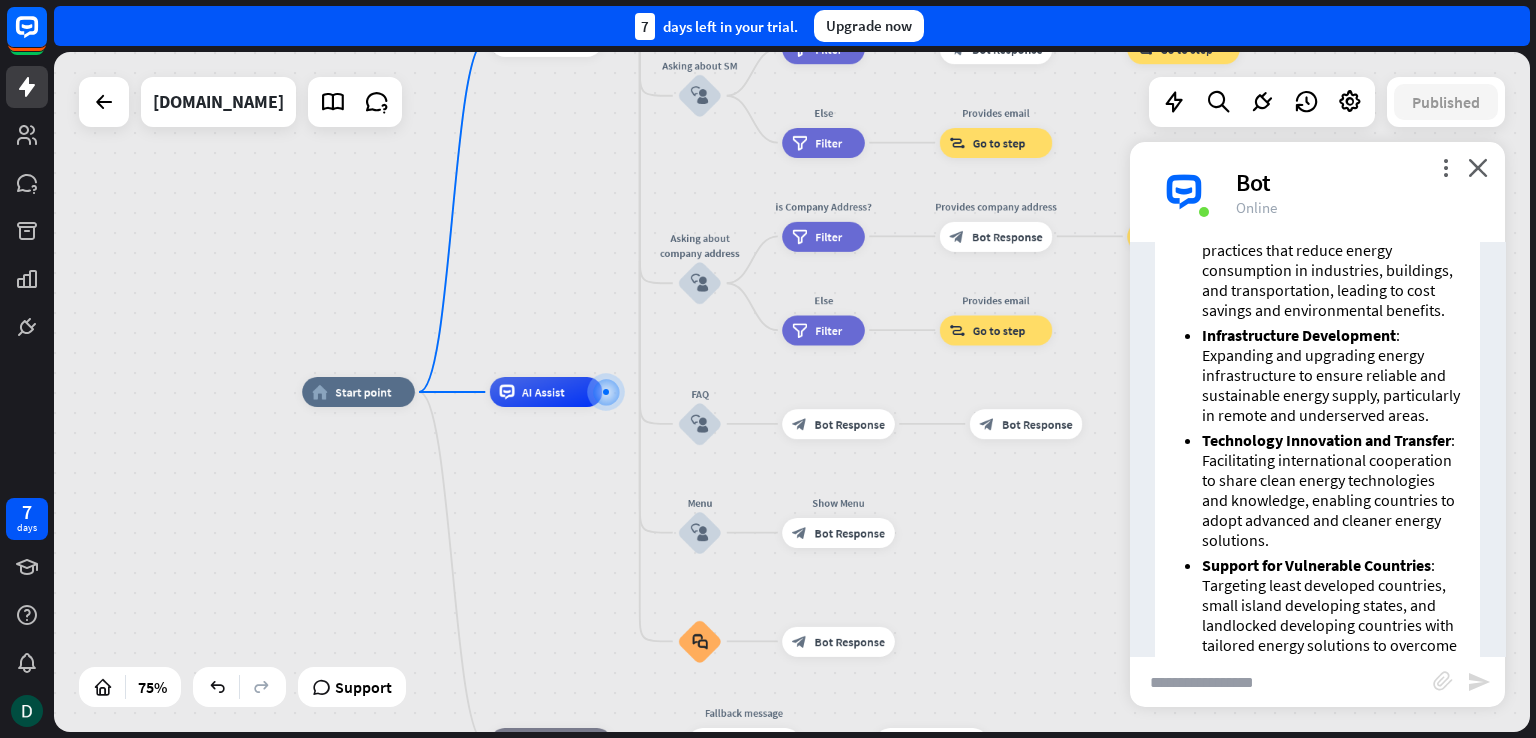 click on "Bot
👋 Hello World! I am SDGenius, your all time favorite chatbot which can give you any information you want!
[DATE] 9:01 PM
Show JSON
You
Tell me abou goal 7
[DATE] 9:02 PM
Show JSON
Bot
Sustainable Development Goal 7 (SDG 7) - Affordable and Clean Energy  aims to ensure access to affordable, reliable, sustainable, and modern energy for all.
Key aspects of SDG 7 include:
Universal access to modern energy services : Ensuring that everyone has access to electricity and clean cooking solutions.
Increase the share of renewable energy  in the global energy mix to reduce dependence on fossil fuels and lower greenhouse gas emissions.
Improve energy efficiency : Promoting technologies and practices that use less energy to perform the same tasks.
." at bounding box center (1317, 449) 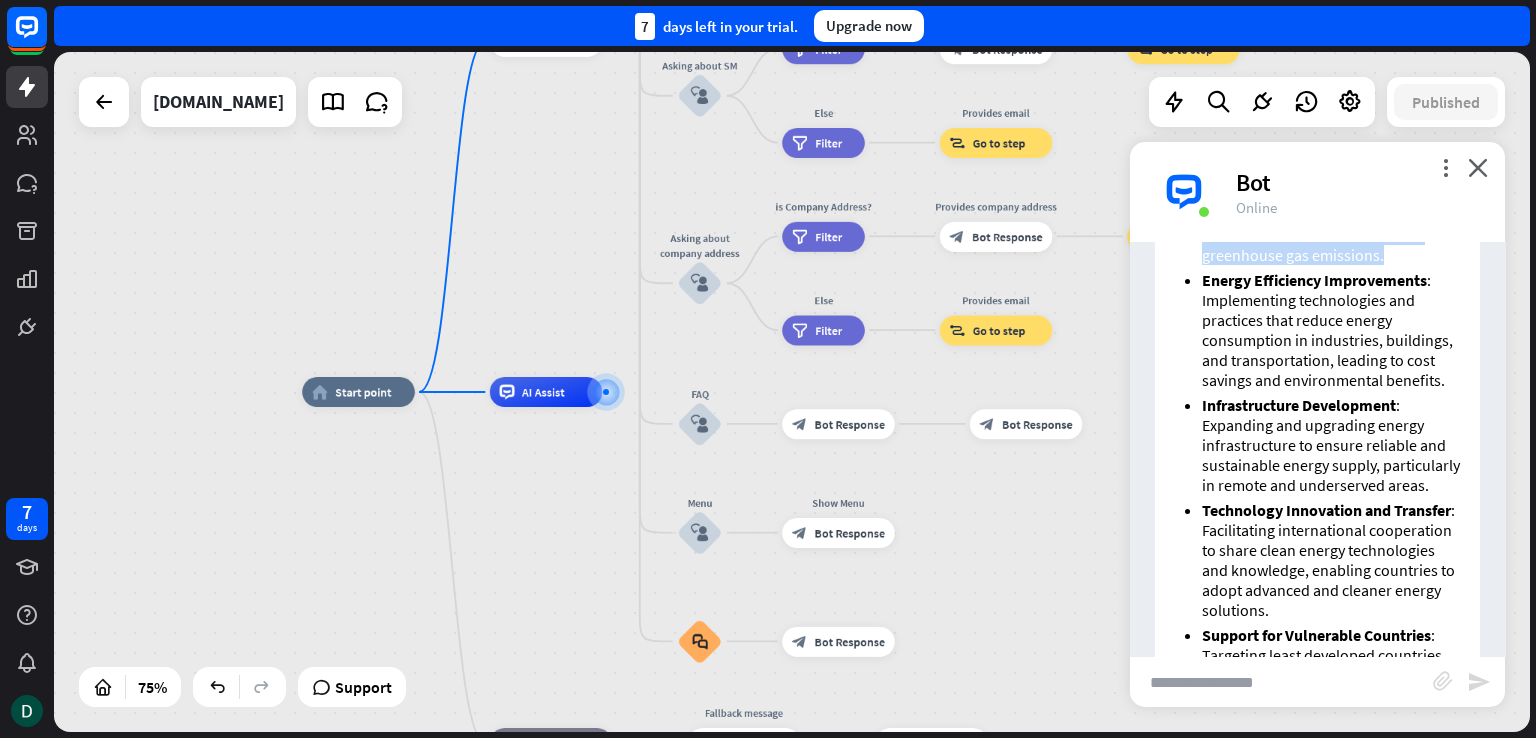 click on "Bot
👋 Hello World! I am SDGenius, your all time favorite chatbot which can give you any information you want!
[DATE] 9:01 PM
Show JSON
You
Tell me abou goal 7
[DATE] 9:02 PM
Show JSON
Bot
Sustainable Development Goal 7 (SDG 7) - Affordable and Clean Energy  aims to ensure access to affordable, reliable, sustainable, and modern energy for all.
Key aspects of SDG 7 include:
Universal access to modern energy services : Ensuring that everyone has access to electricity and clean cooking solutions.
Increase the share of renewable energy  in the global energy mix to reduce dependence on fossil fuels and lower greenhouse gas emissions.
Improve energy efficiency : Promoting technologies and practices that use less energy to perform the same tasks.
." at bounding box center (1317, 449) 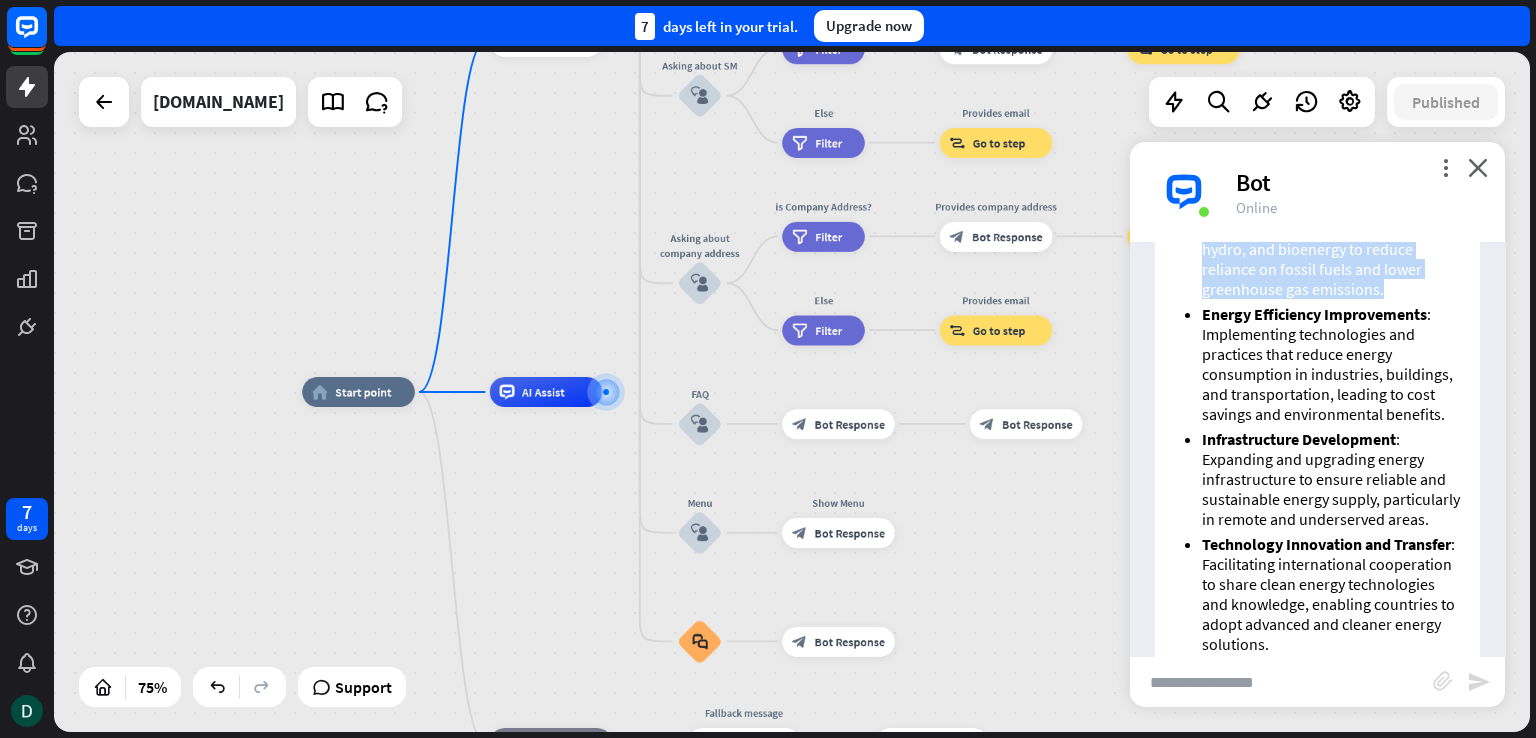 click on "Bot
👋 Hello World! I am SDGenius, your all time favorite chatbot which can give you any information you want!
[DATE] 9:01 PM
Show JSON
You
Tell me abou goal 7
[DATE] 9:02 PM
Show JSON
Bot
Sustainable Development Goal 7 (SDG 7) - Affordable and Clean Energy  aims to ensure access to affordable, reliable, sustainable, and modern energy for all.
Key aspects of SDG 7 include:
Universal access to modern energy services : Ensuring that everyone has access to electricity and clean cooking solutions.
Increase the share of renewable energy  in the global energy mix to reduce dependence on fossil fuels and lower greenhouse gas emissions.
Improve energy efficiency : Promoting technologies and practices that use less energy to perform the same tasks.
." at bounding box center [1317, 449] 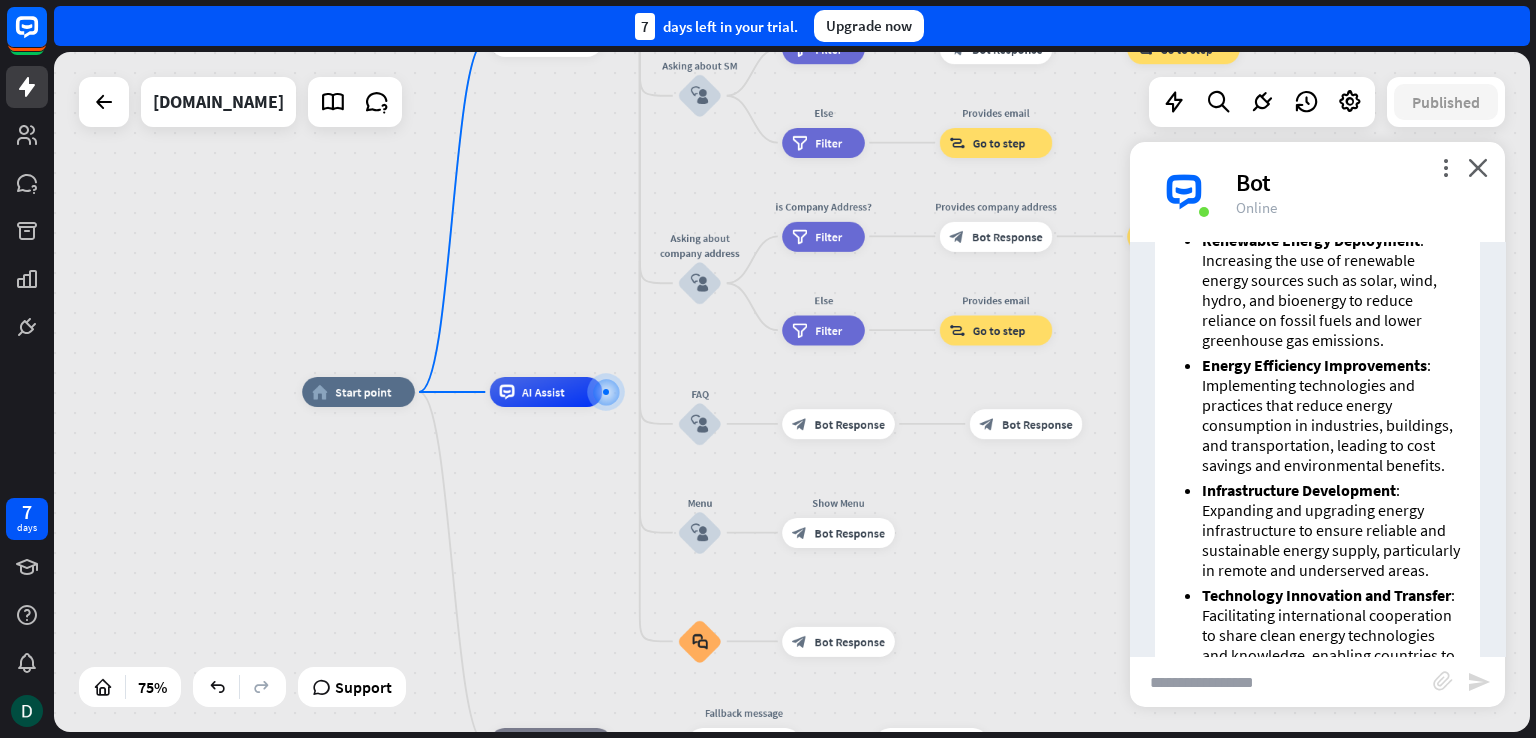 click on "Bot
👋 Hello World! I am SDGenius, your all time favorite chatbot which can give you any information you want!
[DATE] 9:01 PM
Show JSON
You
Tell me abou goal 7
[DATE] 9:02 PM
Show JSON
Bot
Sustainable Development Goal 7 (SDG 7) - Affordable and Clean Energy  aims to ensure access to affordable, reliable, sustainable, and modern energy for all.
Key aspects of SDG 7 include:
Universal access to modern energy services : Ensuring that everyone has access to electricity and clean cooking solutions.
Increase the share of renewable energy  in the global energy mix to reduce dependence on fossil fuels and lower greenhouse gas emissions.
Improve energy efficiency : Promoting technologies and practices that use less energy to perform the same tasks.
." at bounding box center (1317, 449) 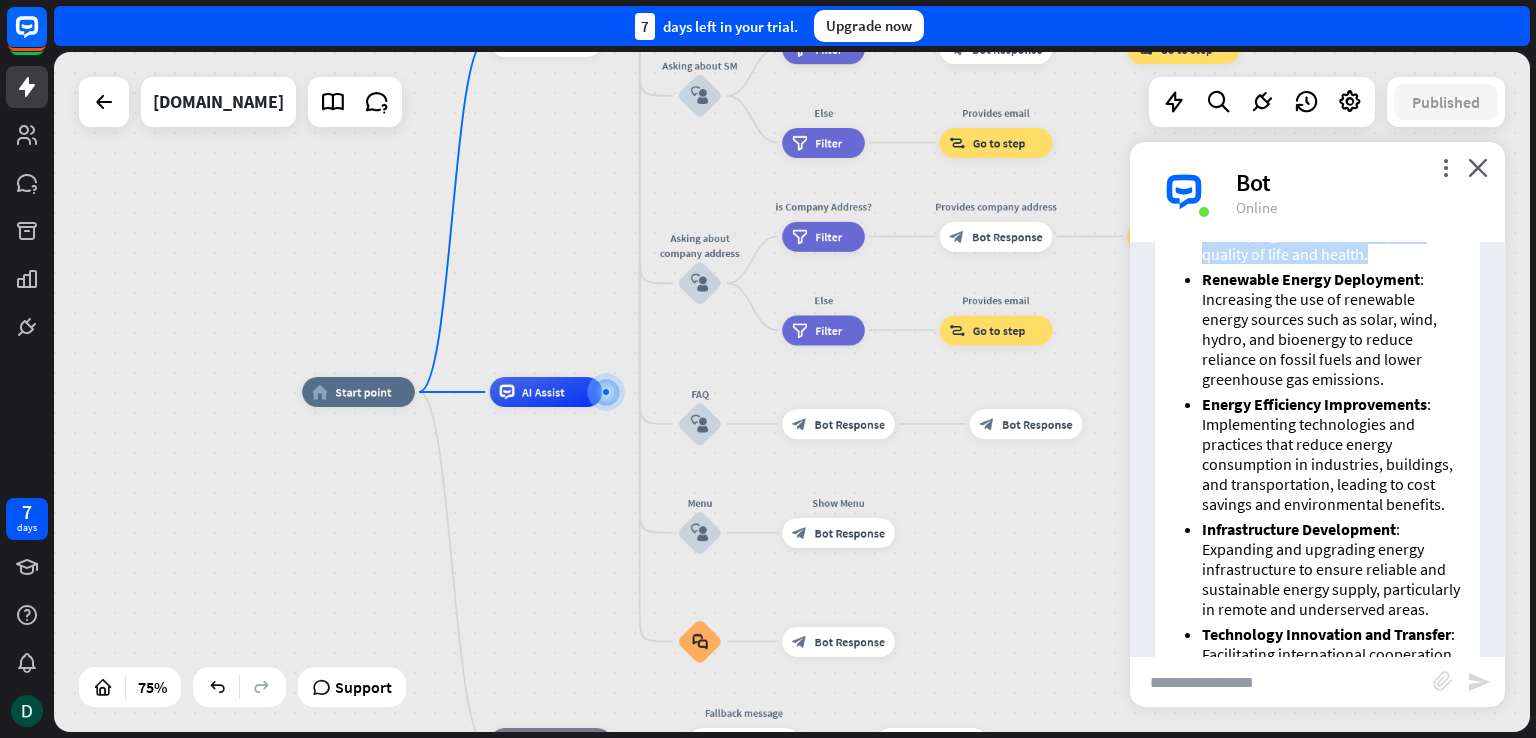 click on "Bot
👋 Hello World! I am SDGenius, your all time favorite chatbot which can give you any information you want!
[DATE] 9:01 PM
Show JSON
You
Tell me abou goal 7
[DATE] 9:02 PM
Show JSON
Bot
Sustainable Development Goal 7 (SDG 7) - Affordable and Clean Energy  aims to ensure access to affordable, reliable, sustainable, and modern energy for all.
Key aspects of SDG 7 include:
Universal access to modern energy services : Ensuring that everyone has access to electricity and clean cooking solutions.
Increase the share of renewable energy  in the global energy mix to reduce dependence on fossil fuels and lower greenhouse gas emissions.
Improve energy efficiency : Promoting technologies and practices that use less energy to perform the same tasks.
." at bounding box center (1317, 449) 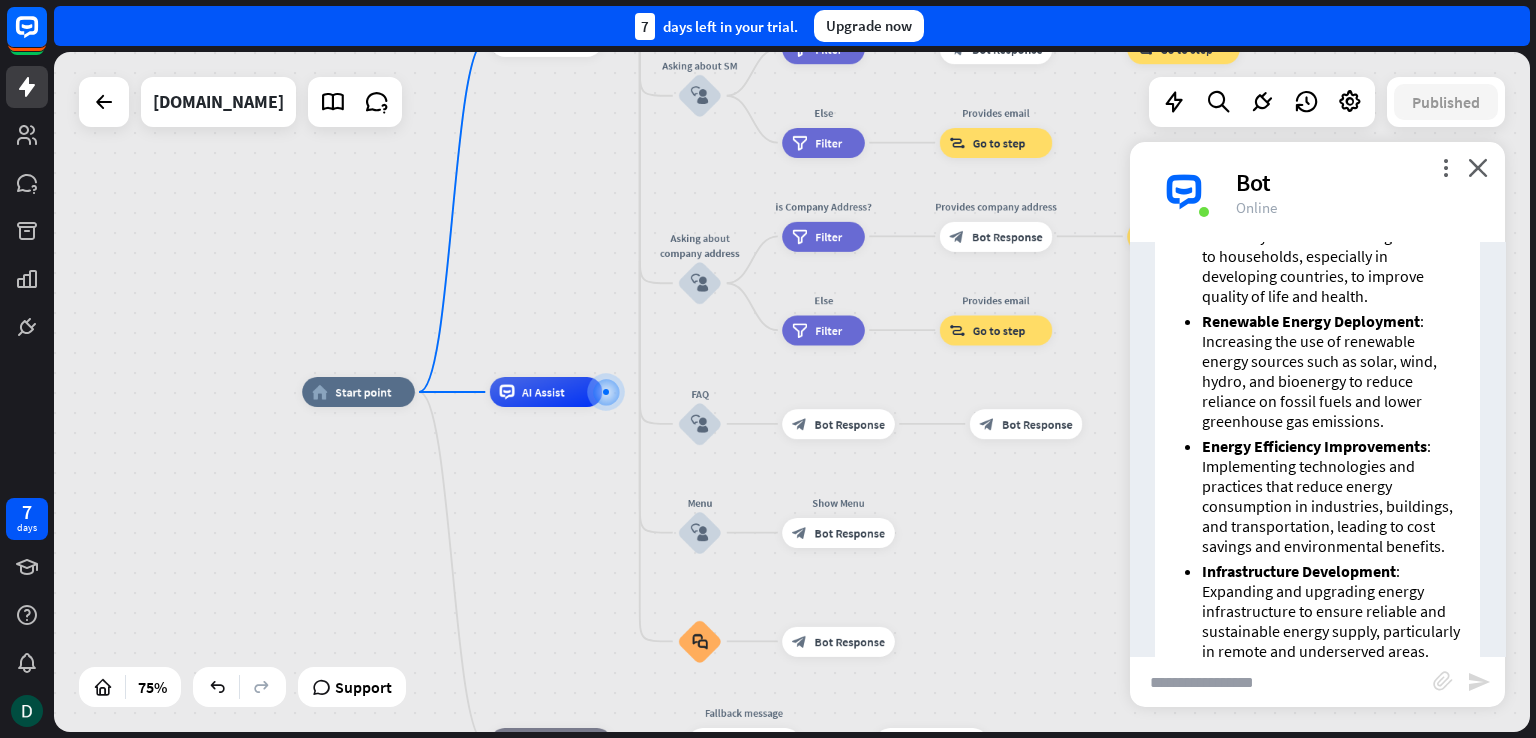 click on "Bot
👋 Hello World! I am SDGenius, your all time favorite chatbot which can give you any information you want!
[DATE] 9:01 PM
Show JSON
You
Tell me abou goal 7
[DATE] 9:02 PM
Show JSON
Bot
Sustainable Development Goal 7 (SDG 7) - Affordable and Clean Energy  aims to ensure access to affordable, reliable, sustainable, and modern energy for all.
Key aspects of SDG 7 include:
Universal access to modern energy services : Ensuring that everyone has access to electricity and clean cooking solutions.
Increase the share of renewable energy  in the global energy mix to reduce dependence on fossil fuels and lower greenhouse gas emissions.
Improve energy efficiency : Promoting technologies and practices that use less energy to perform the same tasks.
." at bounding box center [1317, 449] 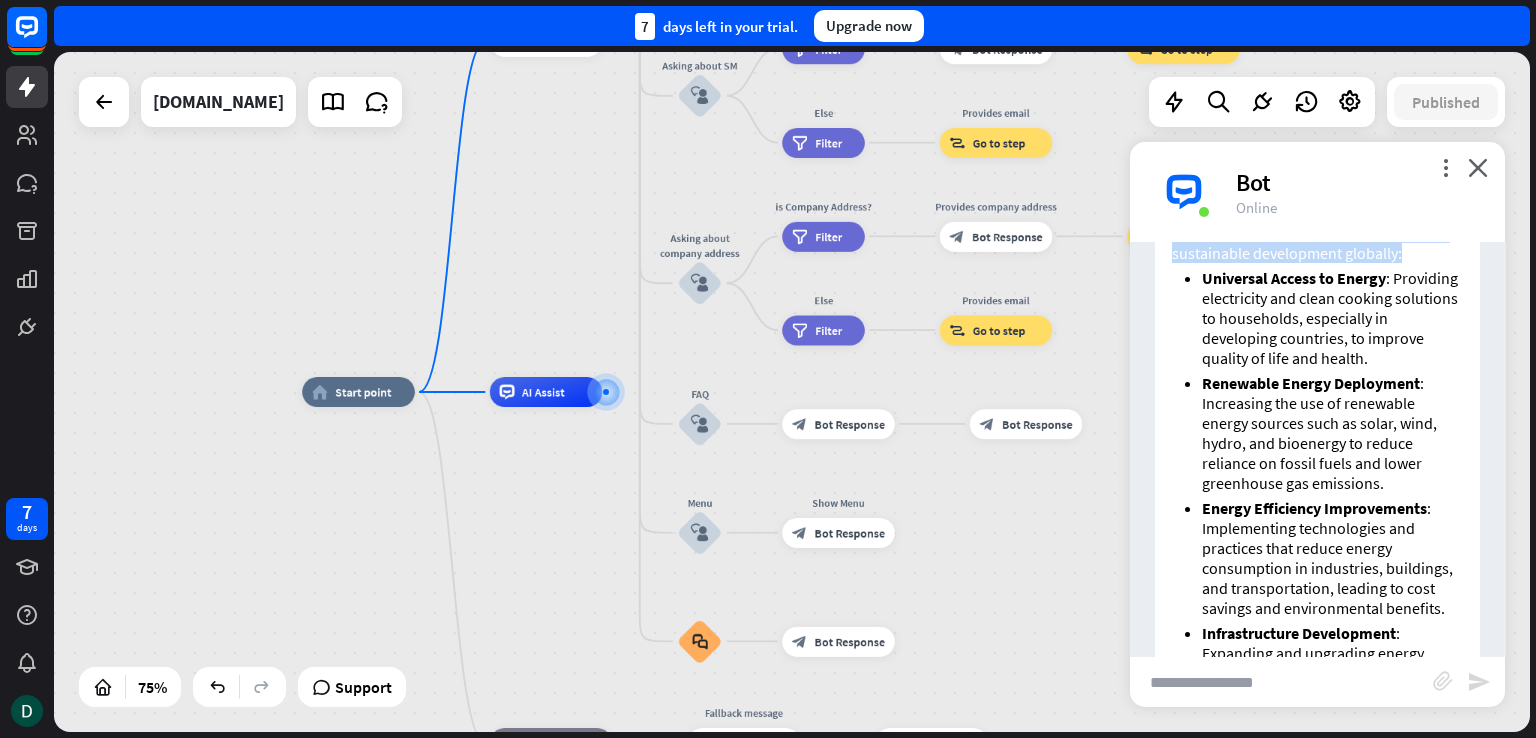 click on "Bot
👋 Hello World! I am SDGenius, your all time favorite chatbot which can give you any information you want!
[DATE] 9:01 PM
Show JSON
You
Tell me abou goal 7
[DATE] 9:02 PM
Show JSON
Bot
Sustainable Development Goal 7 (SDG 7) - Affordable and Clean Energy  aims to ensure access to affordable, reliable, sustainable, and modern energy for all.
Key aspects of SDG 7 include:
Universal access to modern energy services : Ensuring that everyone has access to electricity and clean cooking solutions.
Increase the share of renewable energy  in the global energy mix to reduce dependence on fossil fuels and lower greenhouse gas emissions.
Improve energy efficiency : Promoting technologies and practices that use less energy to perform the same tasks.
." at bounding box center (1317, 449) 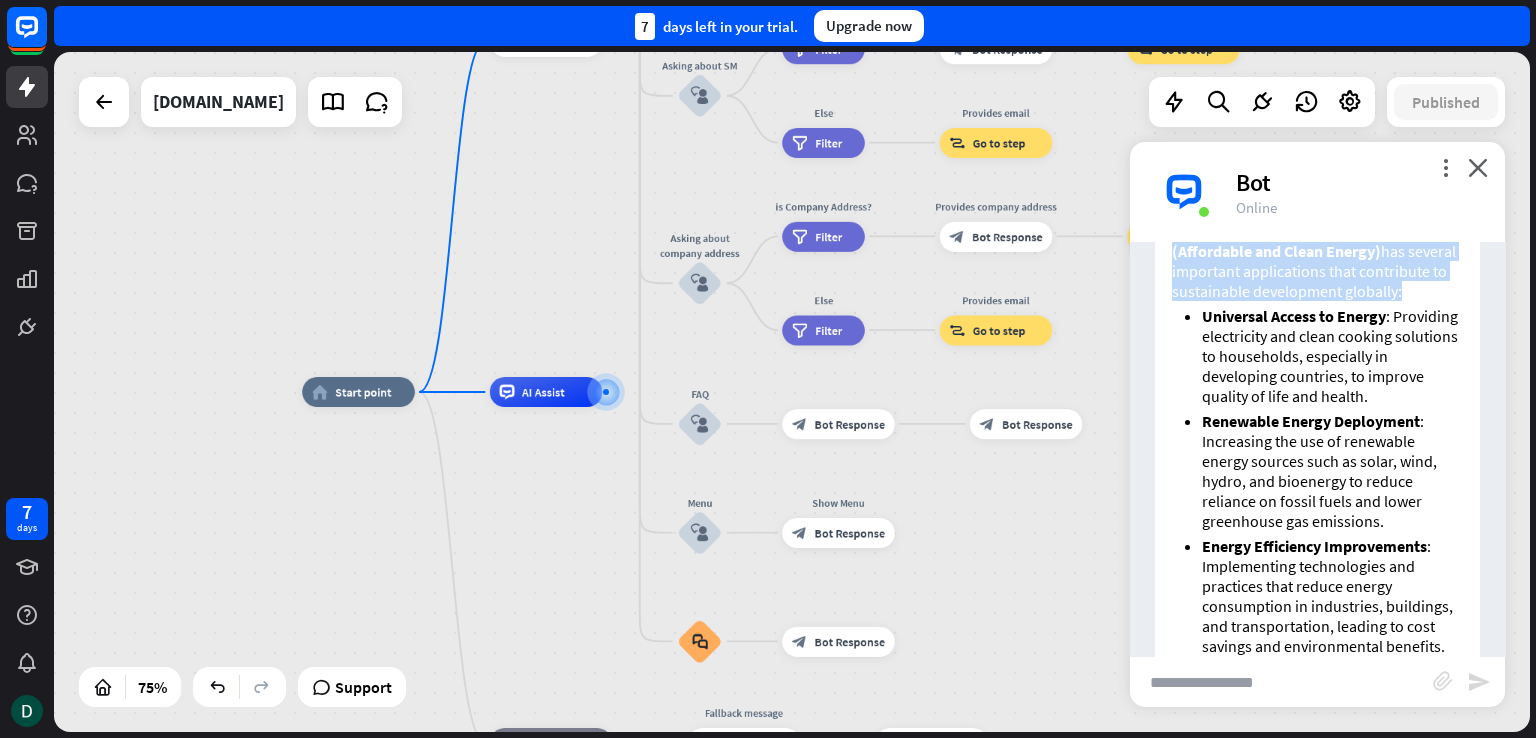 click on "Bot
👋 Hello World! I am SDGenius, your all time favorite chatbot which can give you any information you want!
[DATE] 9:01 PM
Show JSON
You
Tell me abou goal 7
[DATE] 9:02 PM
Show JSON
Bot
Sustainable Development Goal 7 (SDG 7) - Affordable and Clean Energy  aims to ensure access to affordable, reliable, sustainable, and modern energy for all.
Key aspects of SDG 7 include:
Universal access to modern energy services : Ensuring that everyone has access to electricity and clean cooking solutions.
Increase the share of renewable energy  in the global energy mix to reduce dependence on fossil fuels and lower greenhouse gas emissions.
Improve energy efficiency : Promoting technologies and practices that use less energy to perform the same tasks.
." at bounding box center [1317, 449] 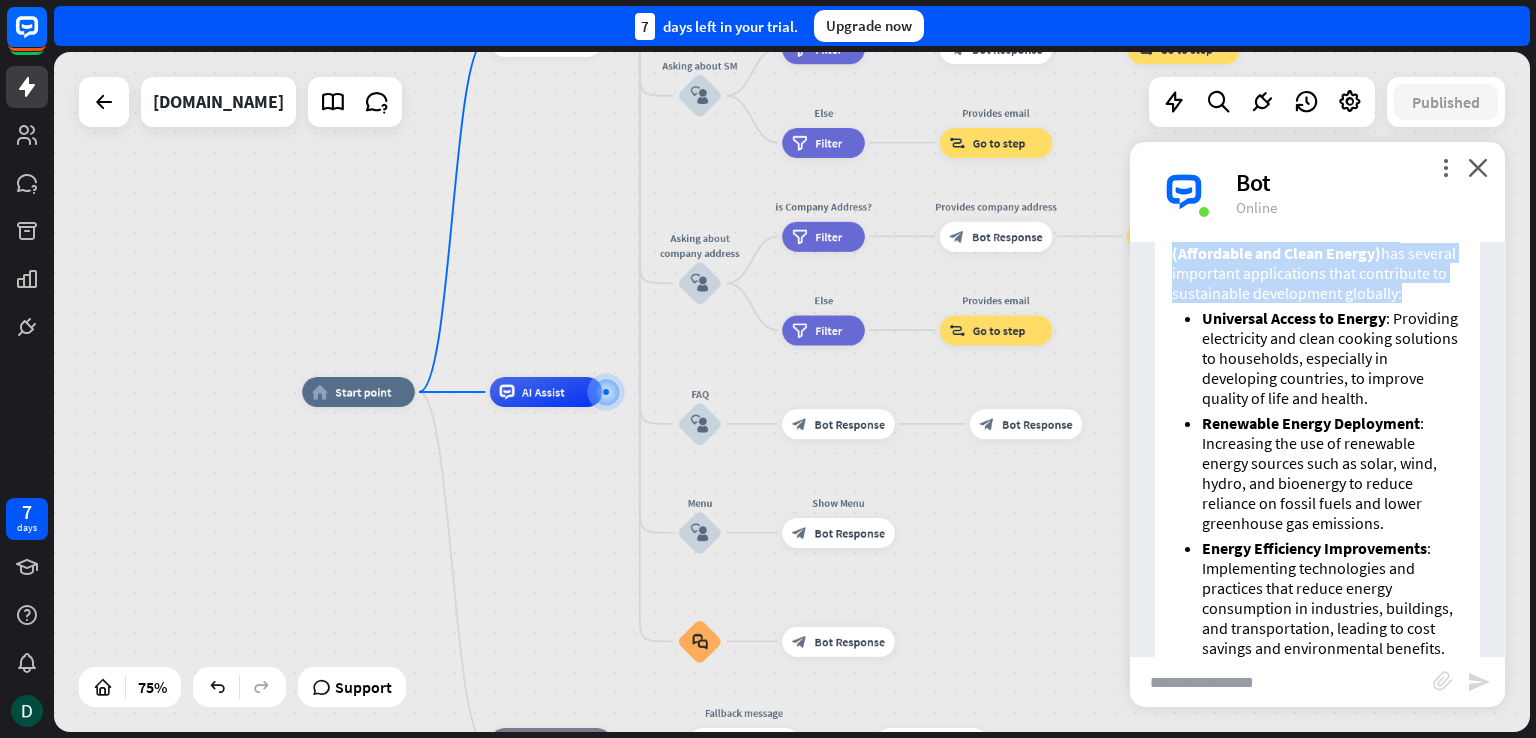 click on "Sustainable Development Goal 7 (Affordable and Clean Energy)  has several important applications that contribute to sustainable development globally:" at bounding box center (1317, 263) 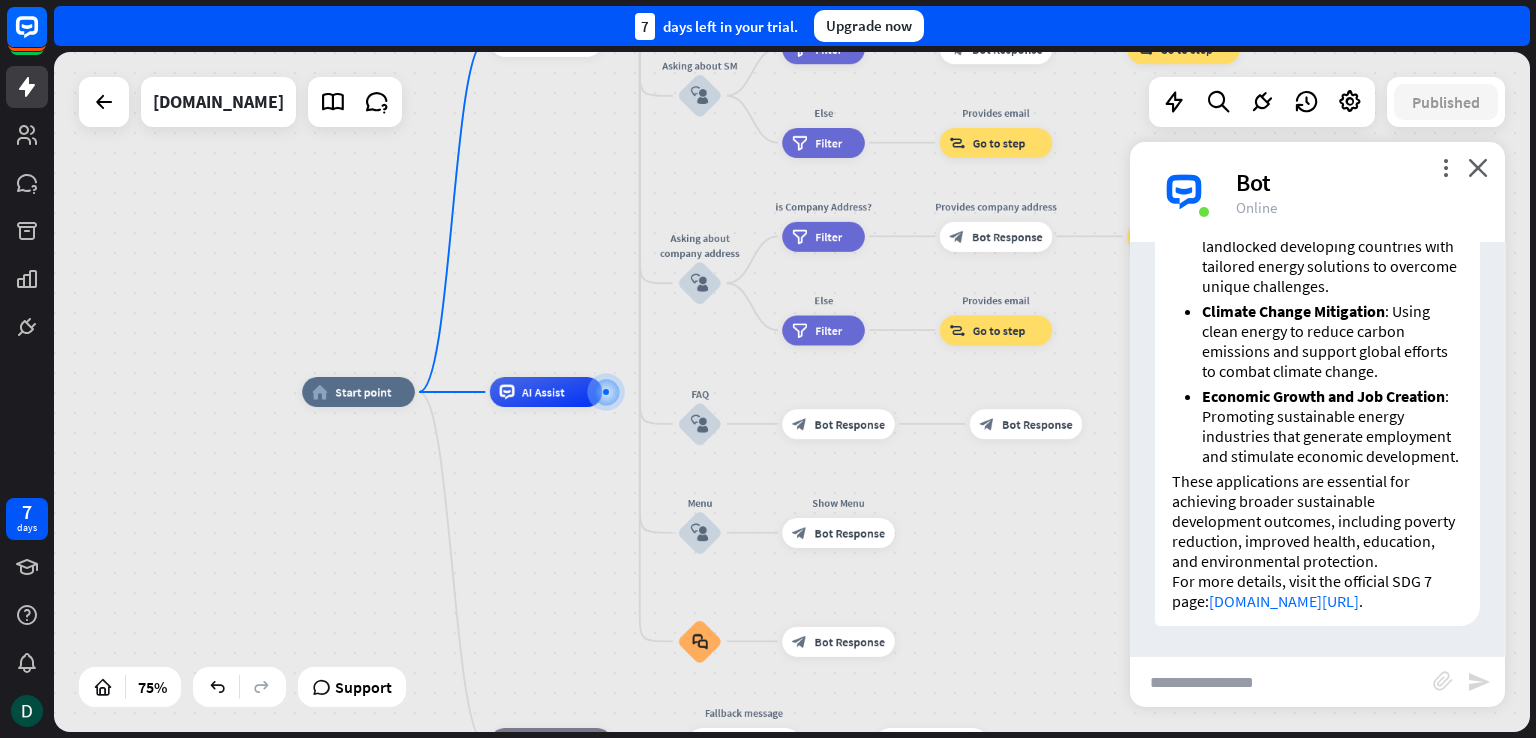 scroll, scrollTop: 3407, scrollLeft: 0, axis: vertical 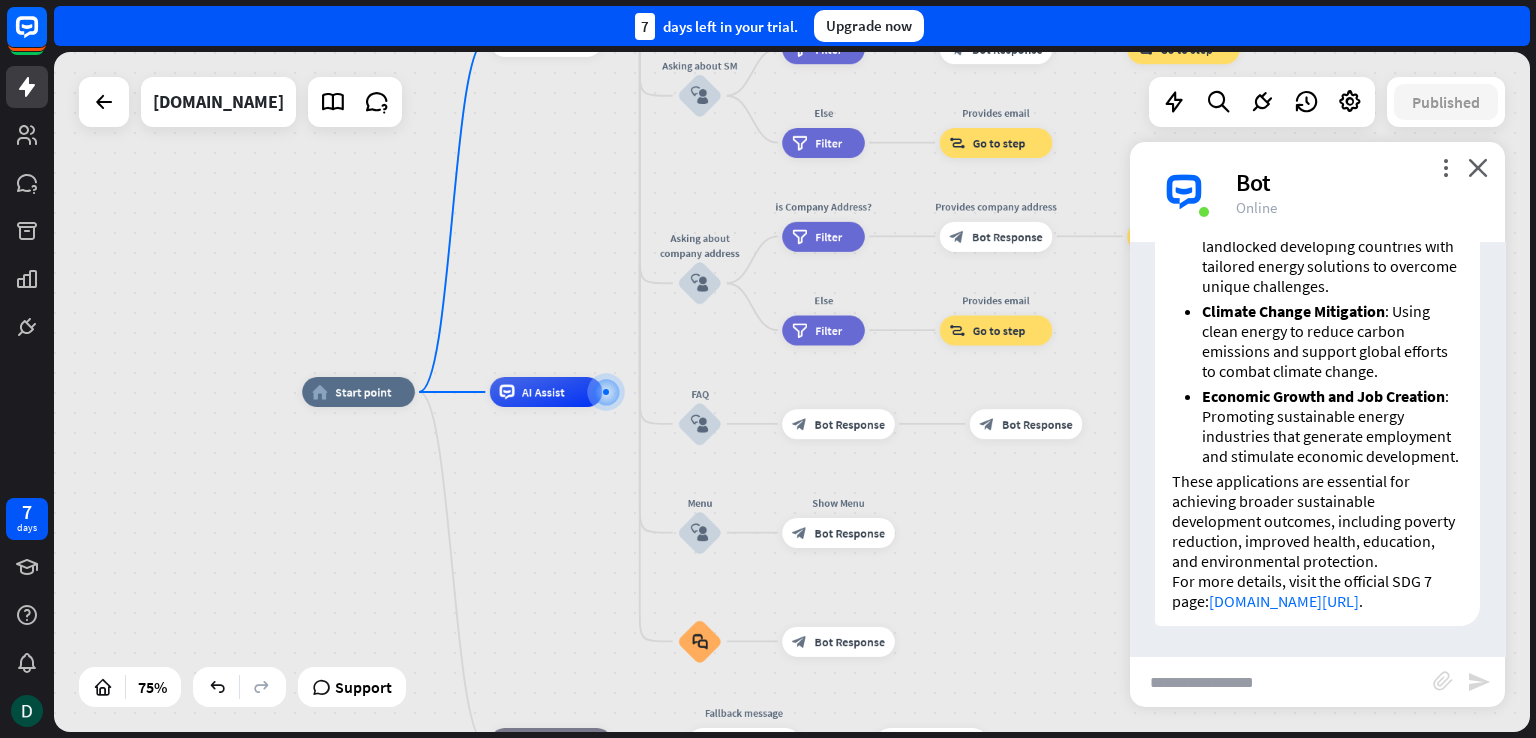 click at bounding box center [1281, 682] 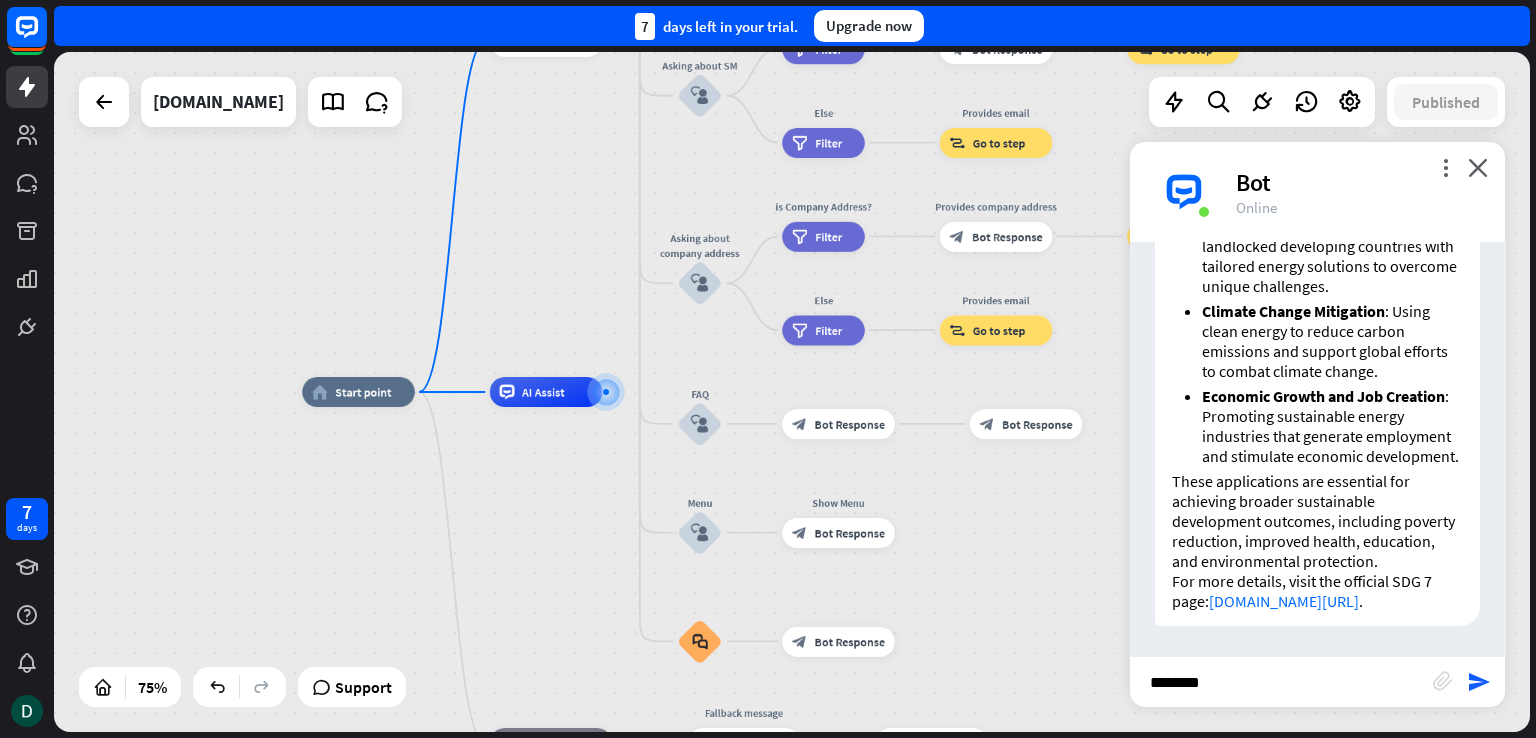 type on "*********" 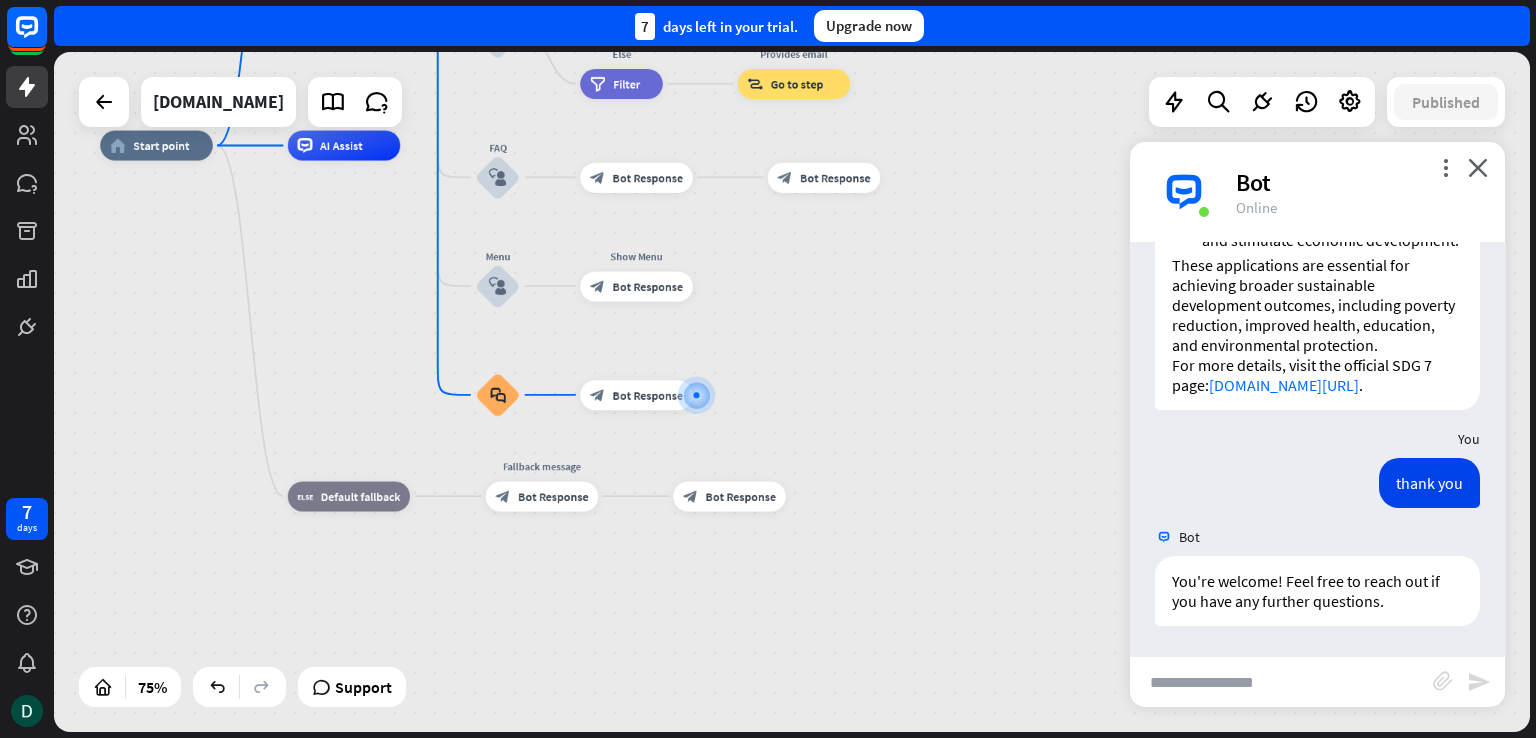 scroll, scrollTop: 3623, scrollLeft: 0, axis: vertical 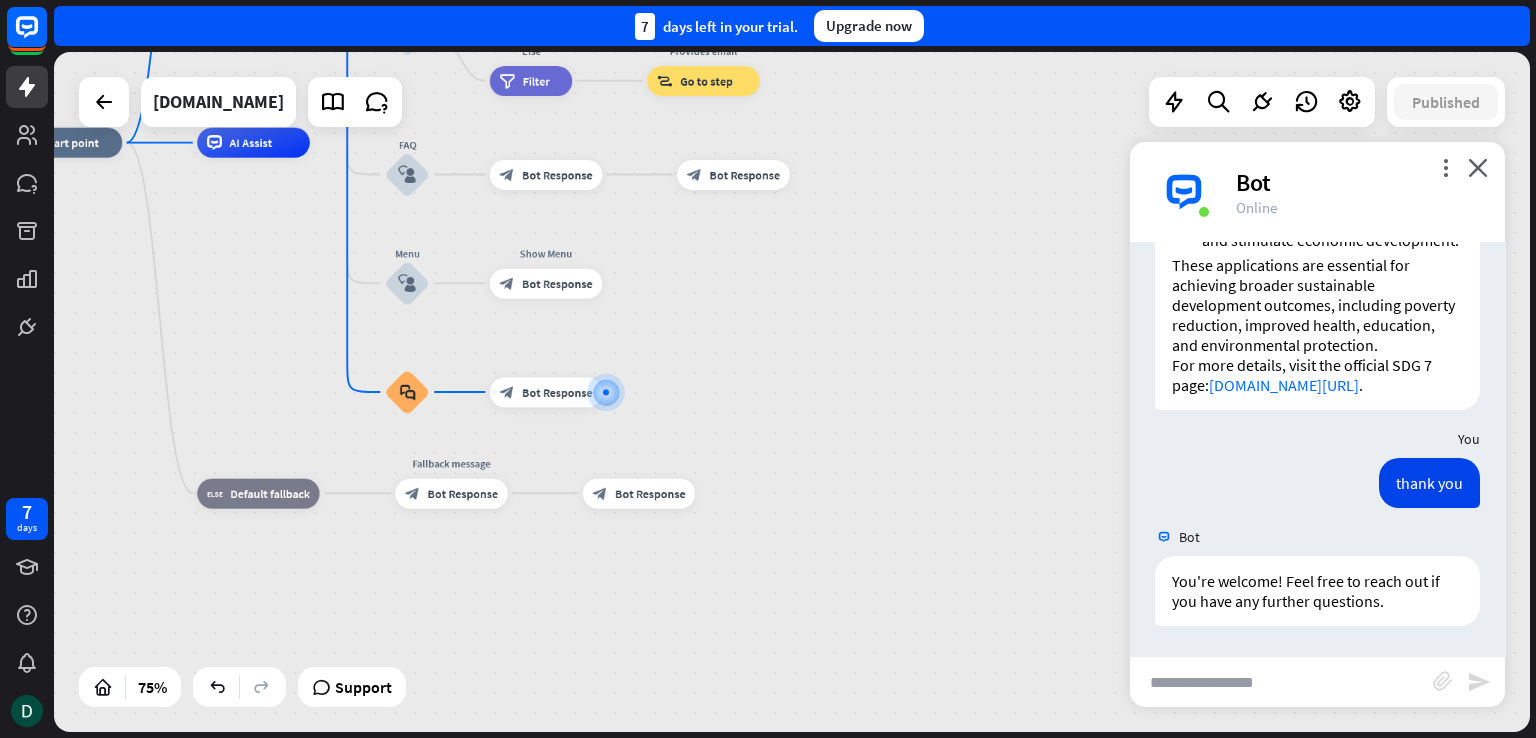 click at bounding box center (1281, 682) 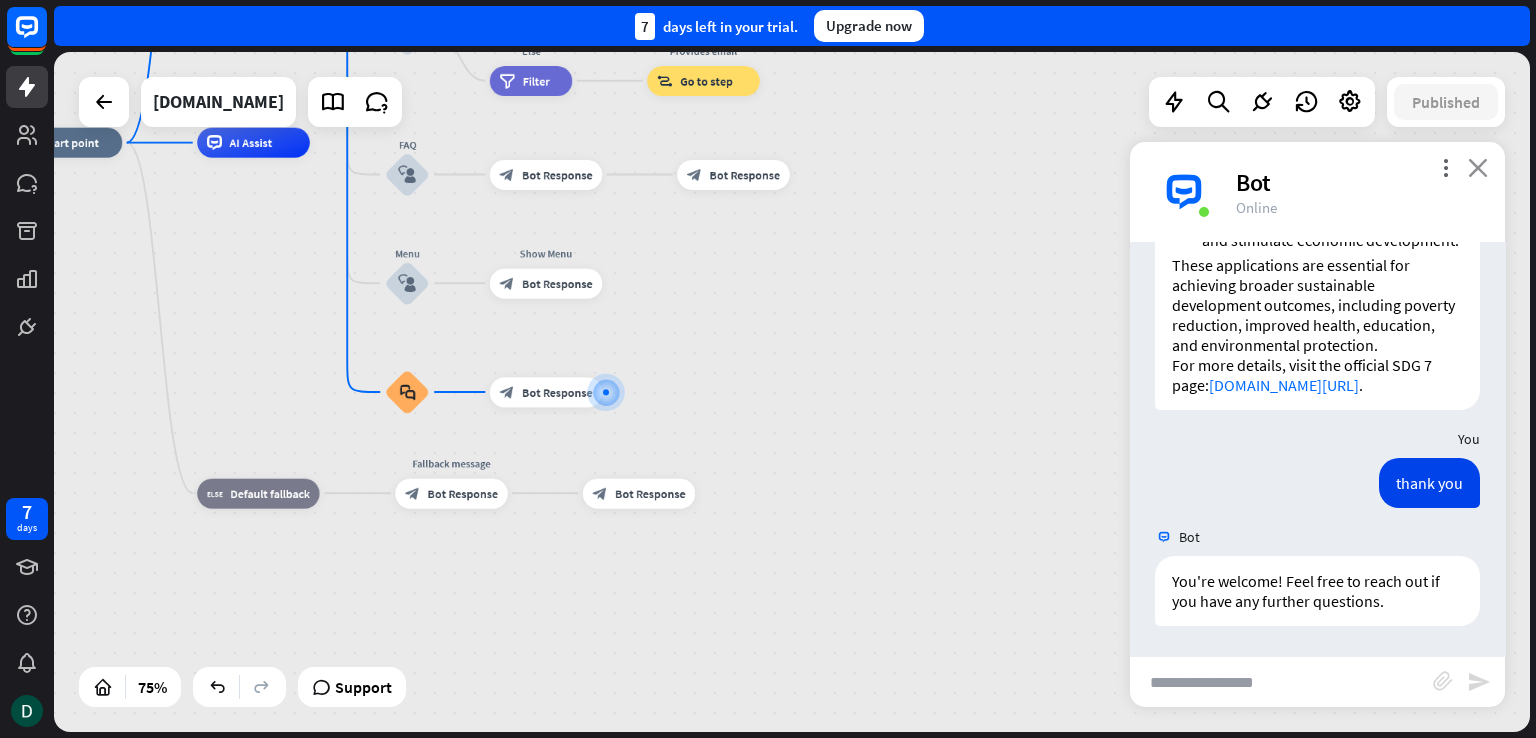 click on "close" at bounding box center (1478, 167) 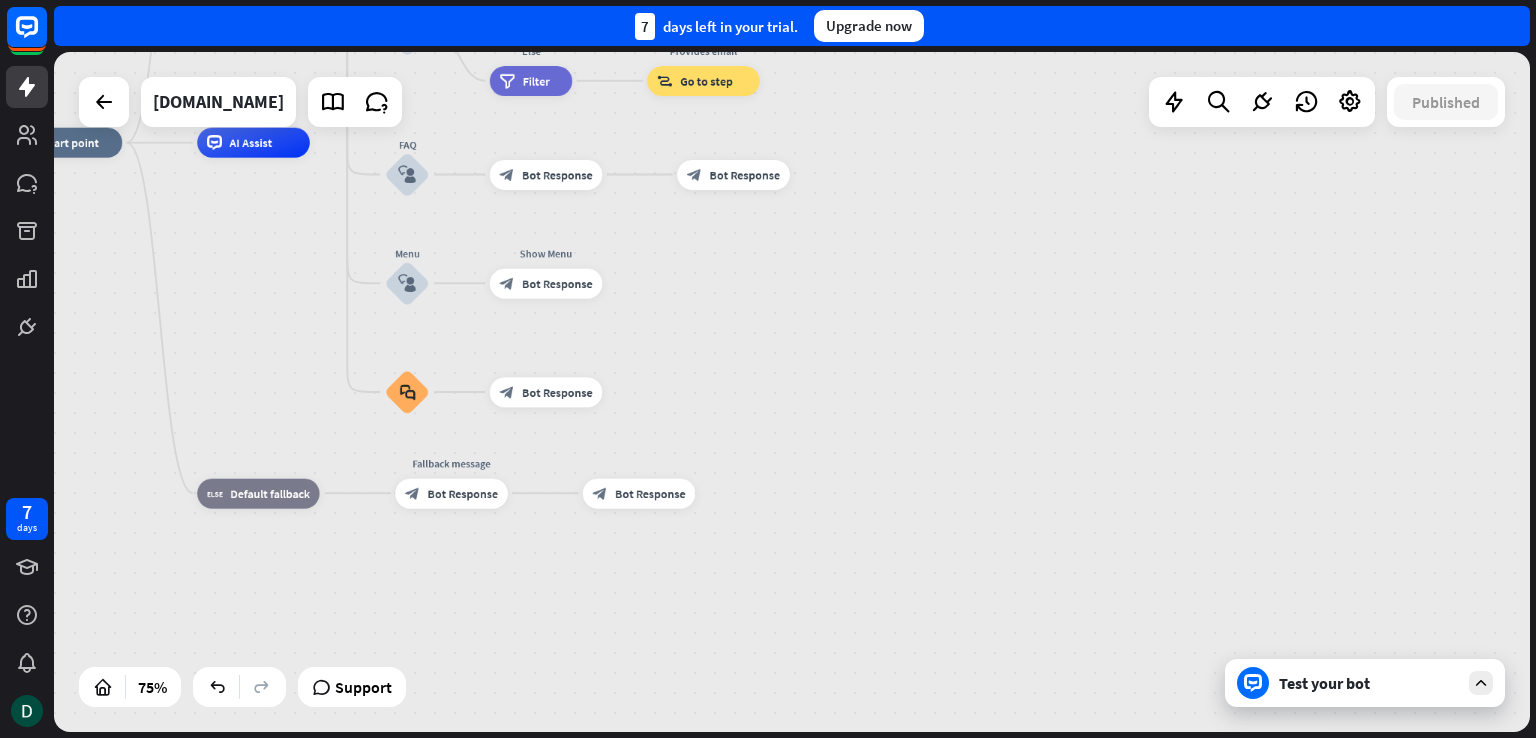 click on "Test your bot" at bounding box center [1369, 683] 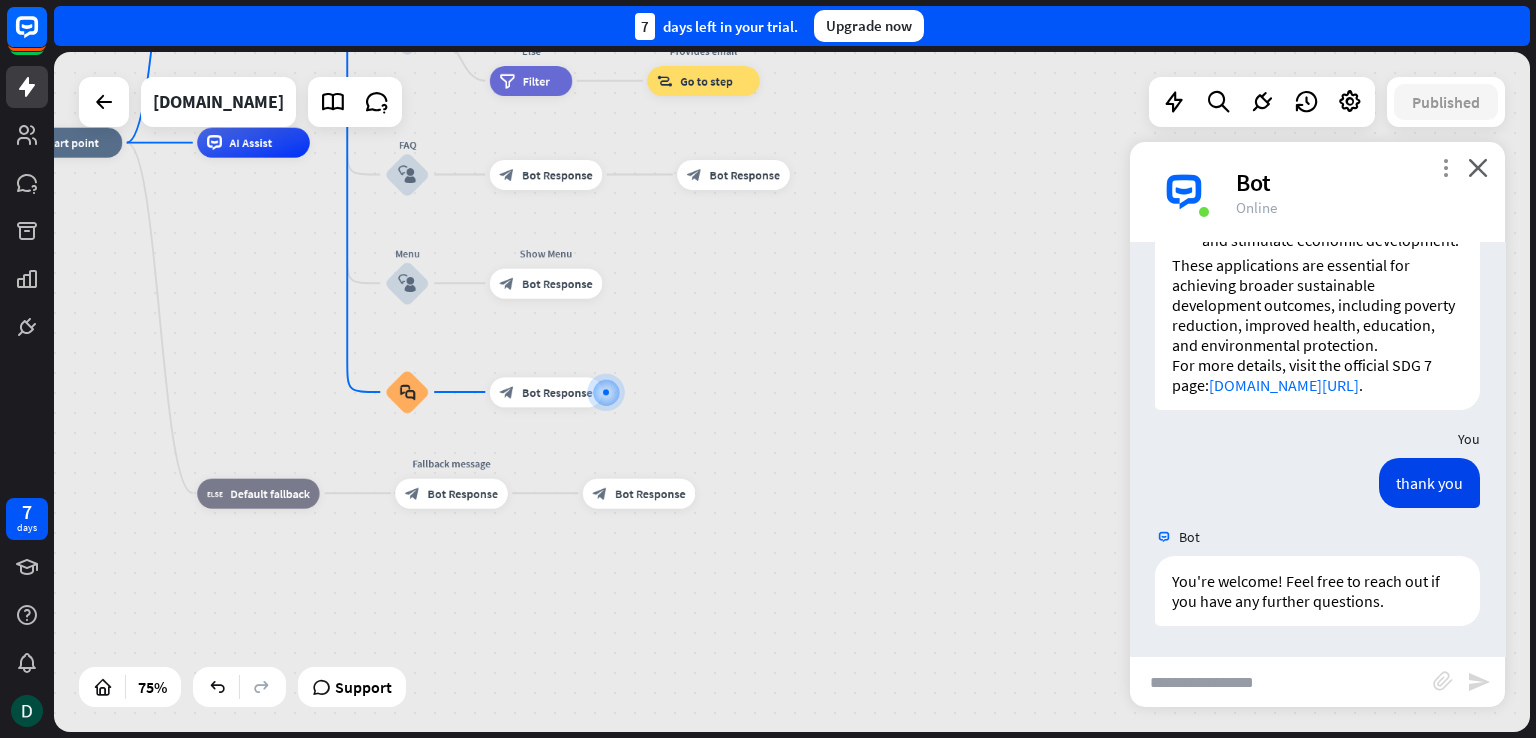 click on "more_vert" at bounding box center [1445, 167] 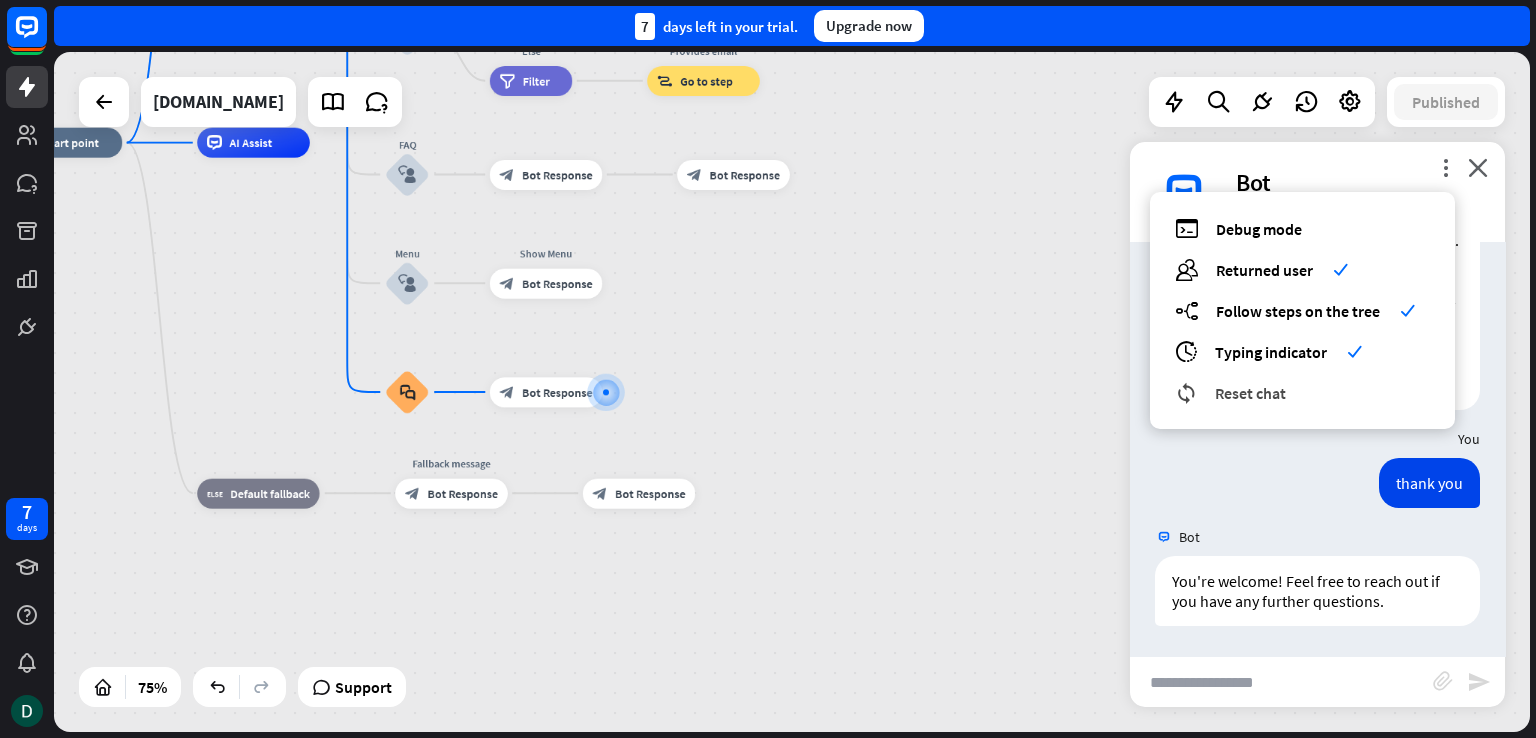 click on "reset_chat   Reset chat" at bounding box center (1302, 392) 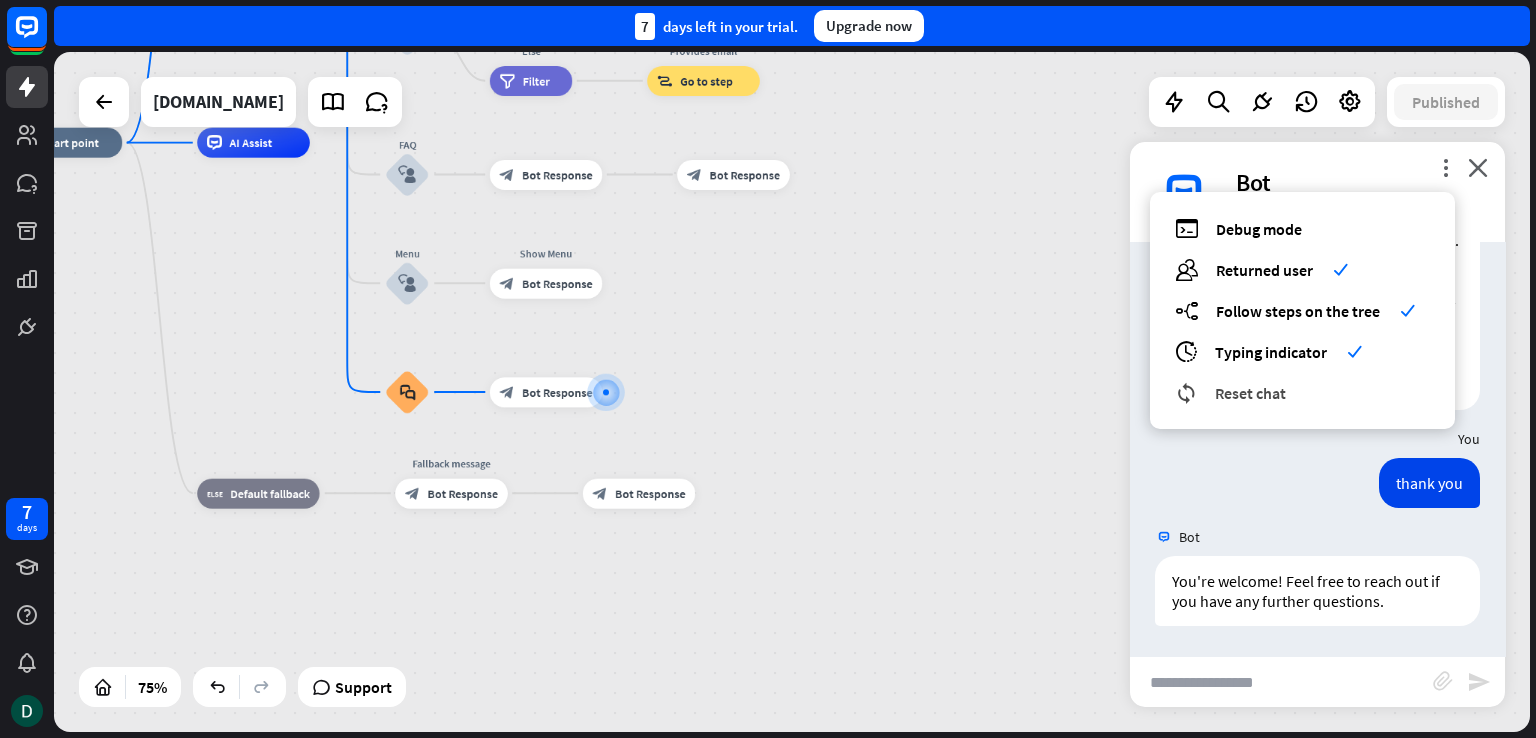 scroll, scrollTop: 0, scrollLeft: 0, axis: both 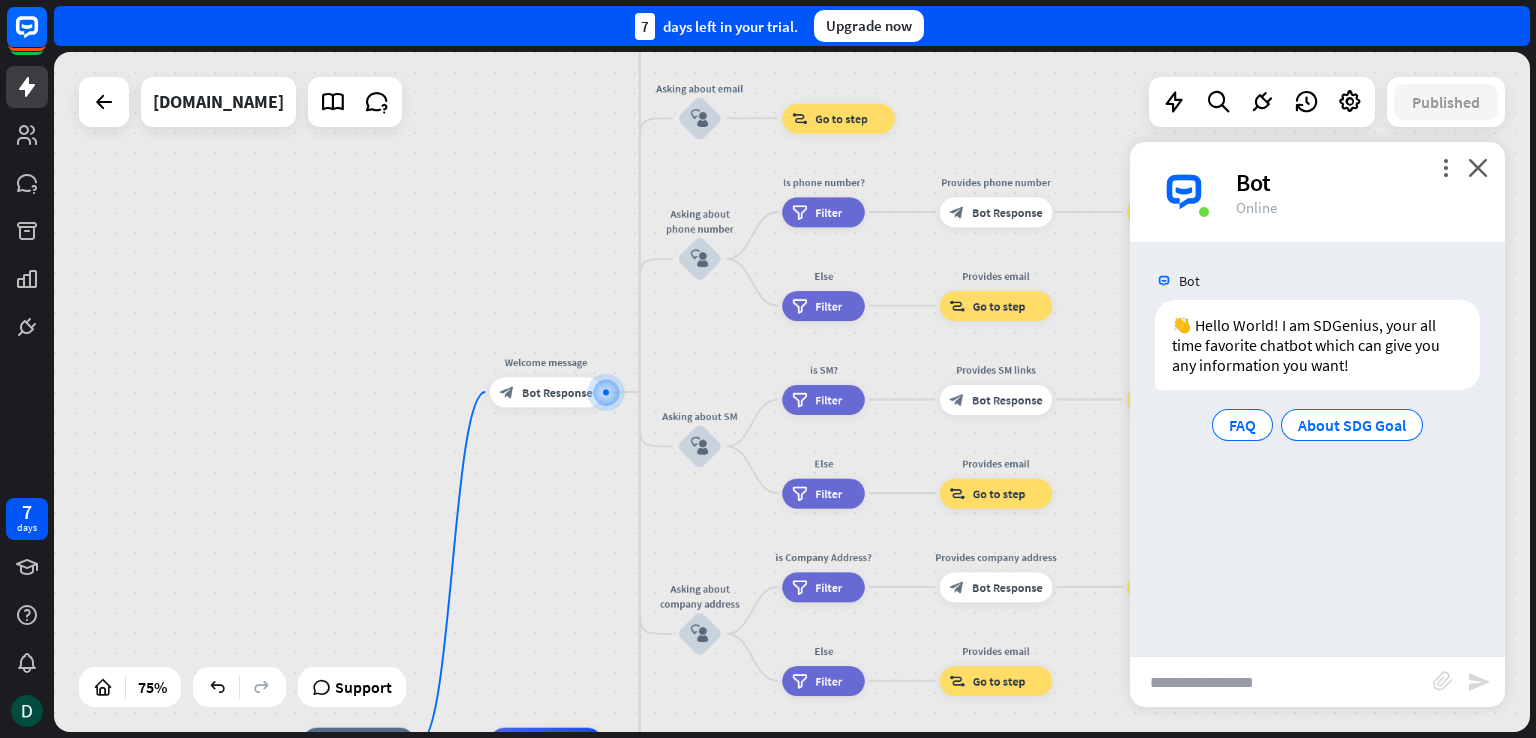 click at bounding box center [1281, 682] 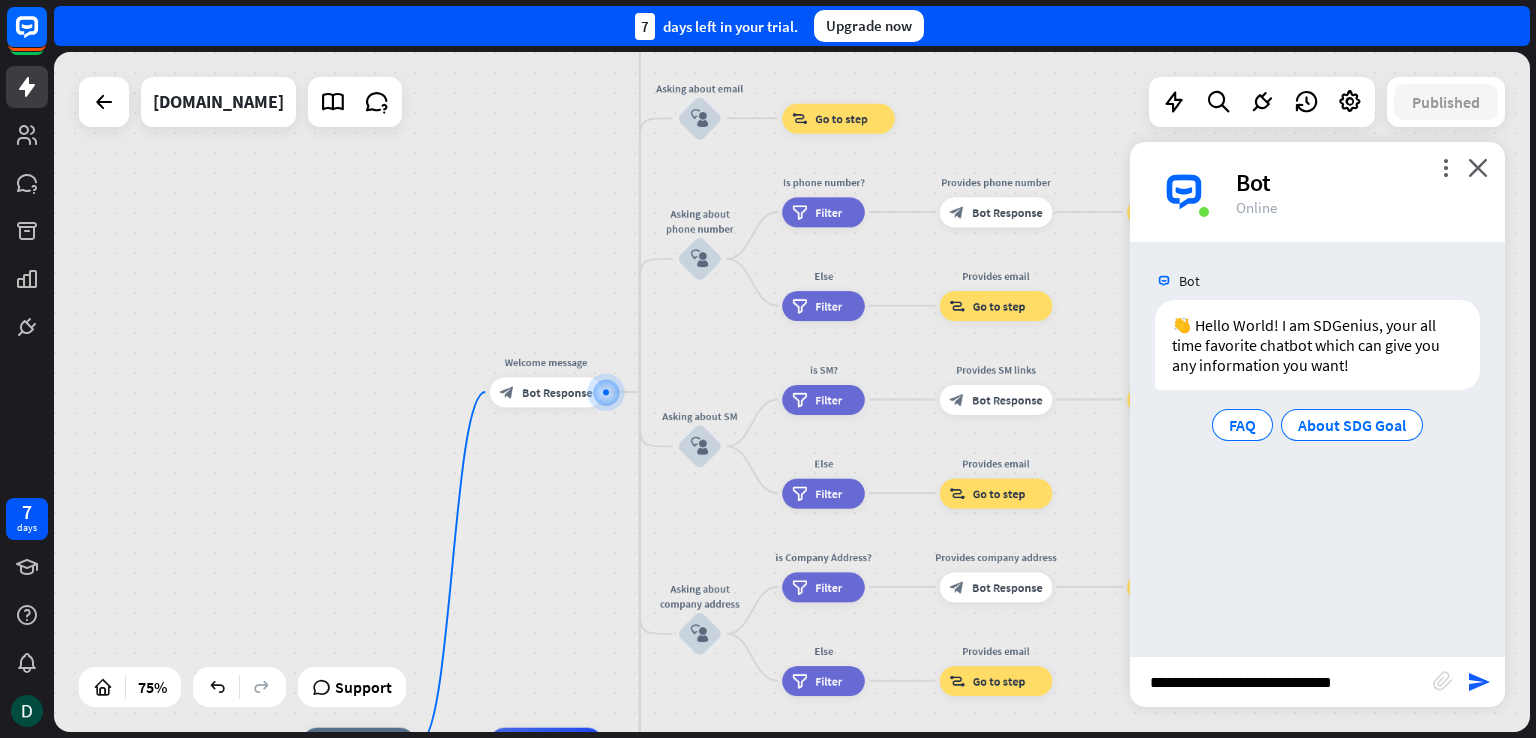 type on "**********" 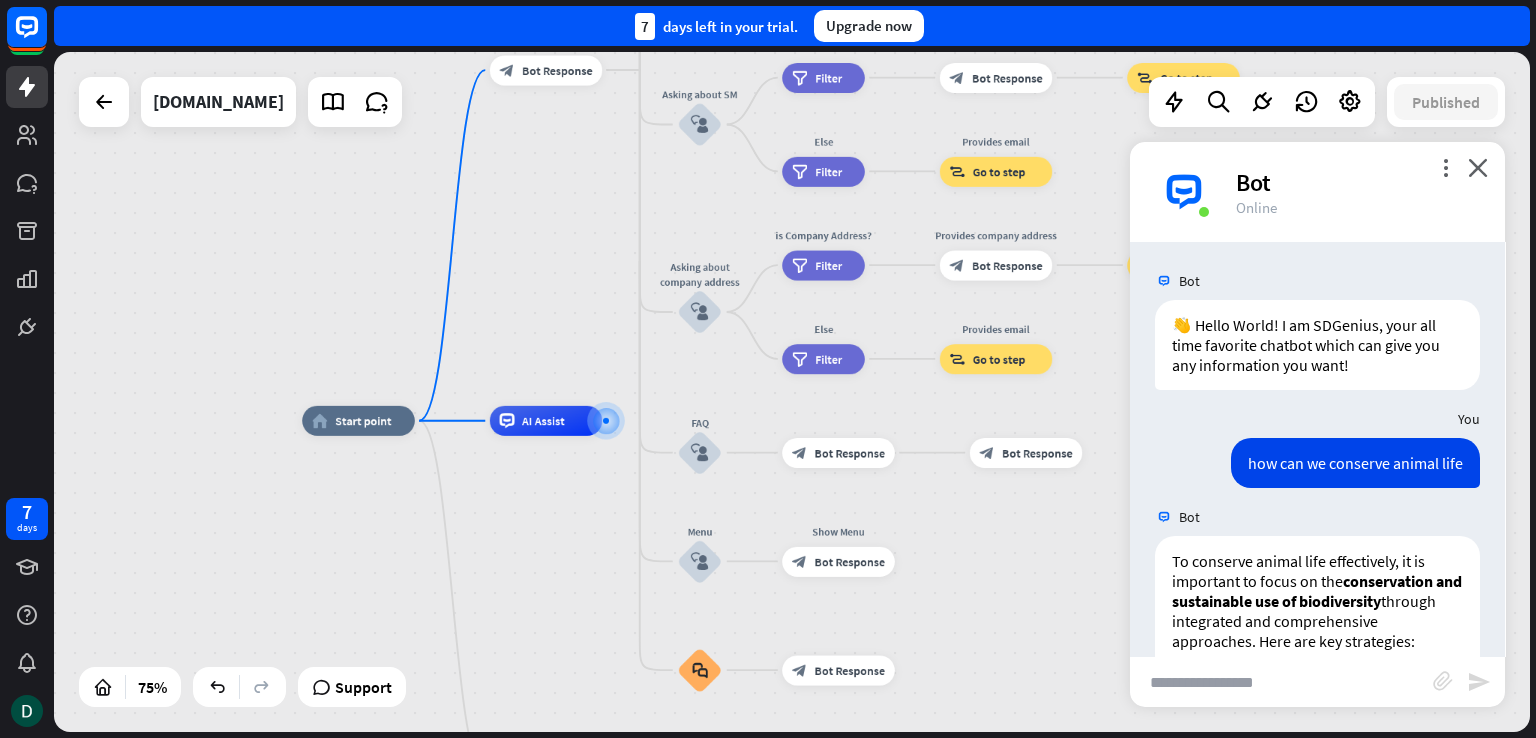 scroll, scrollTop: 944, scrollLeft: 0, axis: vertical 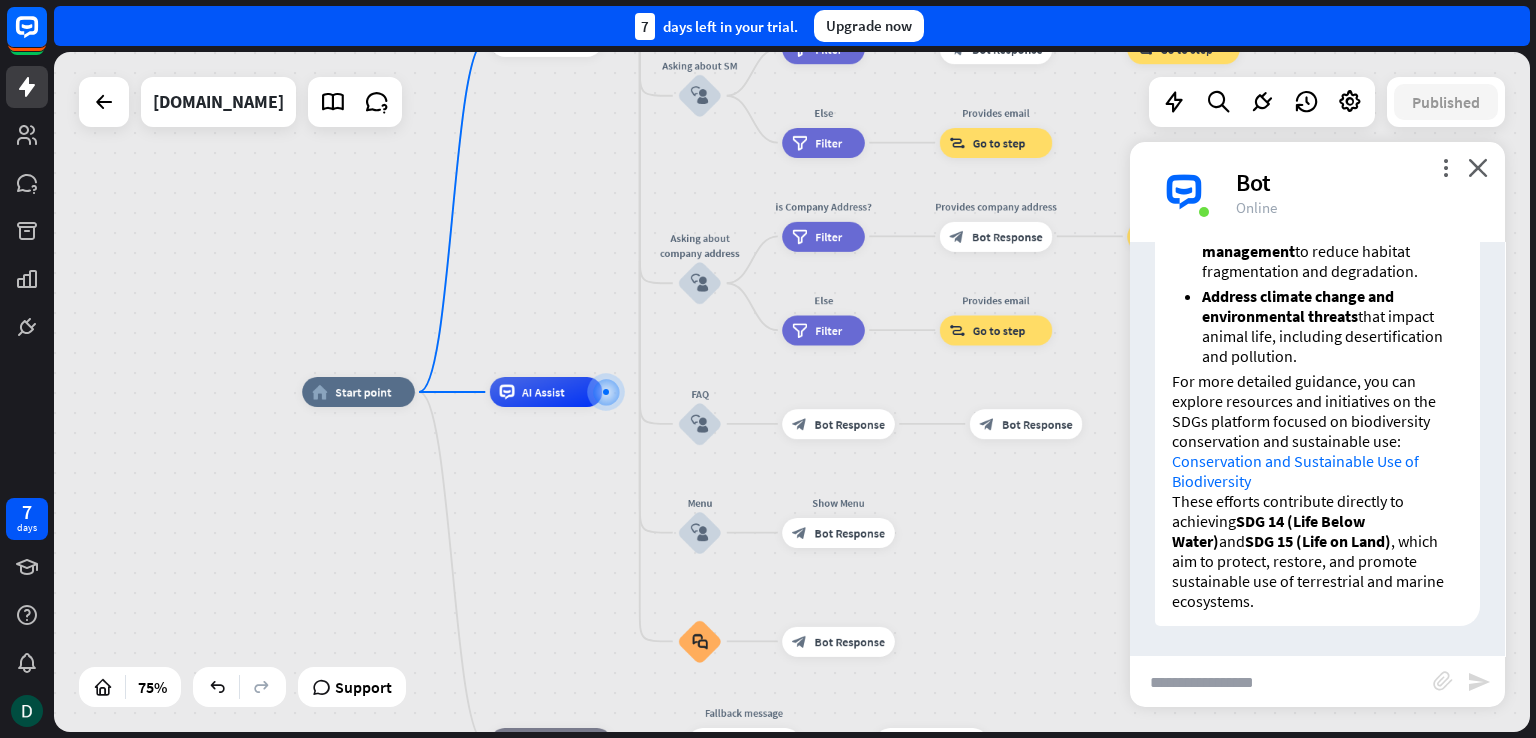 click on "Bot
👋 Hello World! I am SDGenius, your all time favorite chatbot which can give you any information you want!
[DATE] 9:04 PM
Show JSON
You
how can we conserve animal life
[DATE] 9:05 PM
Show JSON
Bot
To conserve animal life effectively, it is important to focus on the  conservation and sustainable use of biodiversity  through integrated and comprehensive approaches. Here are key strategies:
Protect natural habitats  to maintain ecosystems that support diverse animal species.
Implement sustainable management practices  that balance human needs with wildlife conservation.
Promote conservation policies and legal frameworks  that safeguard endangered species and regulate hunting, fishing, and land use.
Enhance capacity-building, education, and public awareness" at bounding box center (1317, 449) 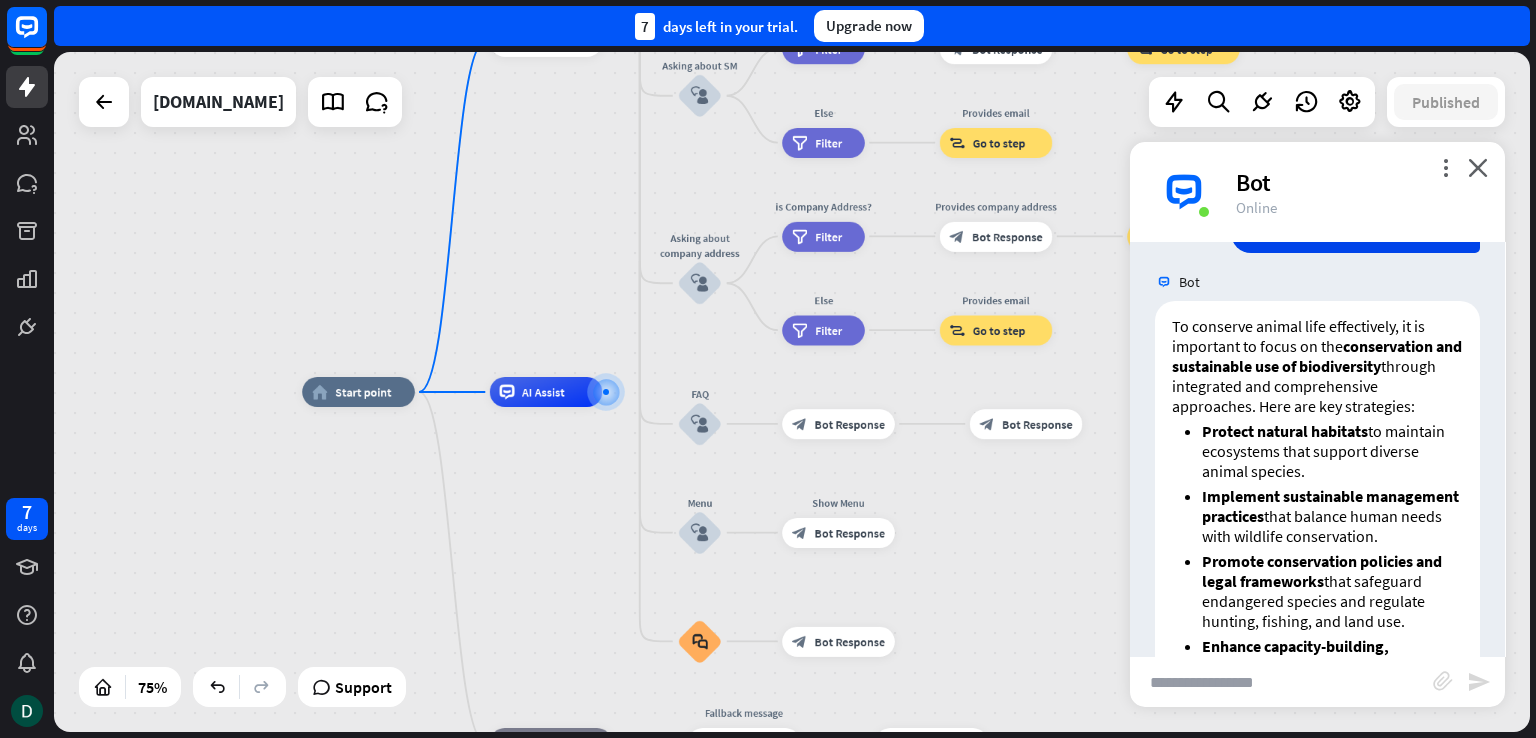 scroll, scrollTop: 172, scrollLeft: 0, axis: vertical 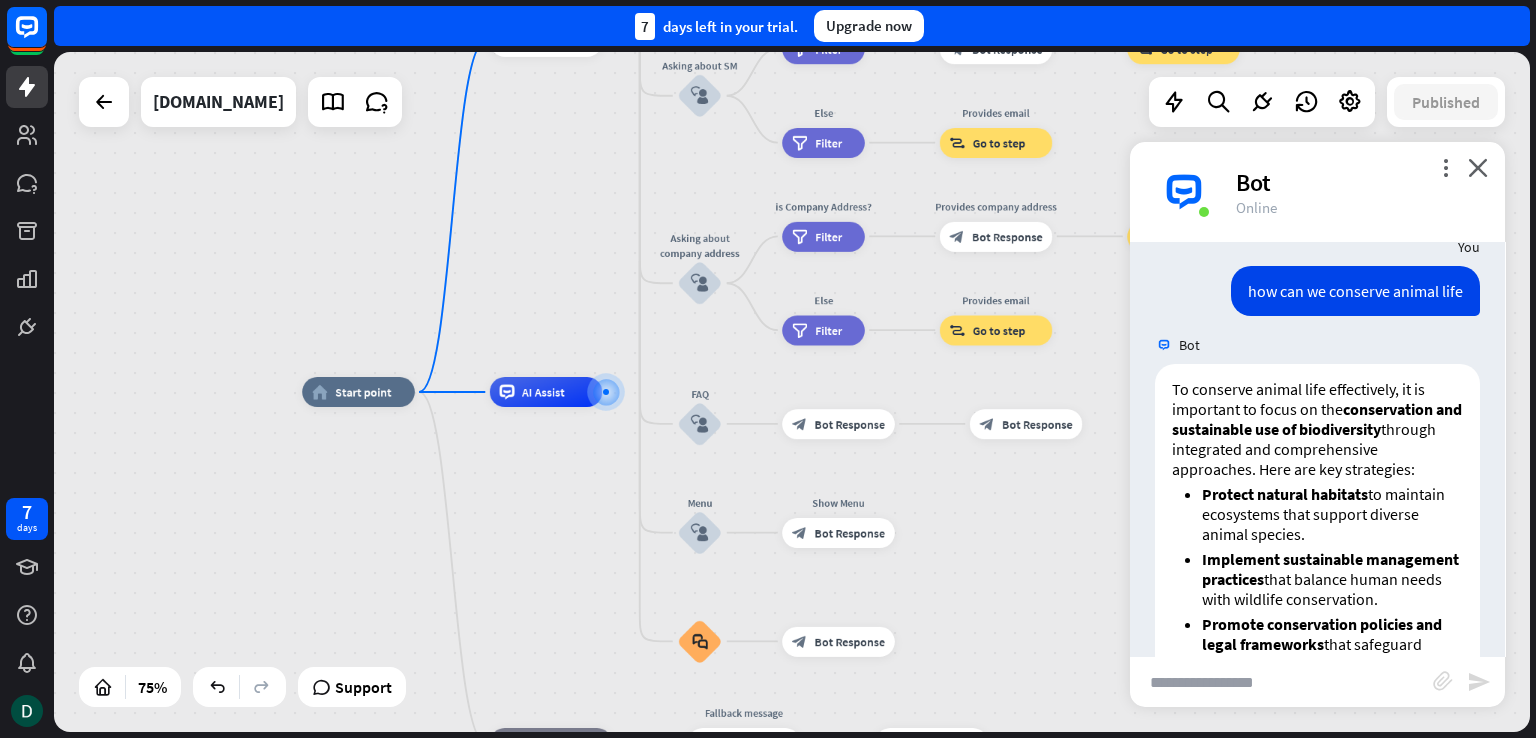 click at bounding box center [1281, 682] 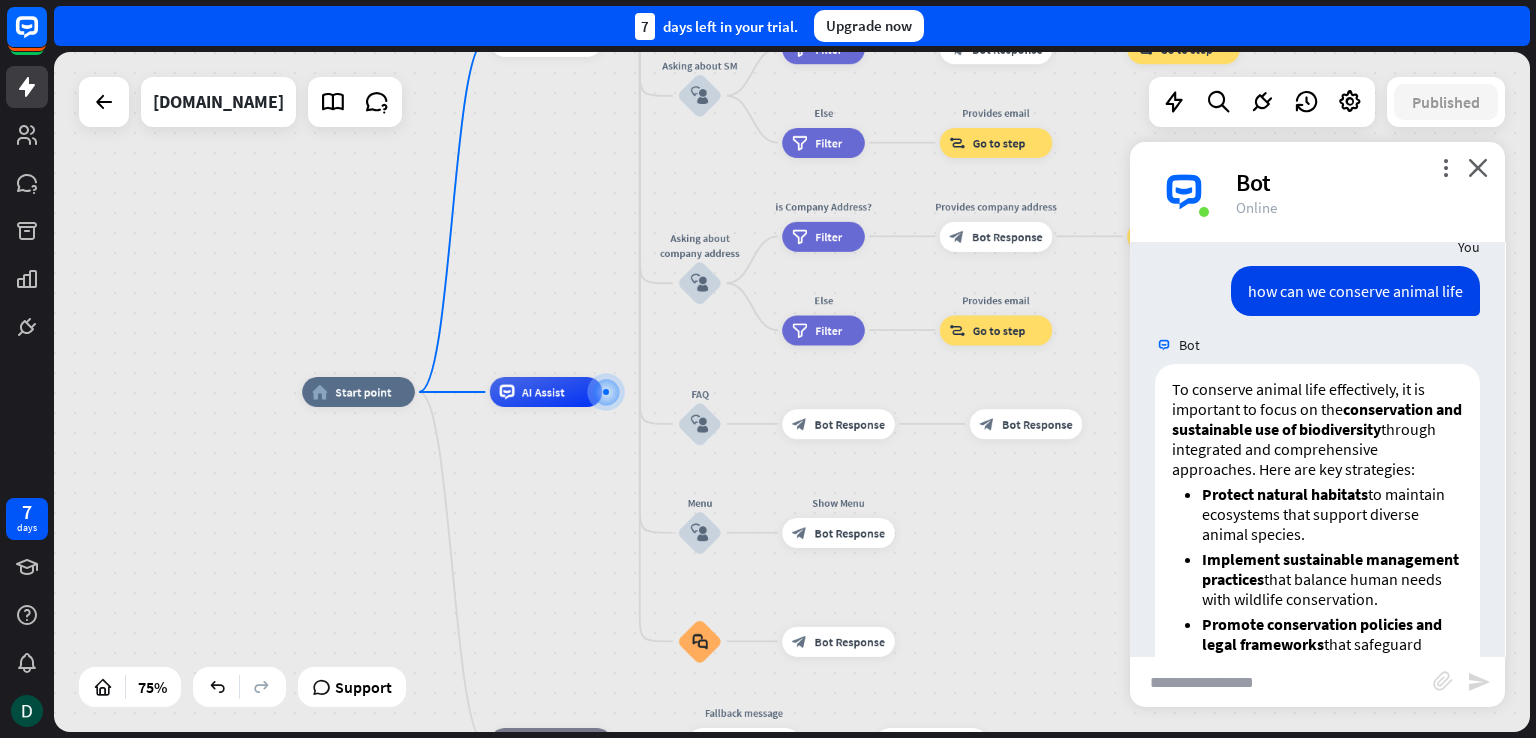 type on "*" 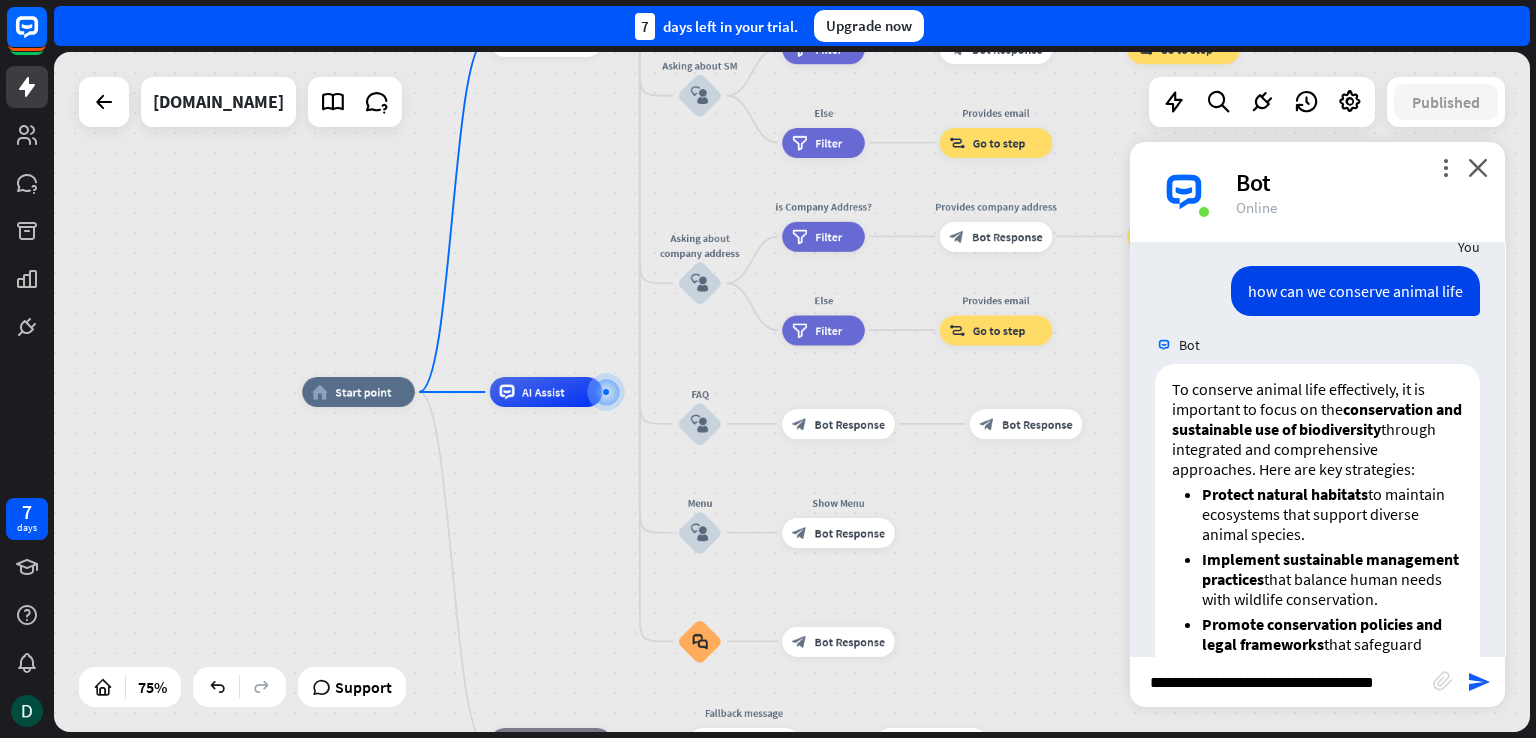 drag, startPoint x: 1397, startPoint y: 682, endPoint x: 1352, endPoint y: 682, distance: 45 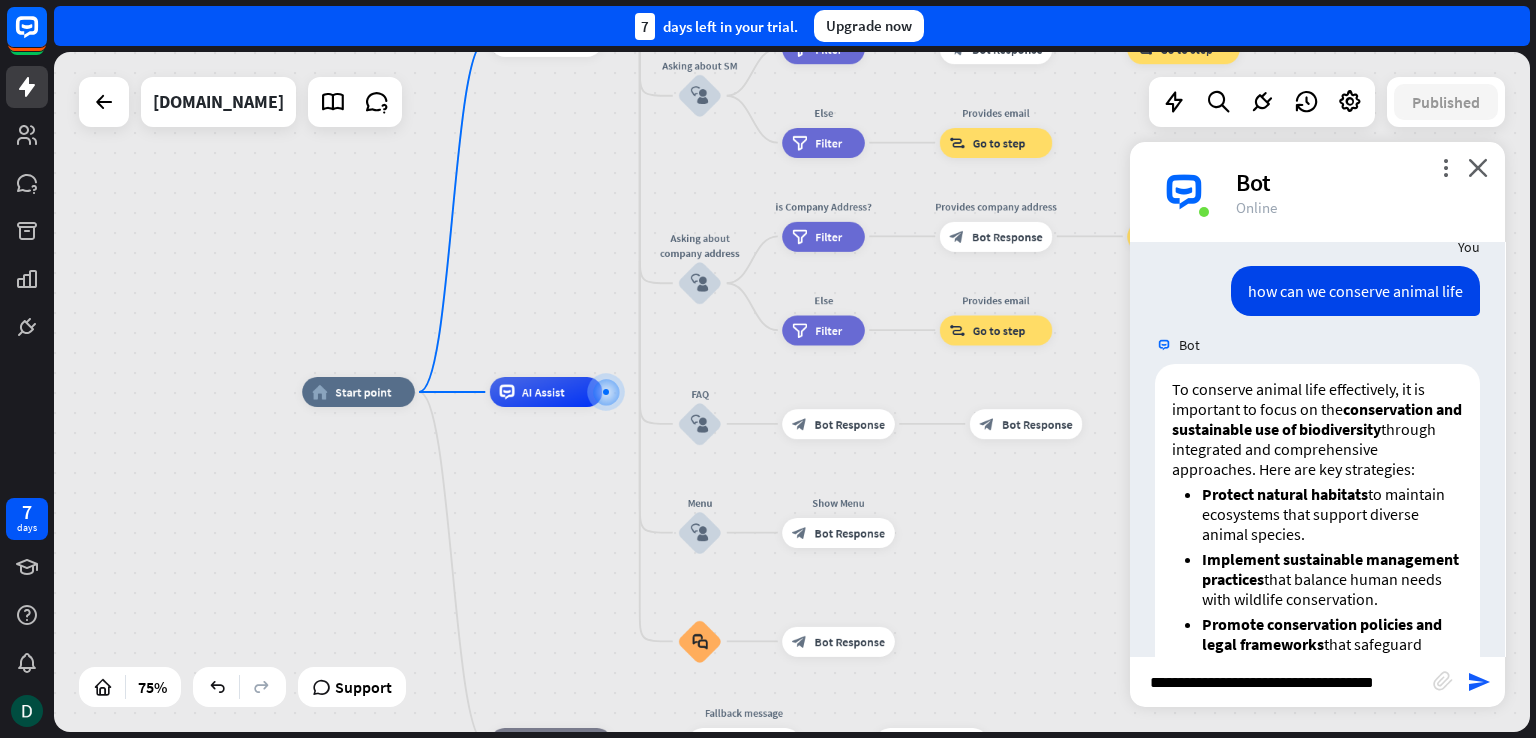 click on "**********" at bounding box center (1281, 682) 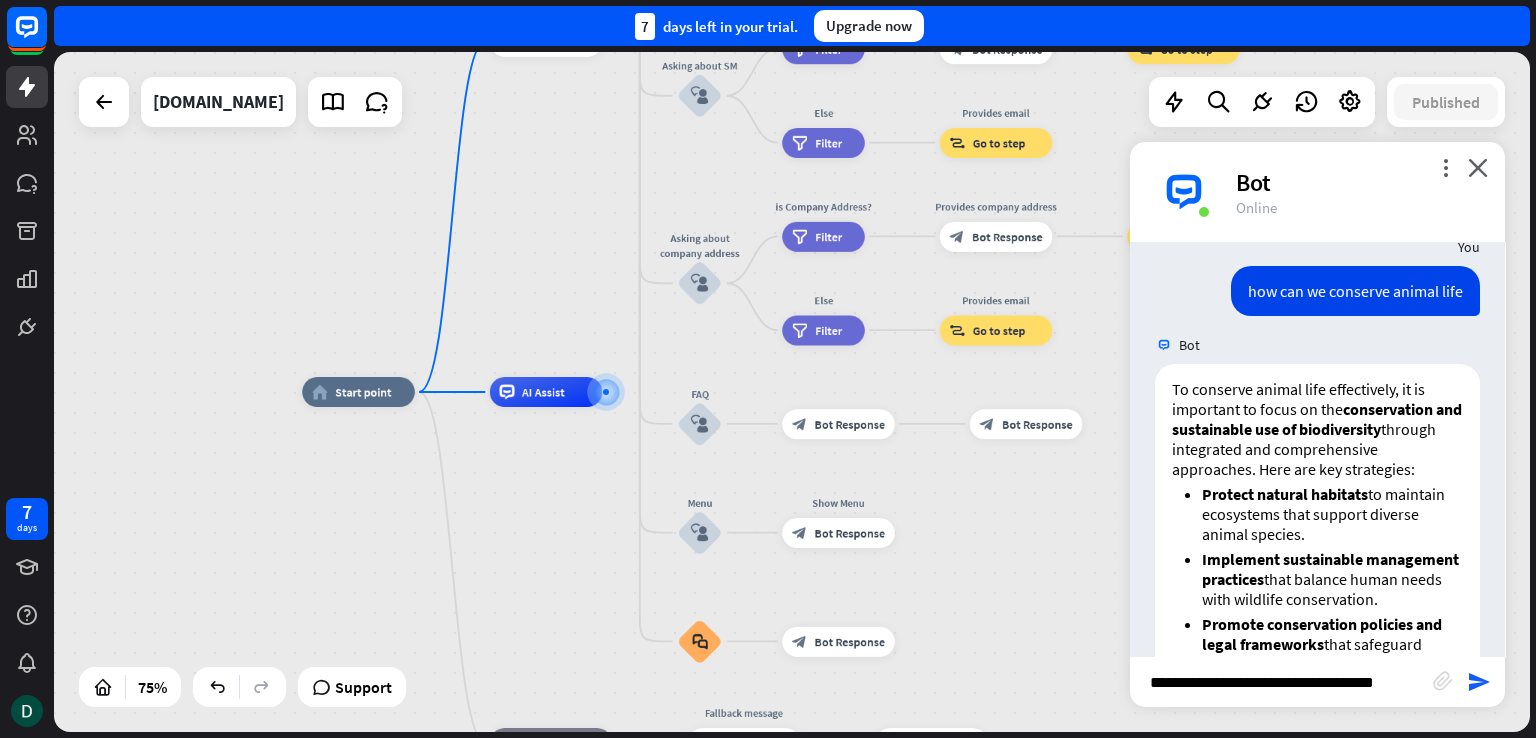 drag, startPoint x: 1408, startPoint y: 687, endPoint x: 1455, endPoint y: 683, distance: 47.169907 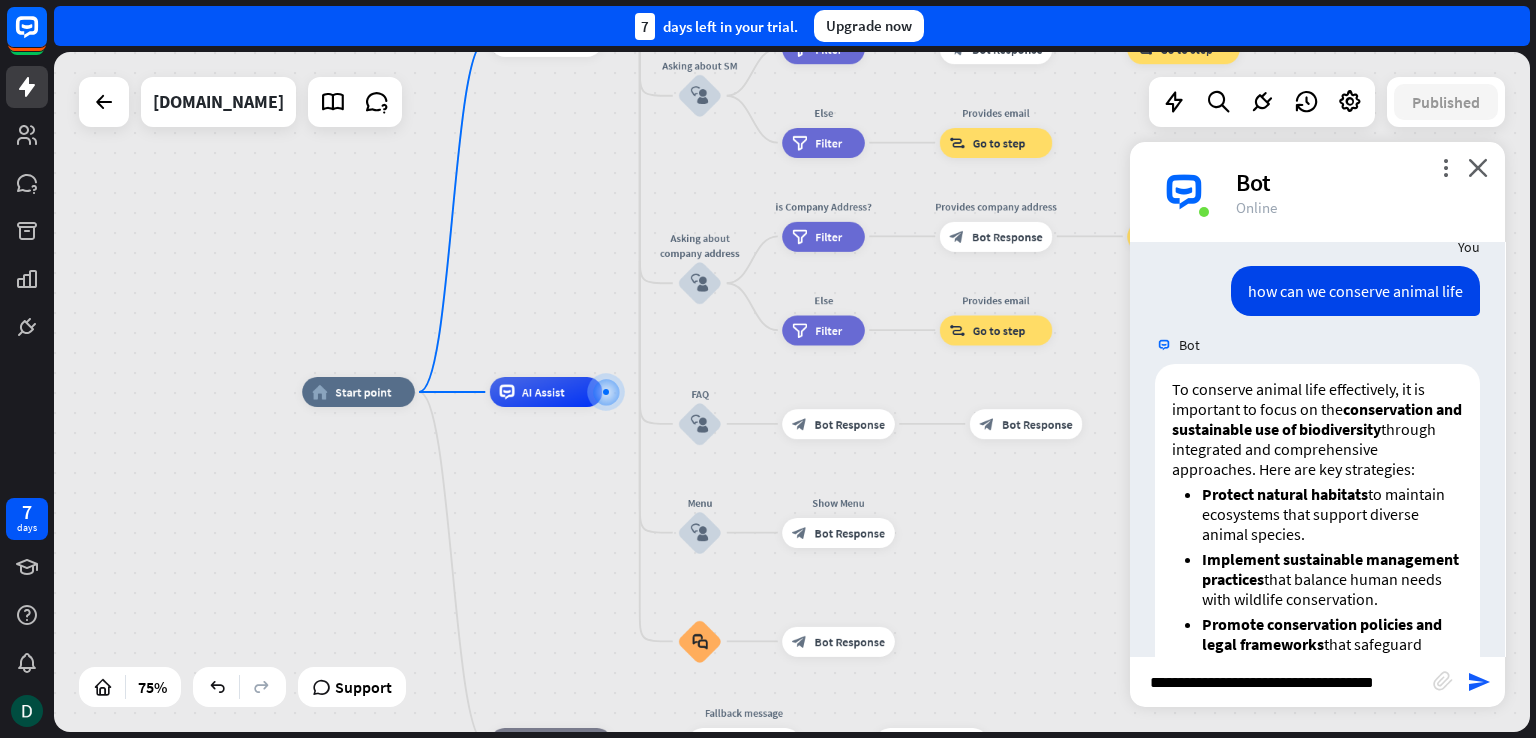 click on "**********" at bounding box center [1317, 681] 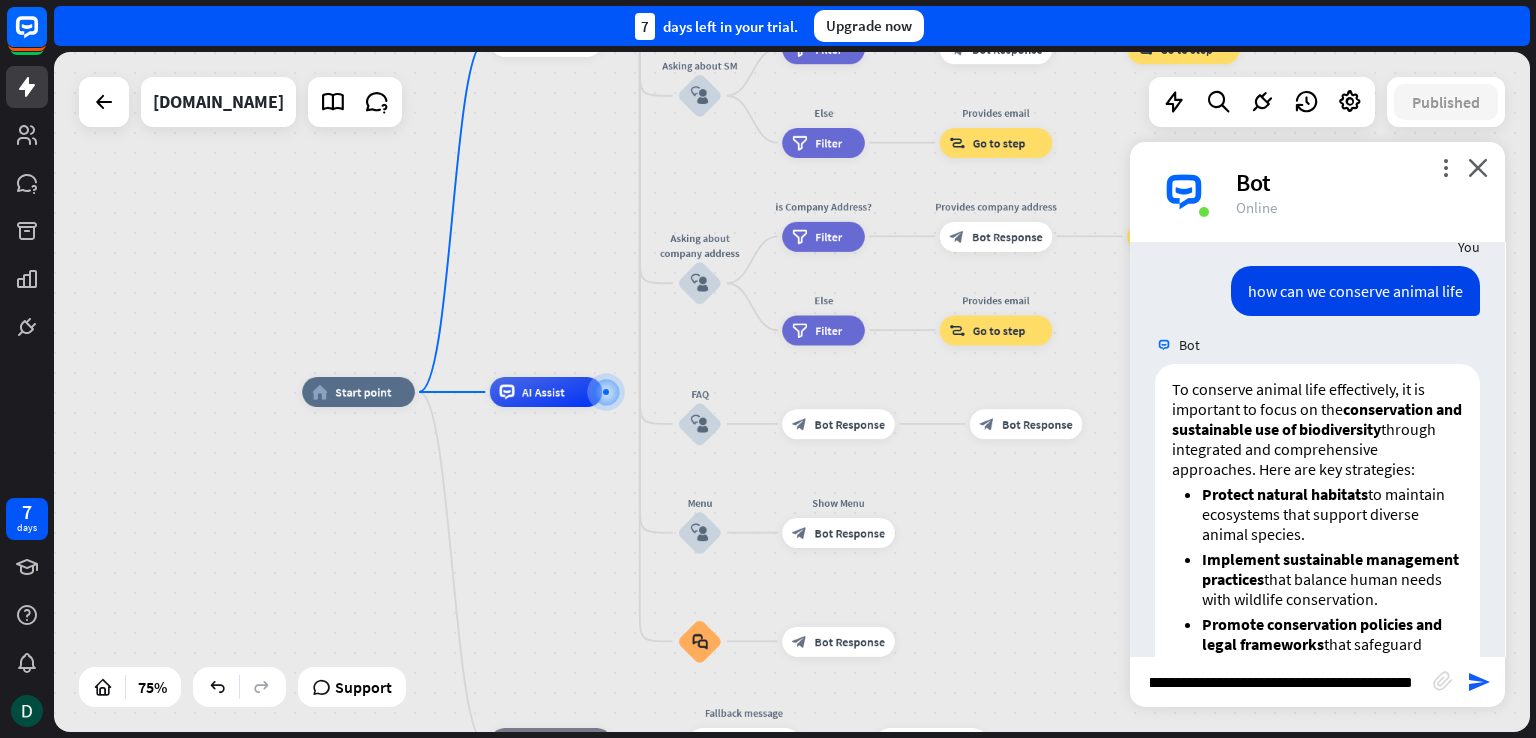 type on "**********" 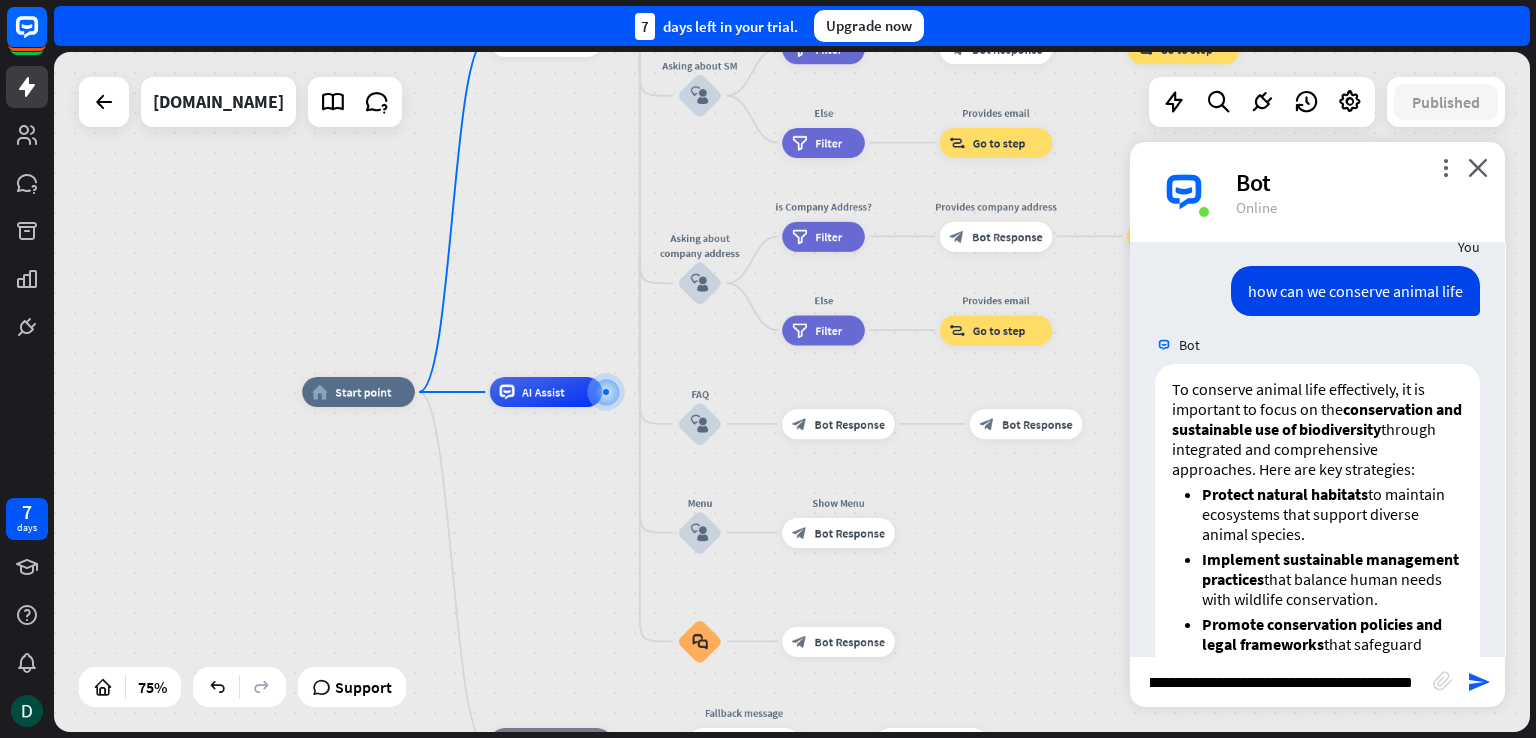 scroll, scrollTop: 0, scrollLeft: 83, axis: horizontal 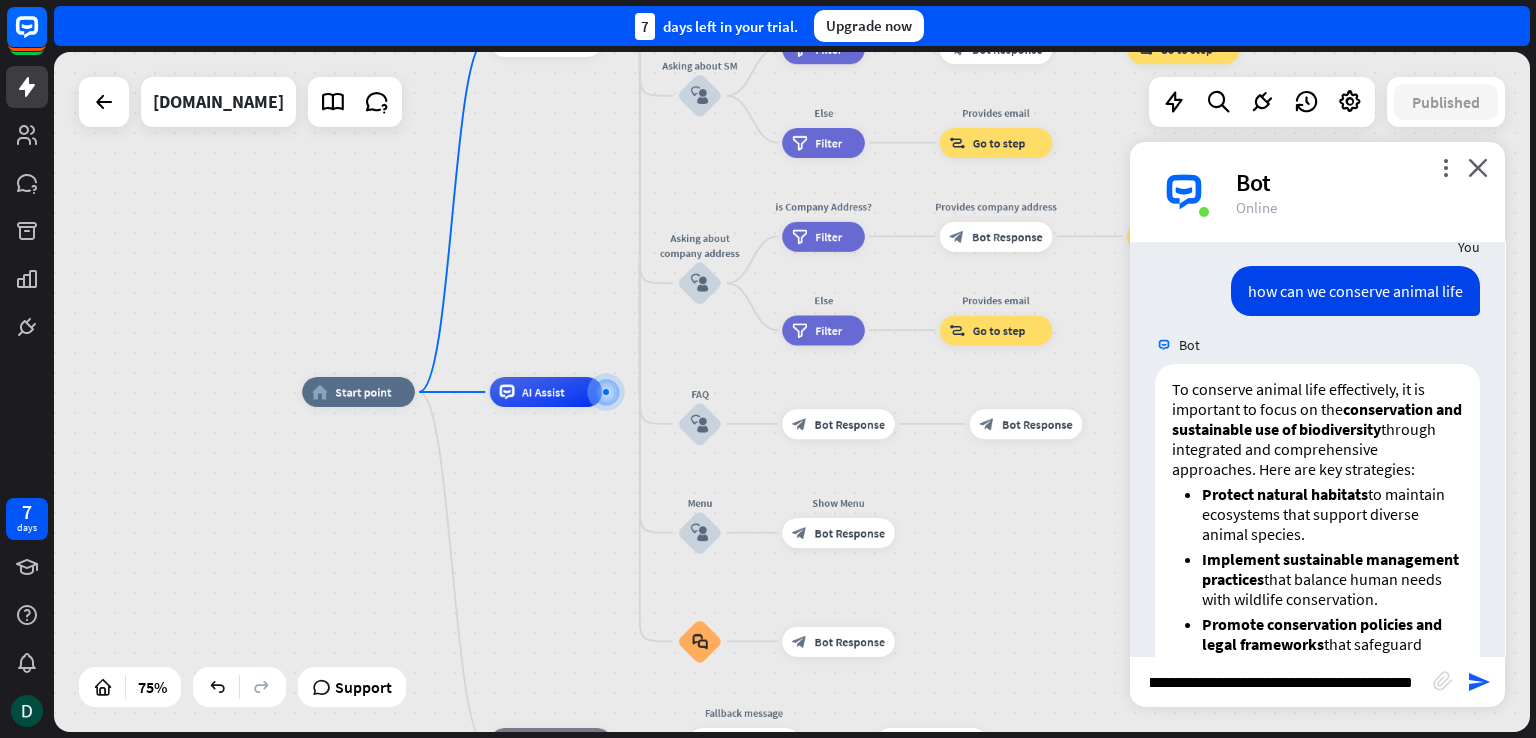 type 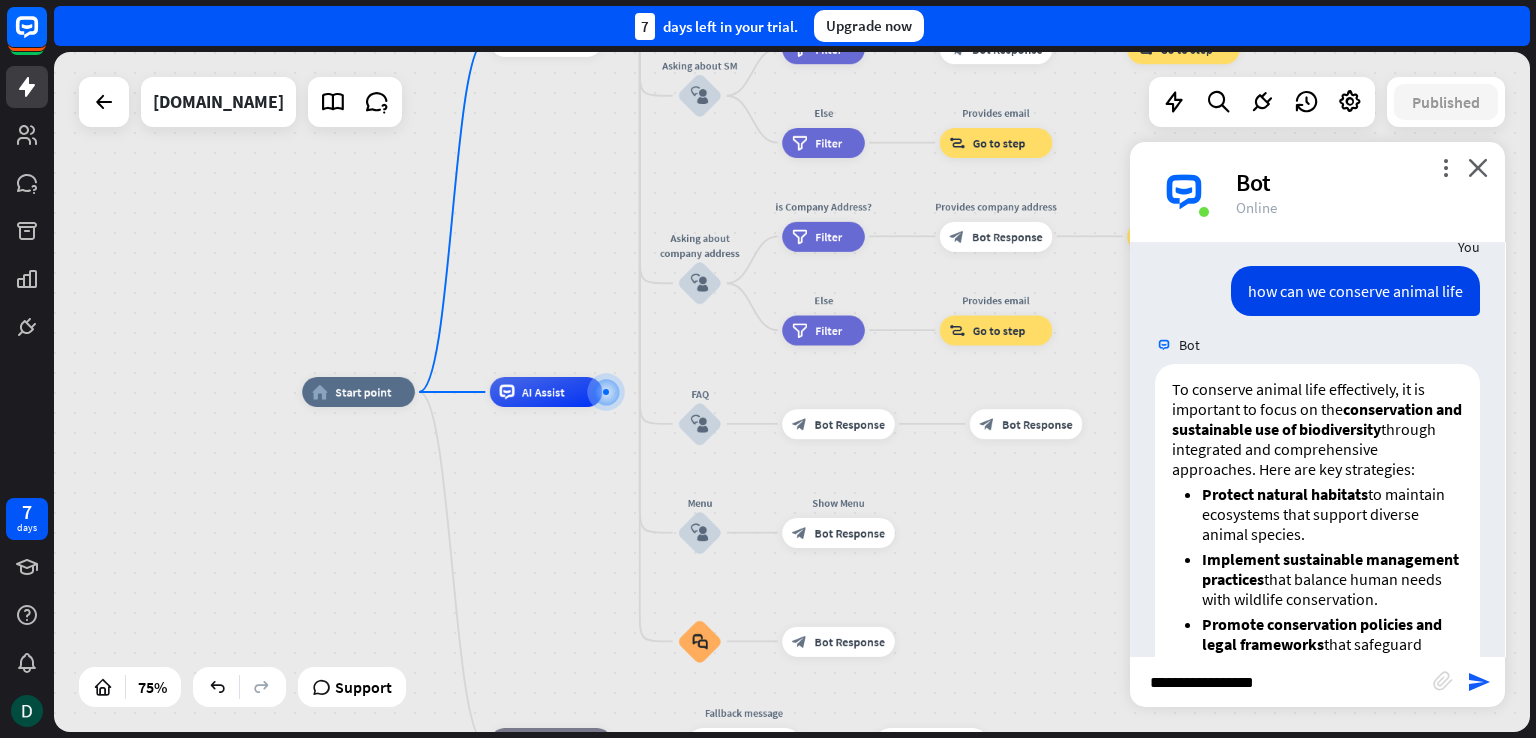 scroll, scrollTop: 0, scrollLeft: 0, axis: both 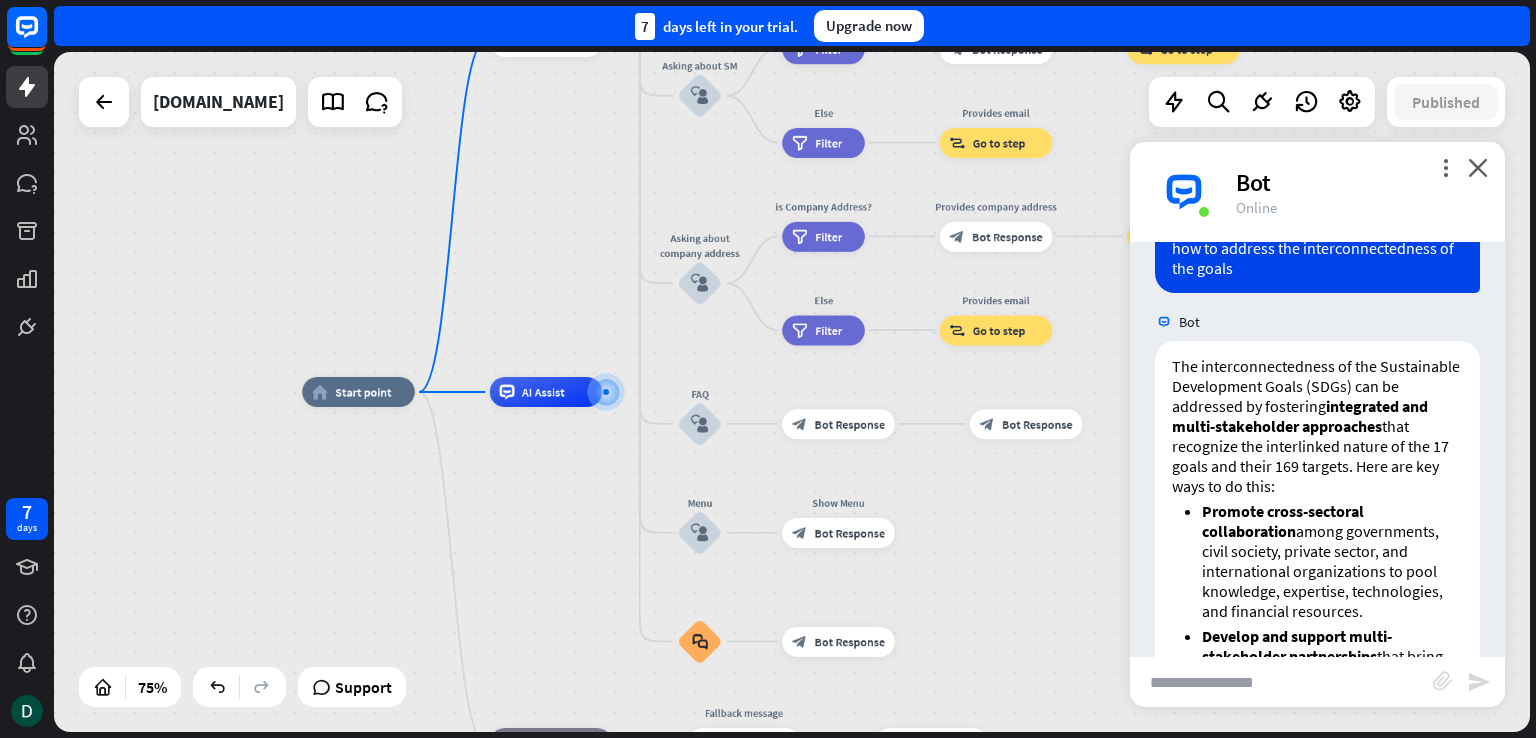 drag, startPoint x: 1488, startPoint y: 459, endPoint x: 1498, endPoint y: 469, distance: 14.142136 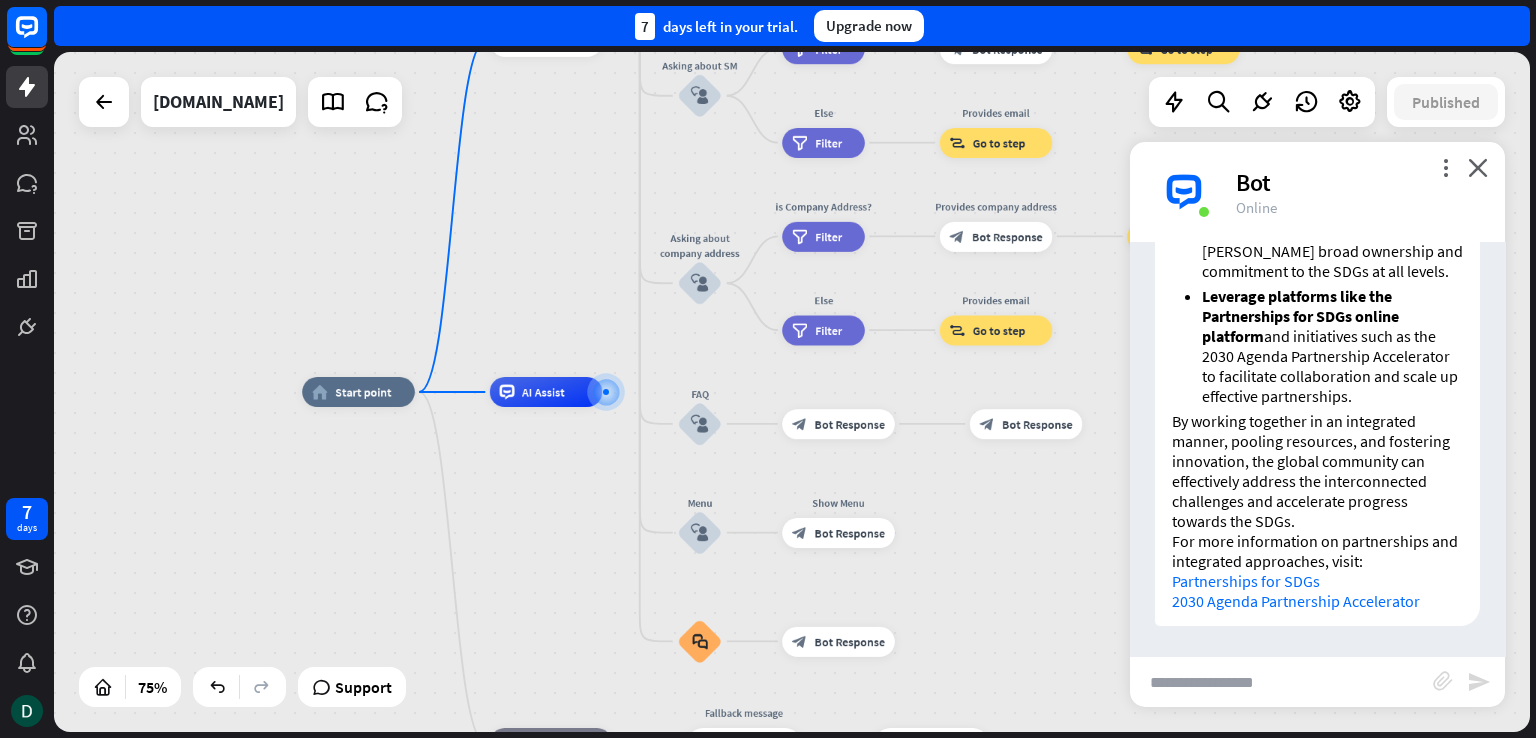click on "more_vert
close
Bot
Online" at bounding box center (1317, 192) 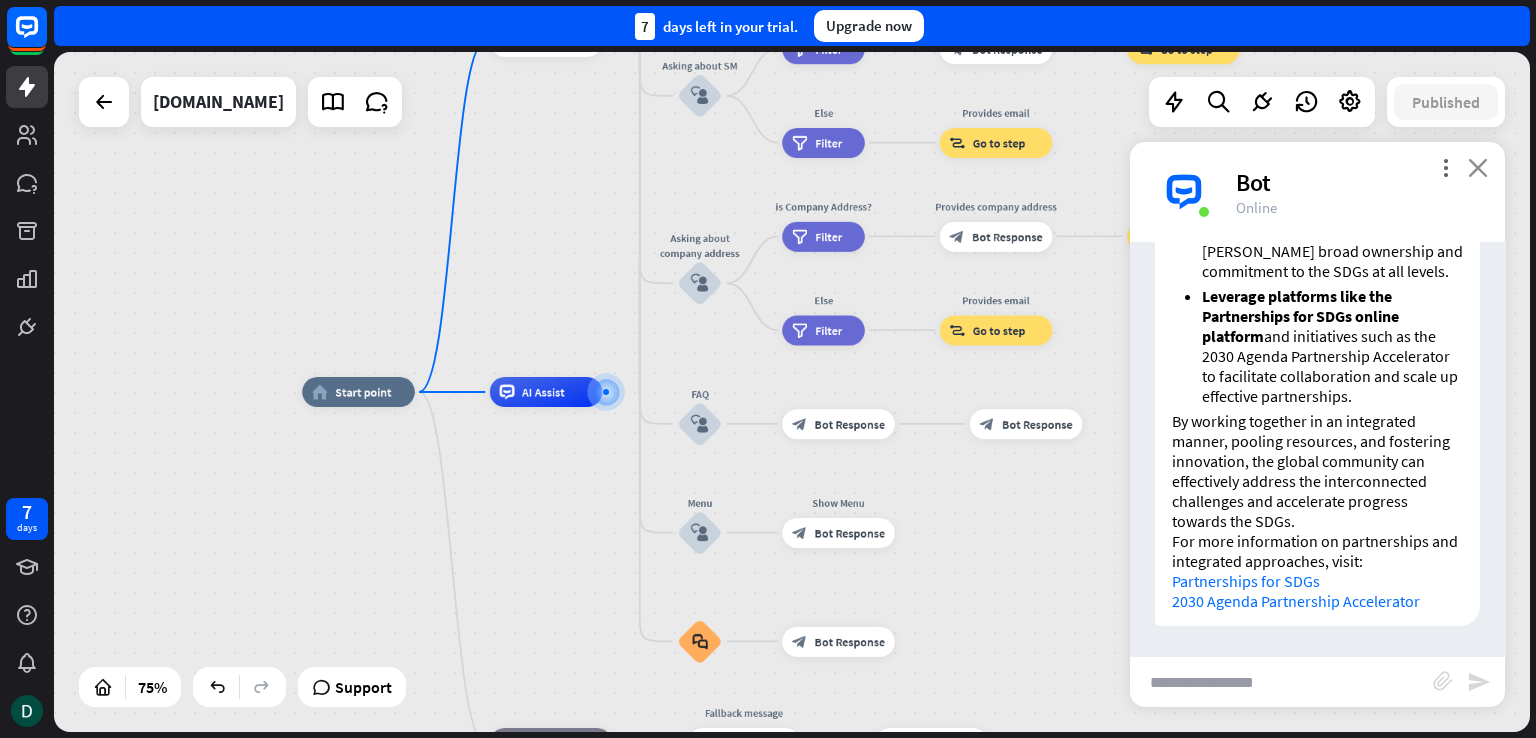 click on "close" at bounding box center (1478, 167) 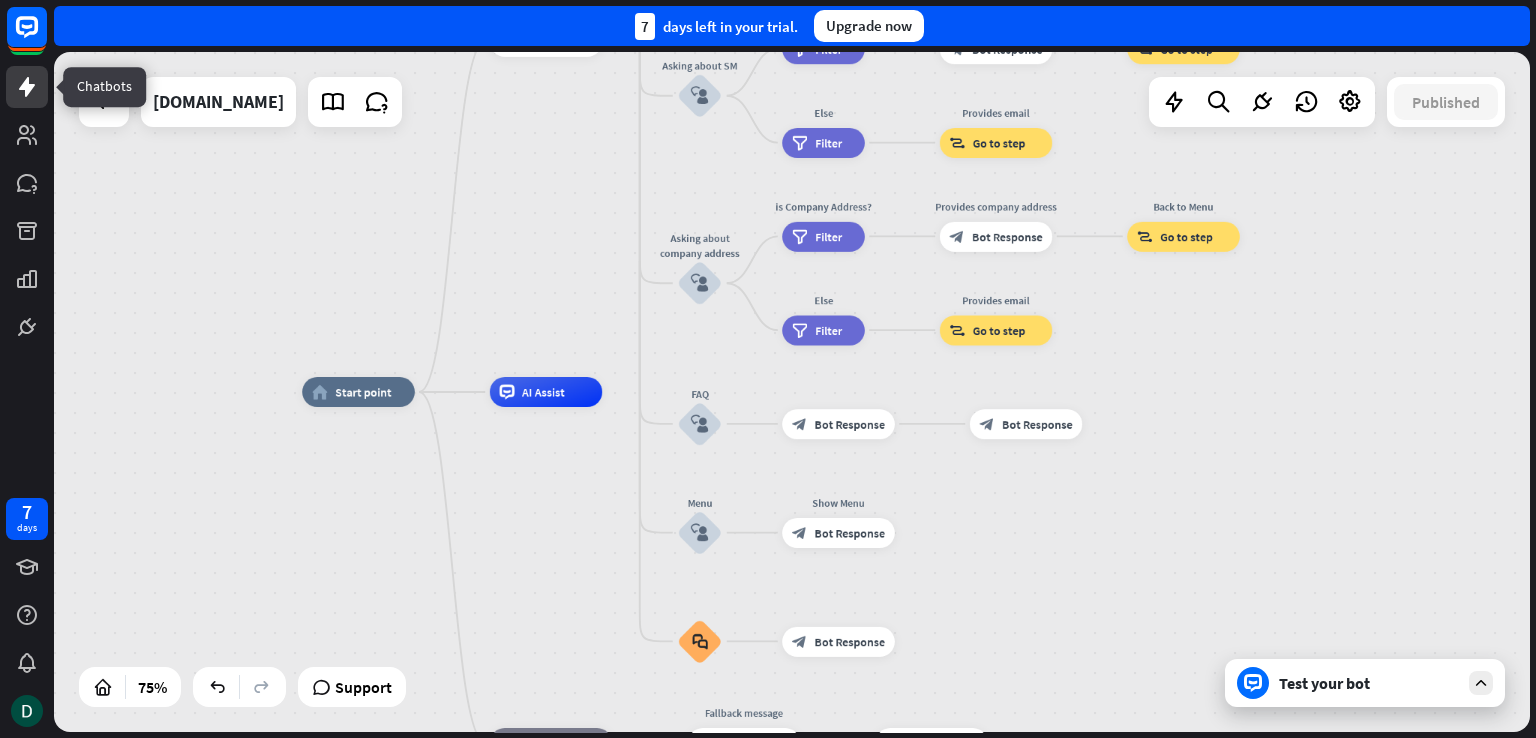 click at bounding box center (27, 87) 